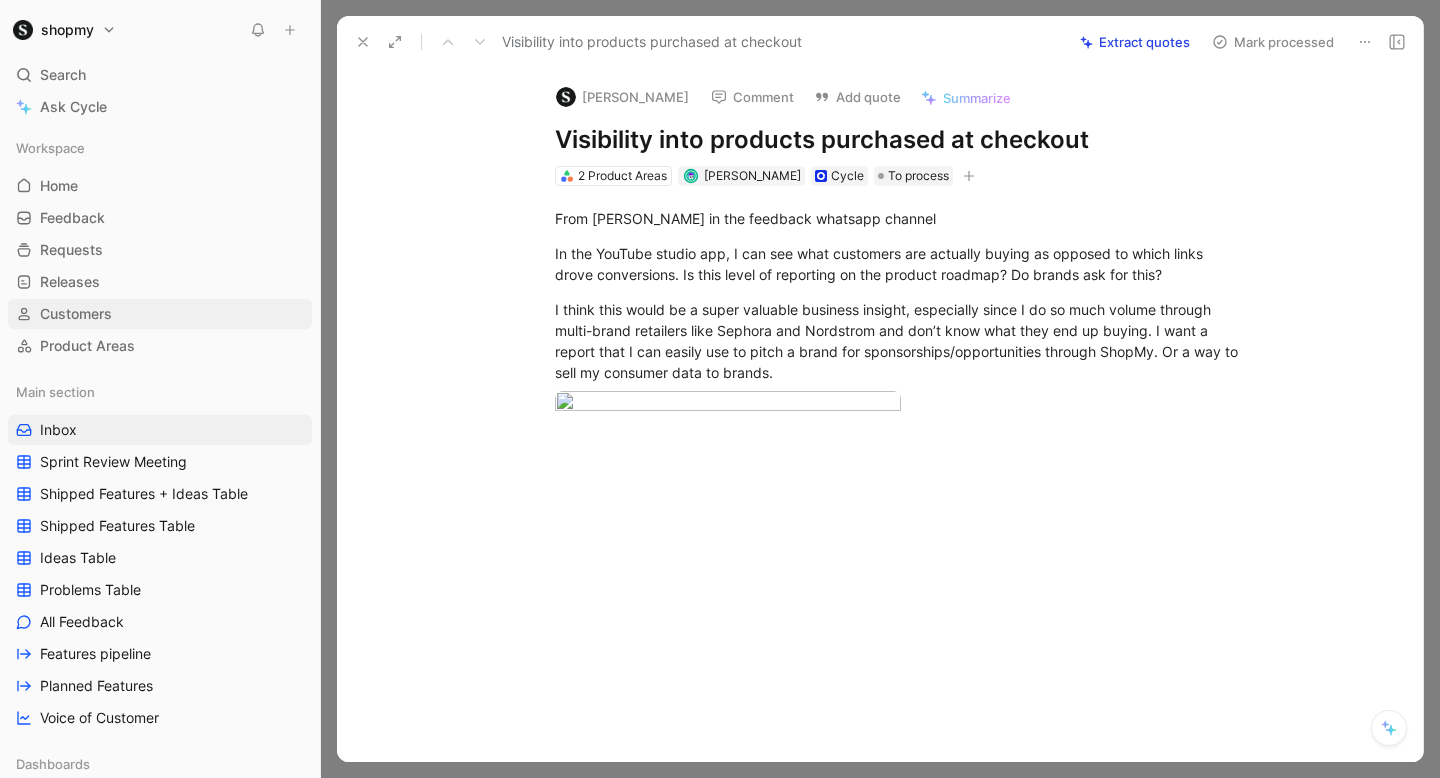 scroll, scrollTop: 0, scrollLeft: 0, axis: both 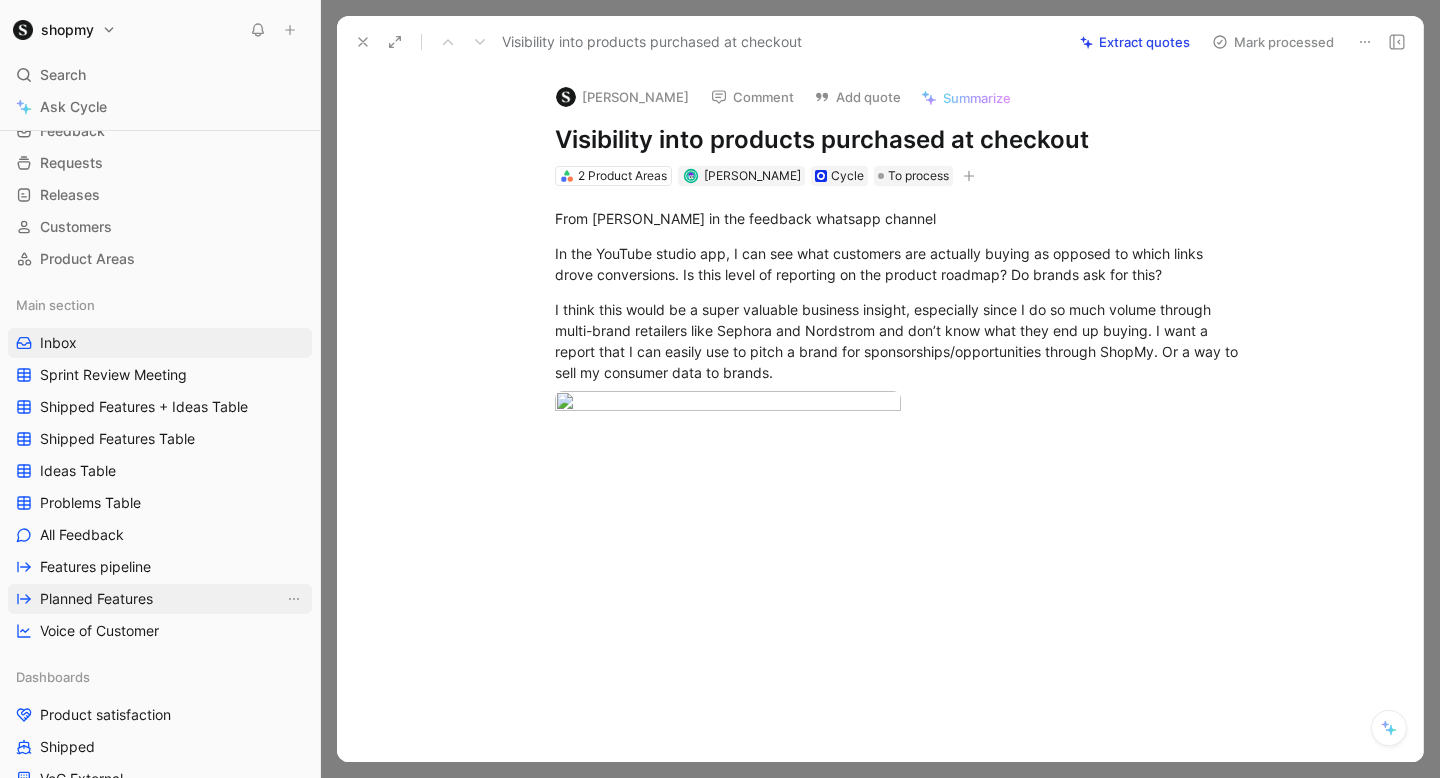 click on "Planned Features" at bounding box center [96, 599] 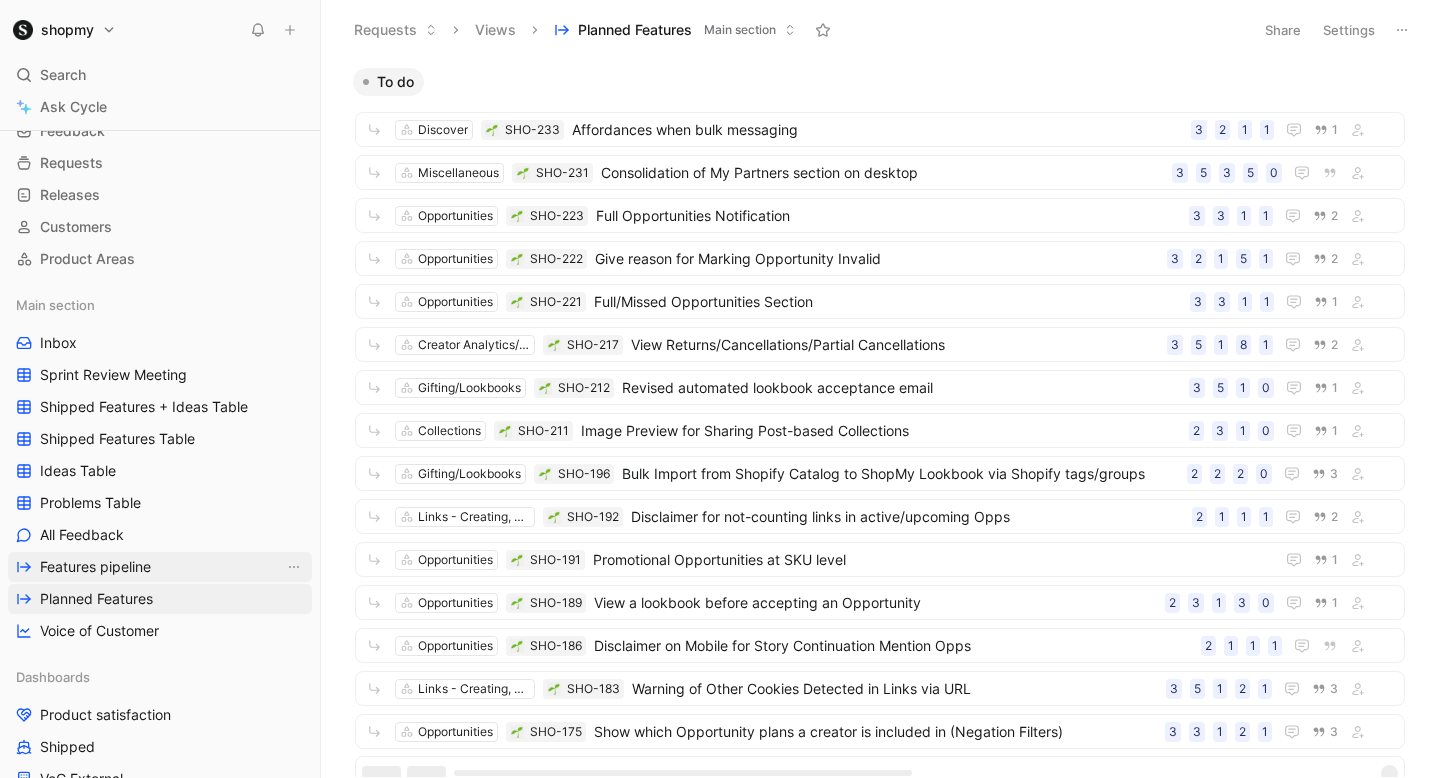 click on "Features pipeline" at bounding box center (160, 567) 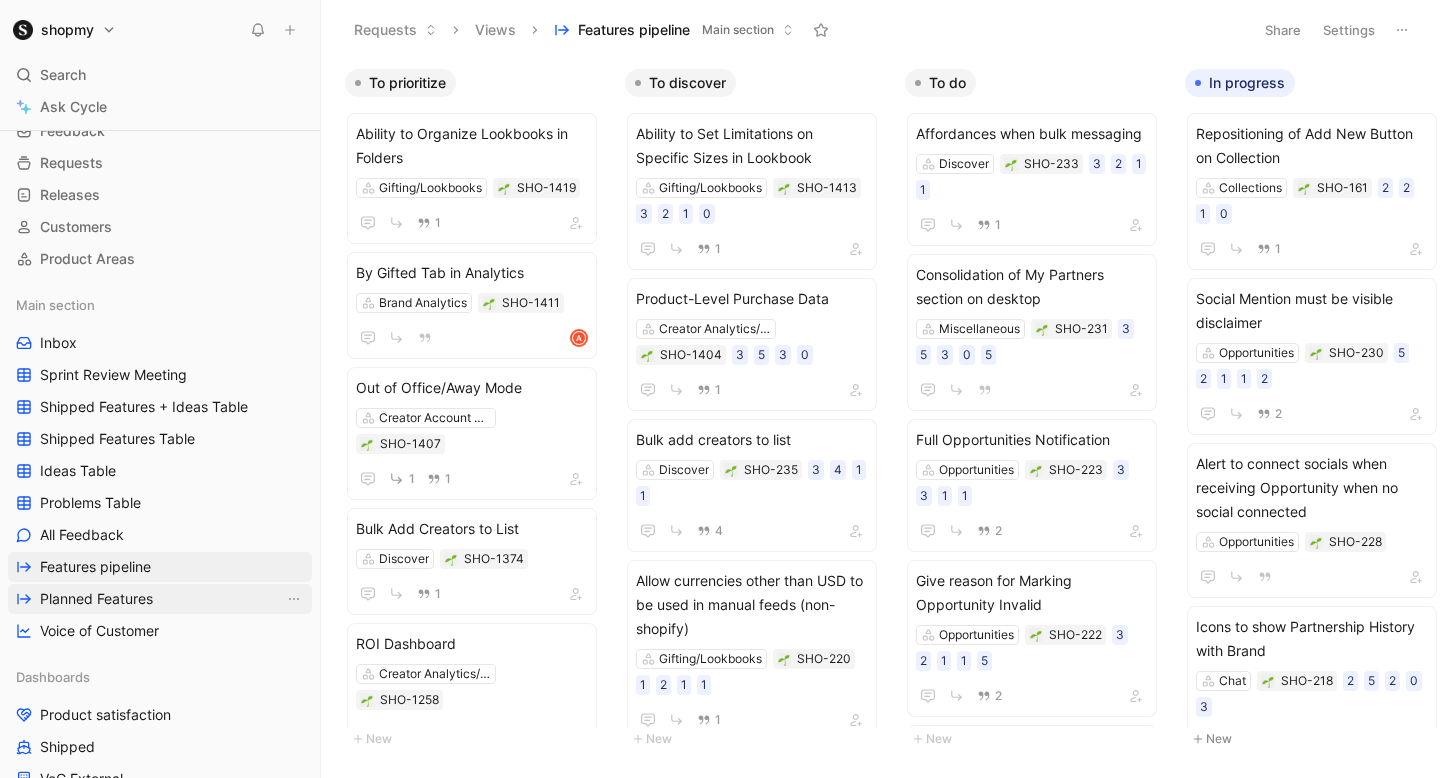 click on "Planned Features" at bounding box center (160, 599) 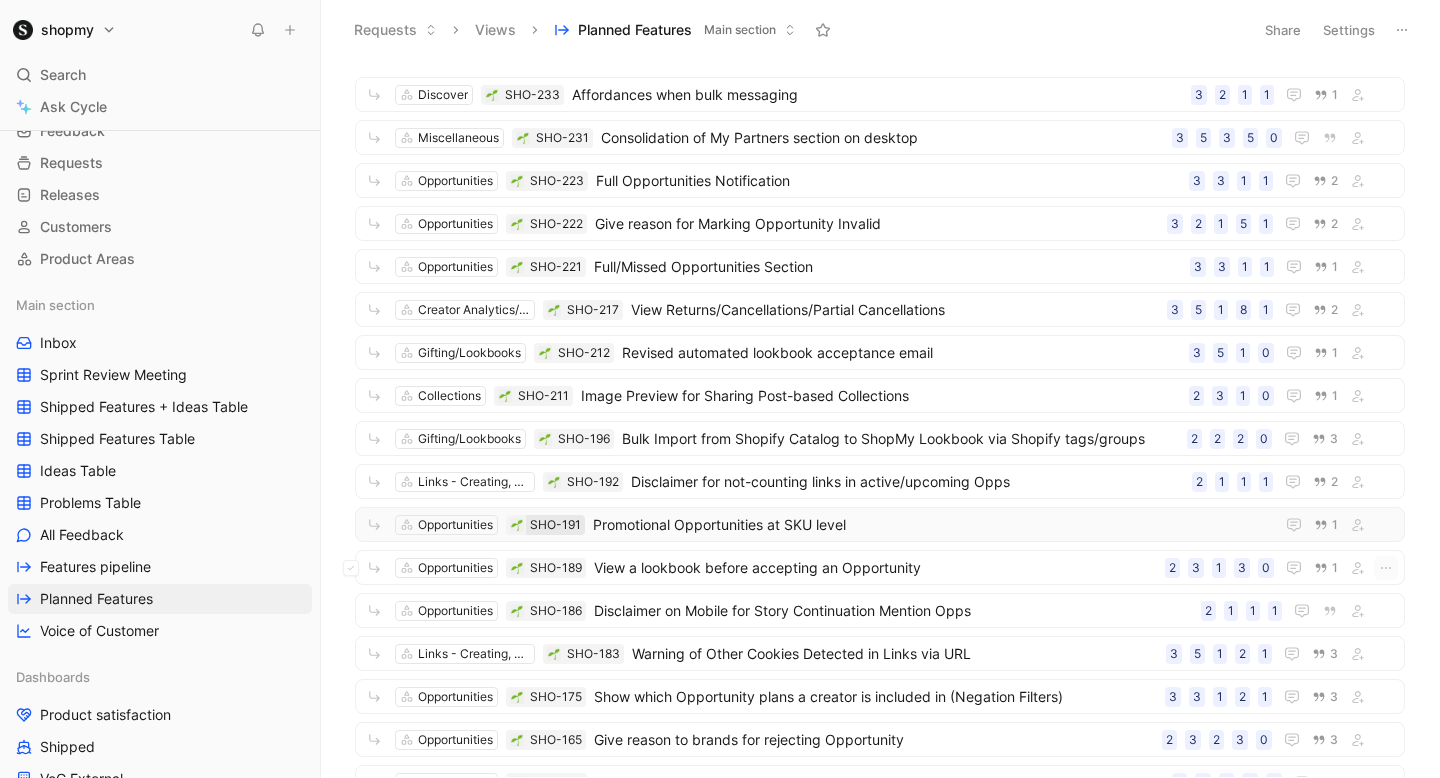 scroll, scrollTop: 0, scrollLeft: 0, axis: both 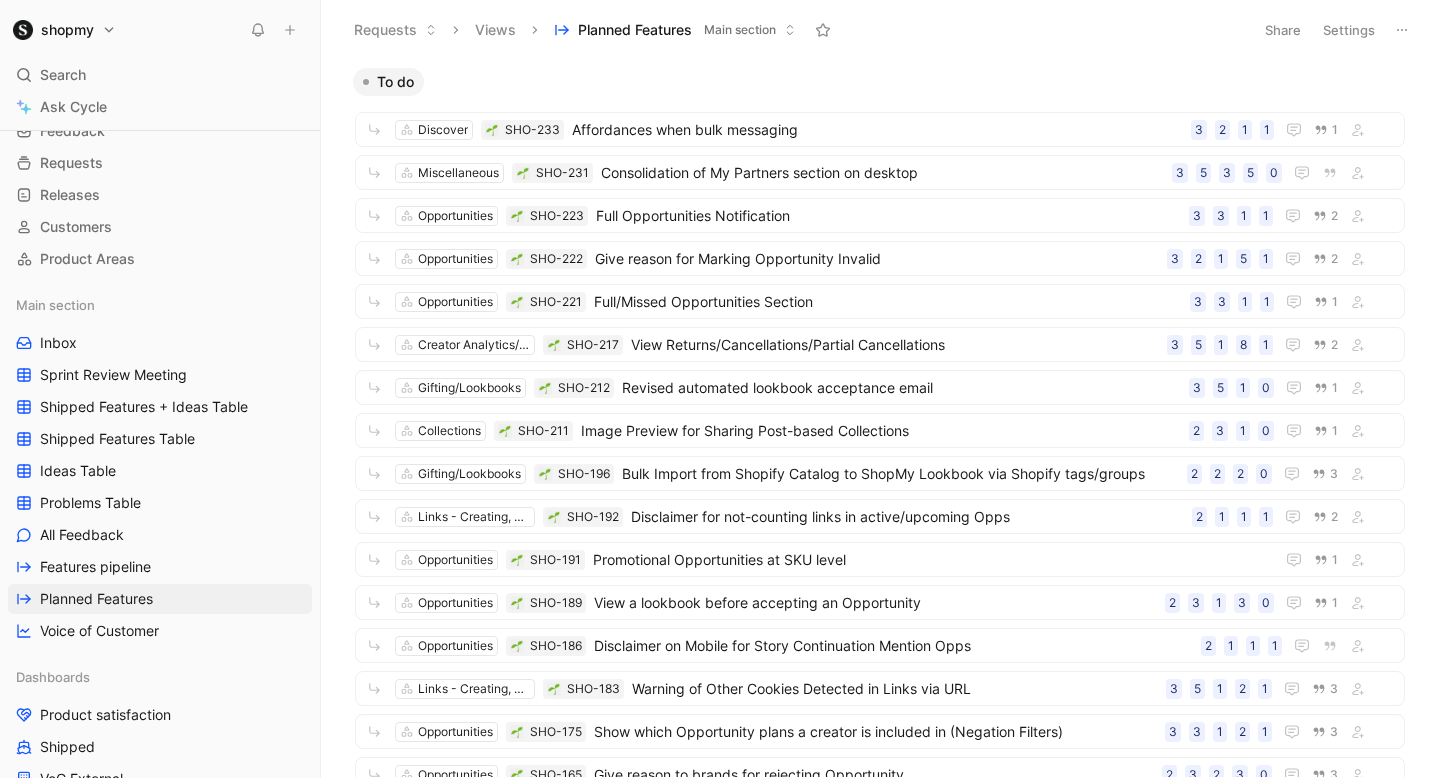 click on "Planned Features" at bounding box center [635, 30] 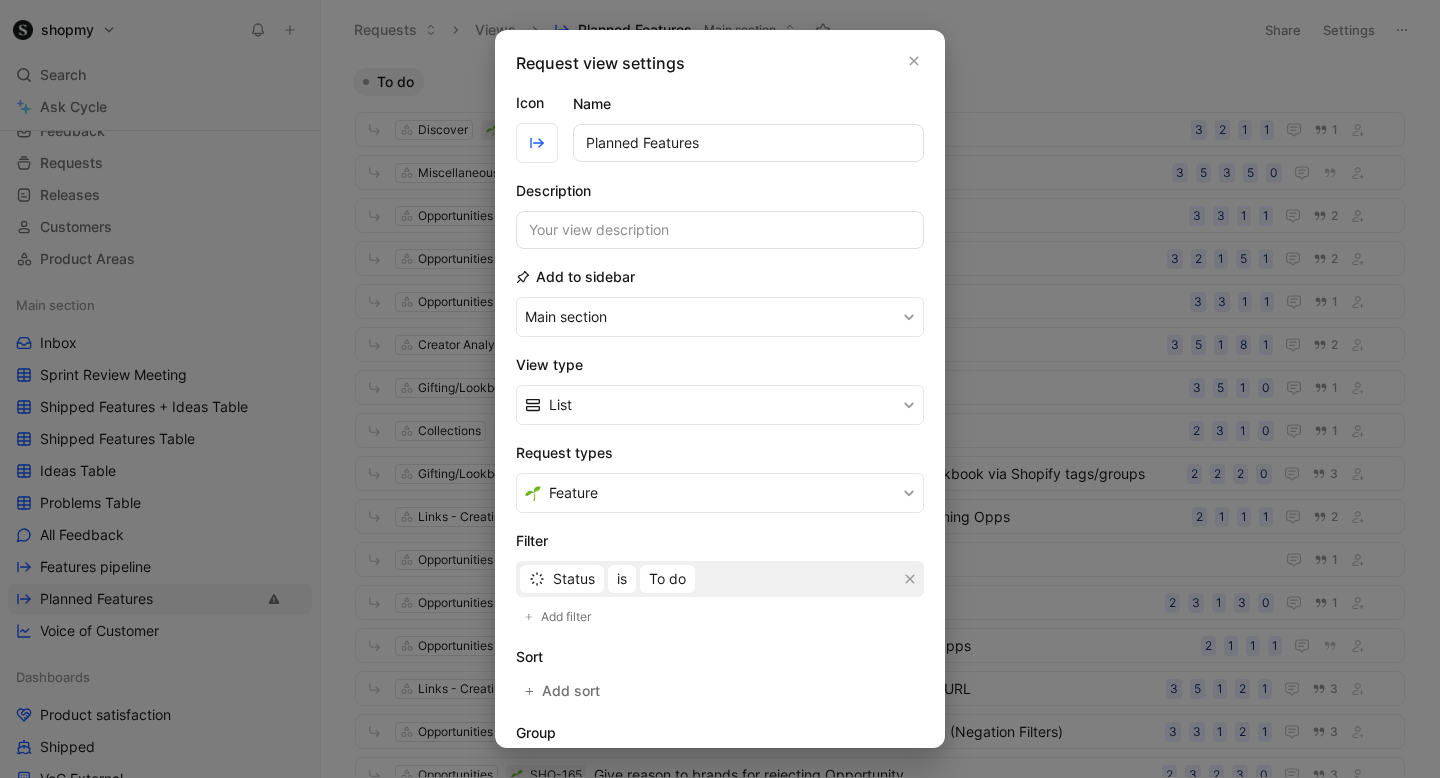 click on "Planned Features" at bounding box center [748, 143] 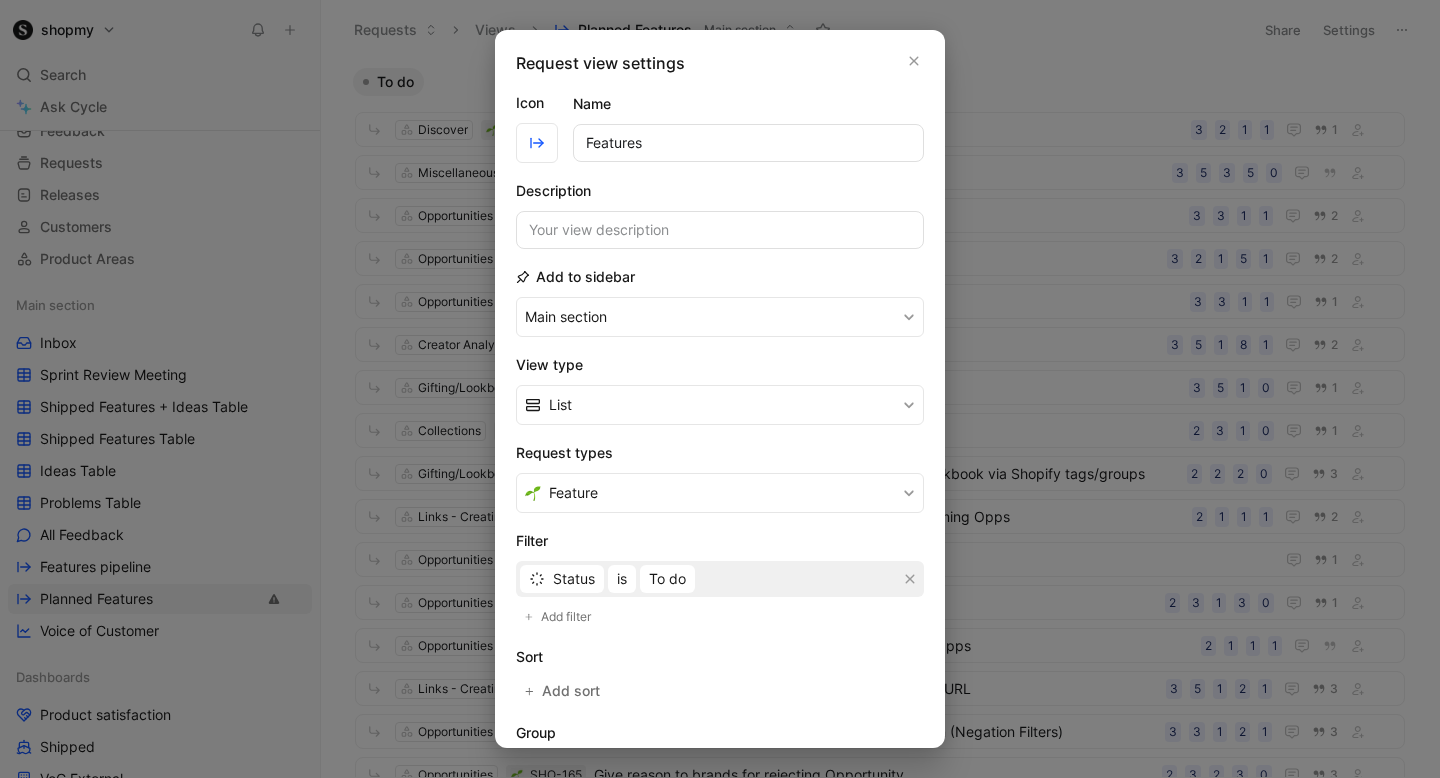 click on "Features" at bounding box center [748, 143] 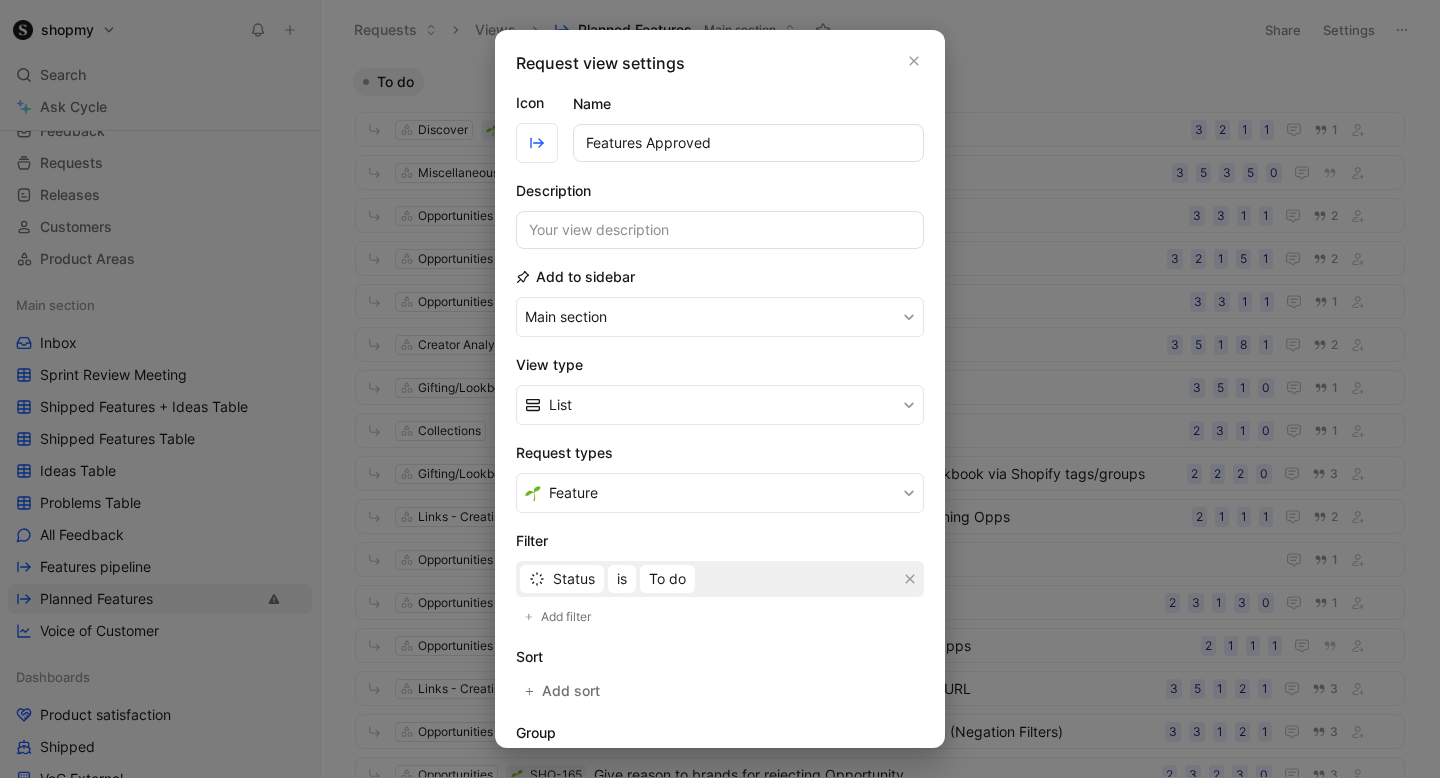 click on "Features Approved" at bounding box center (748, 143) 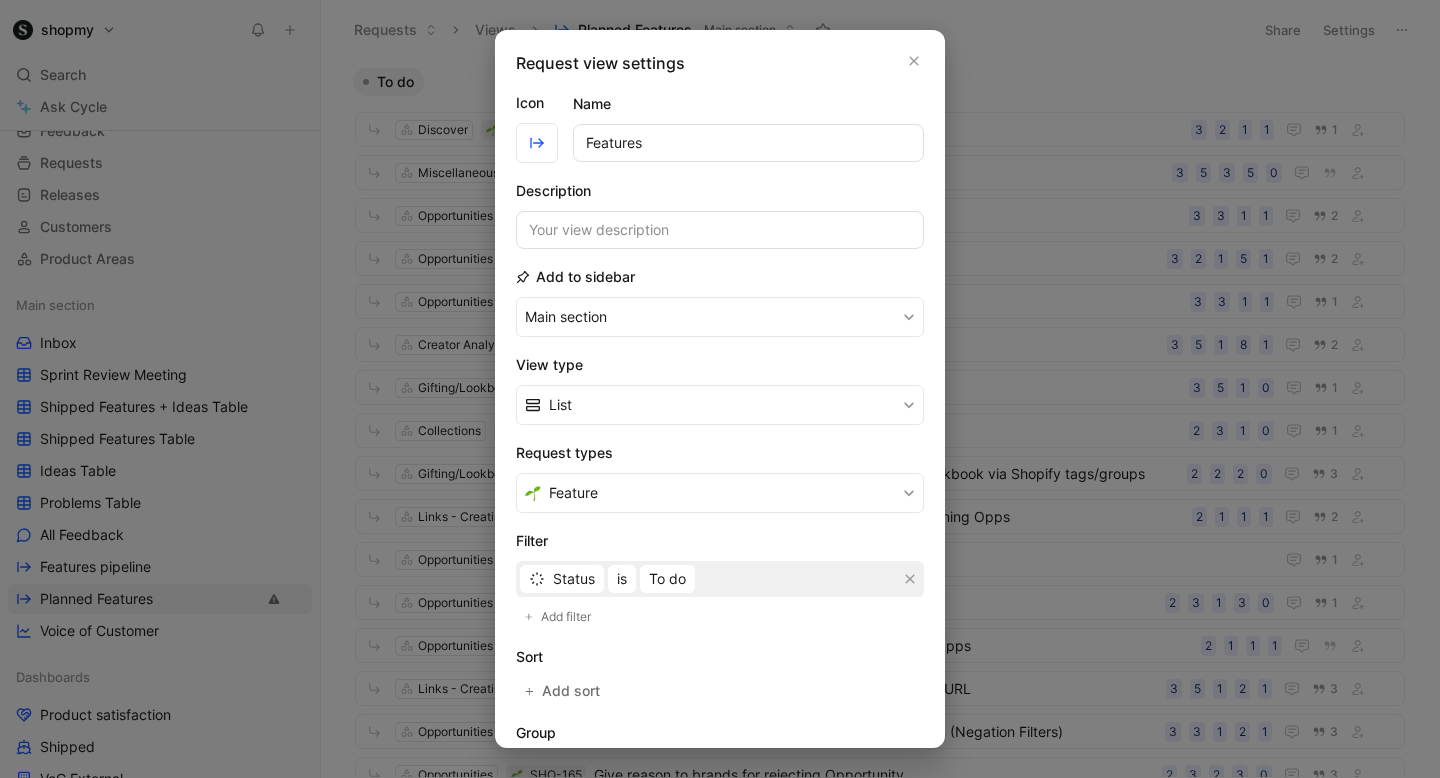 click on "Features" at bounding box center (748, 143) 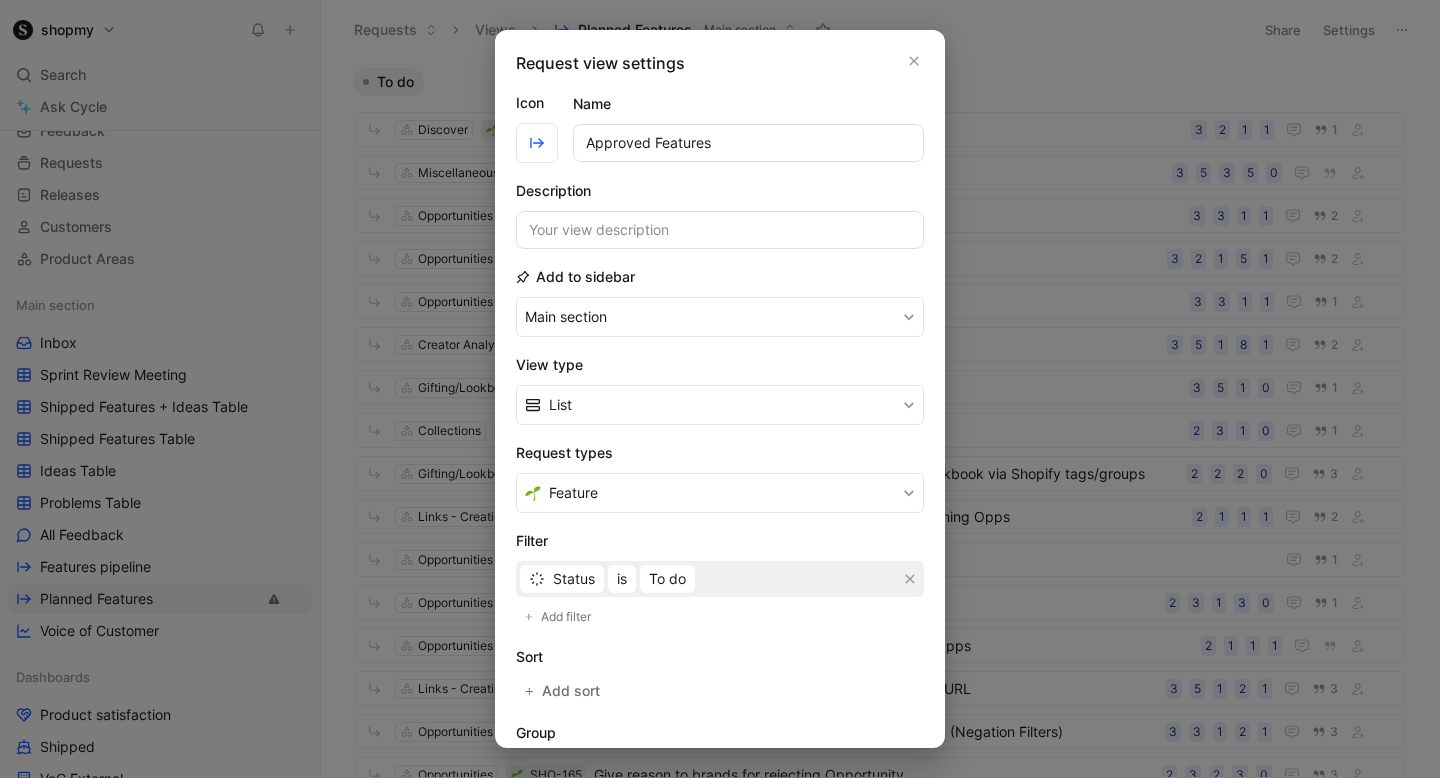 click on "Approved Features" at bounding box center [748, 143] 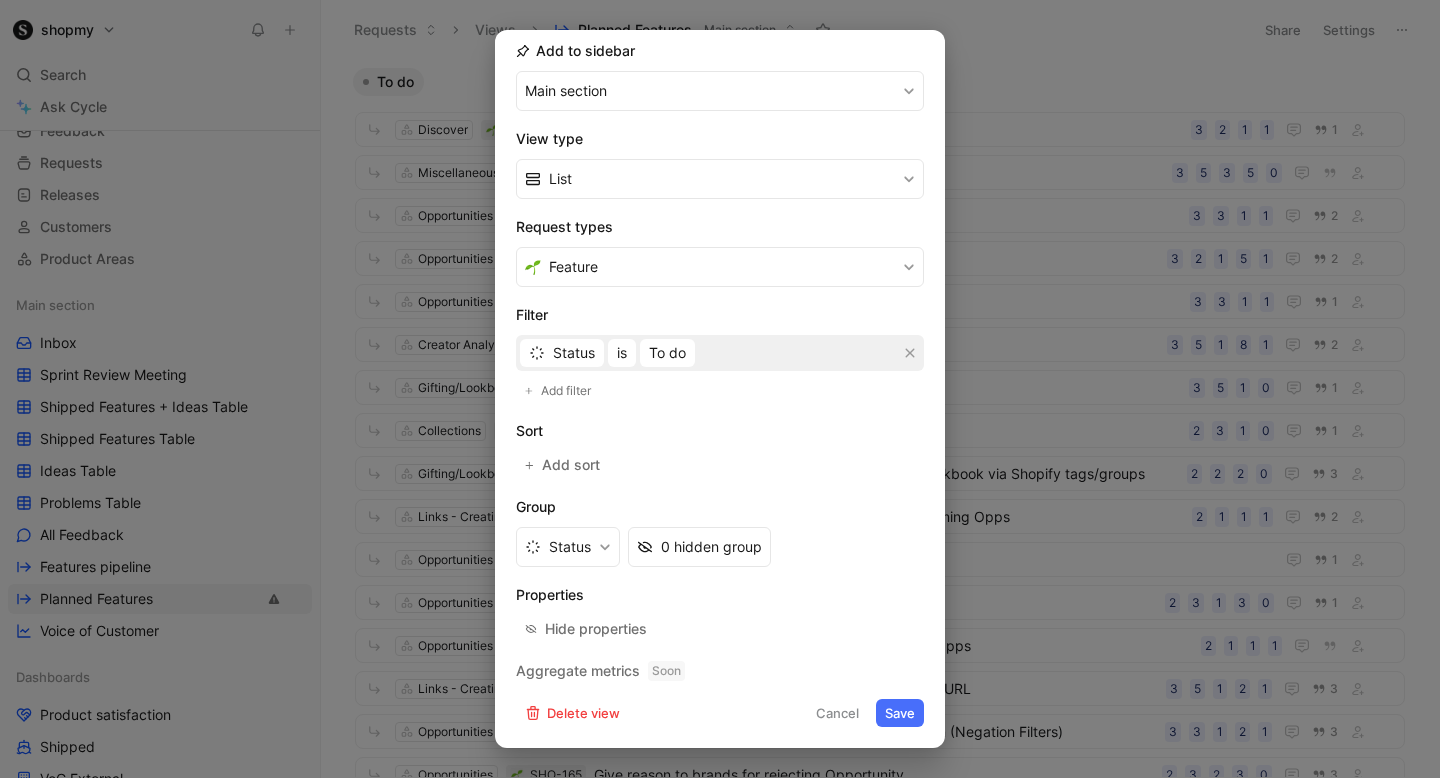 type on "Approved Features" 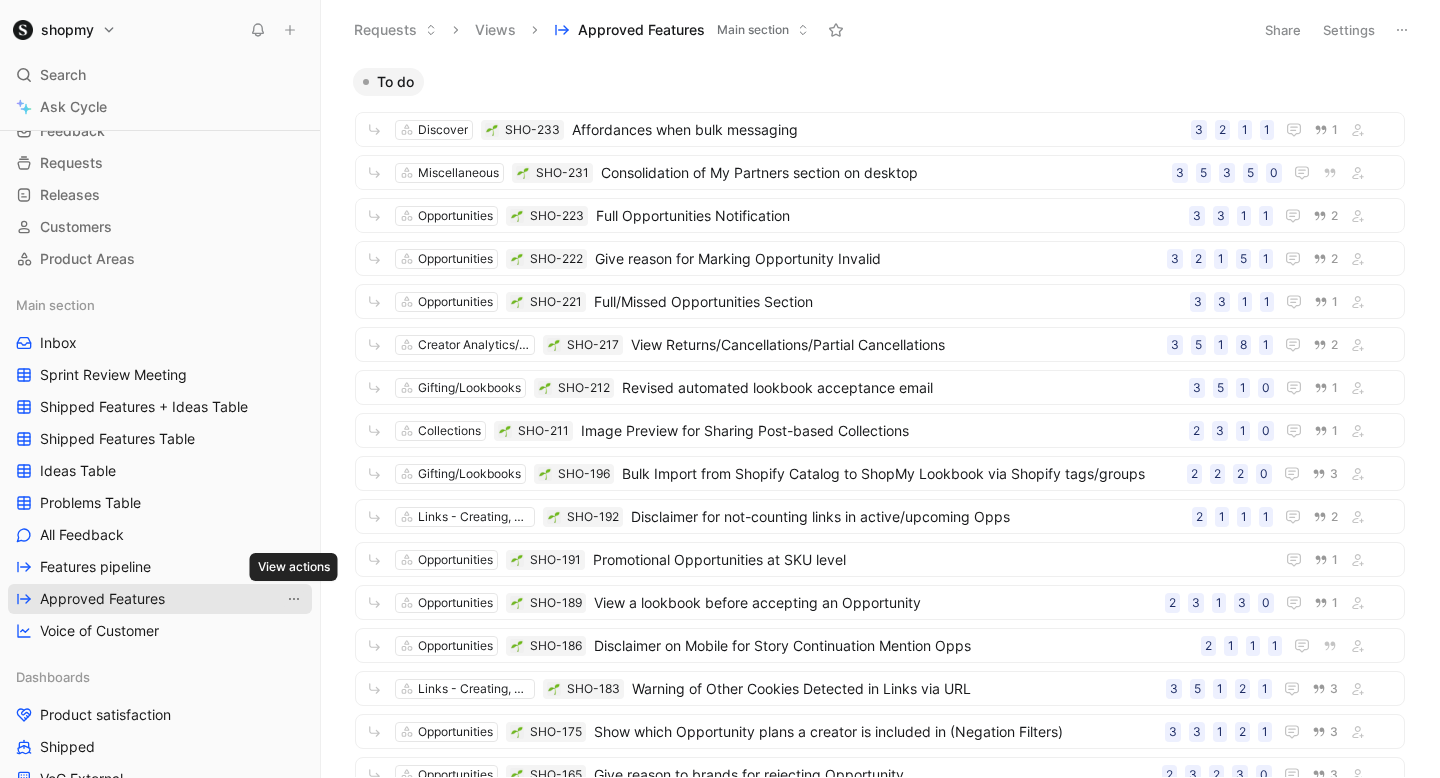 click 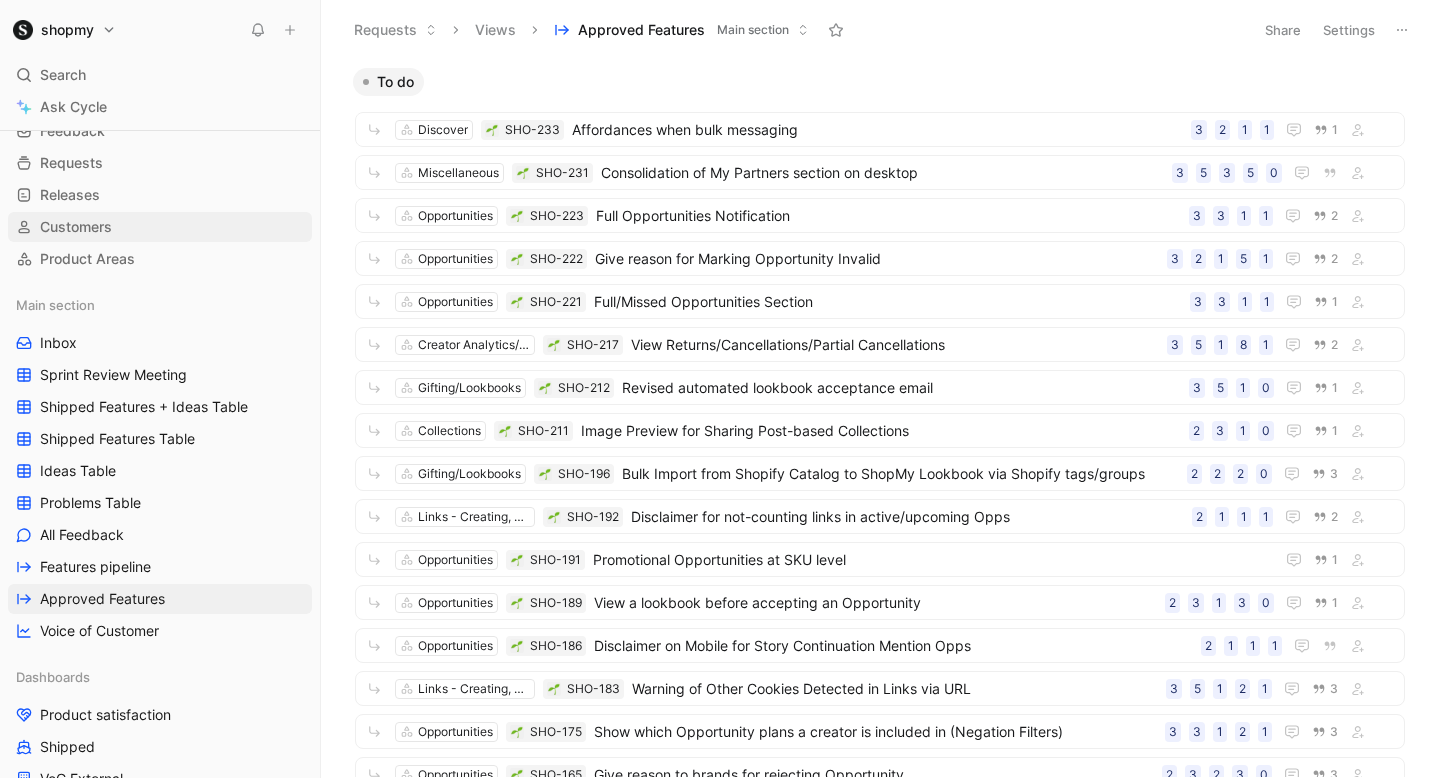 scroll, scrollTop: 0, scrollLeft: 0, axis: both 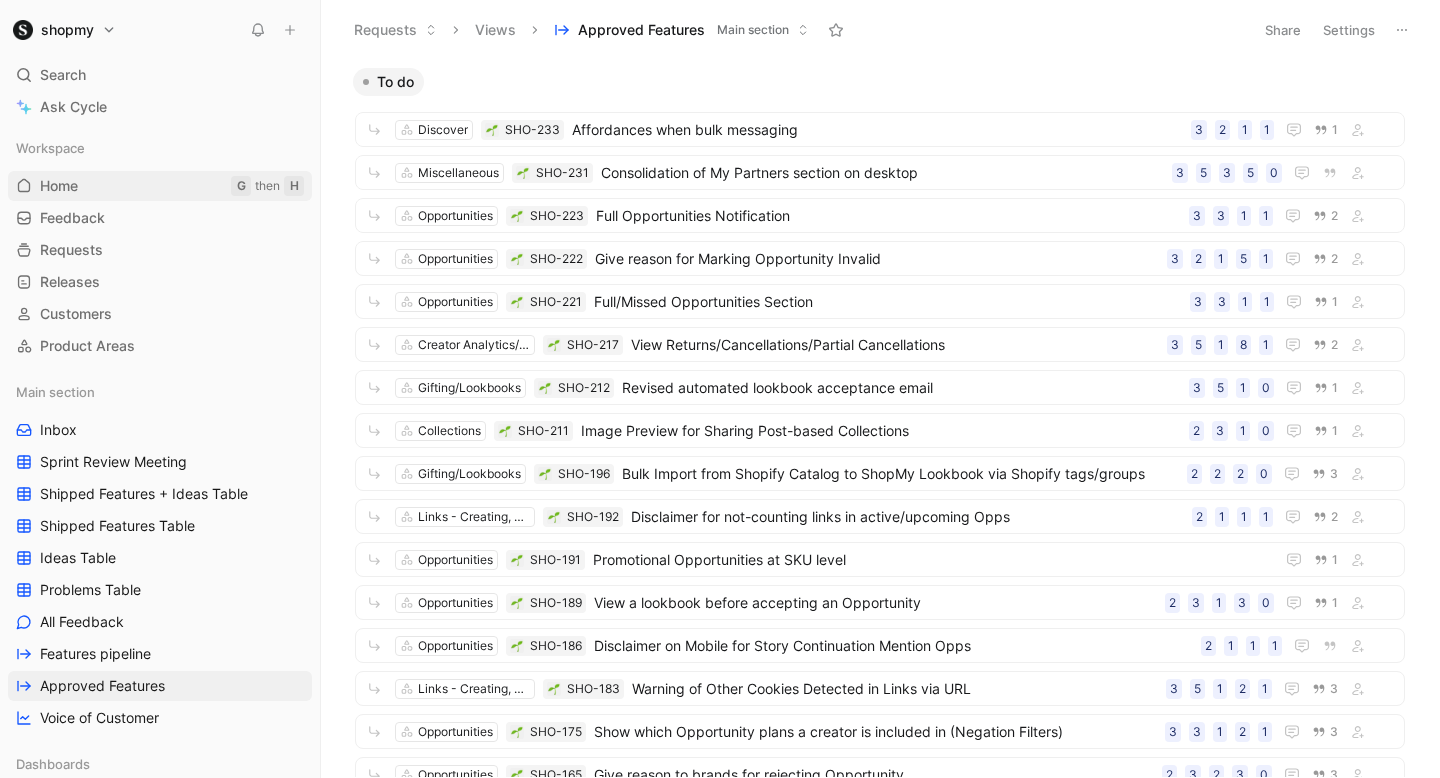 click on "Home G then H" at bounding box center [160, 186] 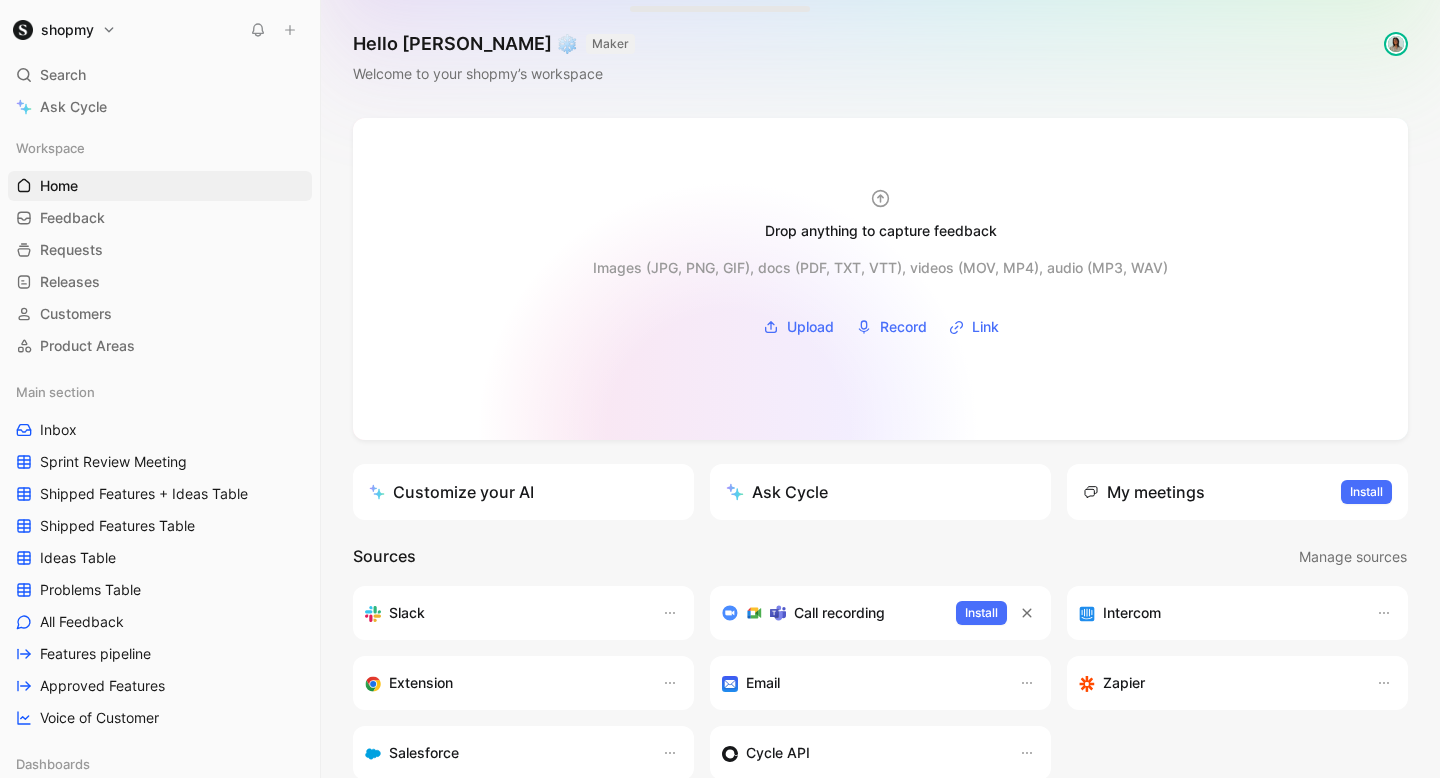 click on "shopmy Search ⌘ K Ask Cycle Workspace Home G then H Feedback G then F Requests G then R Releases G then L Customers Product Areas Main section Inbox Sprint Review Meeting Shipped Features + Ideas Table Shipped Features Table Ideas Table Problems Table All Feedback Features pipeline Approved Features Voice of Customer Dashboards Product satisfaction Shipped VoC External VoC Internal Feature view Customer view Trends Brand Inbox Features Table Problems Table VoC Brand Brand/Creator Brand/Shopper Creator Creator/Shopper Shopper
To pick up a draggable item, press the space bar.
While dragging, use the arrow keys to move the item.
Press space again to drop the item in its new position, or press escape to cancel.
Help center Invite member Hello Nii ❄️ MAKER Welcome to your shopmy’s workspace Drop anything to capture feedback Images (JPG, PNG, GIF), docs (PDF, TXT, VTT), videos (MOV, MP4), audio (MP3, WAV) Upload Record Link Customize your AI Ask Cycle My meetings Install" at bounding box center (720, 389) 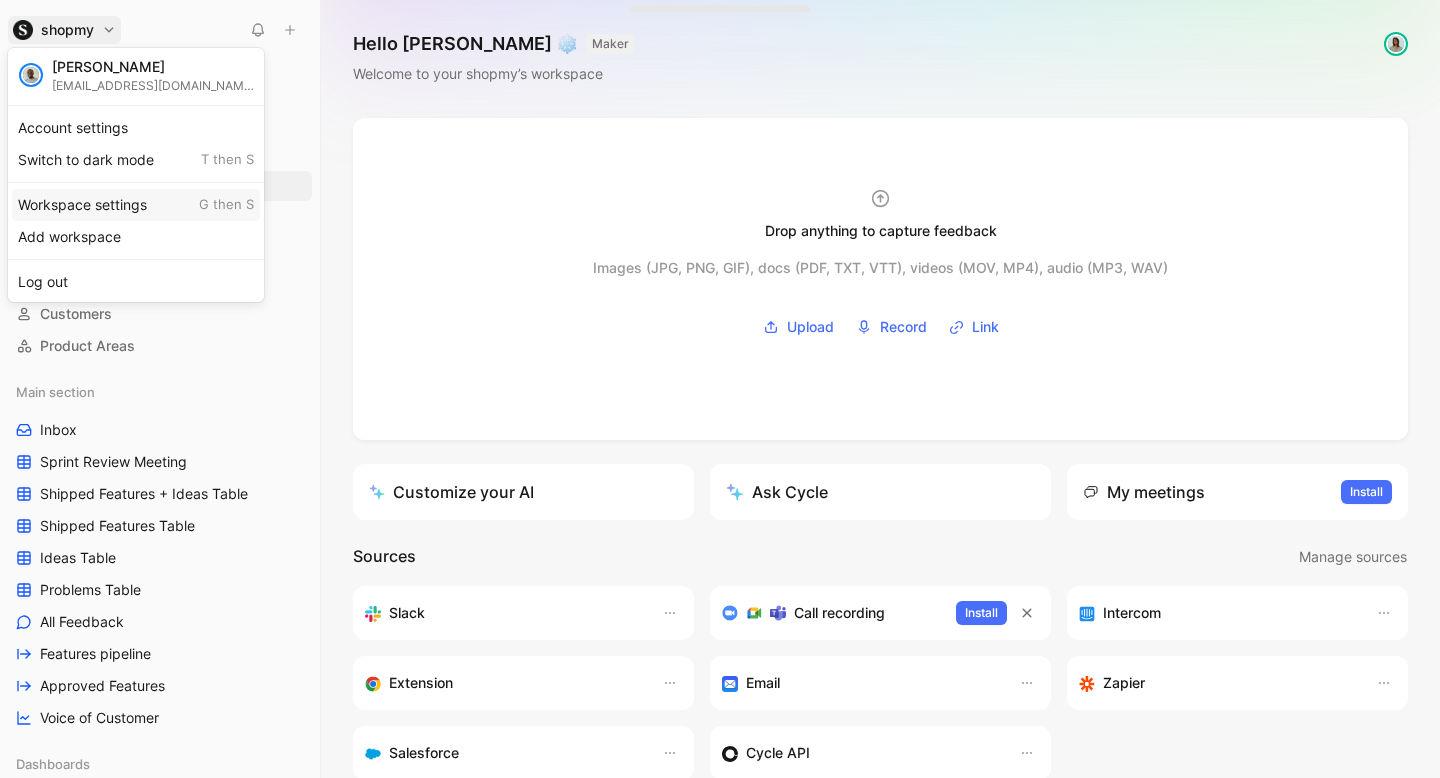 click on "Workspace settings G then S" at bounding box center (136, 205) 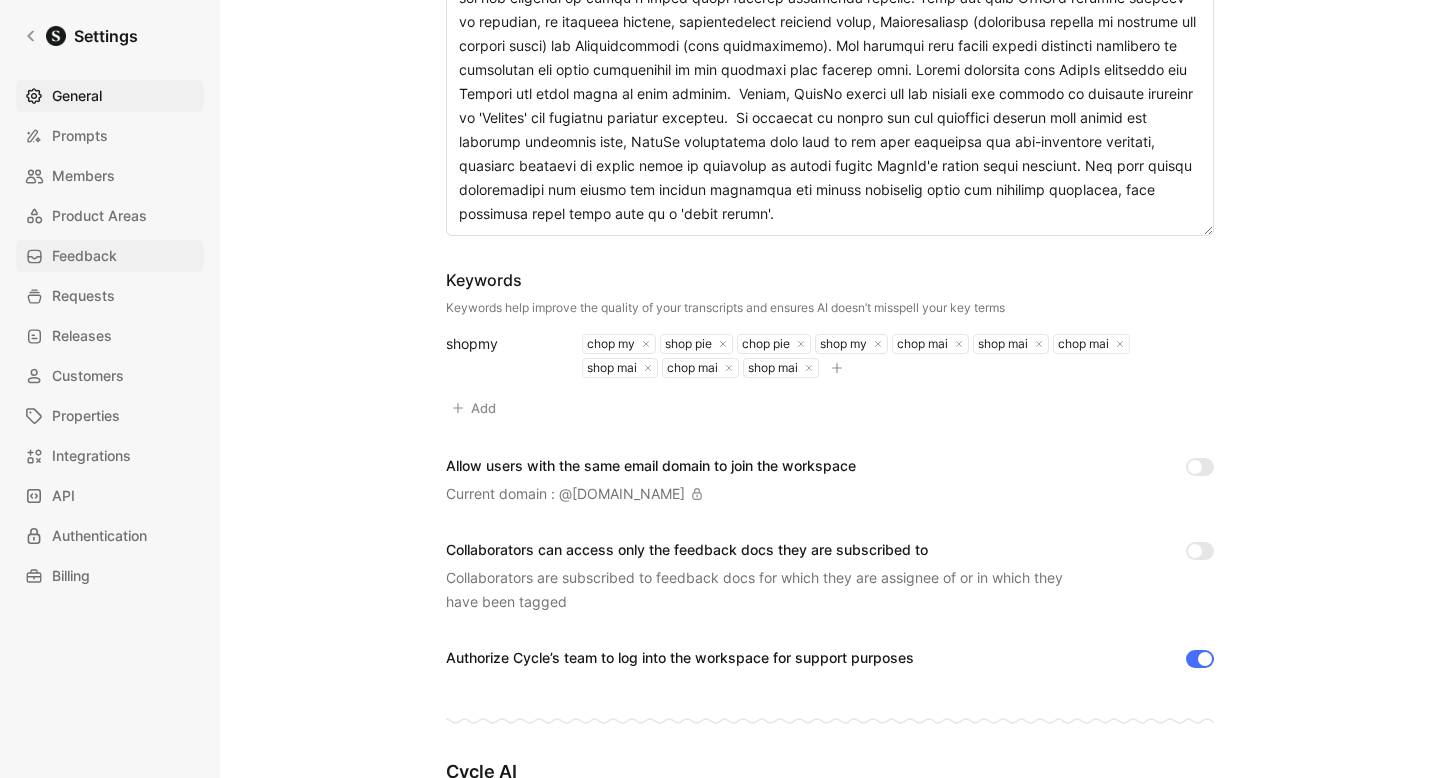 scroll, scrollTop: 630, scrollLeft: 0, axis: vertical 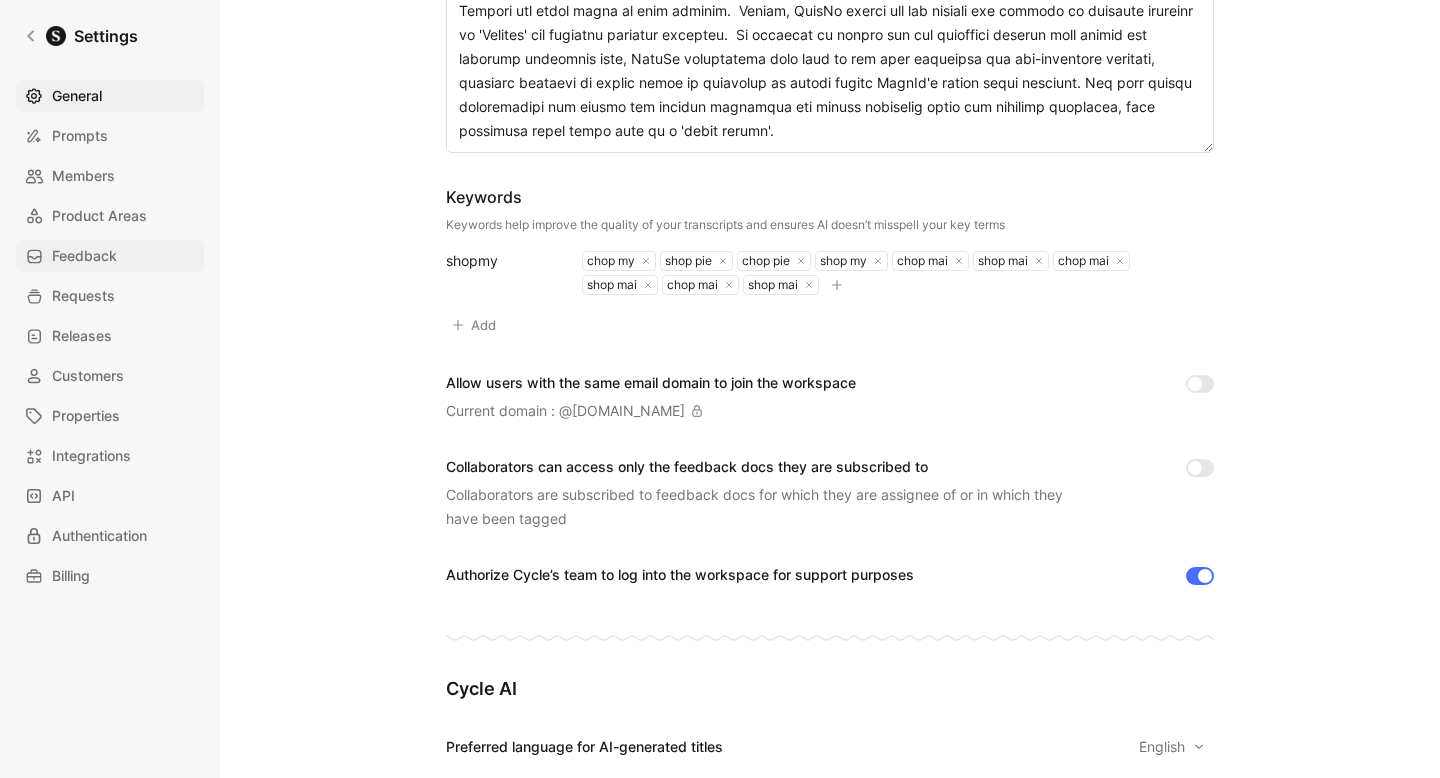 click on "Feedback" at bounding box center [110, 256] 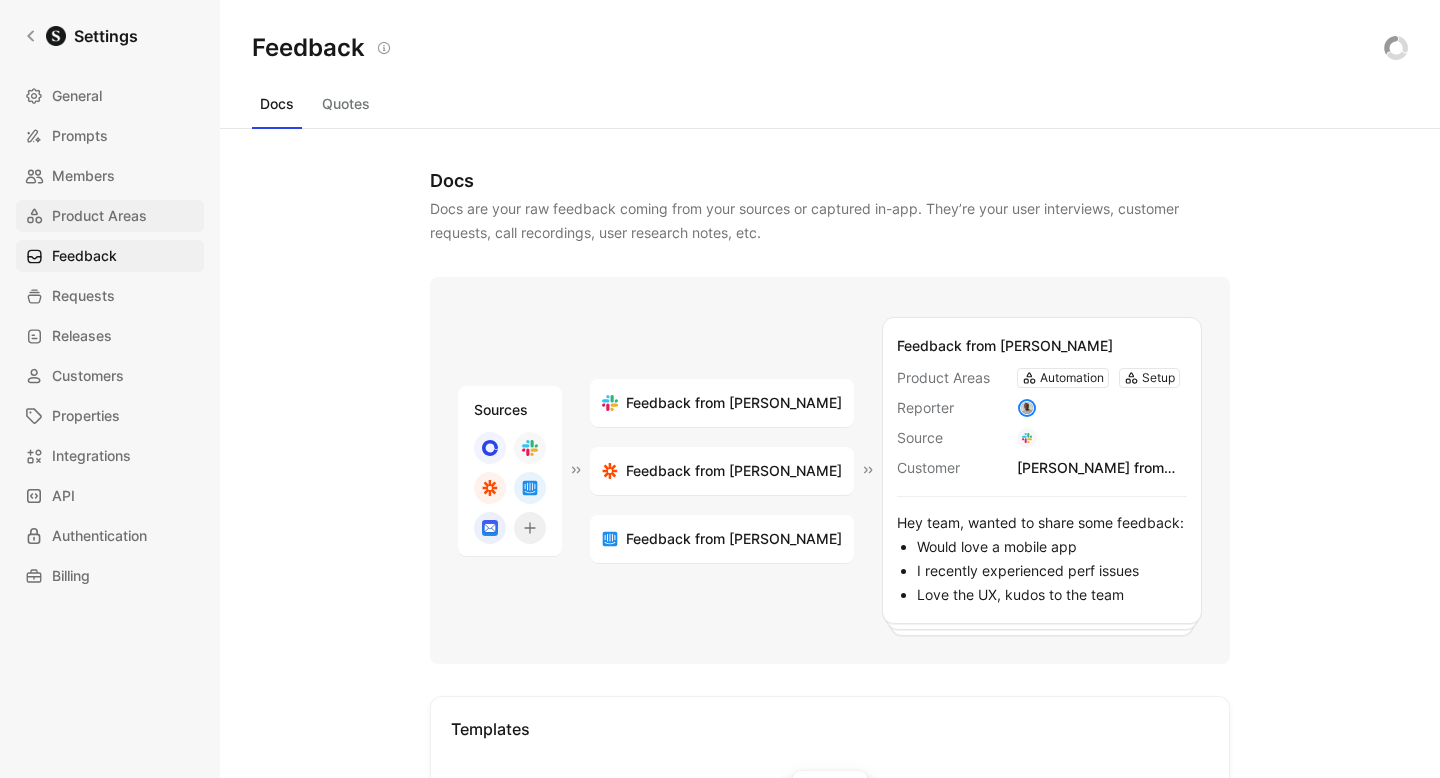 click on "Product Areas" at bounding box center [99, 216] 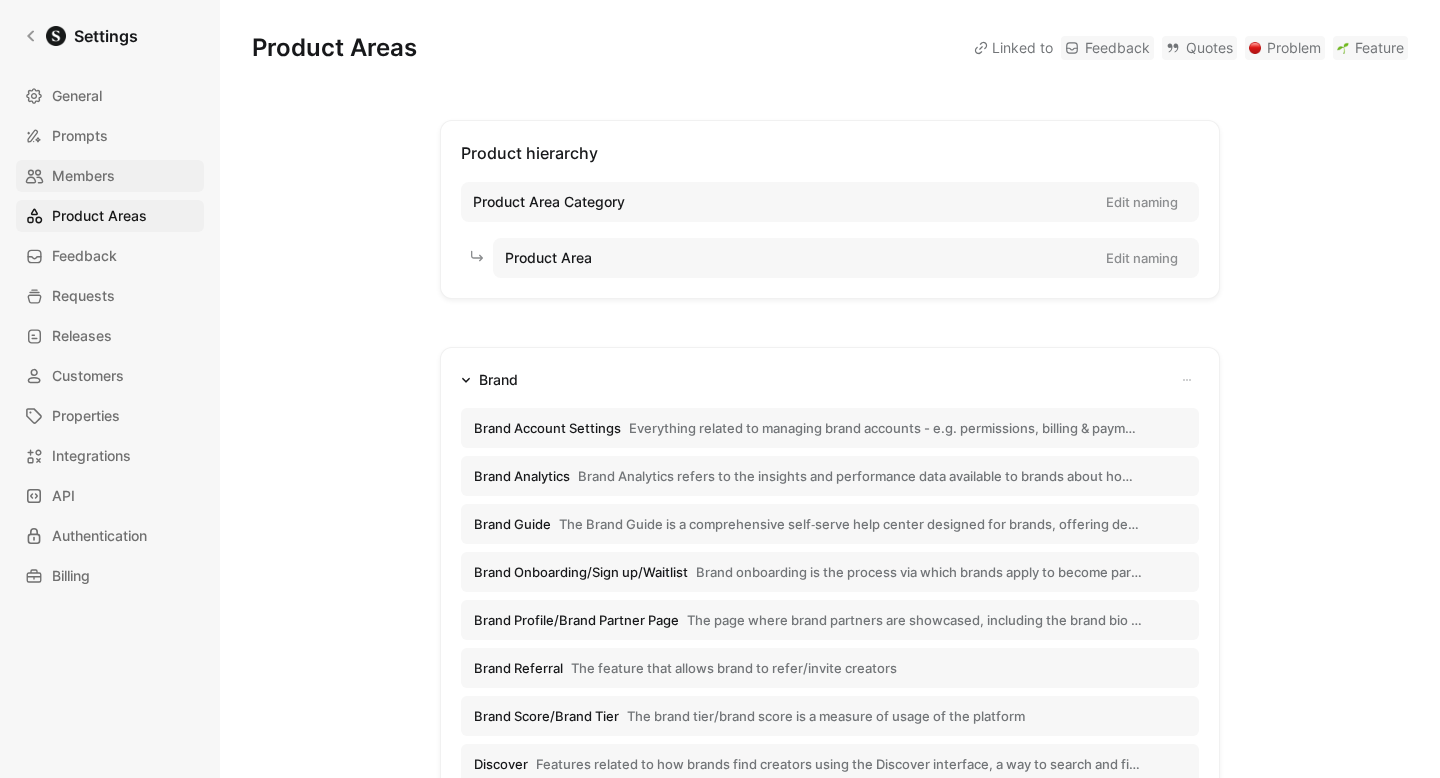 click on "Members" at bounding box center [110, 176] 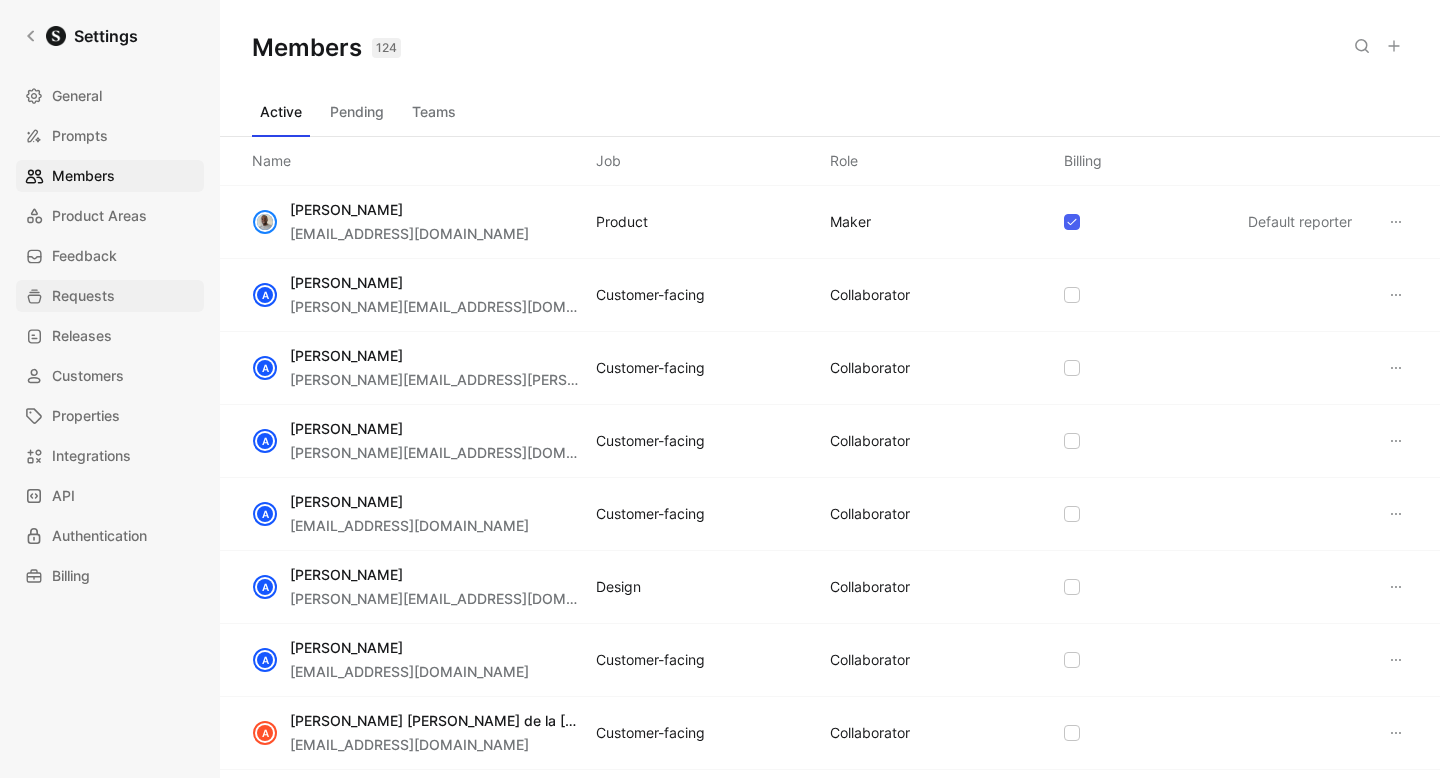 click on "Requests" at bounding box center [83, 296] 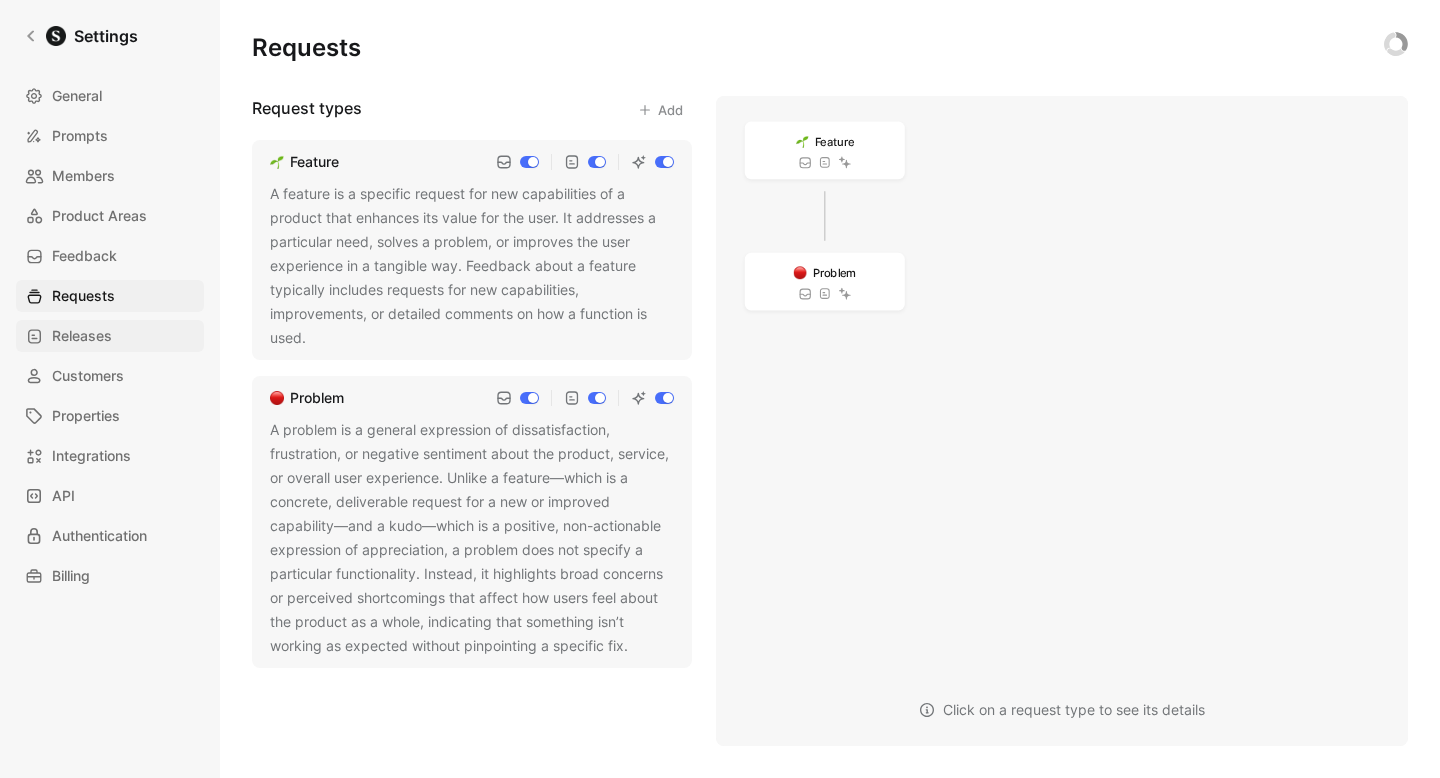 click on "Releases" at bounding box center [110, 336] 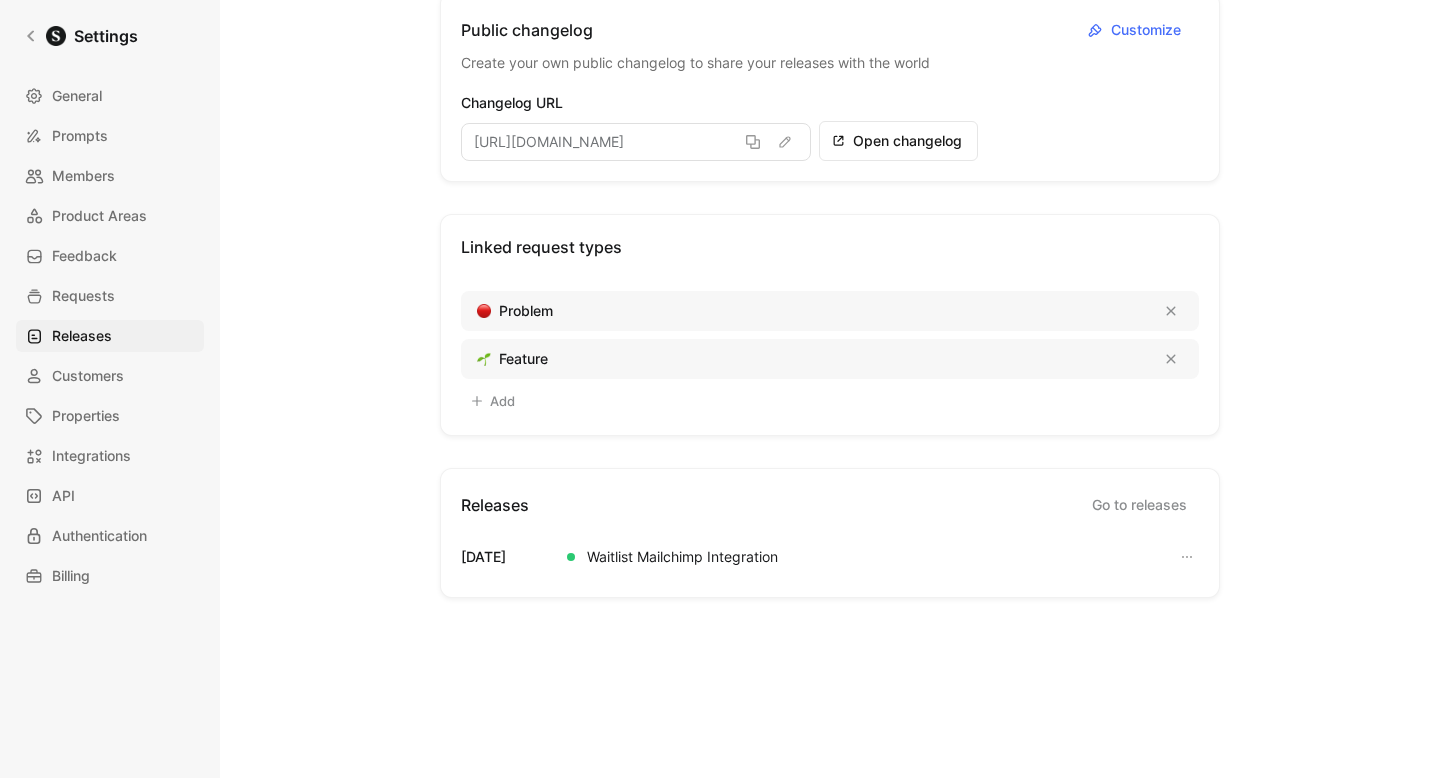 scroll, scrollTop: 189, scrollLeft: 0, axis: vertical 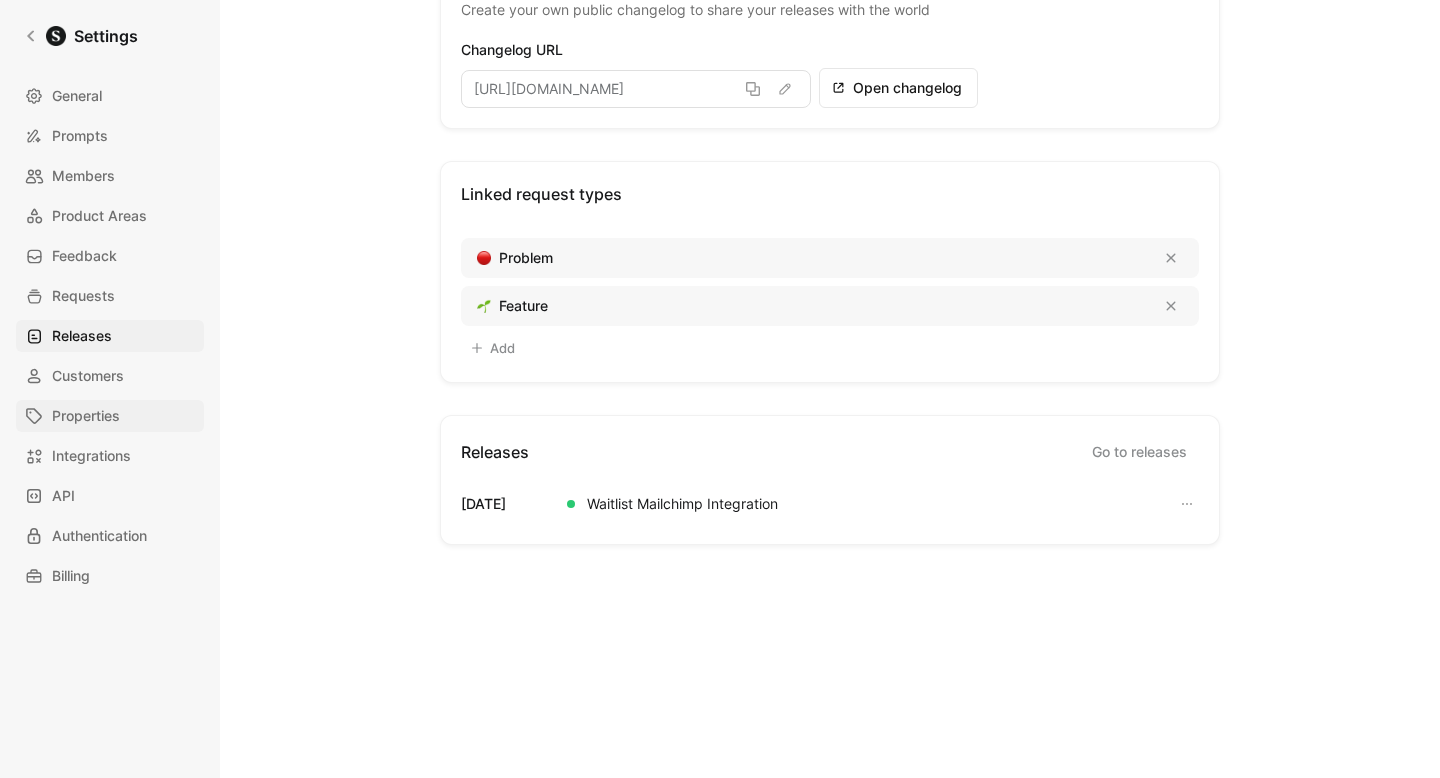 click on "Properties" at bounding box center [110, 416] 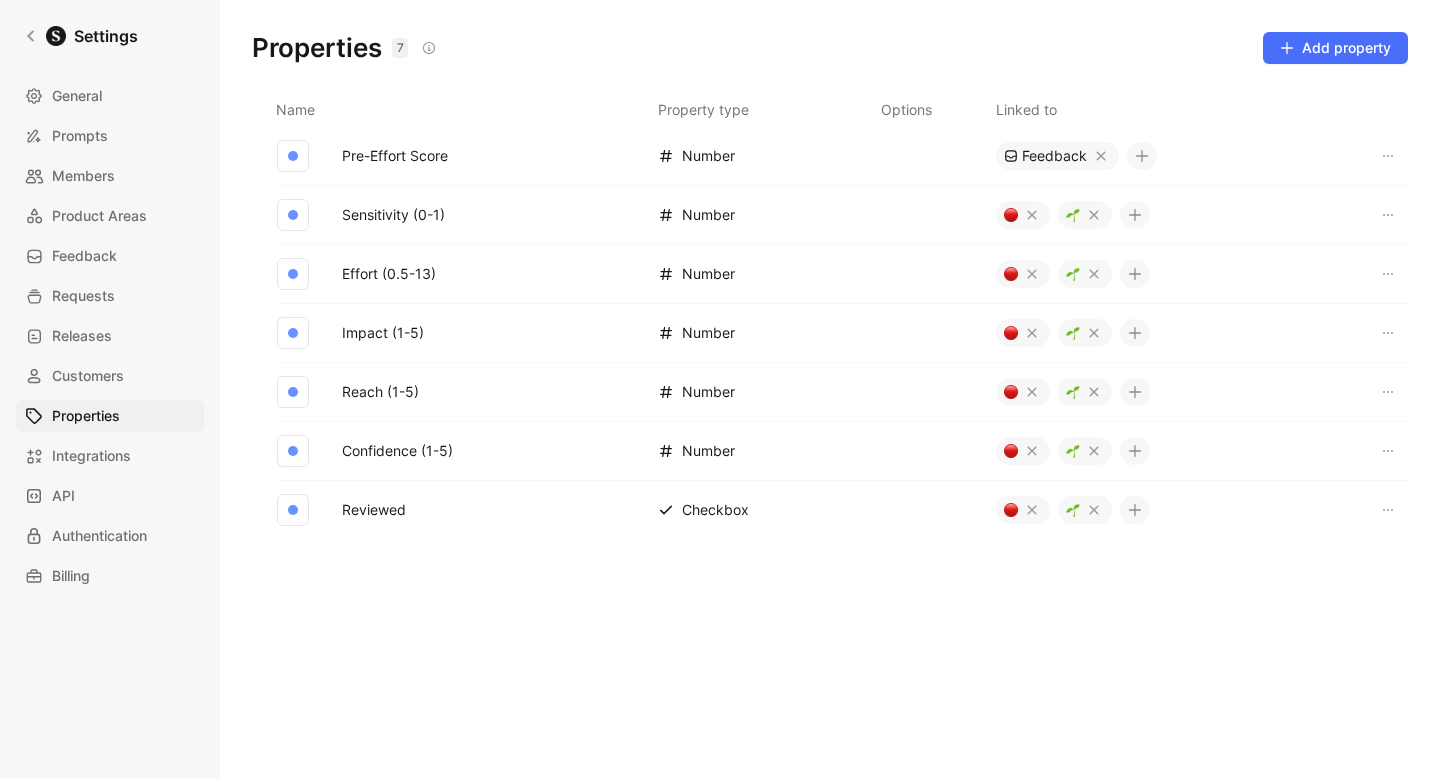 scroll, scrollTop: 0, scrollLeft: 0, axis: both 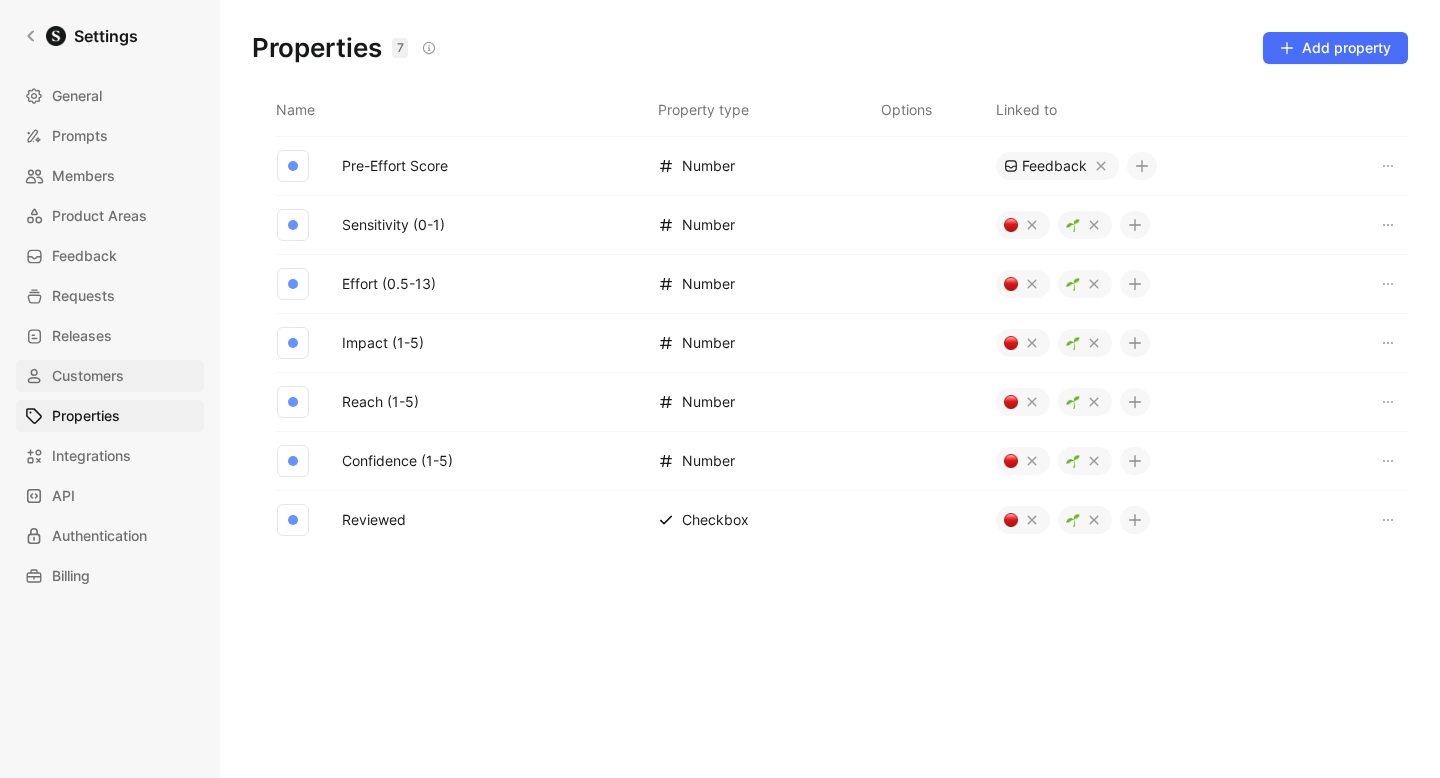 click on "Customers" at bounding box center [88, 376] 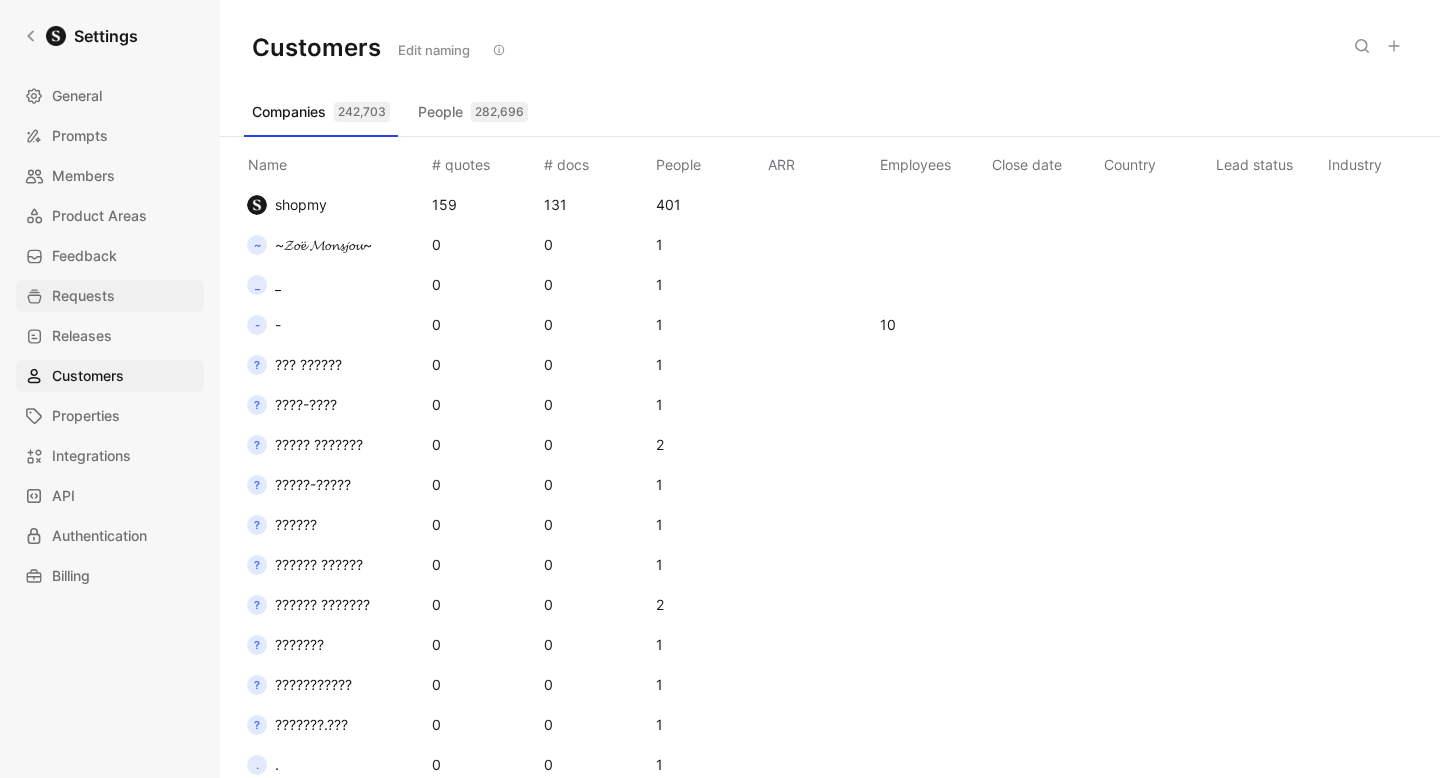 click on "Requests" at bounding box center [83, 296] 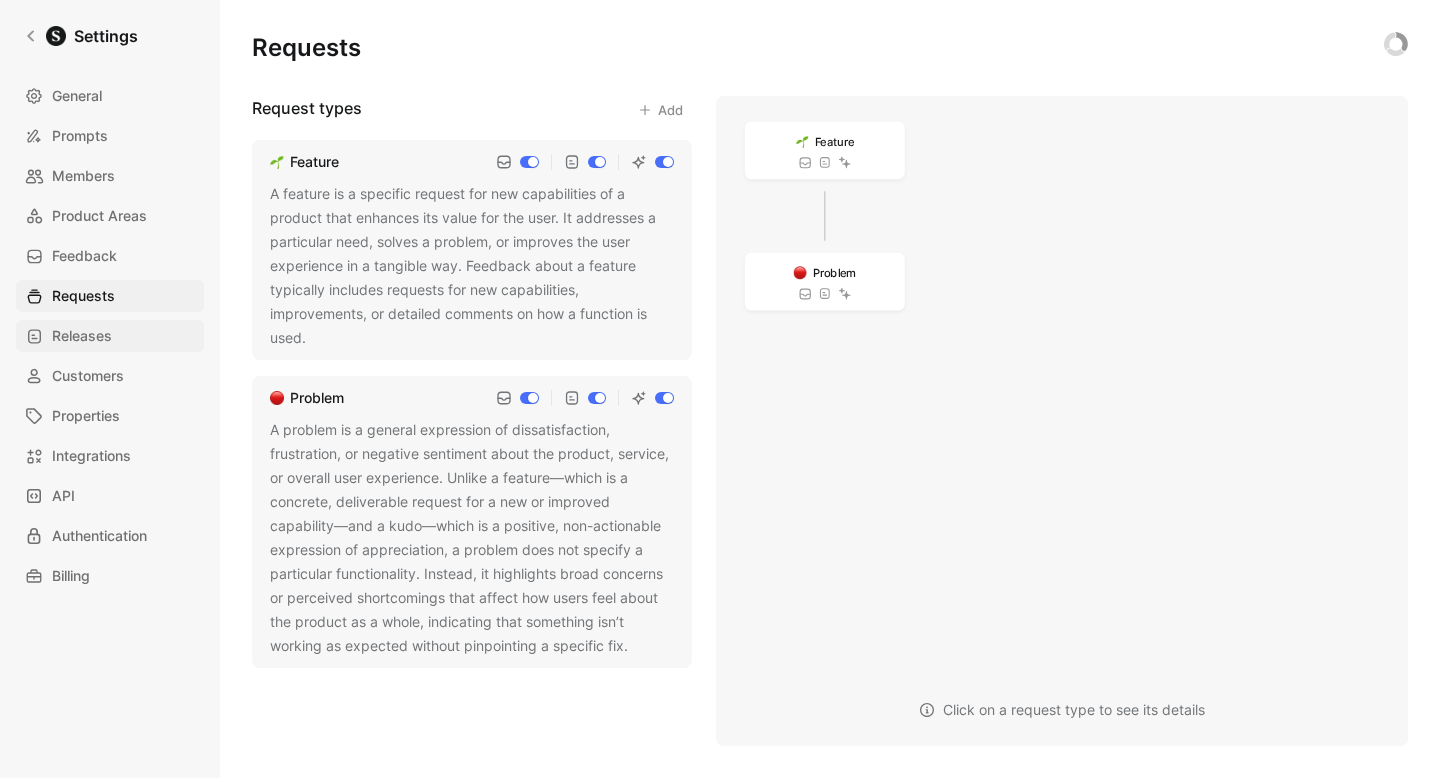 click on "Releases" at bounding box center (82, 336) 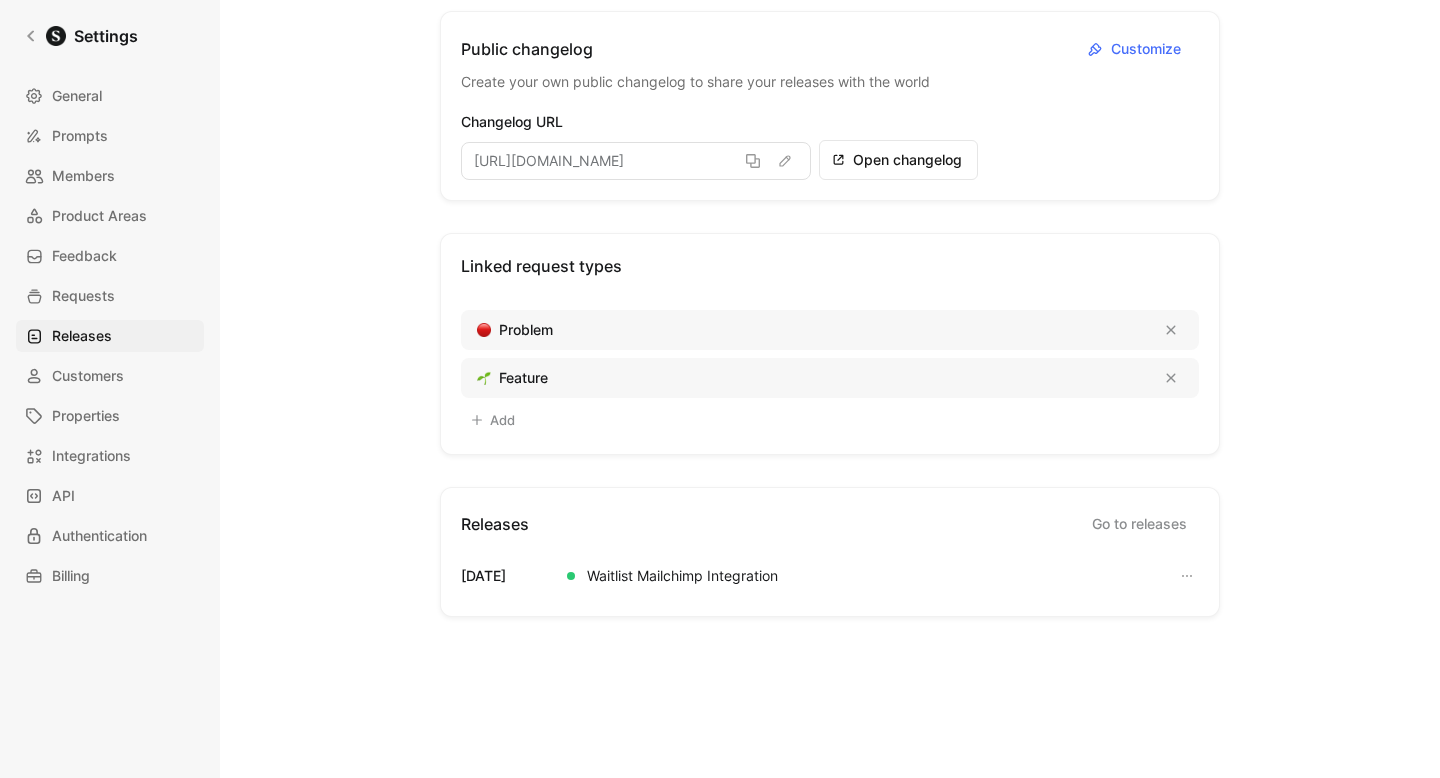 scroll, scrollTop: 189, scrollLeft: 0, axis: vertical 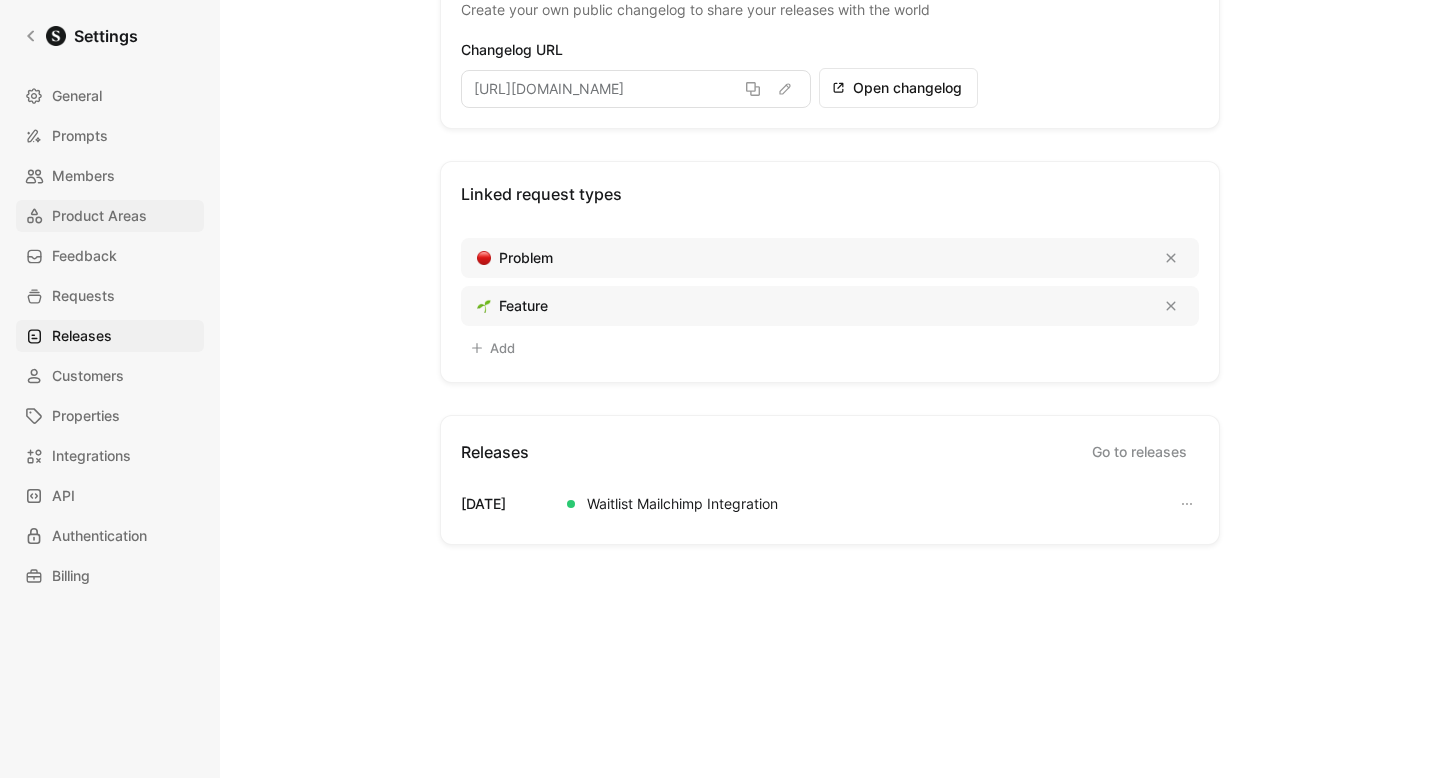 click on "Product Areas" at bounding box center (99, 216) 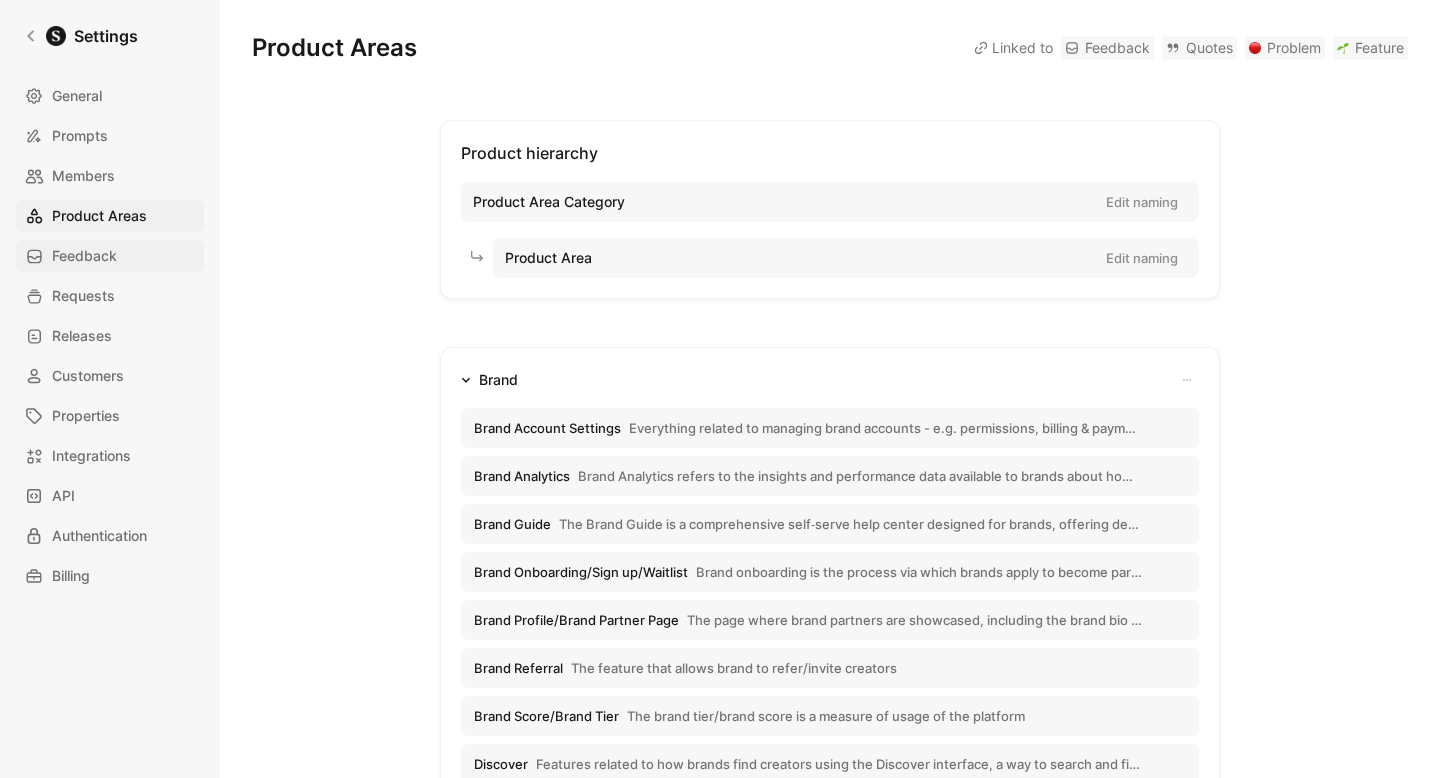 click on "Feedback" at bounding box center (110, 256) 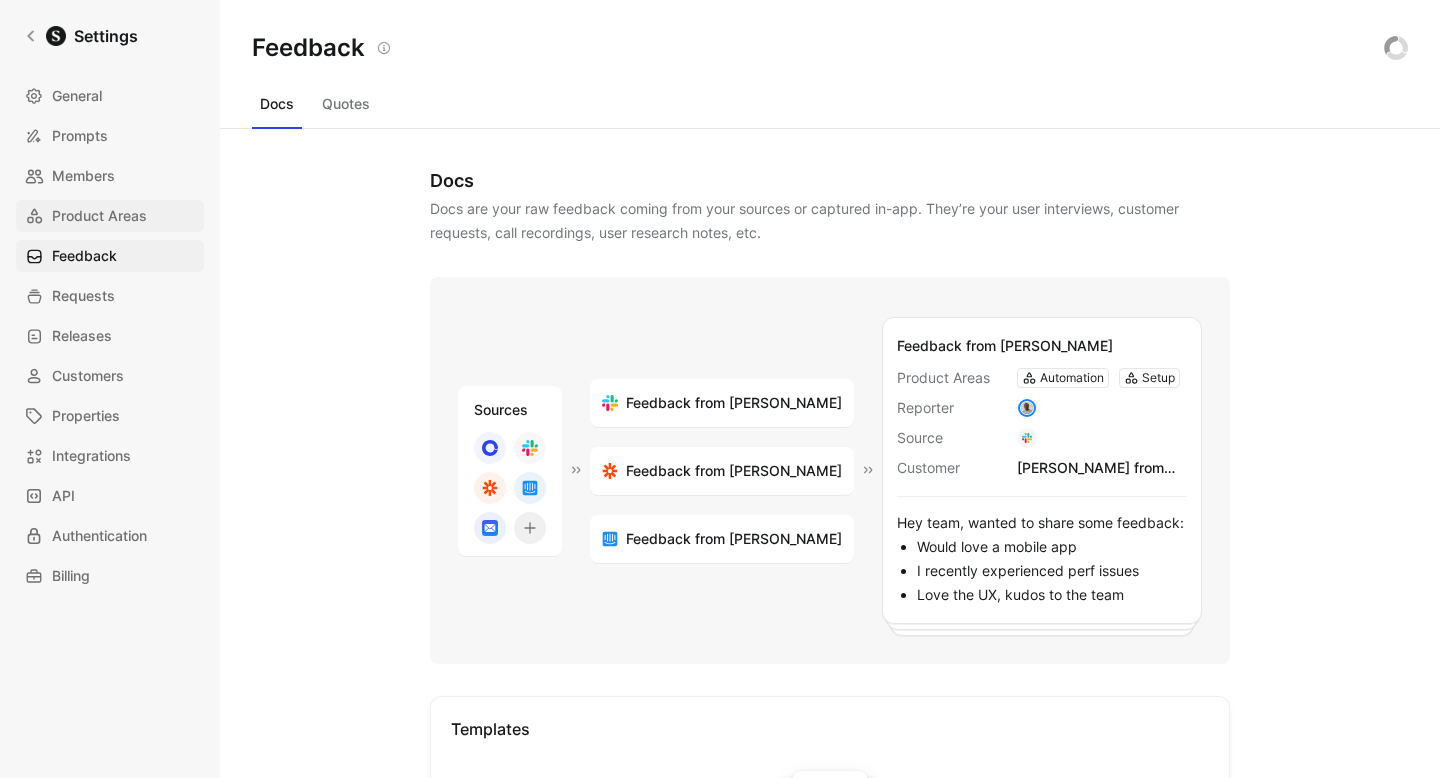 click on "Product Areas" at bounding box center (99, 216) 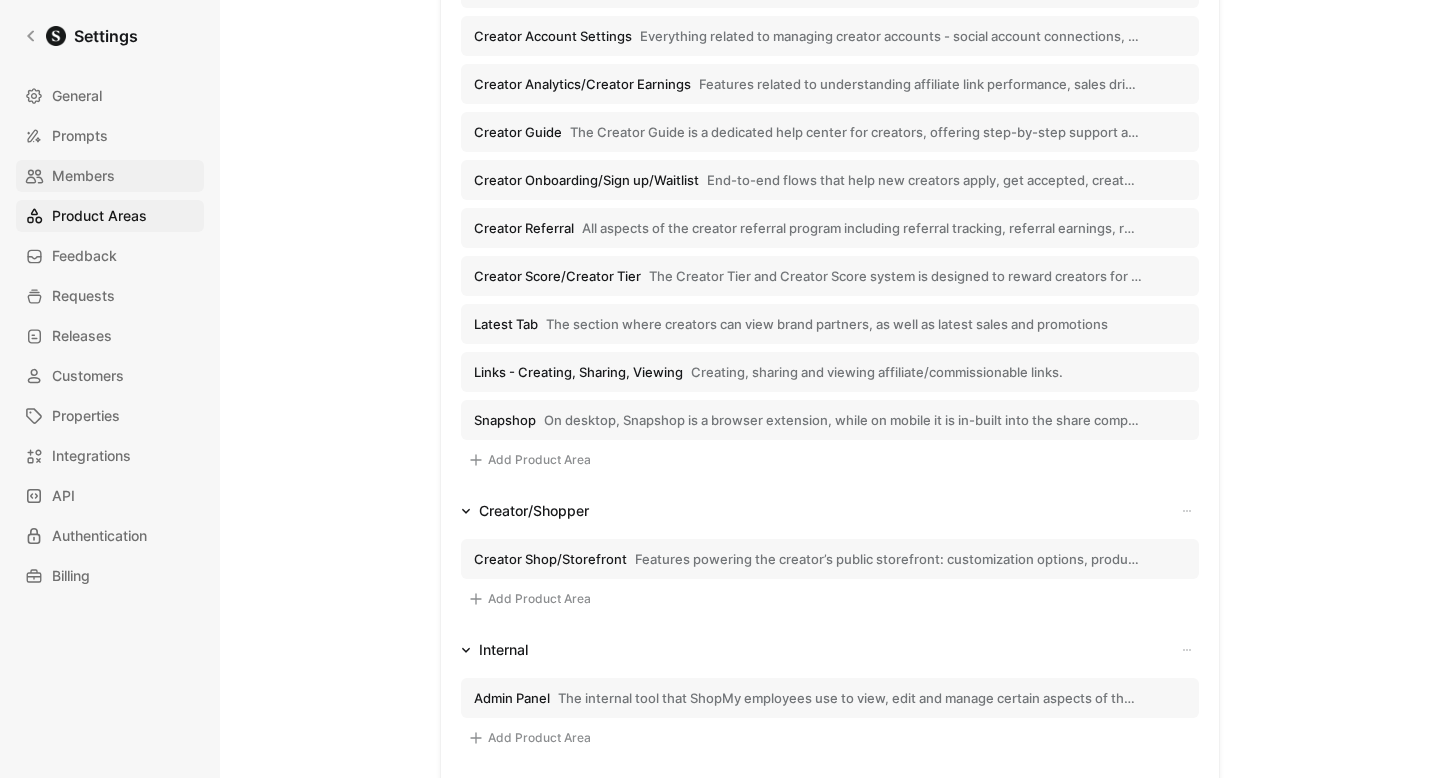 scroll, scrollTop: 1859, scrollLeft: 0, axis: vertical 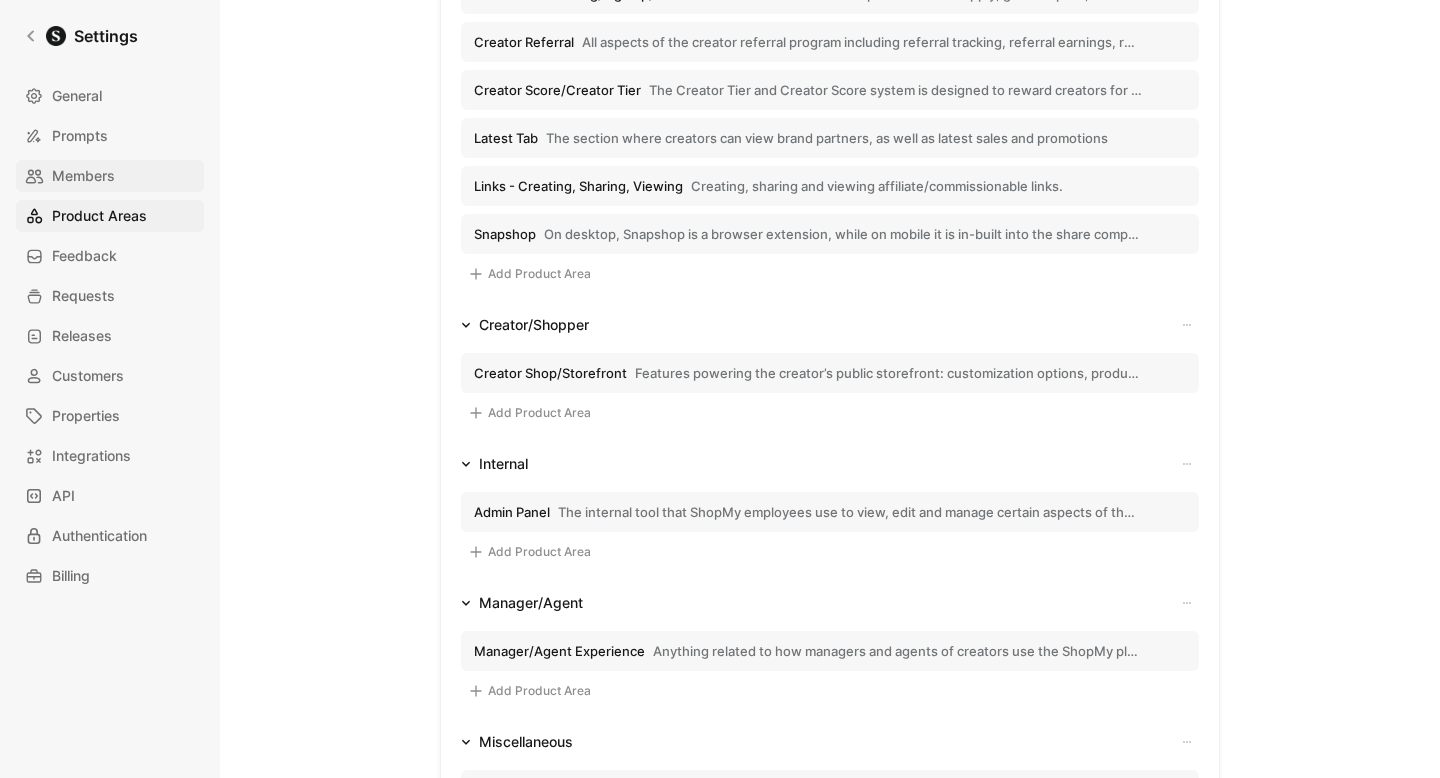 click on "Members" at bounding box center [110, 176] 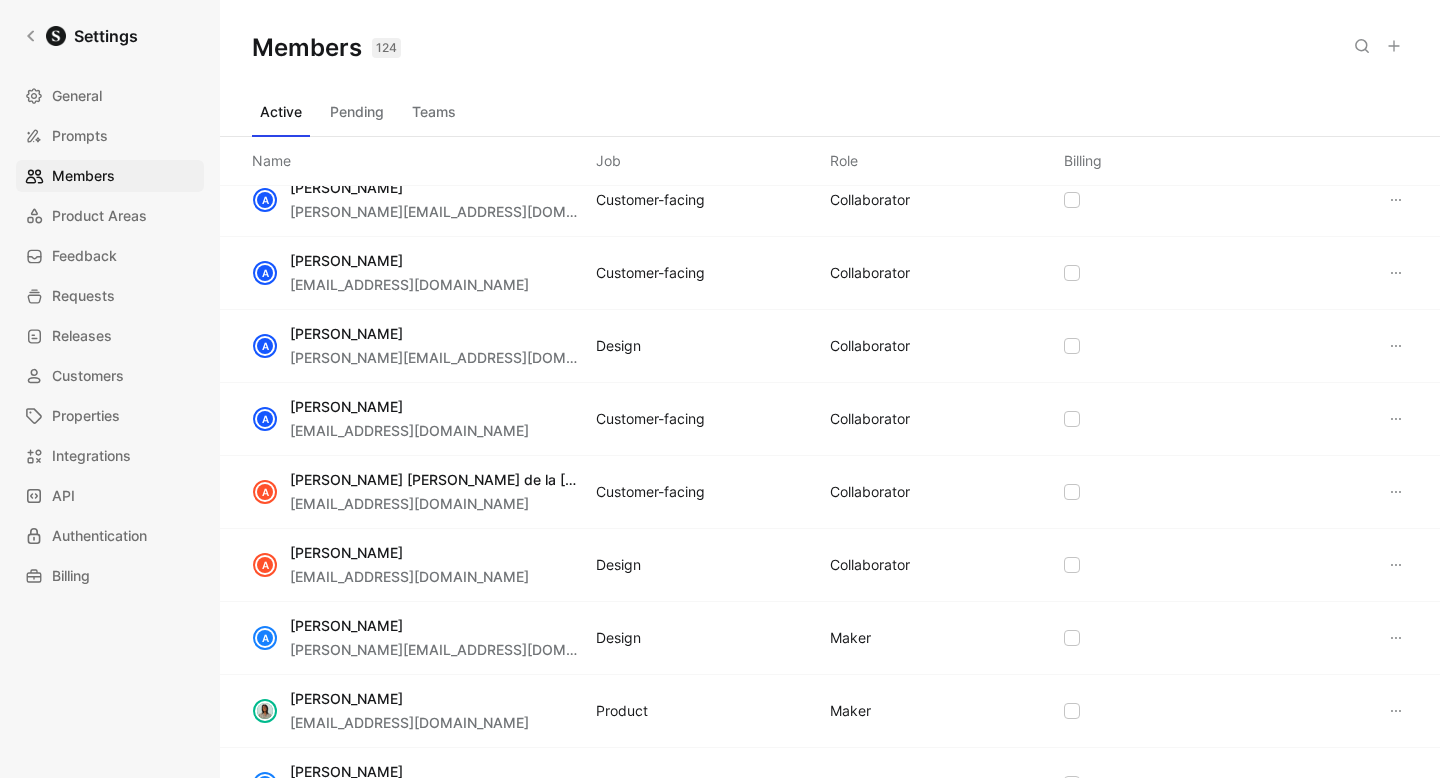 scroll, scrollTop: 463, scrollLeft: 0, axis: vertical 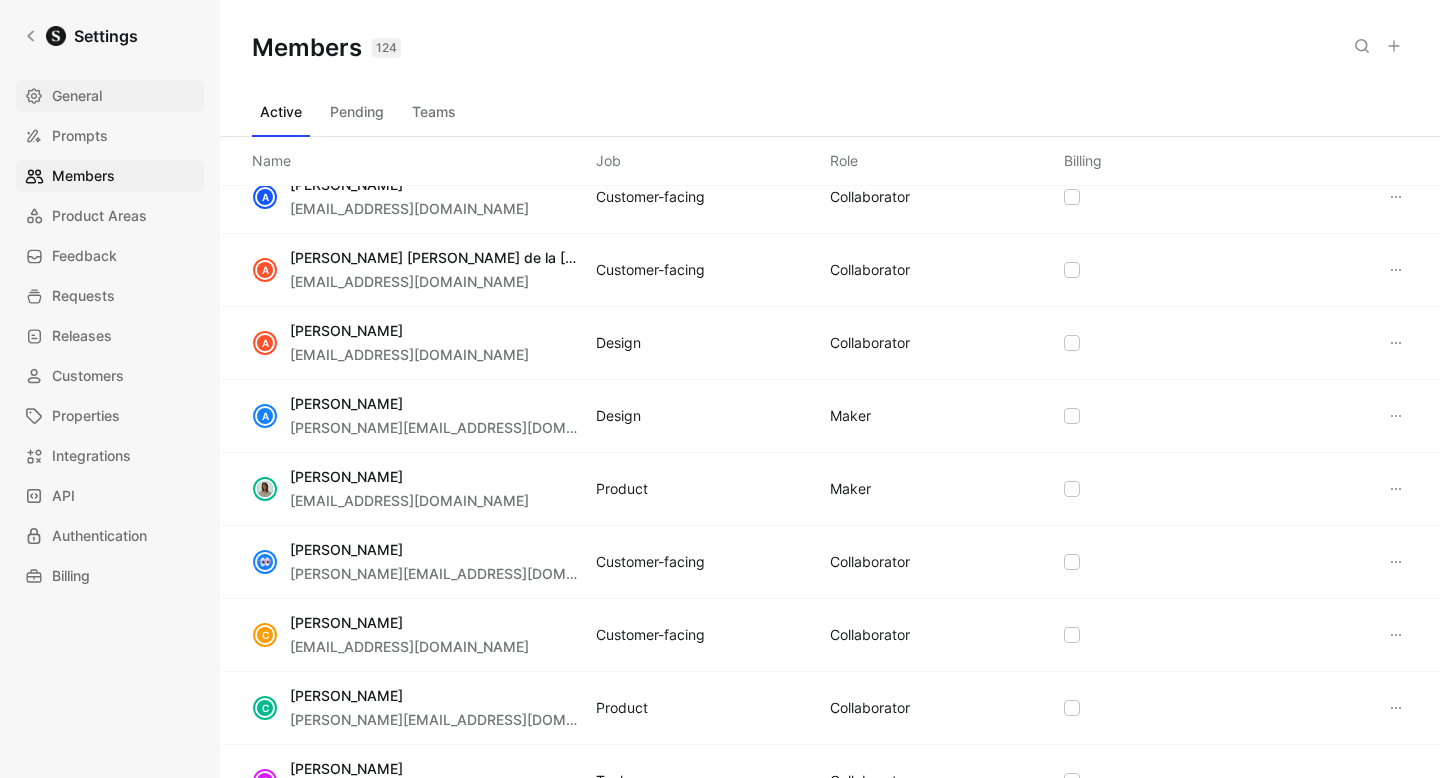 click on "General" at bounding box center [110, 96] 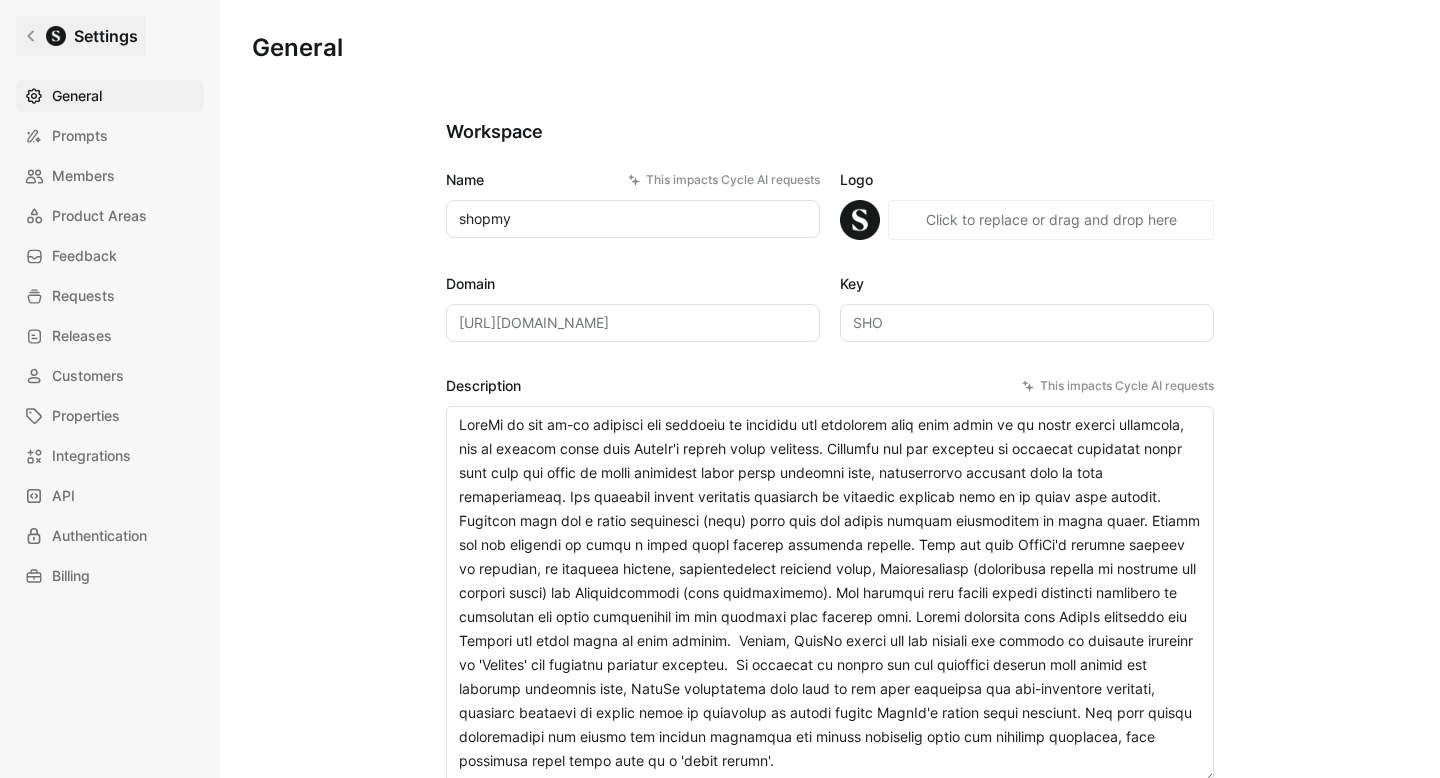 click 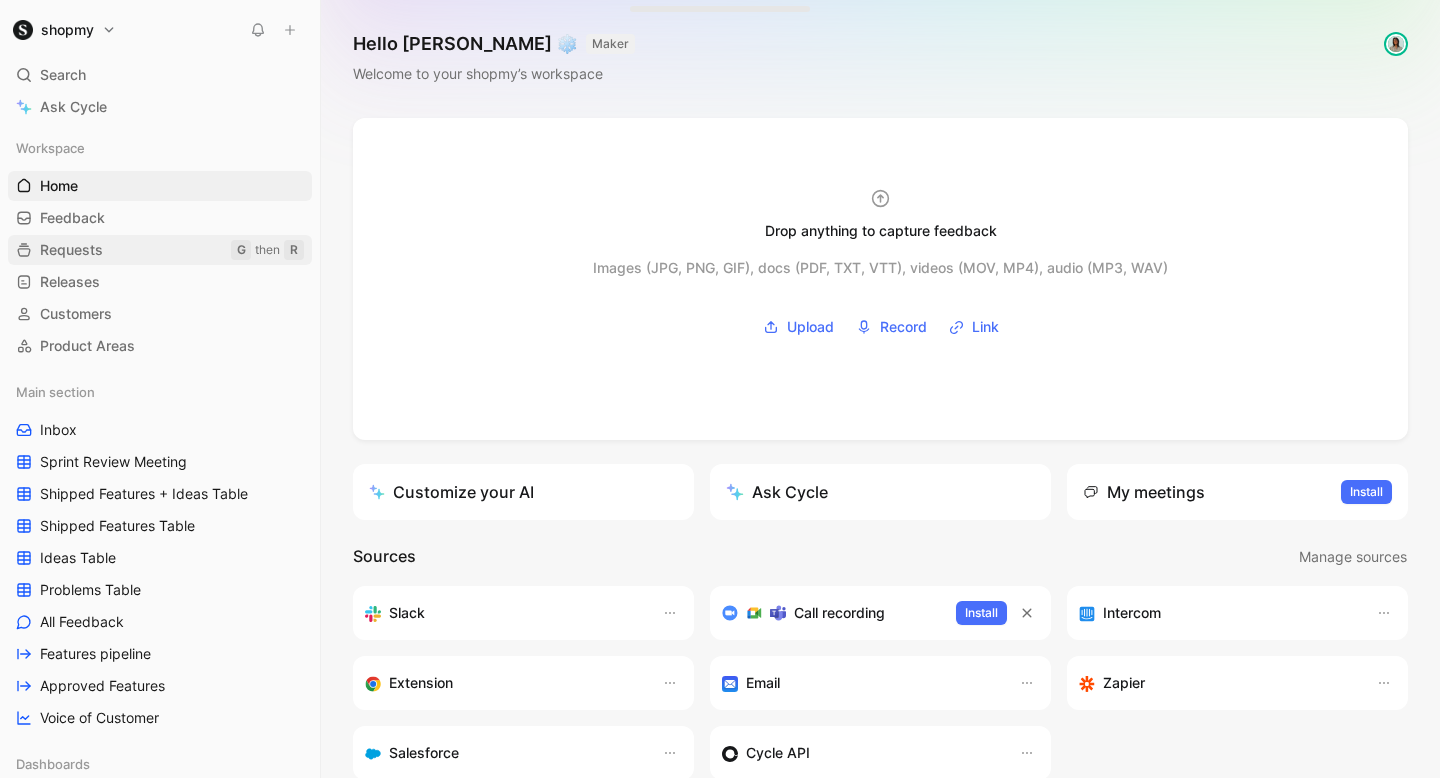 click on "Requests G then R" at bounding box center [160, 250] 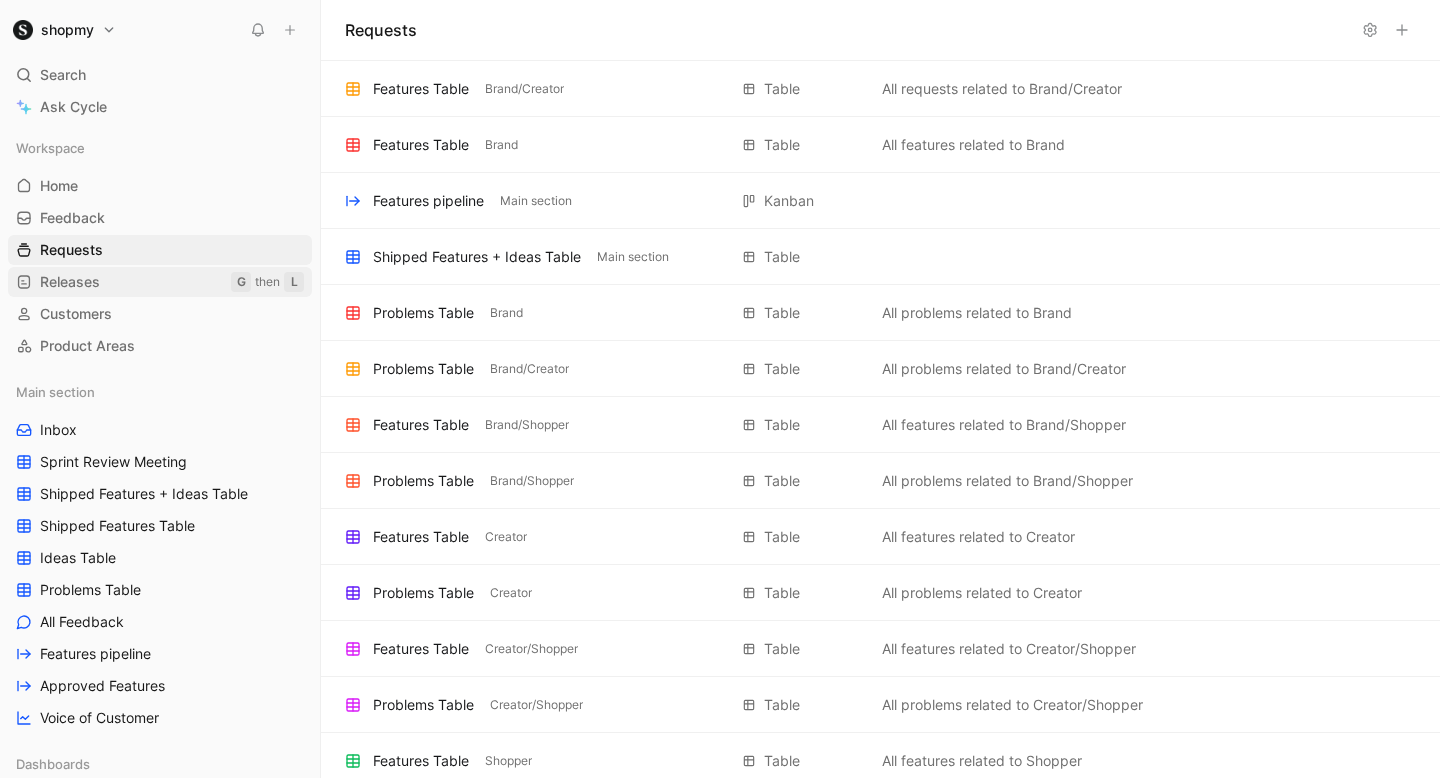 click on "Releases G then L" at bounding box center [160, 282] 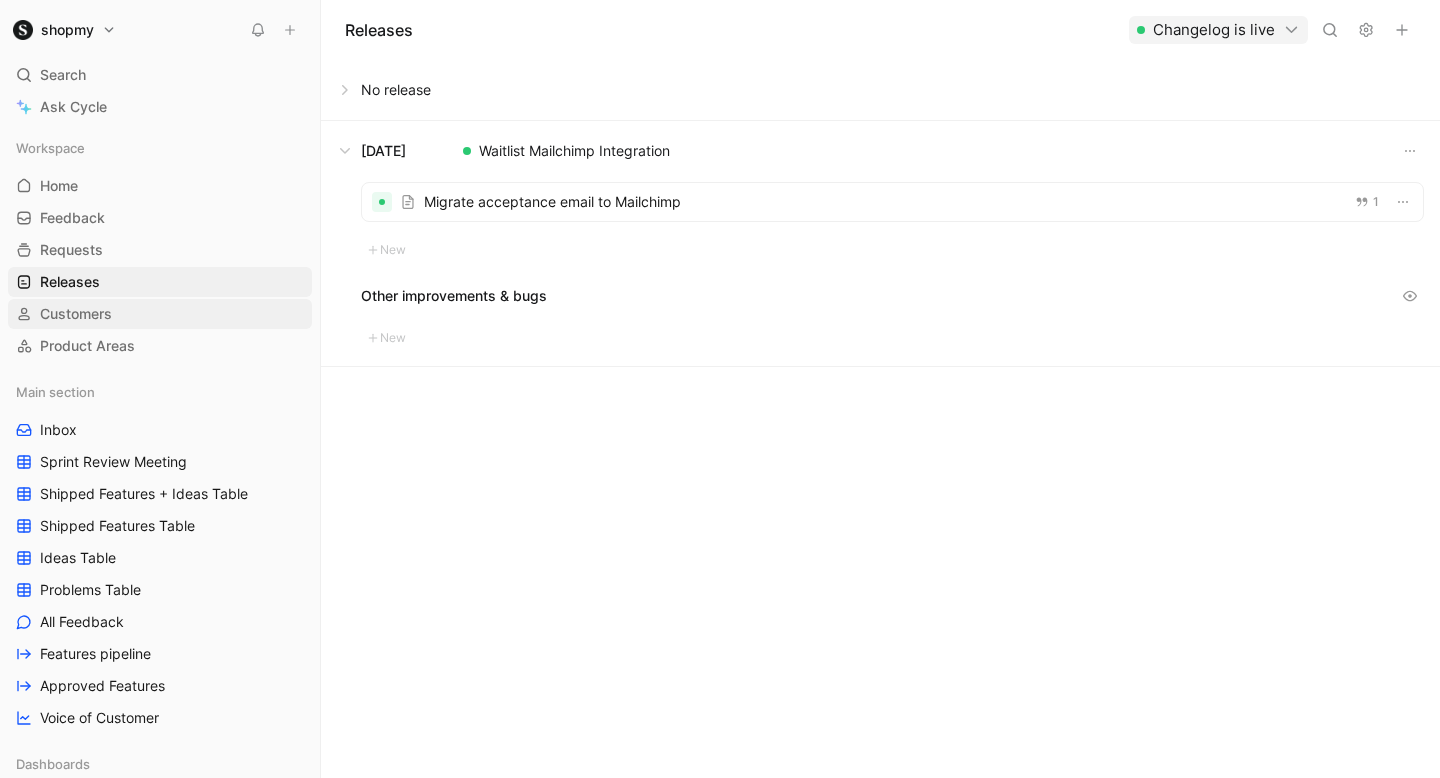 click on "Customers" at bounding box center (160, 314) 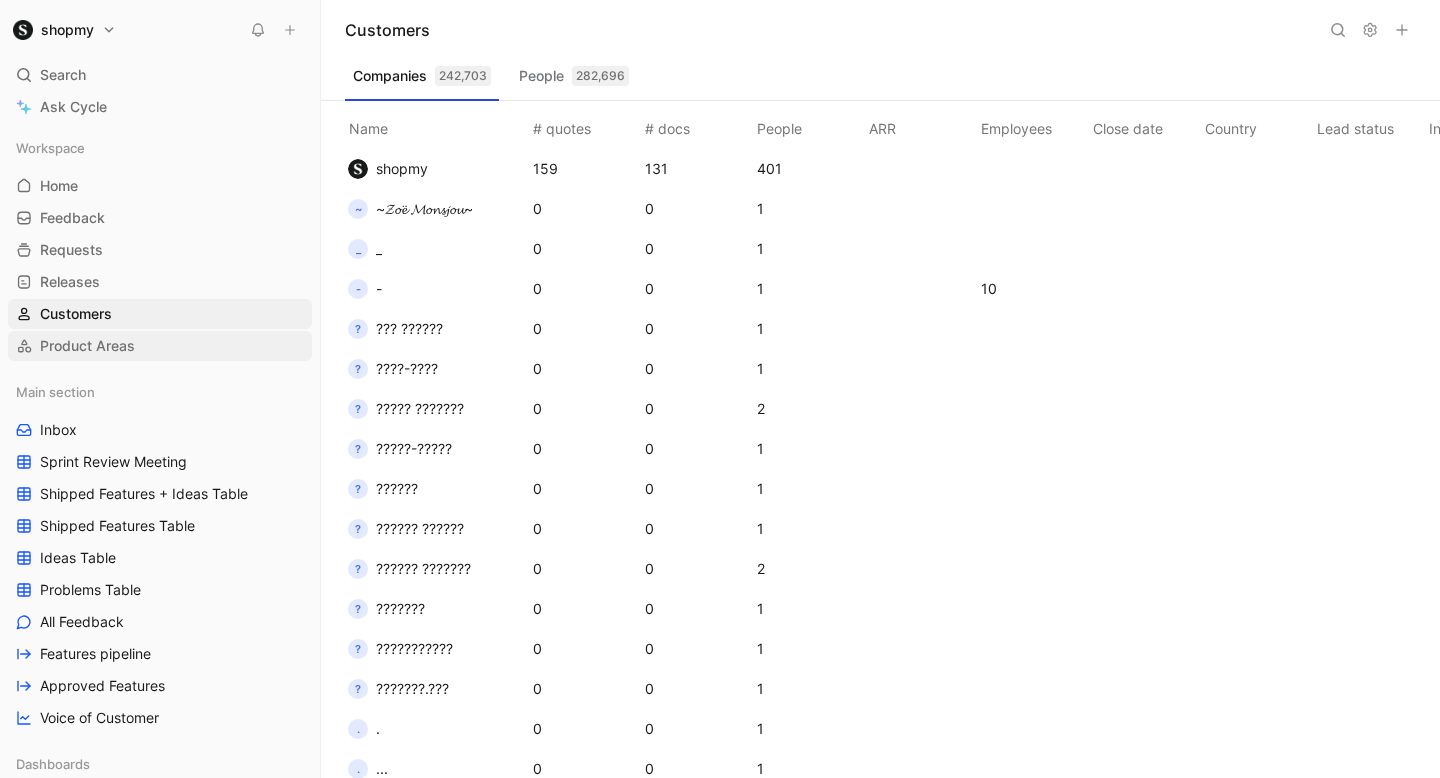 click on "Product Areas" at bounding box center (160, 346) 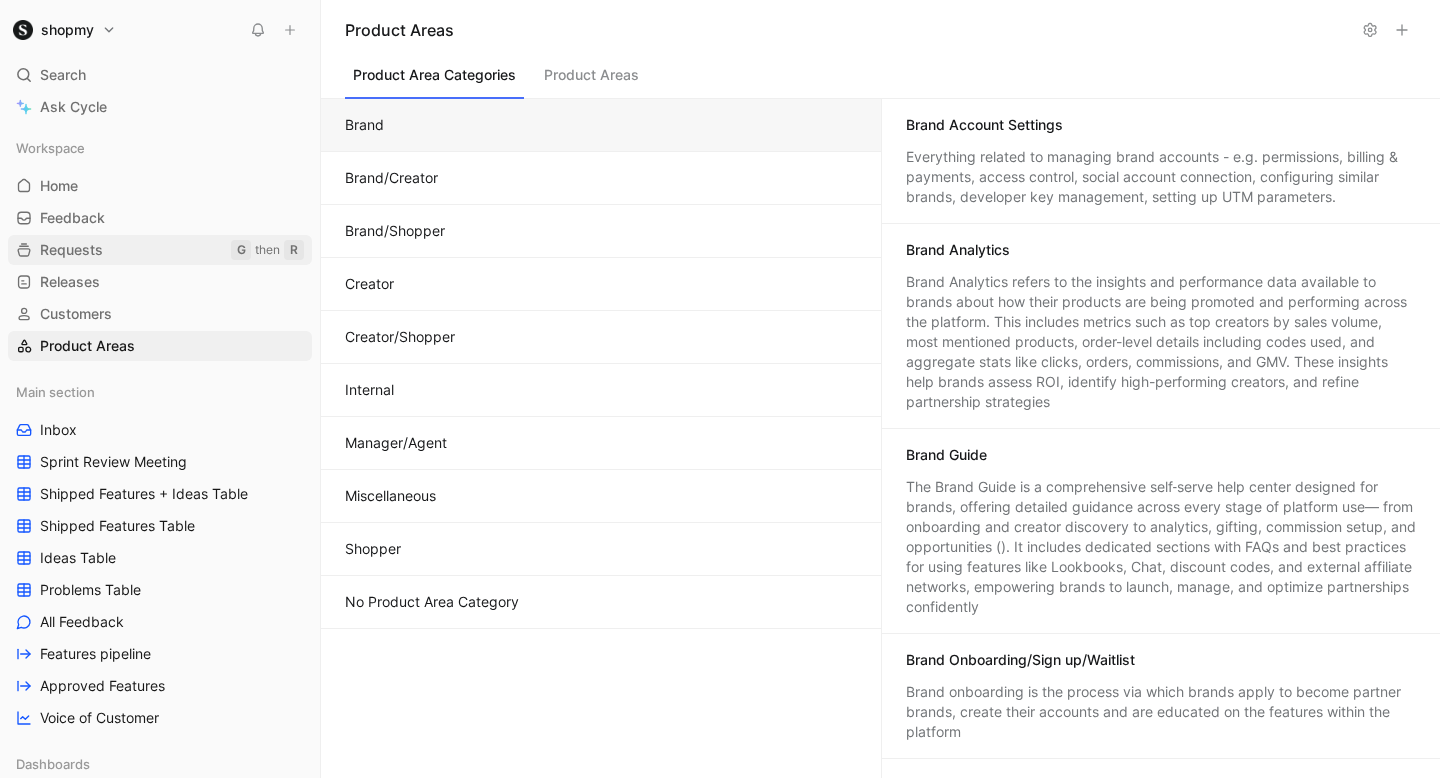 click on "Requests G then R" at bounding box center (160, 250) 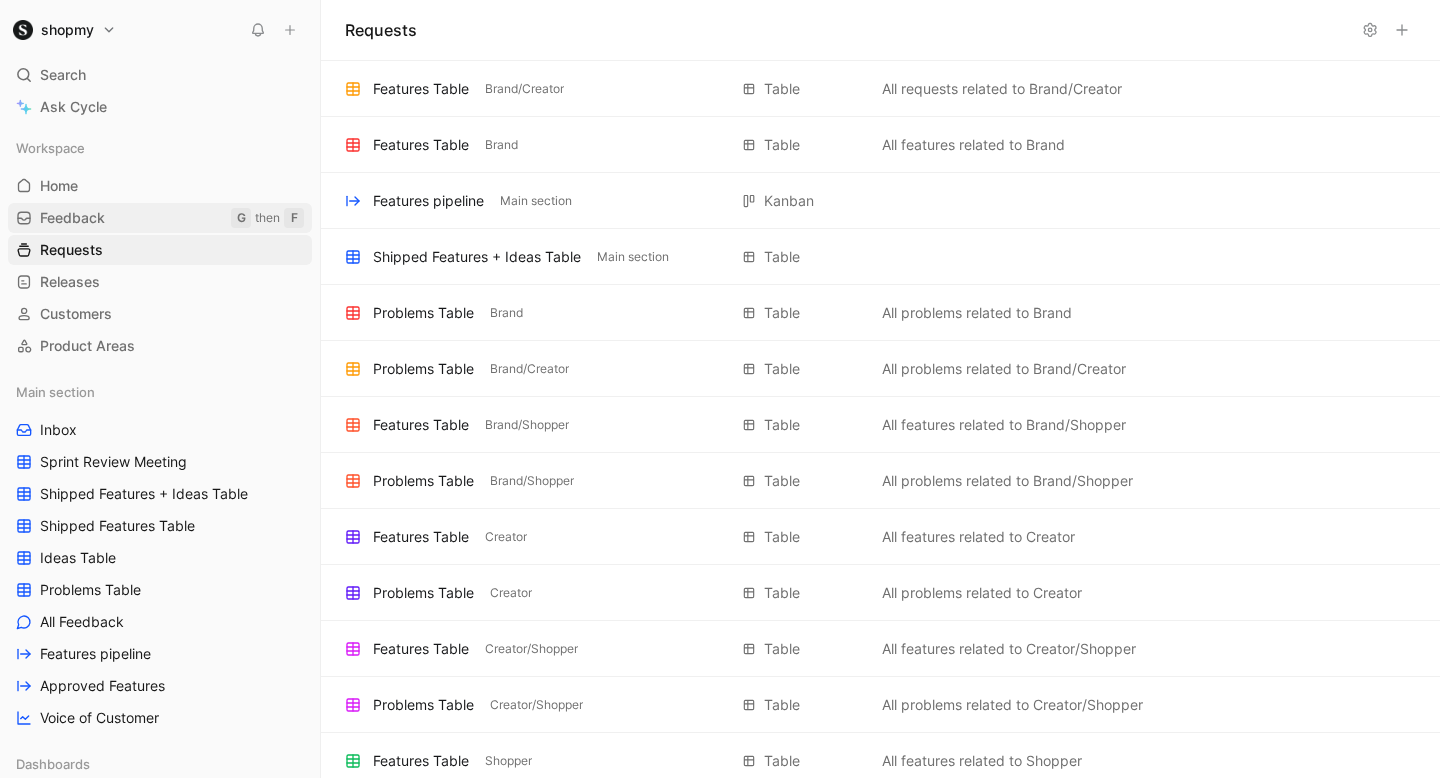 click on "Feedback G then F" at bounding box center [160, 218] 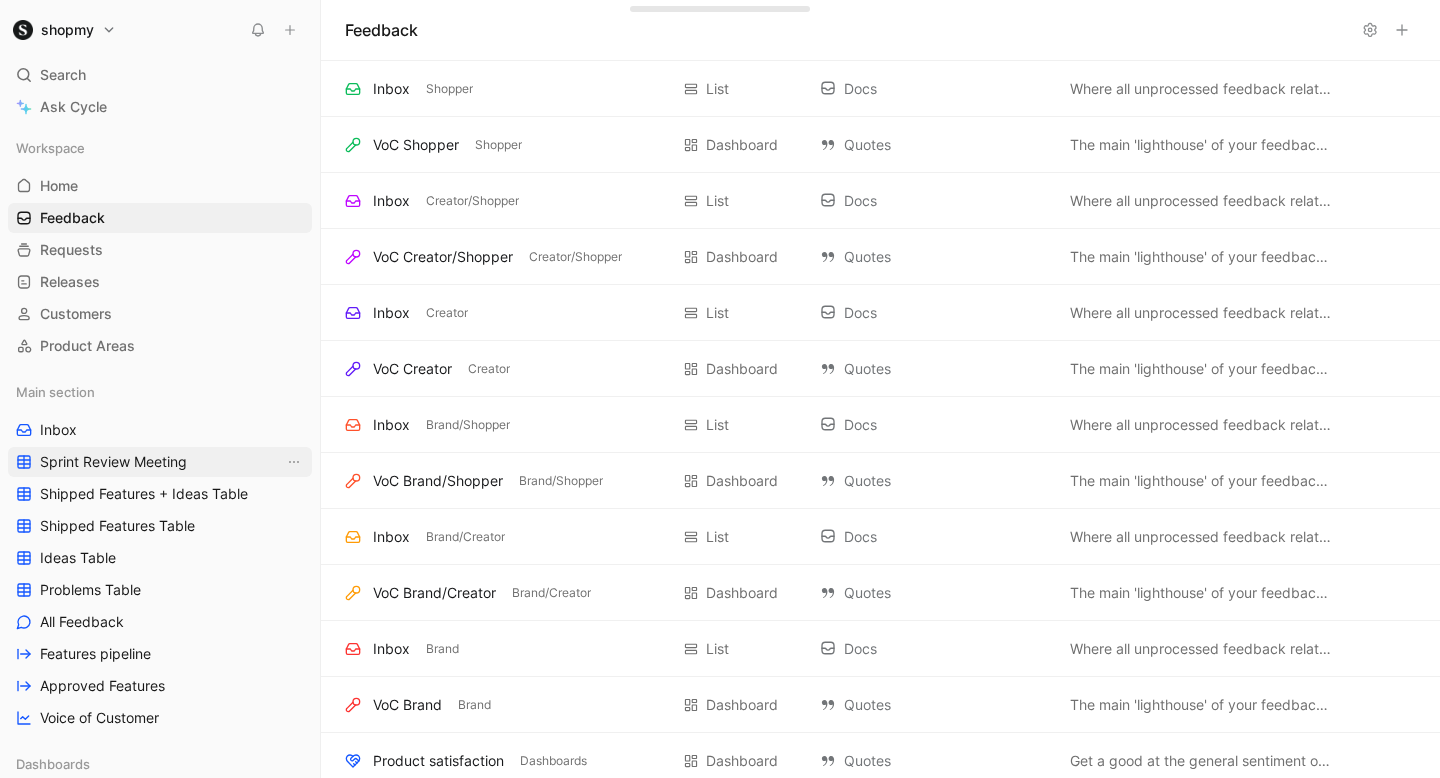 click on "Sprint Review Meeting" at bounding box center [160, 462] 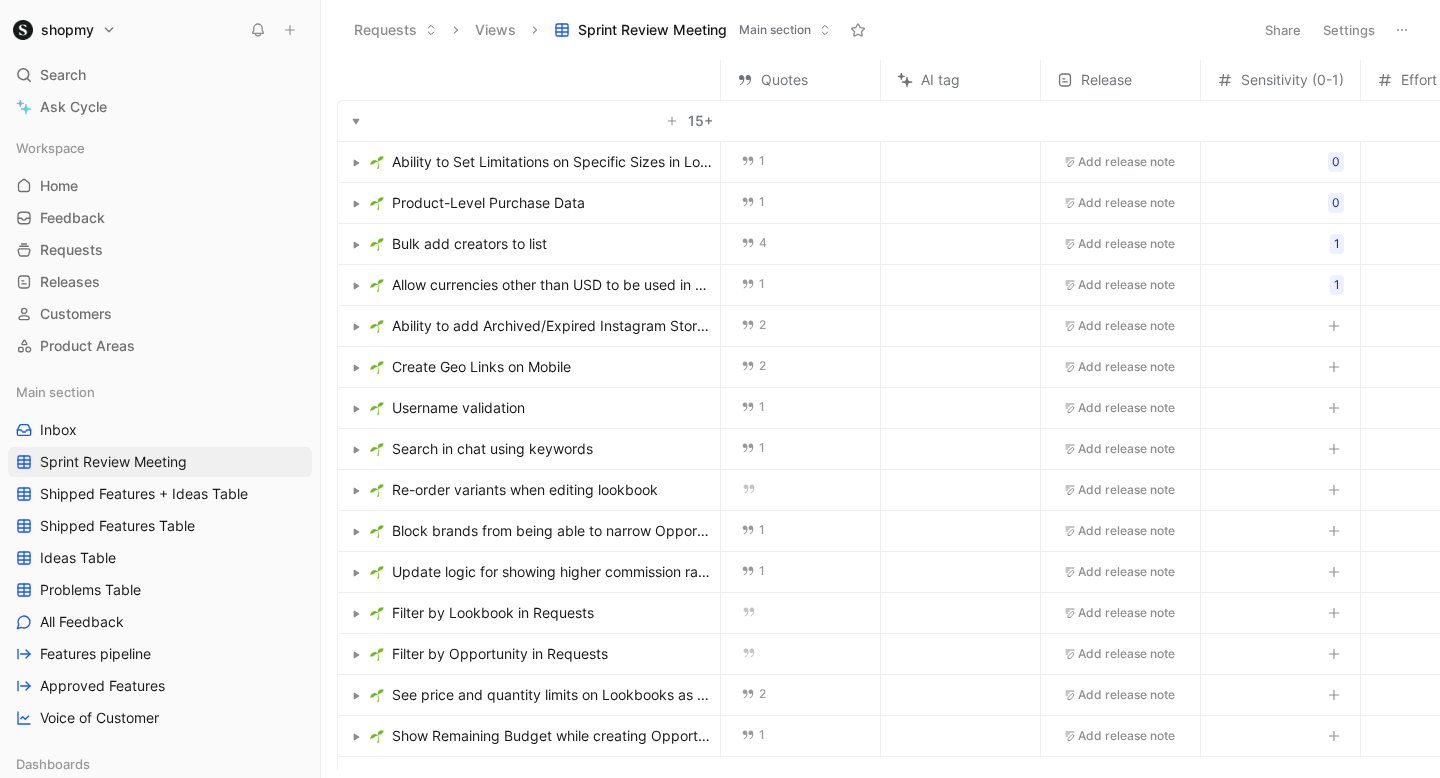 click on "Settings" at bounding box center [1349, 30] 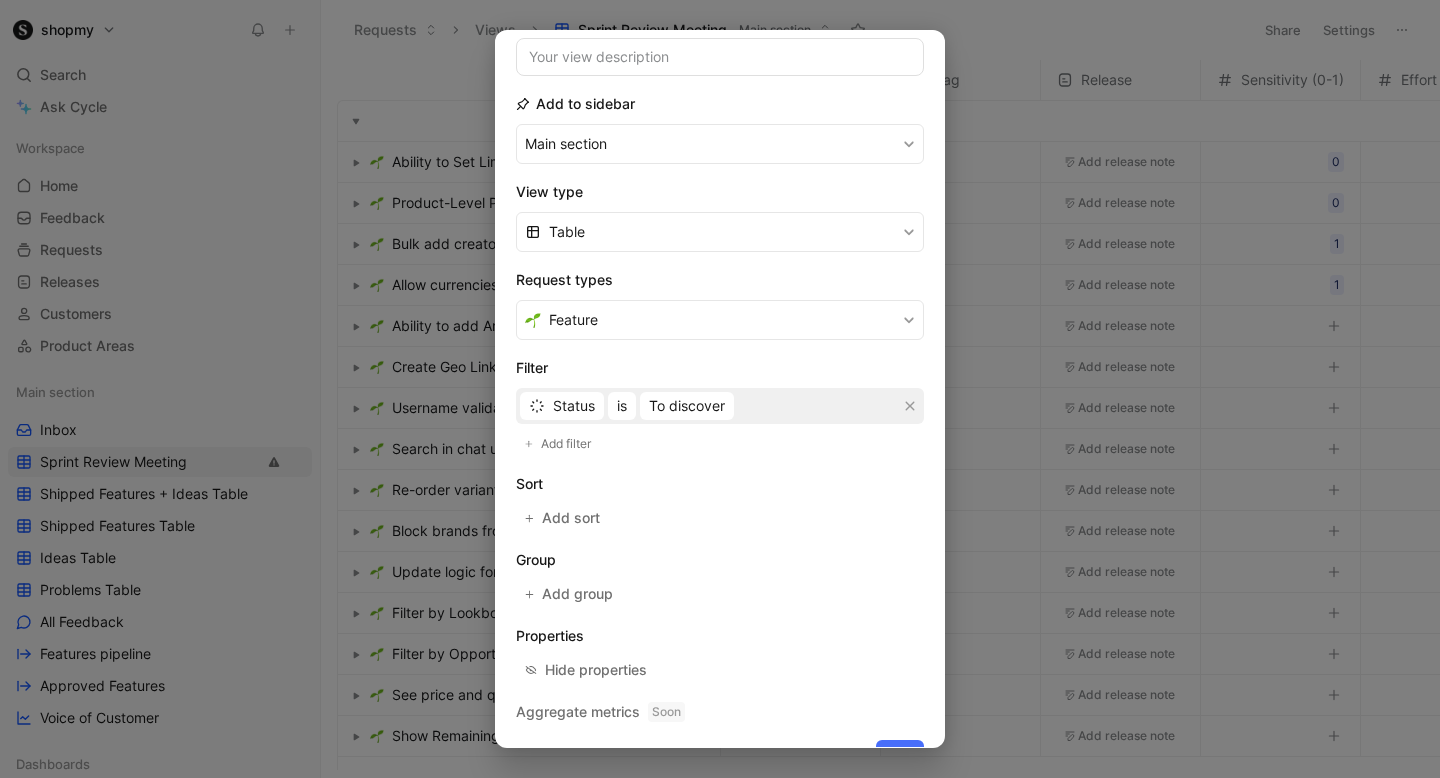 scroll, scrollTop: 192, scrollLeft: 0, axis: vertical 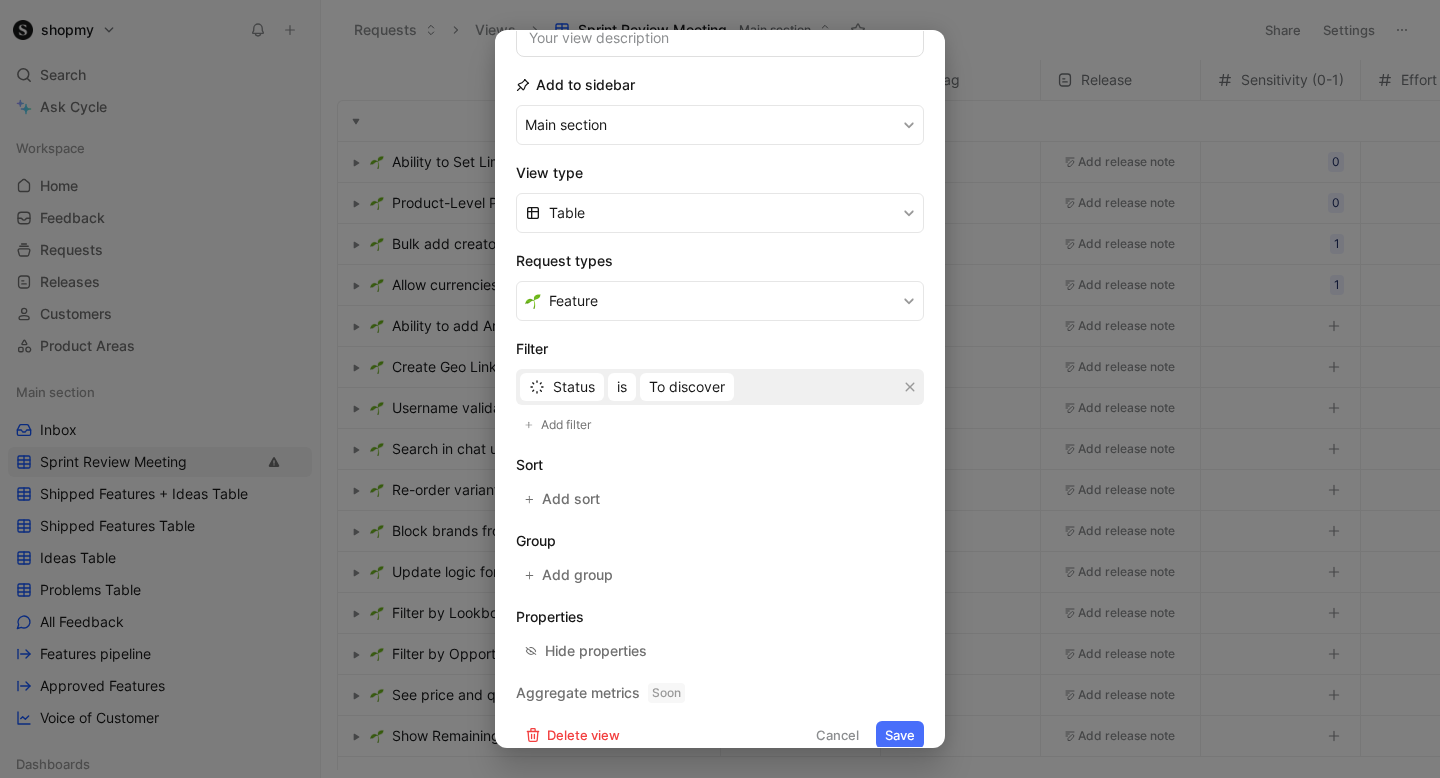 click on "Cancel" at bounding box center (837, 735) 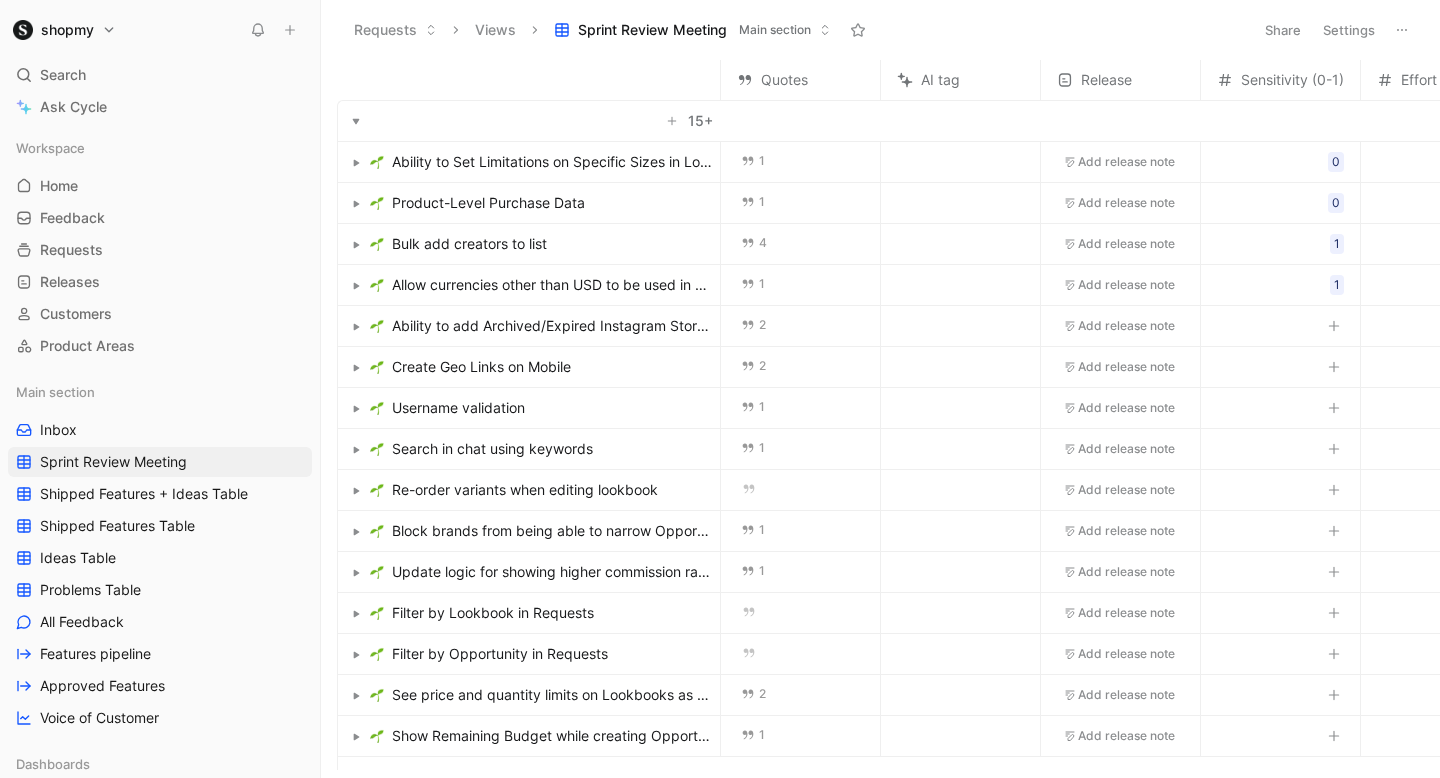 click on "1" at bounding box center (800, 735) 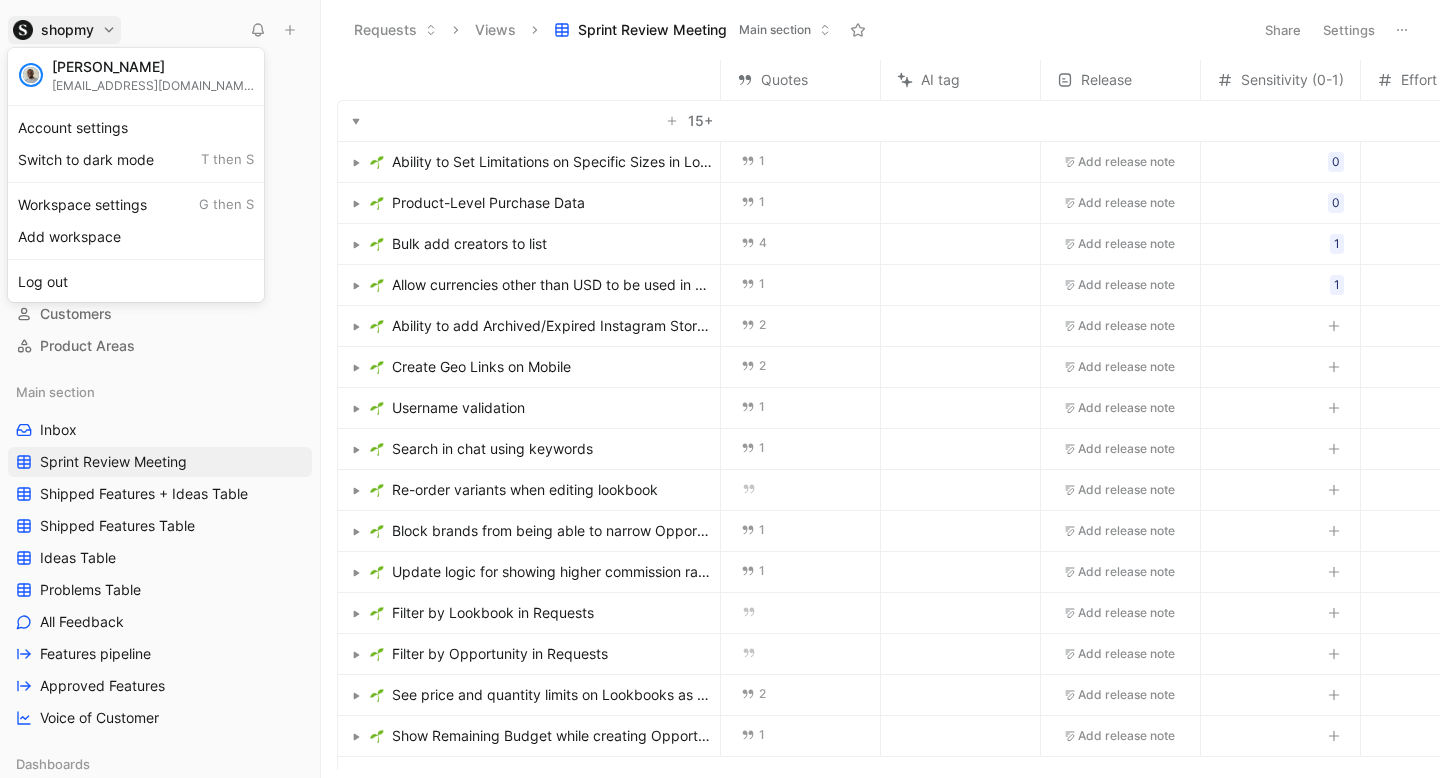 click on "Workspace settings G then S" at bounding box center (136, 205) 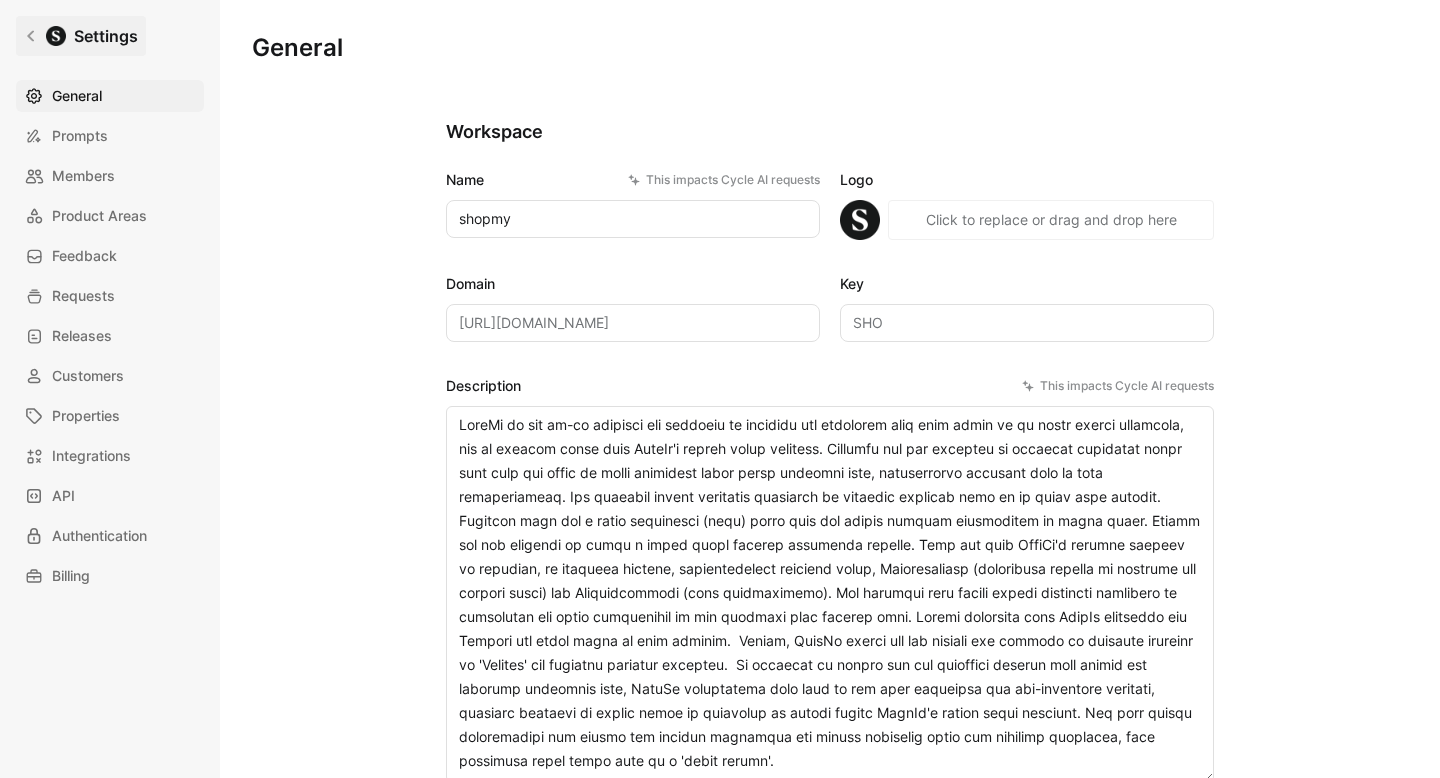 click on "Settings" at bounding box center (81, 36) 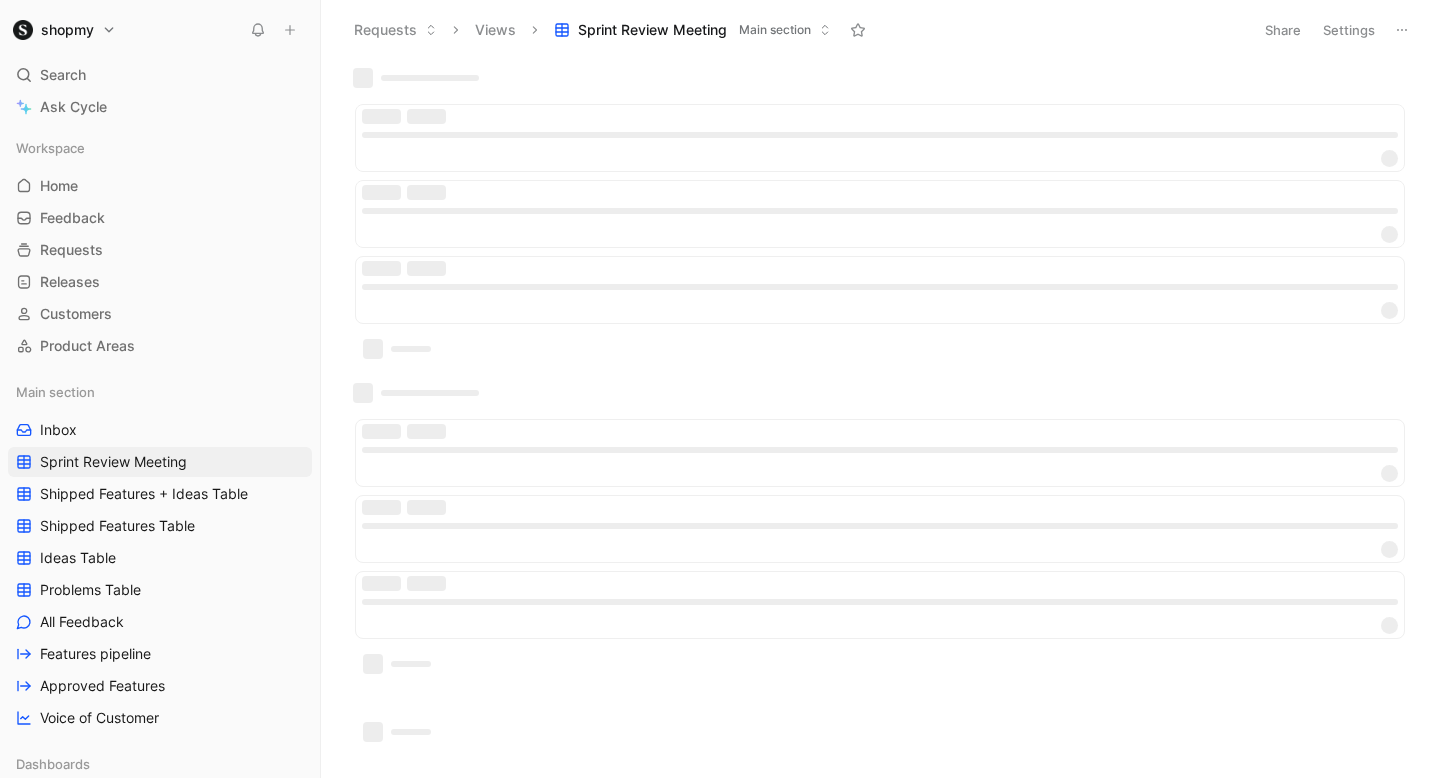 click on "shopmy Search ⌘ K Ask Cycle Workspace Home G then H Feedback G then F Requests G then R Releases G then L Customers Product Areas Main section Inbox Sprint Review Meeting Shipped Features + Ideas Table Shipped Features Table Ideas Table Problems Table All Feedback Features pipeline Approved Features Voice of Customer Dashboards Product satisfaction Shipped VoC External VoC Internal Feature view Customer view Trends Brand Inbox Features Table Problems Table VoC Brand Brand/Creator Brand/Shopper Creator Creator/Shopper Shopper
To pick up a draggable item, press the space bar.
While dragging, use the arrow keys to move the item.
Press space again to drop the item in its new position, or press escape to cancel.
Help center Invite member Requests Views Sprint Review Meeting Main section Share Settings" at bounding box center [720, 389] 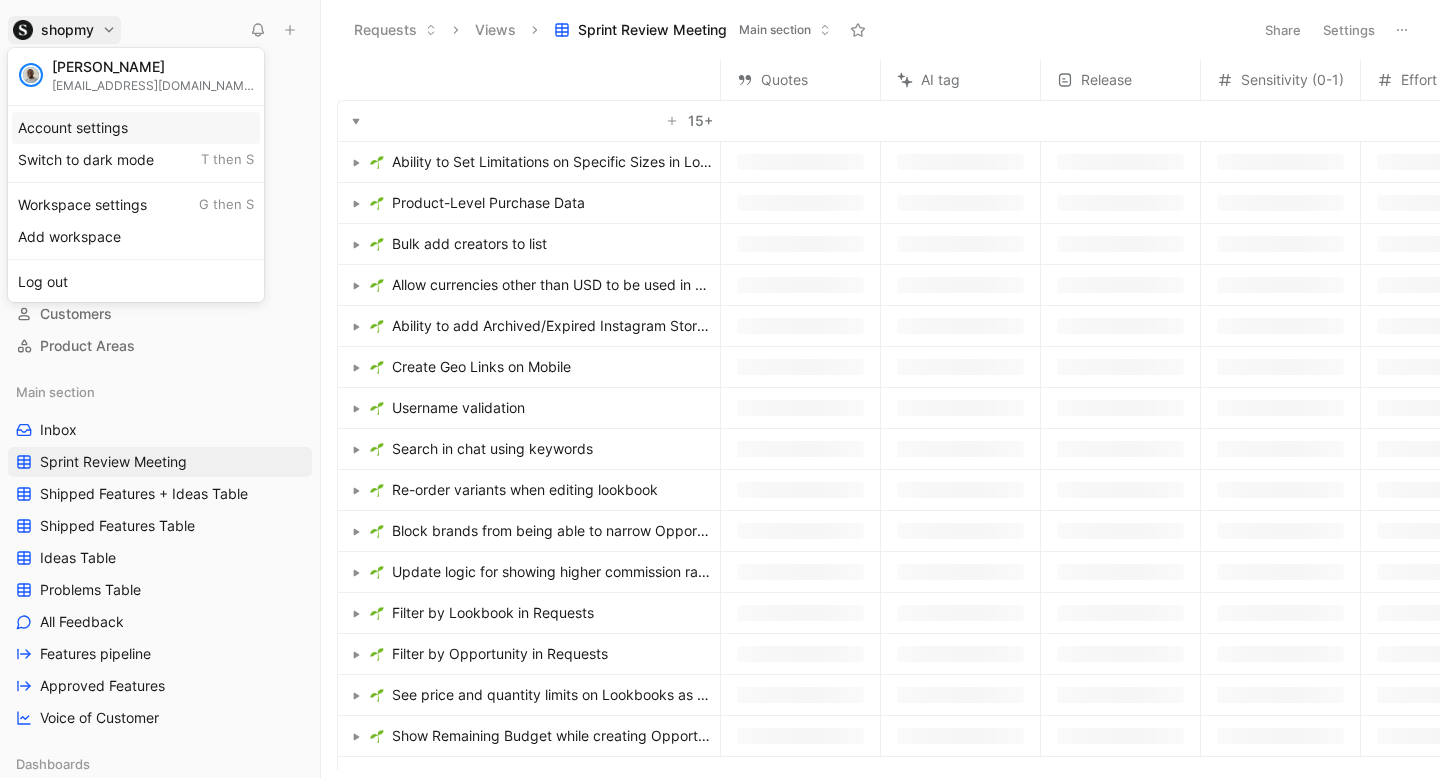 click on "Account settings" at bounding box center [136, 128] 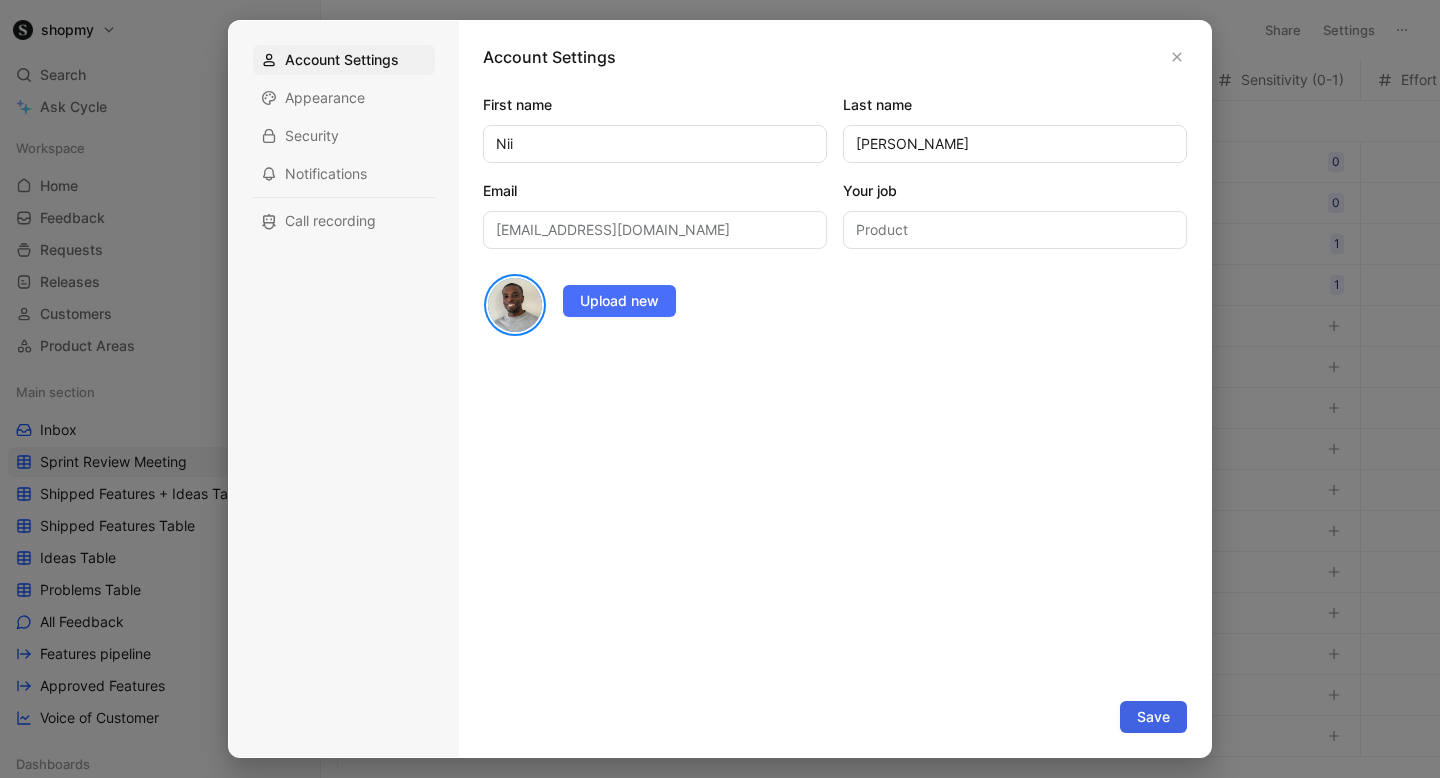 click on "Save" at bounding box center [1153, 717] 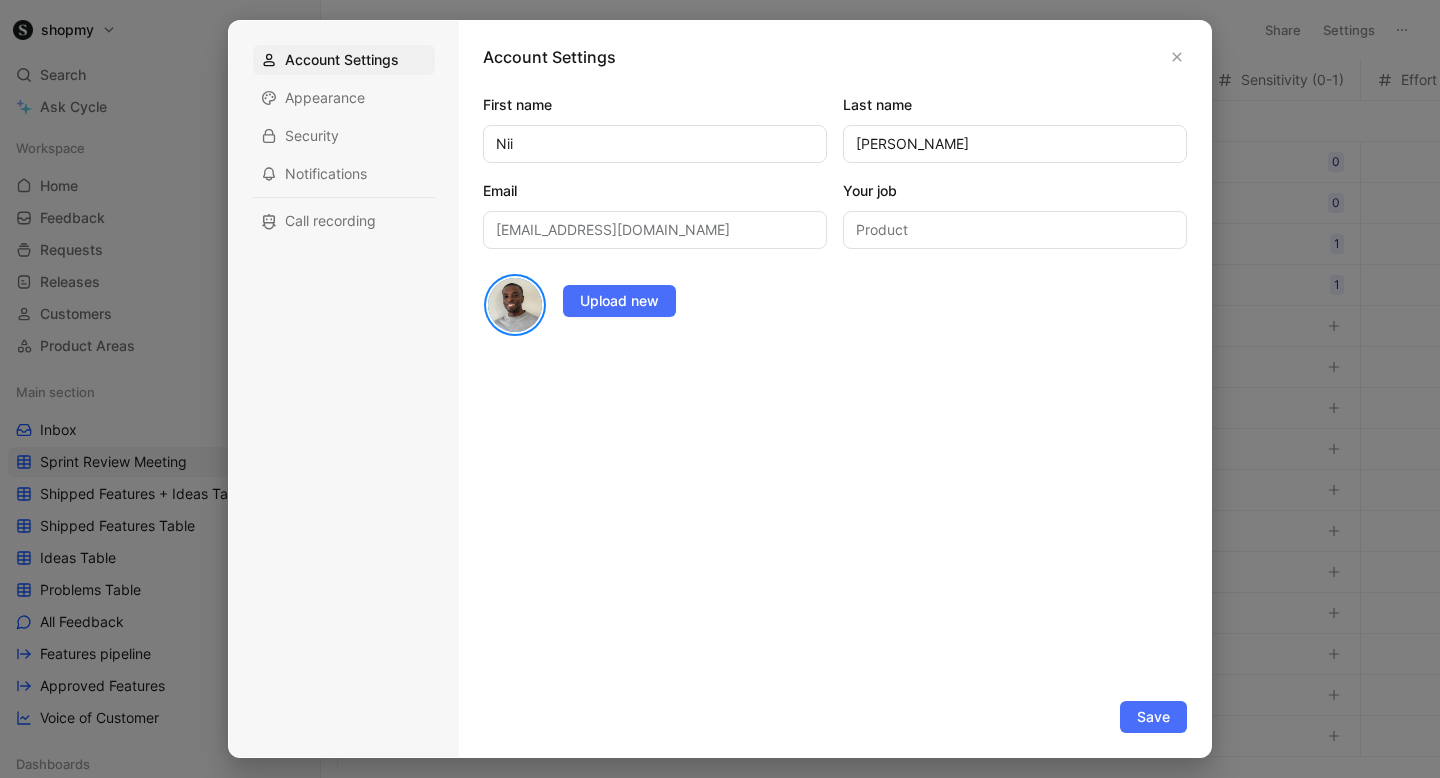 click on "Save" at bounding box center (1153, 717) 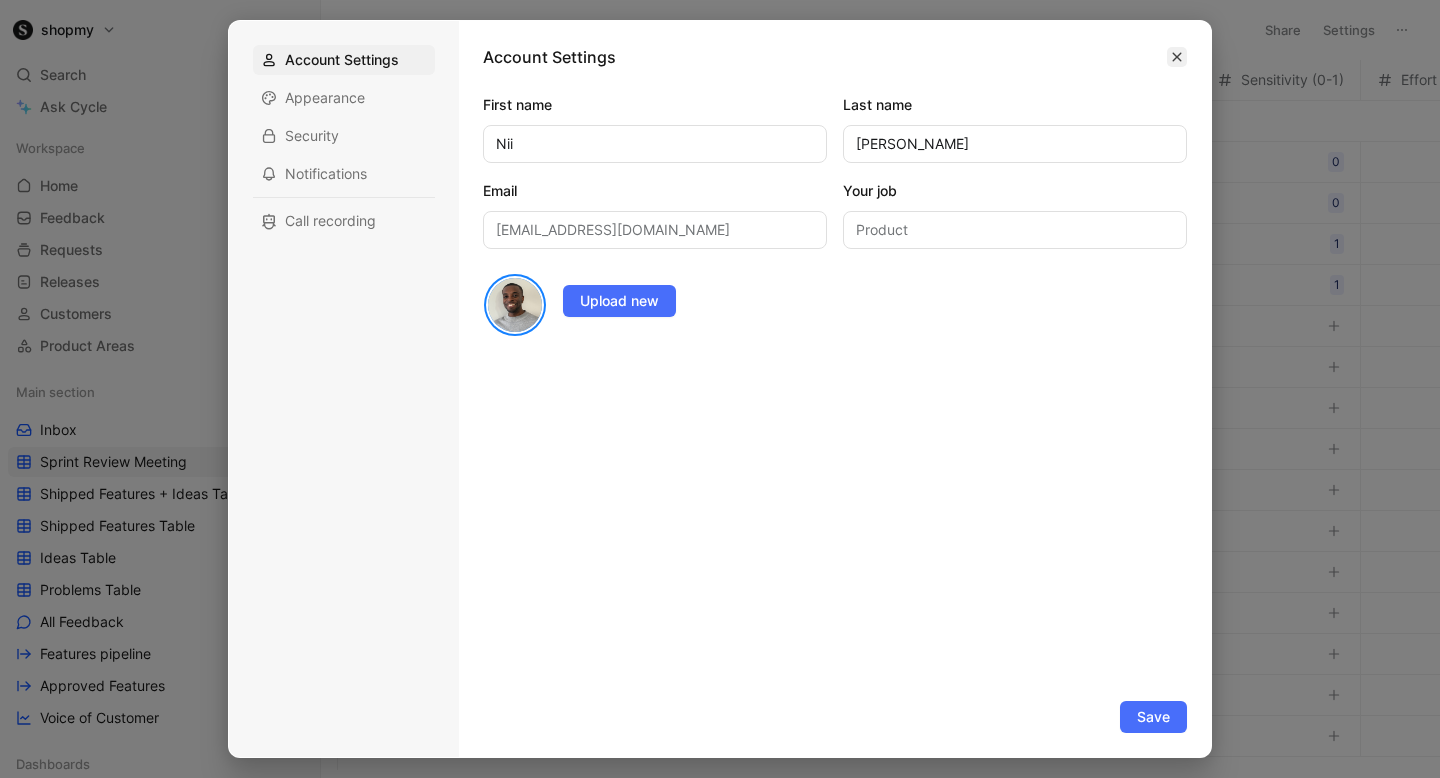 click 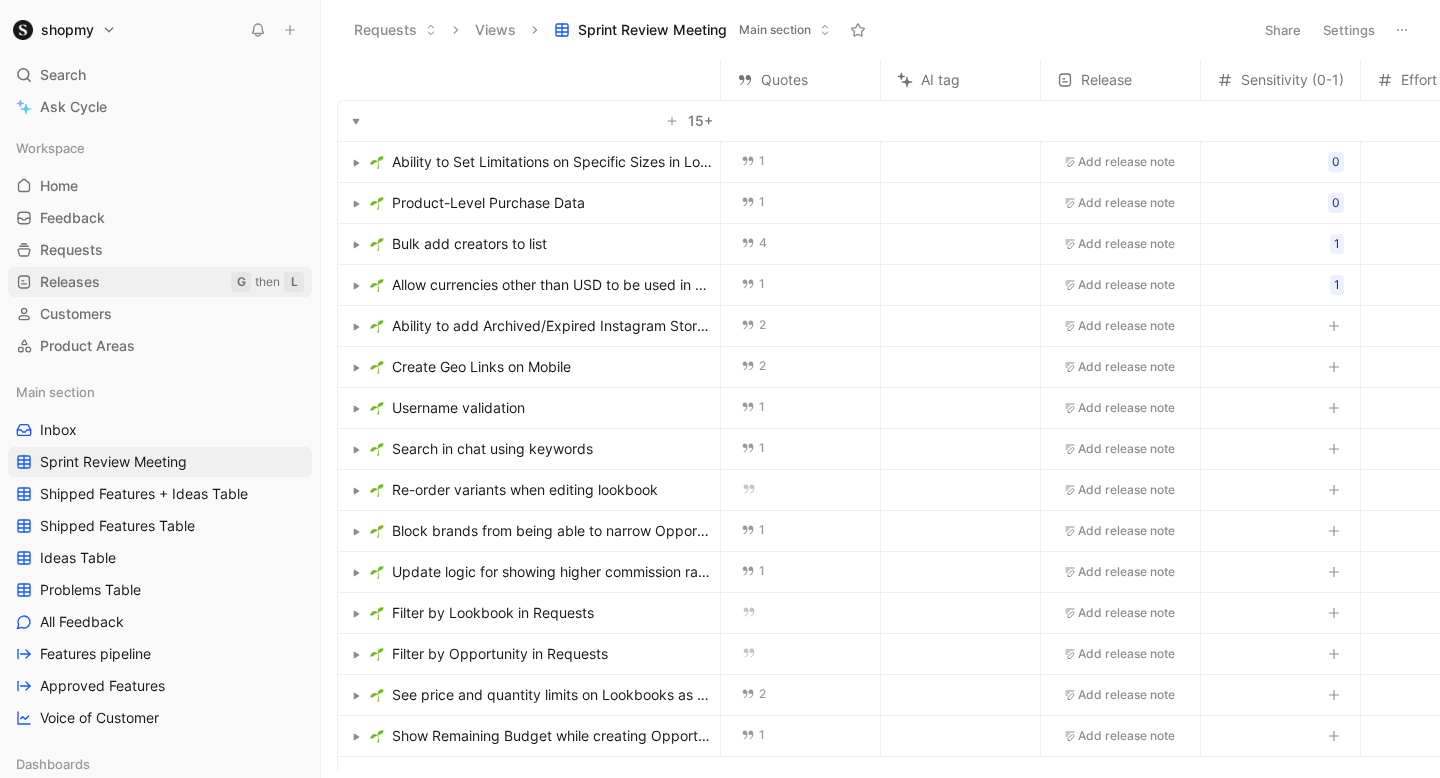 click on "Workspace Home G then H Feedback G then F Requests G then R Releases G then L Customers Product Areas" at bounding box center [160, 247] 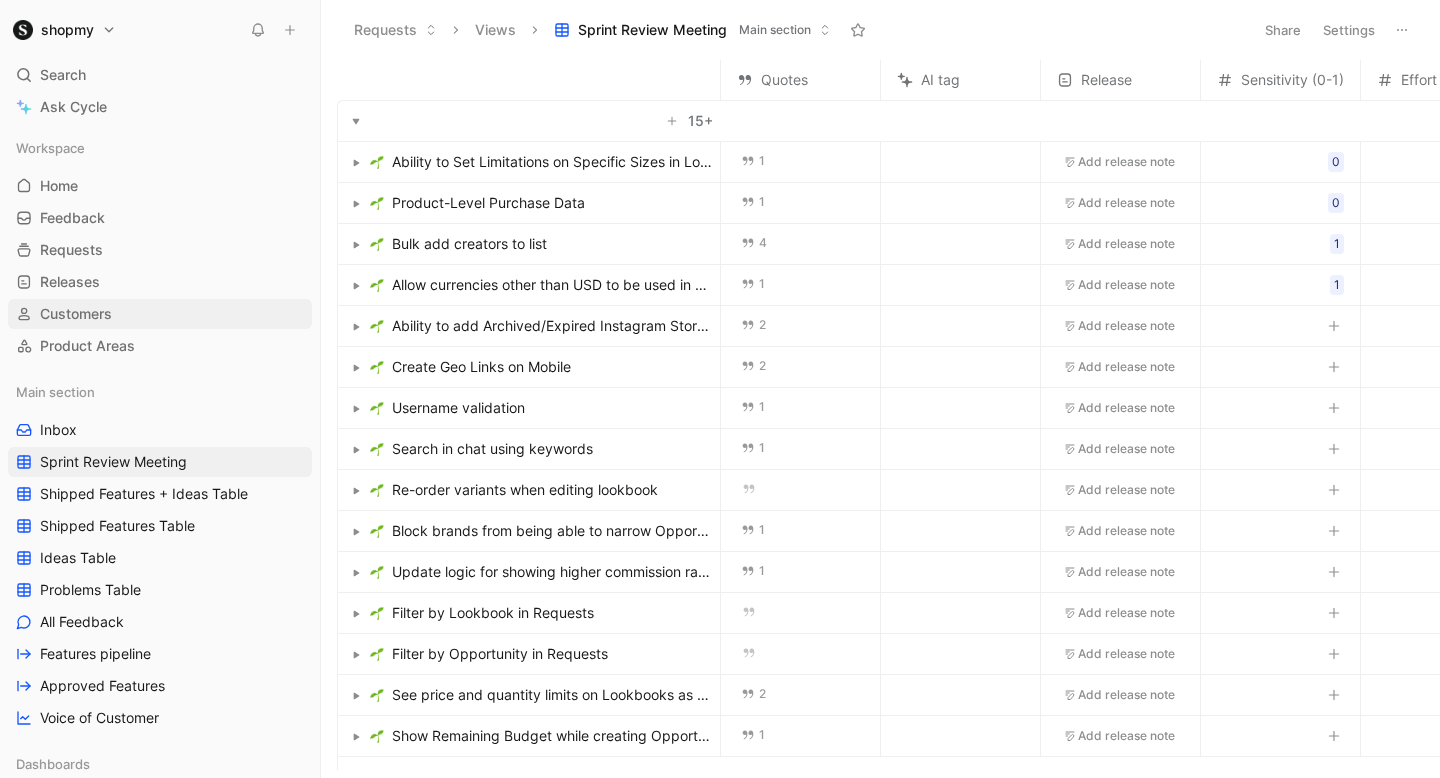 click on "Customers" at bounding box center [76, 314] 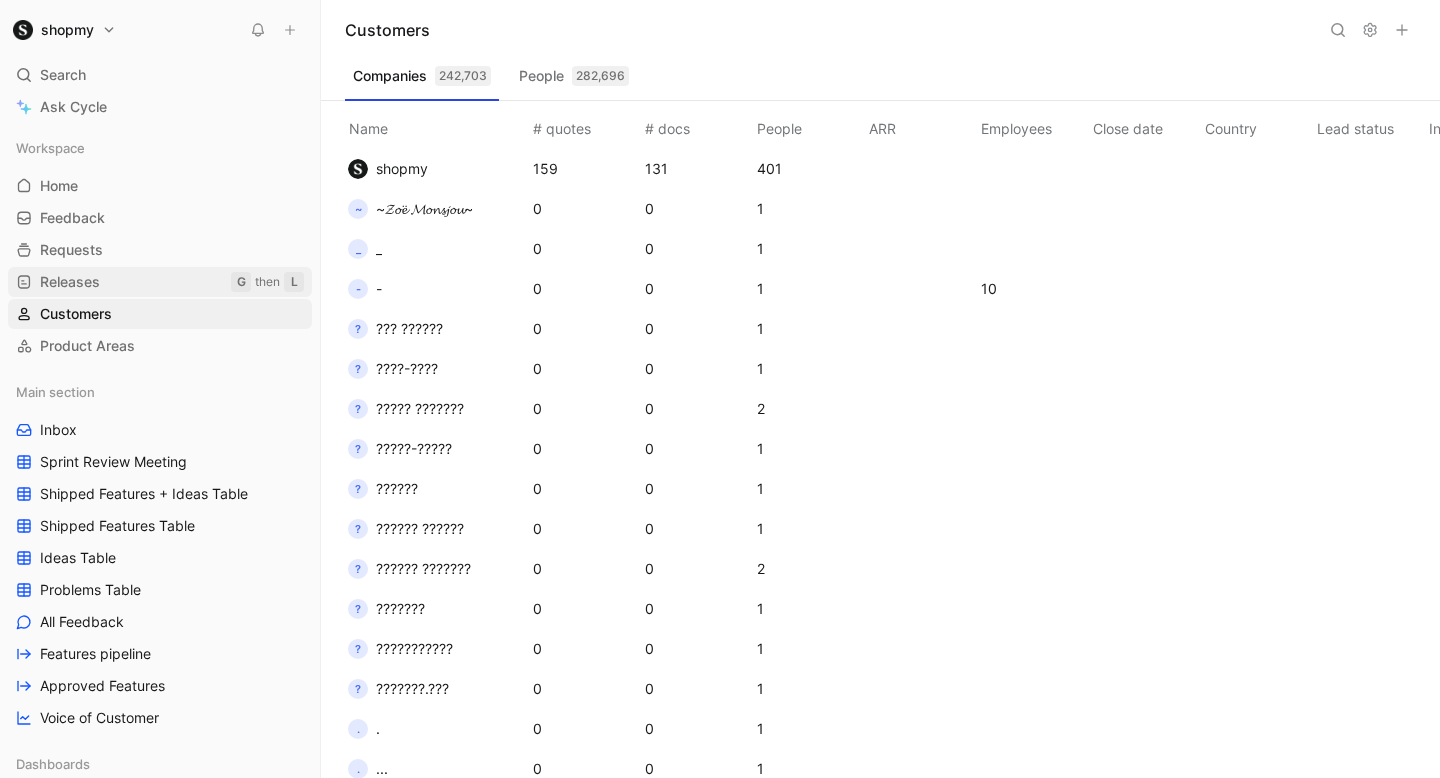 click on "Releases G then L" at bounding box center [160, 282] 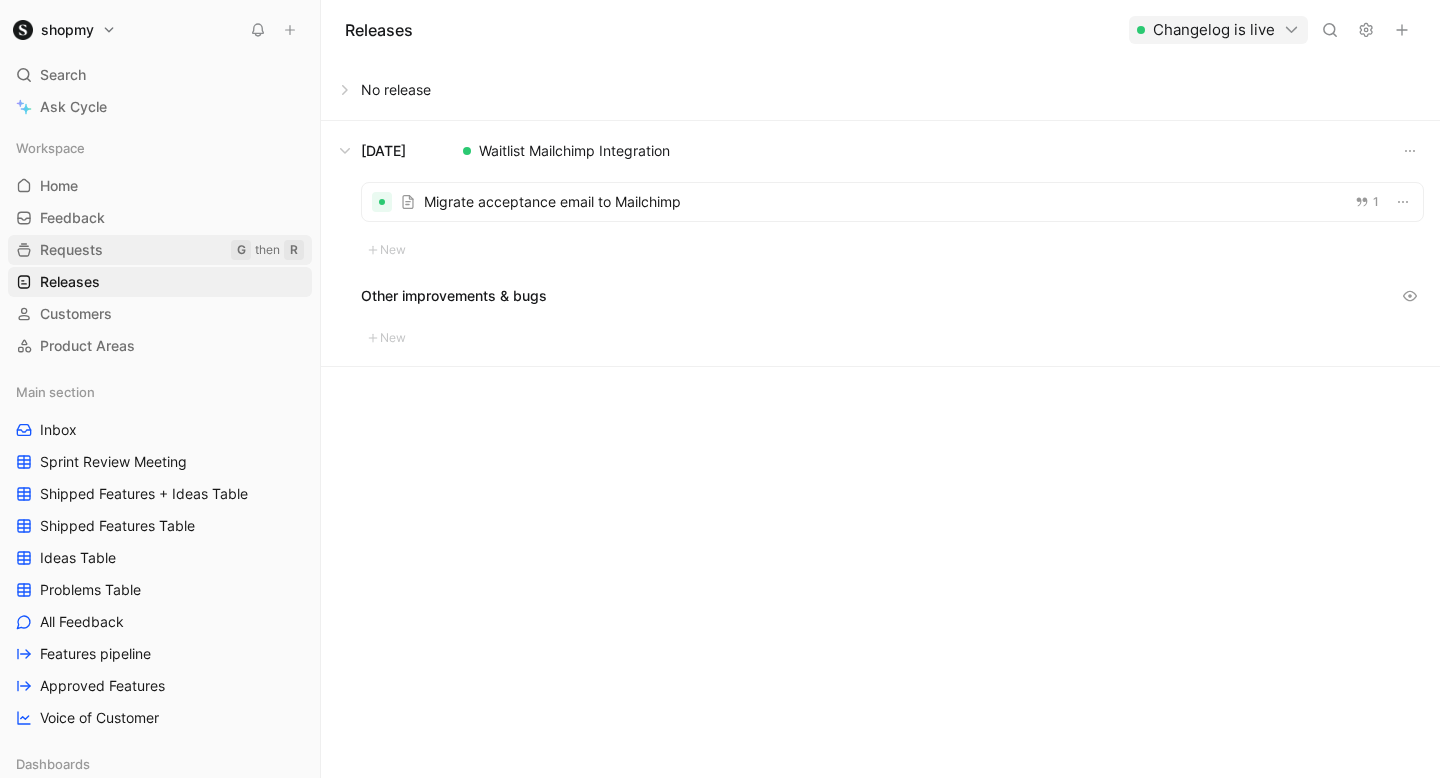 click on "Requests G then R" at bounding box center [160, 250] 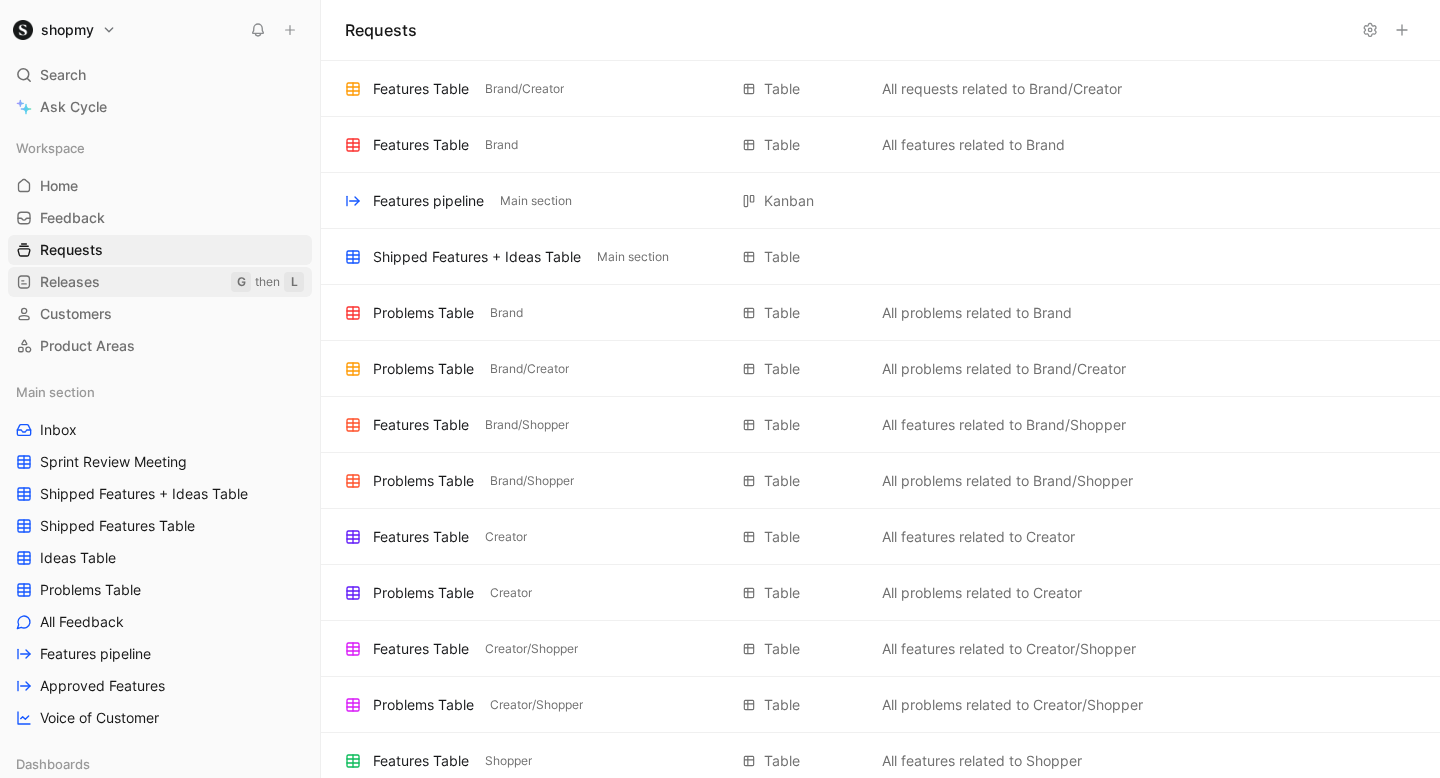 click on "Releases G then L" at bounding box center [160, 282] 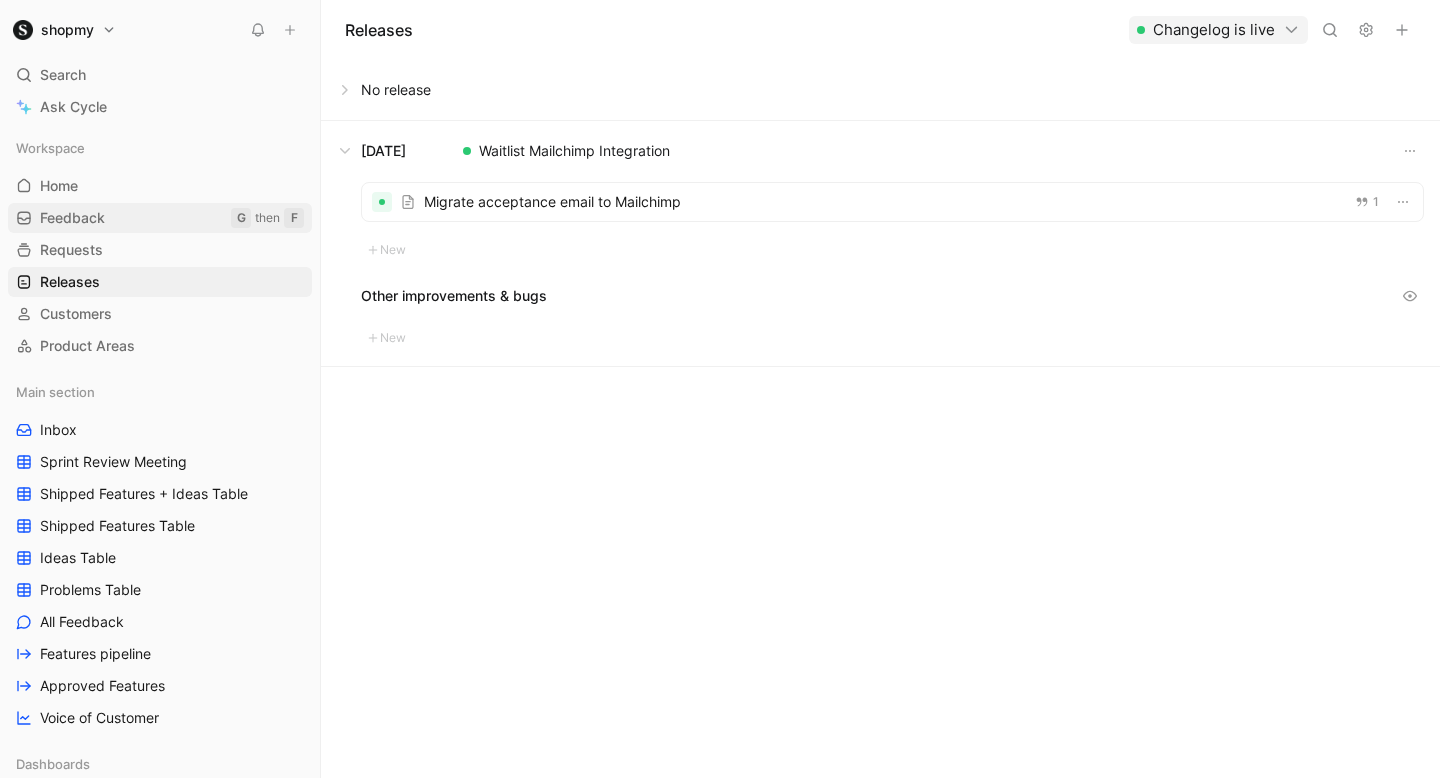 click on "Feedback G then F" at bounding box center [160, 218] 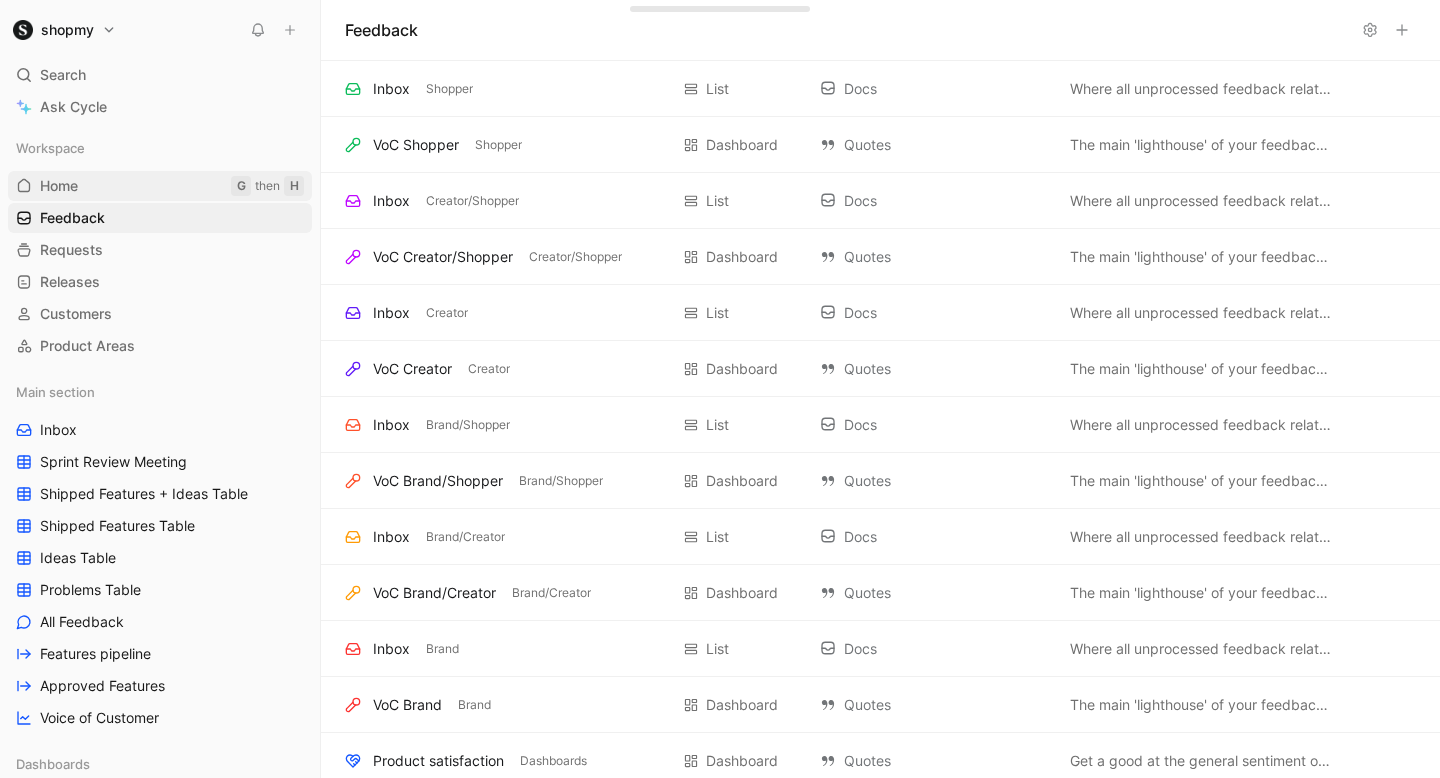 click on "Home G then H" at bounding box center [160, 186] 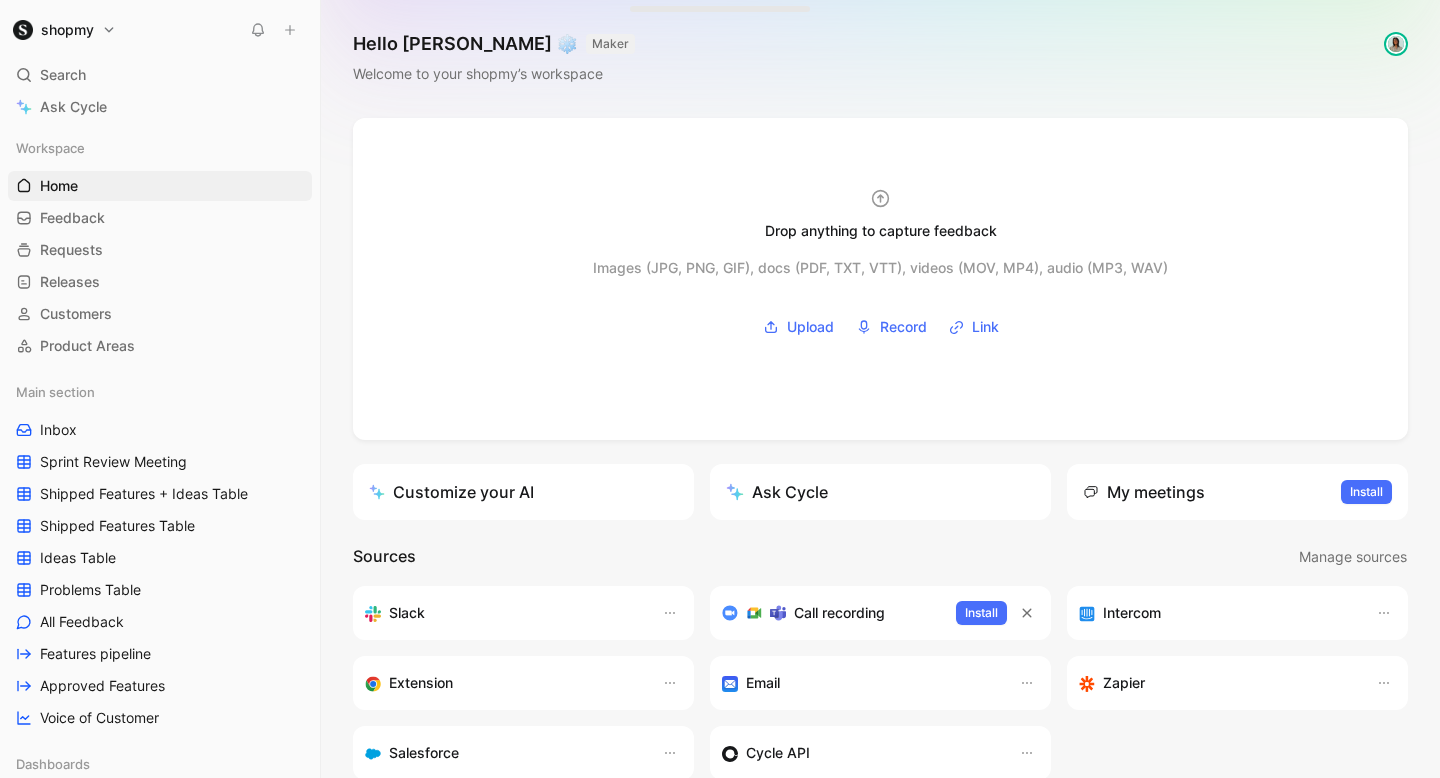 scroll, scrollTop: 354, scrollLeft: 0, axis: vertical 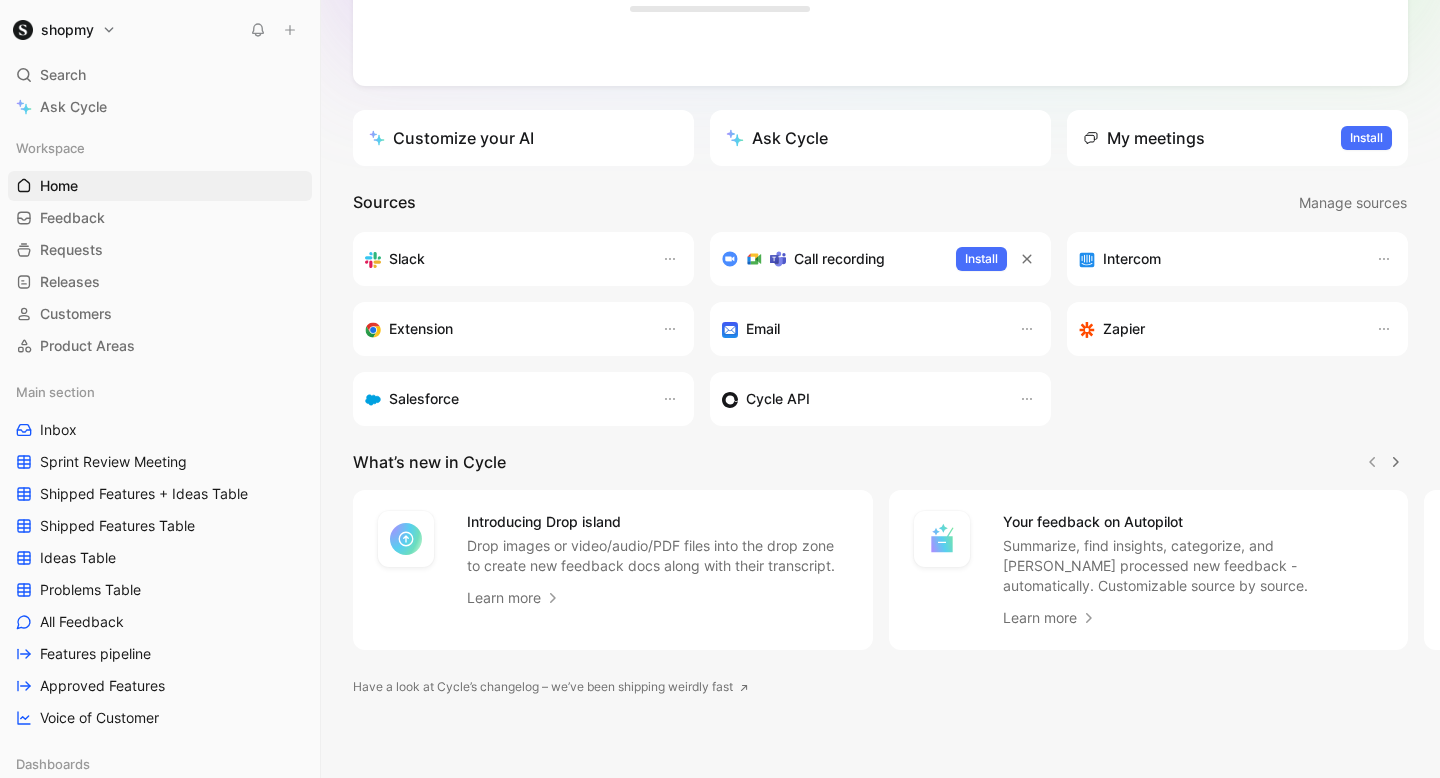 click on "shopmy Search ⌘ K Ask Cycle Workspace Home G then H Feedback G then F Requests G then R Releases G then L Customers Product Areas Main section Inbox Sprint Review Meeting Shipped Features + Ideas Table Shipped Features Table Ideas Table Problems Table All Feedback Features pipeline Approved Features Voice of Customer Dashboards Product satisfaction Shipped VoC External VoC Internal Feature view Customer view Trends Brand Inbox Features Table Problems Table VoC Brand Brand/Creator Brand/Shopper Creator Creator/Shopper Shopper
To pick up a draggable item, press the space bar.
While dragging, use the arrow keys to move the item.
Press space again to drop the item in its new position, or press escape to cancel.
Help center Invite member Hello Nii ❄️ MAKER Welcome to your shopmy’s workspace Drop anything to capture feedback Images (JPG, PNG, GIF), docs (PDF, TXT, VTT), videos (MOV, MP4), audio (MP3, WAV) Upload Record Link Customize your AI Ask Cycle My meetings Install" at bounding box center [720, 389] 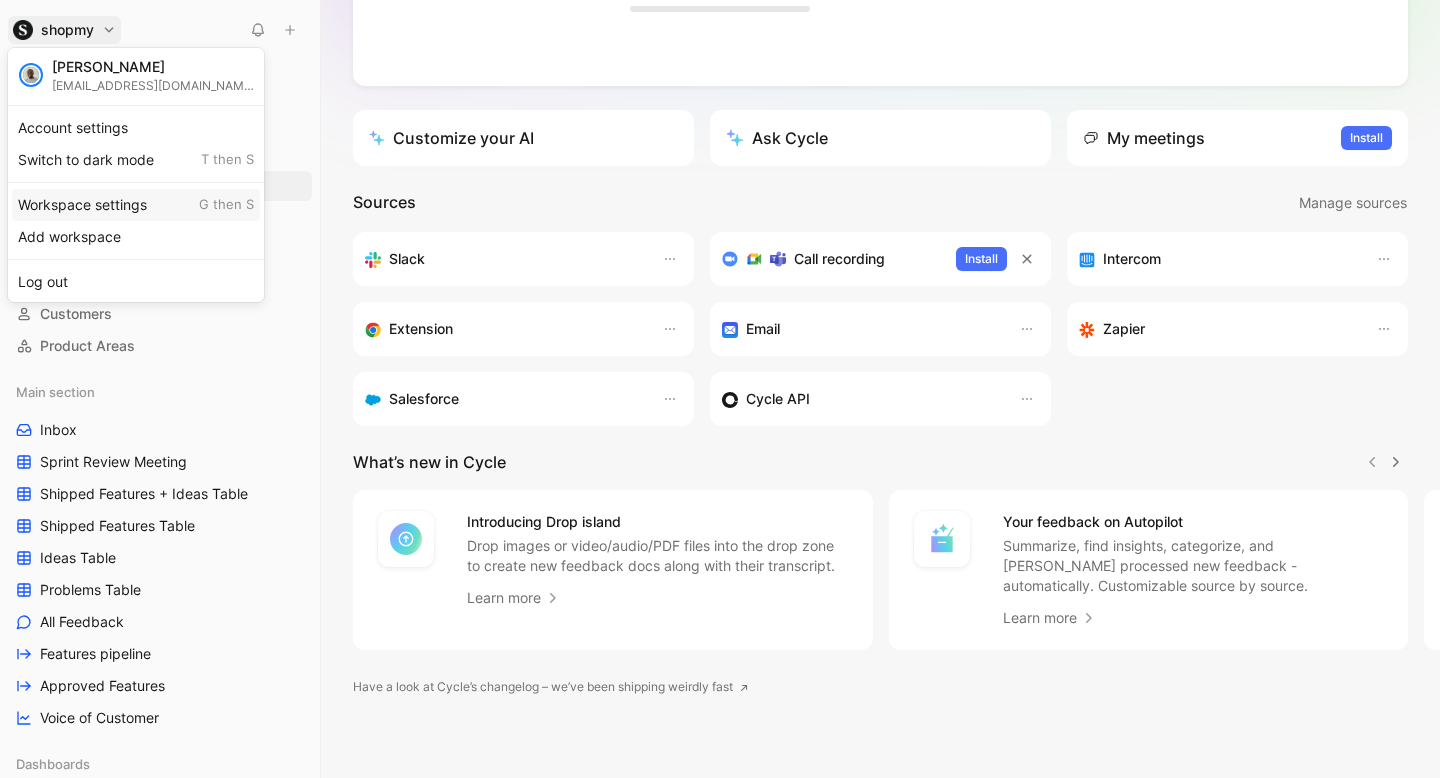 click on "Workspace settings G then S" at bounding box center [136, 205] 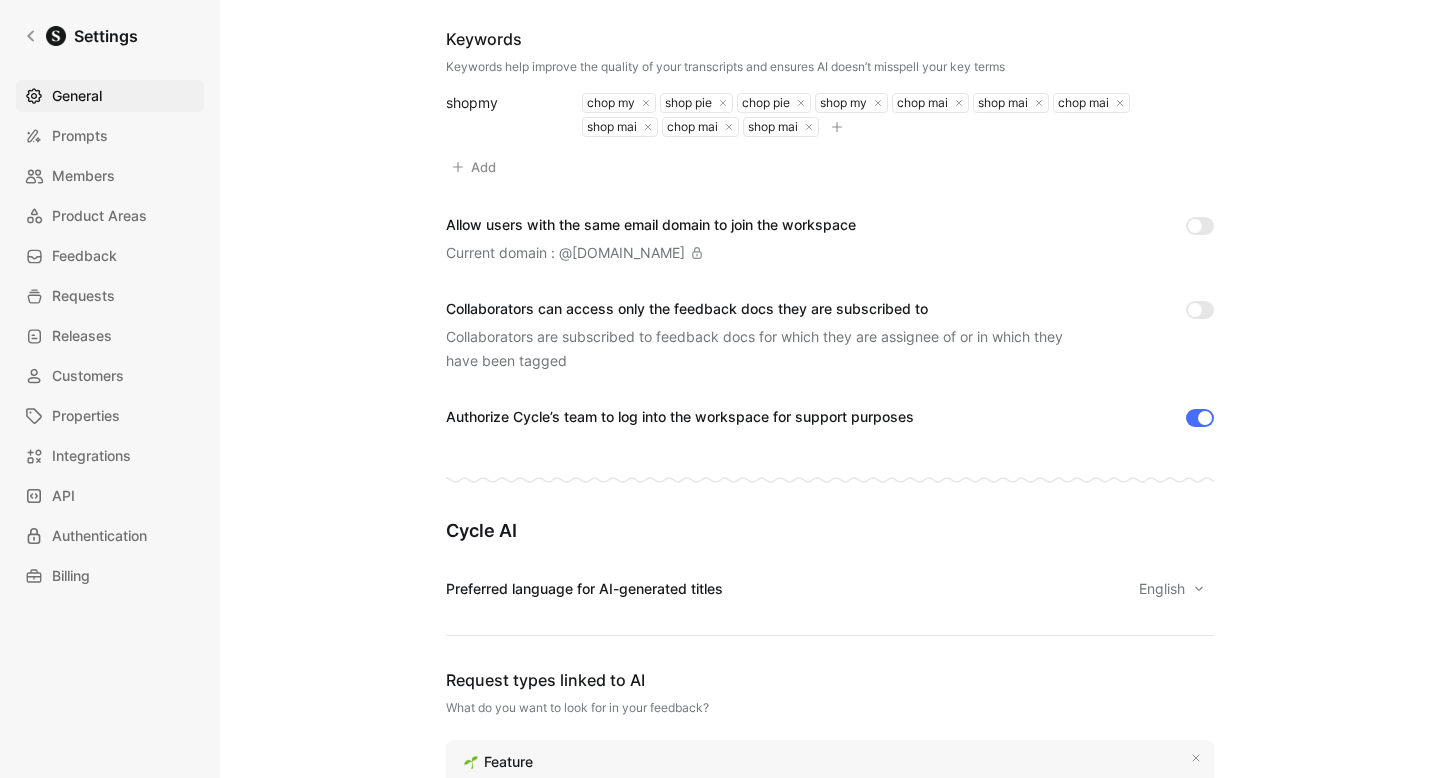 scroll, scrollTop: 1913, scrollLeft: 0, axis: vertical 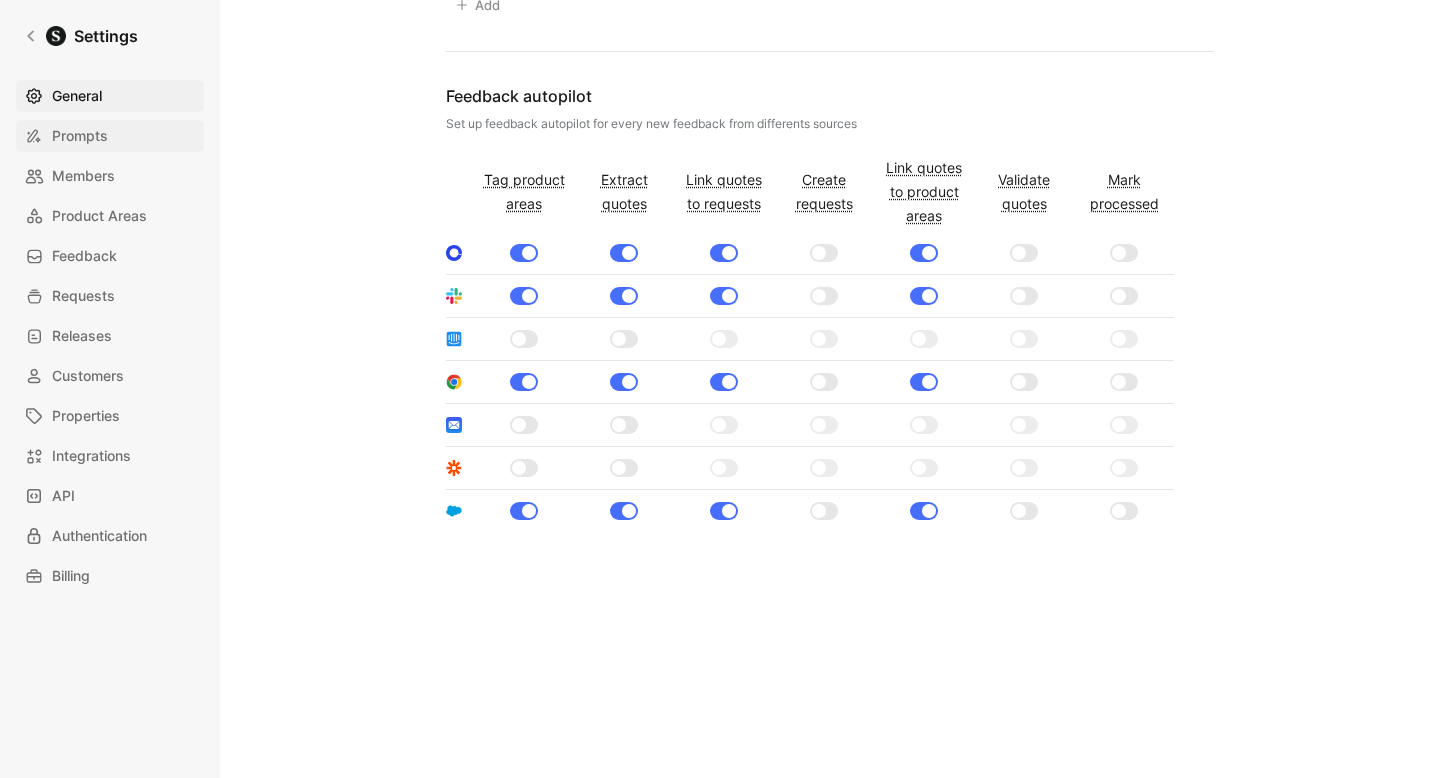 click on "Prompts" at bounding box center (110, 136) 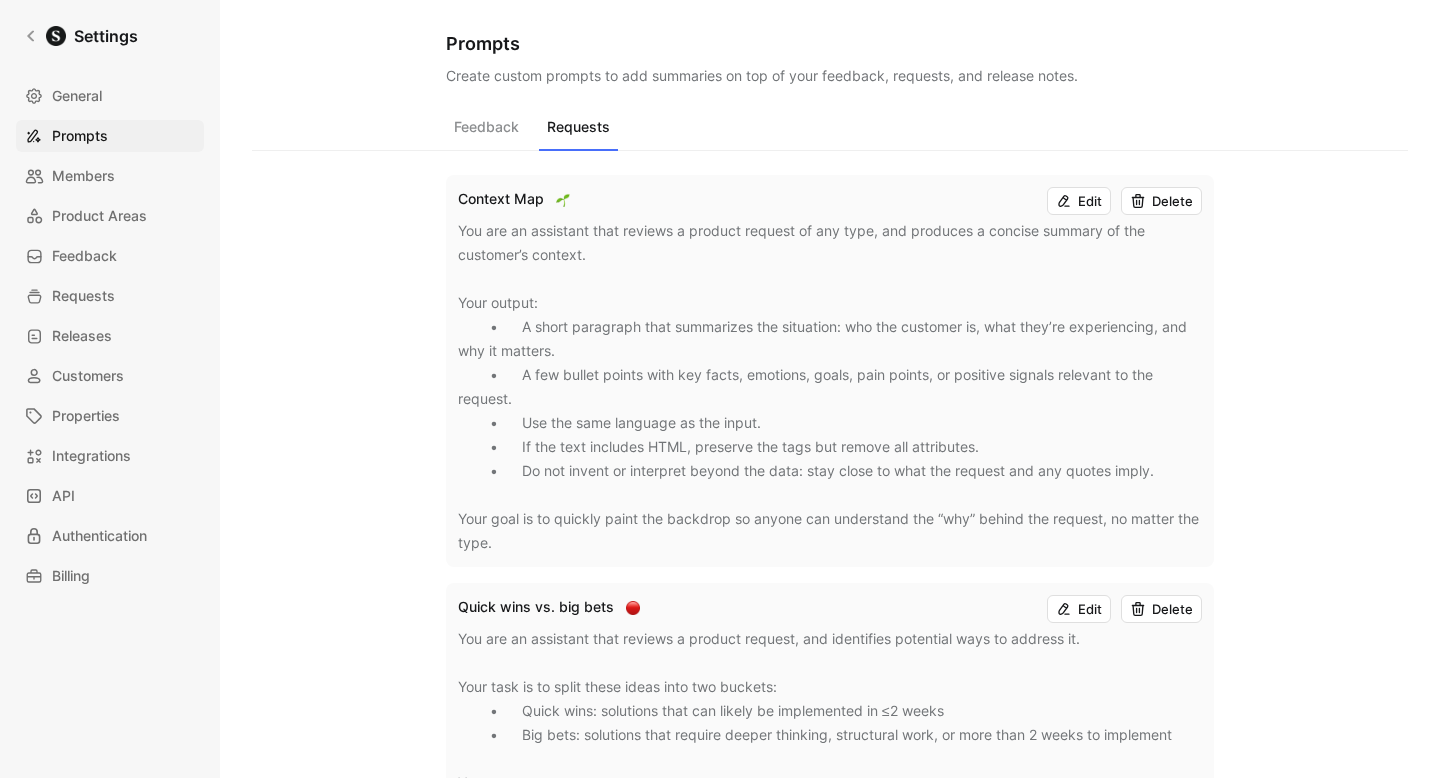 click on "Requests" at bounding box center (578, 132) 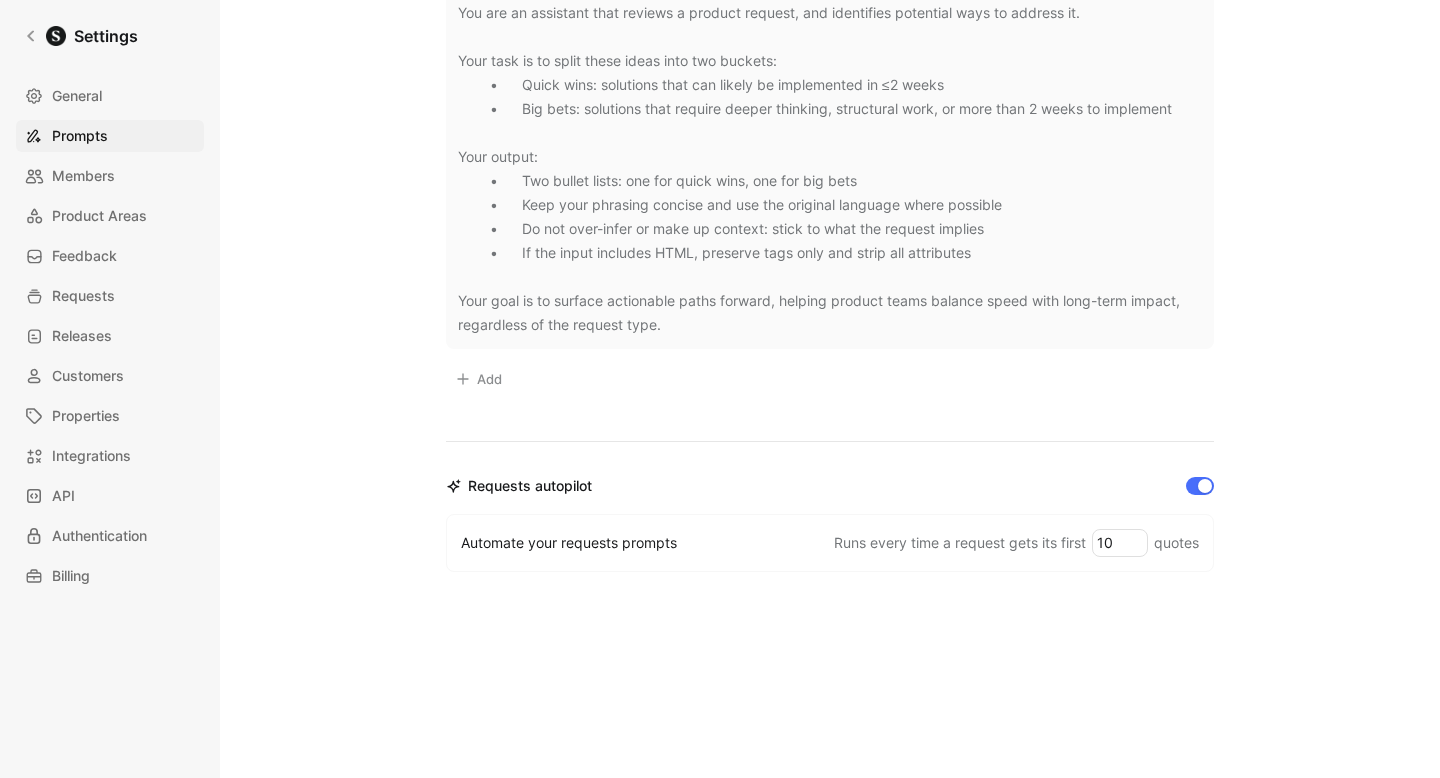 scroll, scrollTop: 653, scrollLeft: 0, axis: vertical 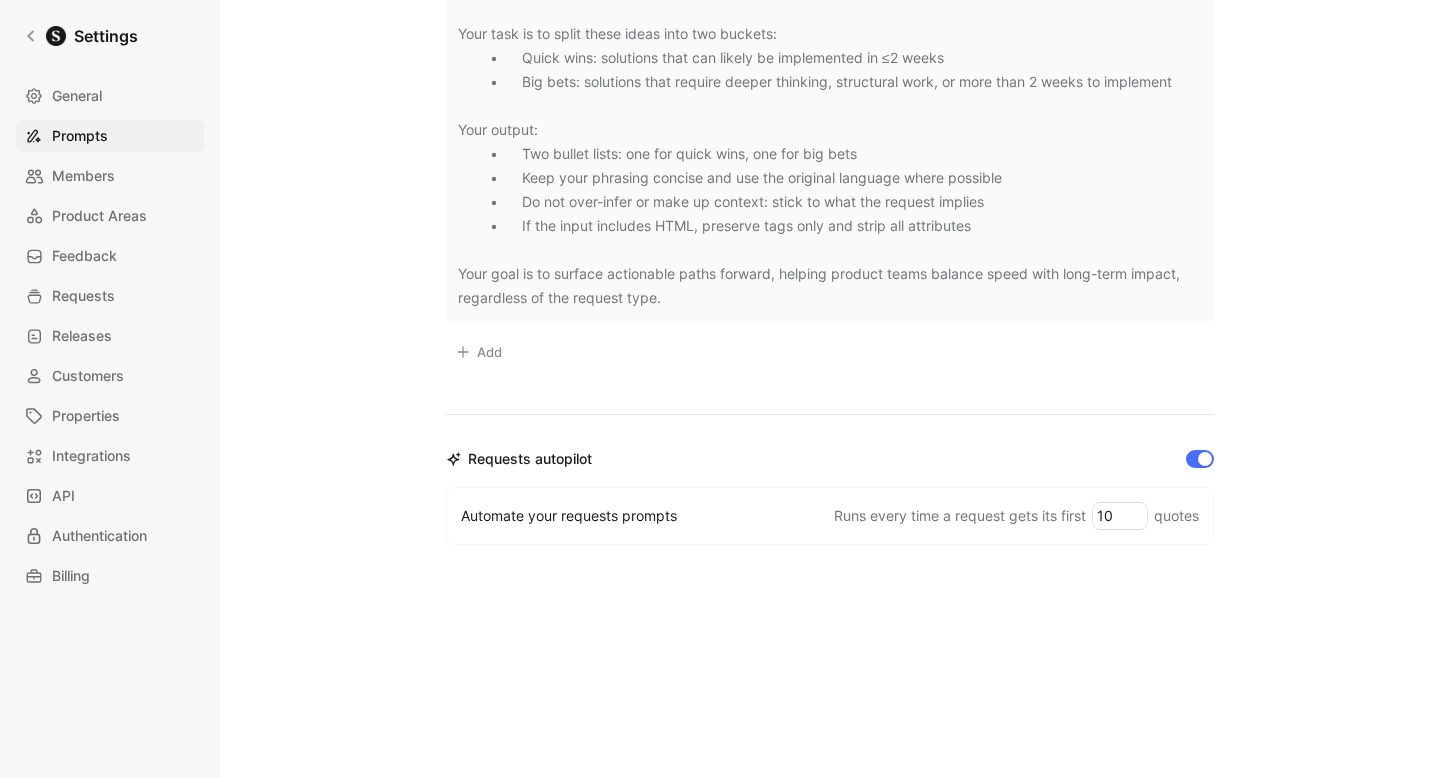 click on "General Prompts Members Product Areas Feedback Requests Releases Customers Properties Integrations API Authentication Billing" at bounding box center (117, 336) 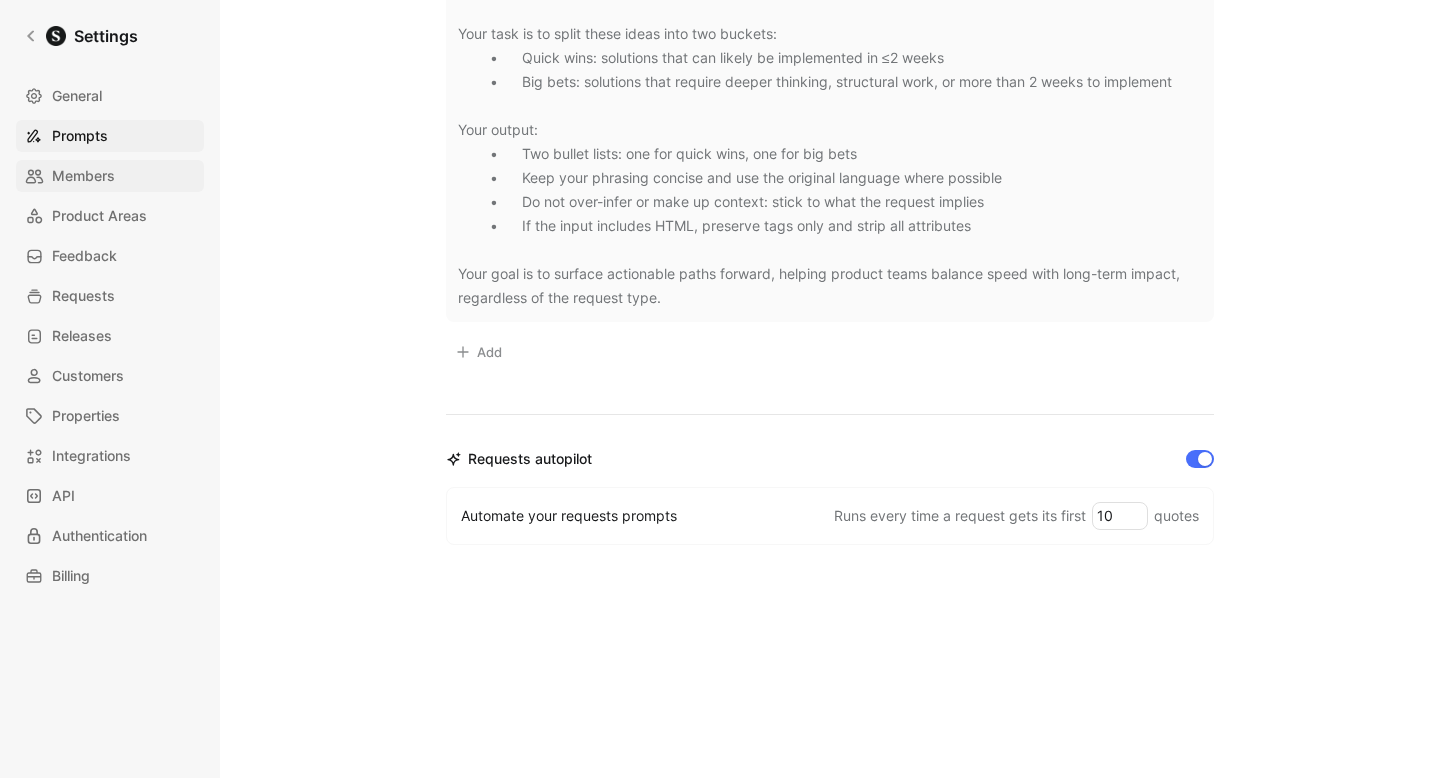 click on "Members" at bounding box center [83, 176] 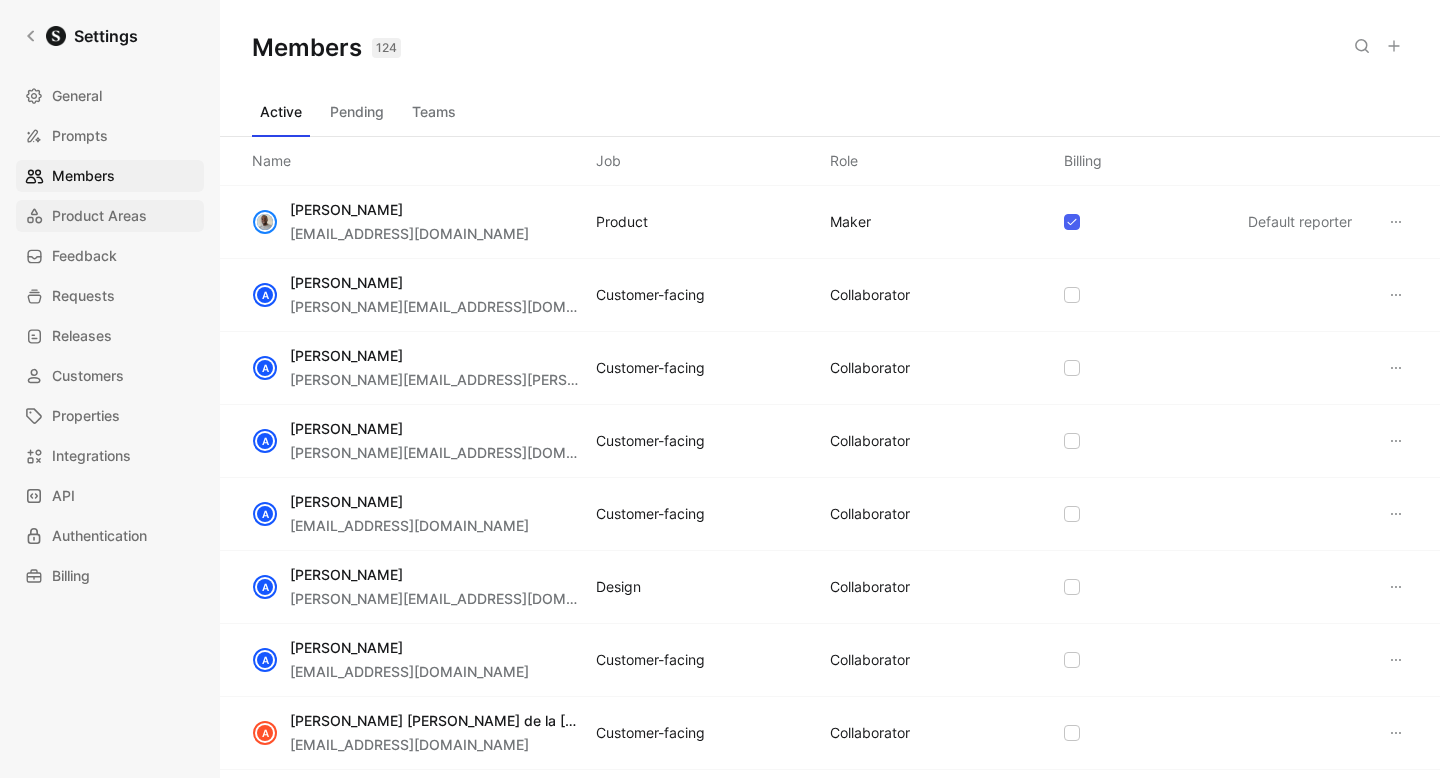 click on "Product Areas" at bounding box center (99, 216) 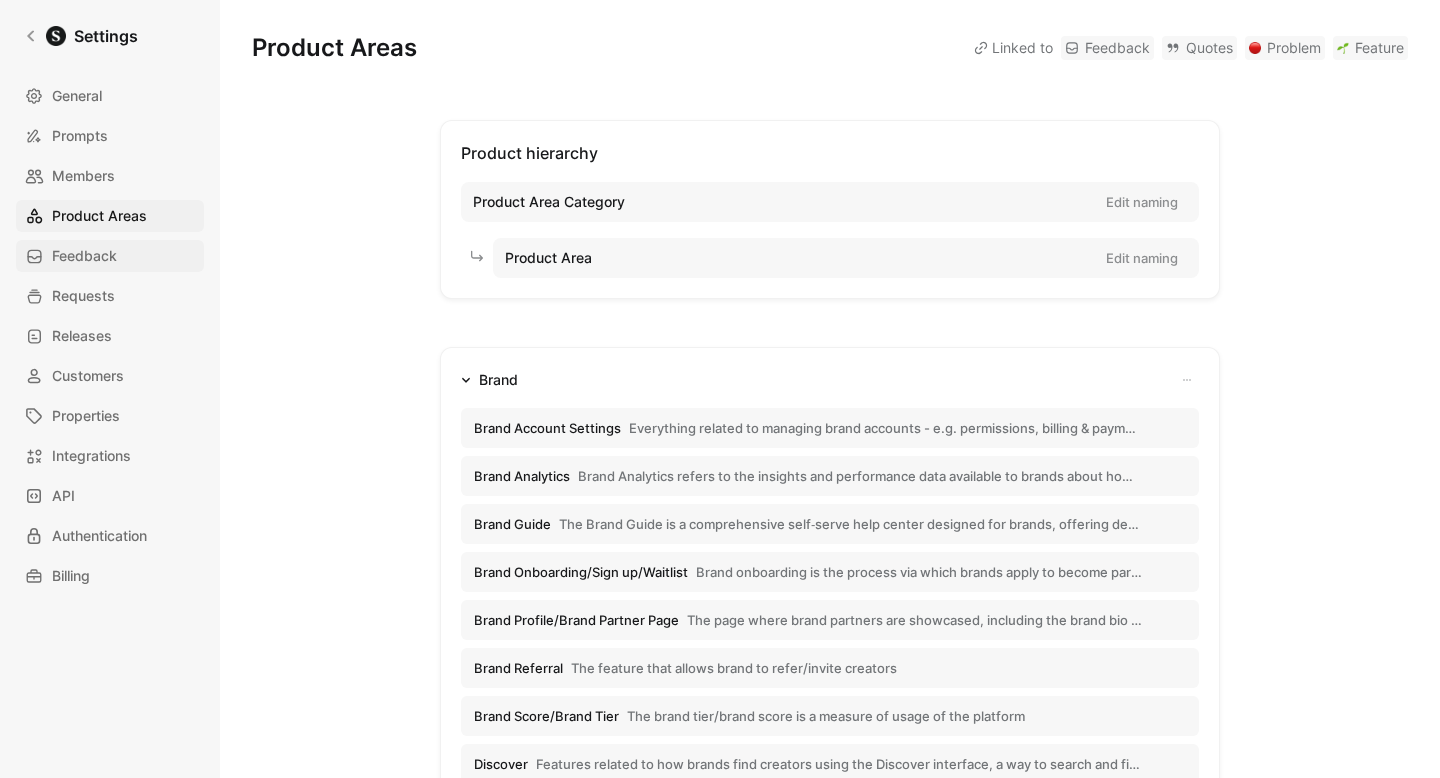 click on "Feedback" at bounding box center [84, 256] 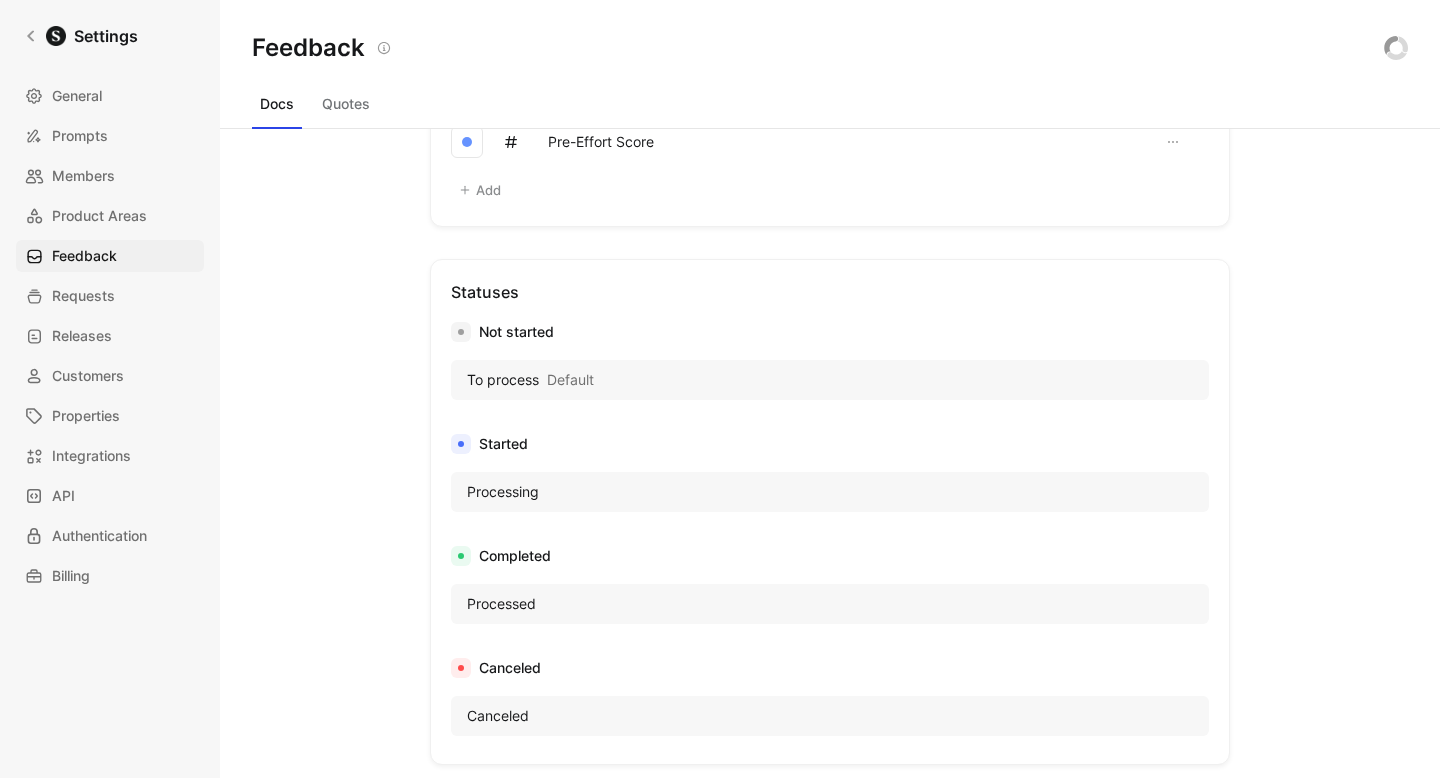 scroll, scrollTop: 948, scrollLeft: 0, axis: vertical 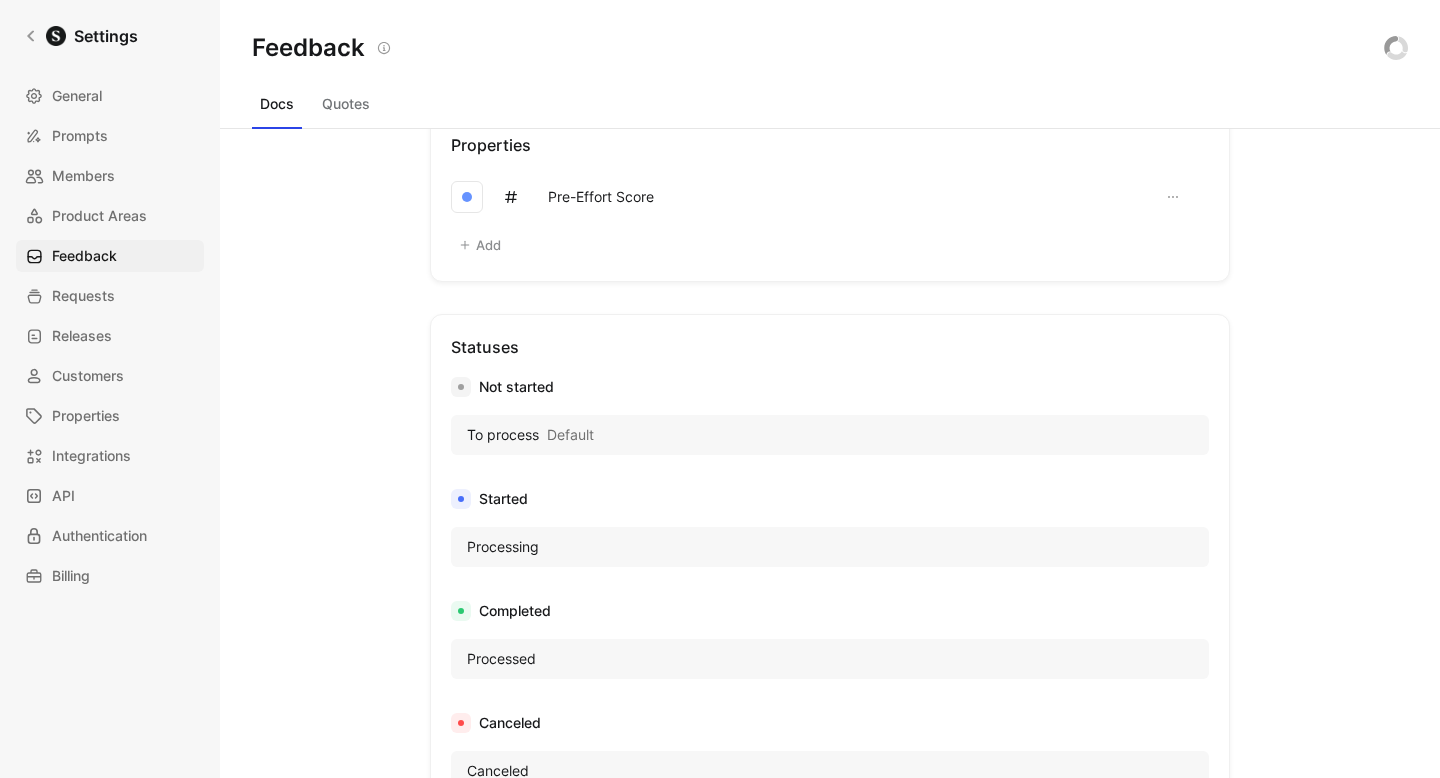 click on "Statuses" at bounding box center [830, 347] 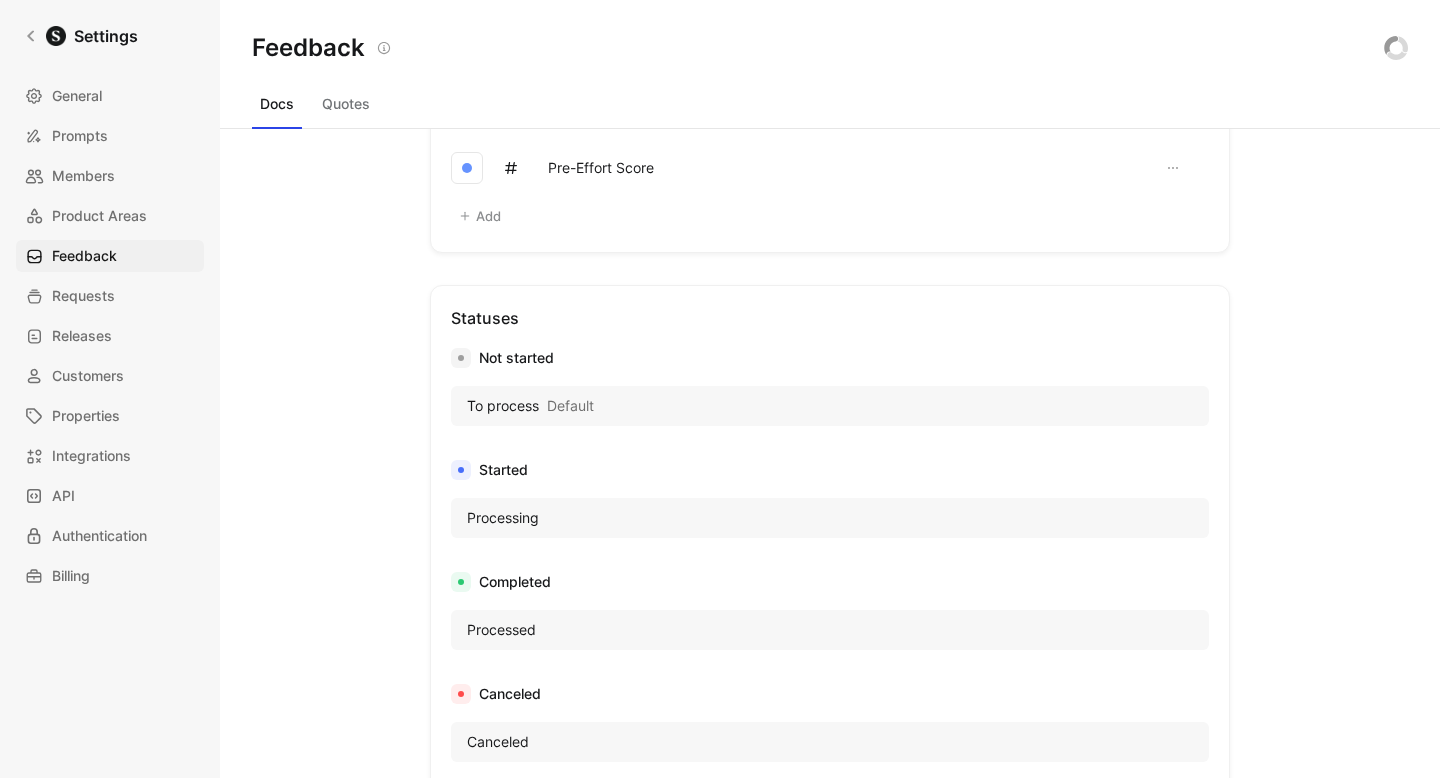 scroll, scrollTop: 1088, scrollLeft: 0, axis: vertical 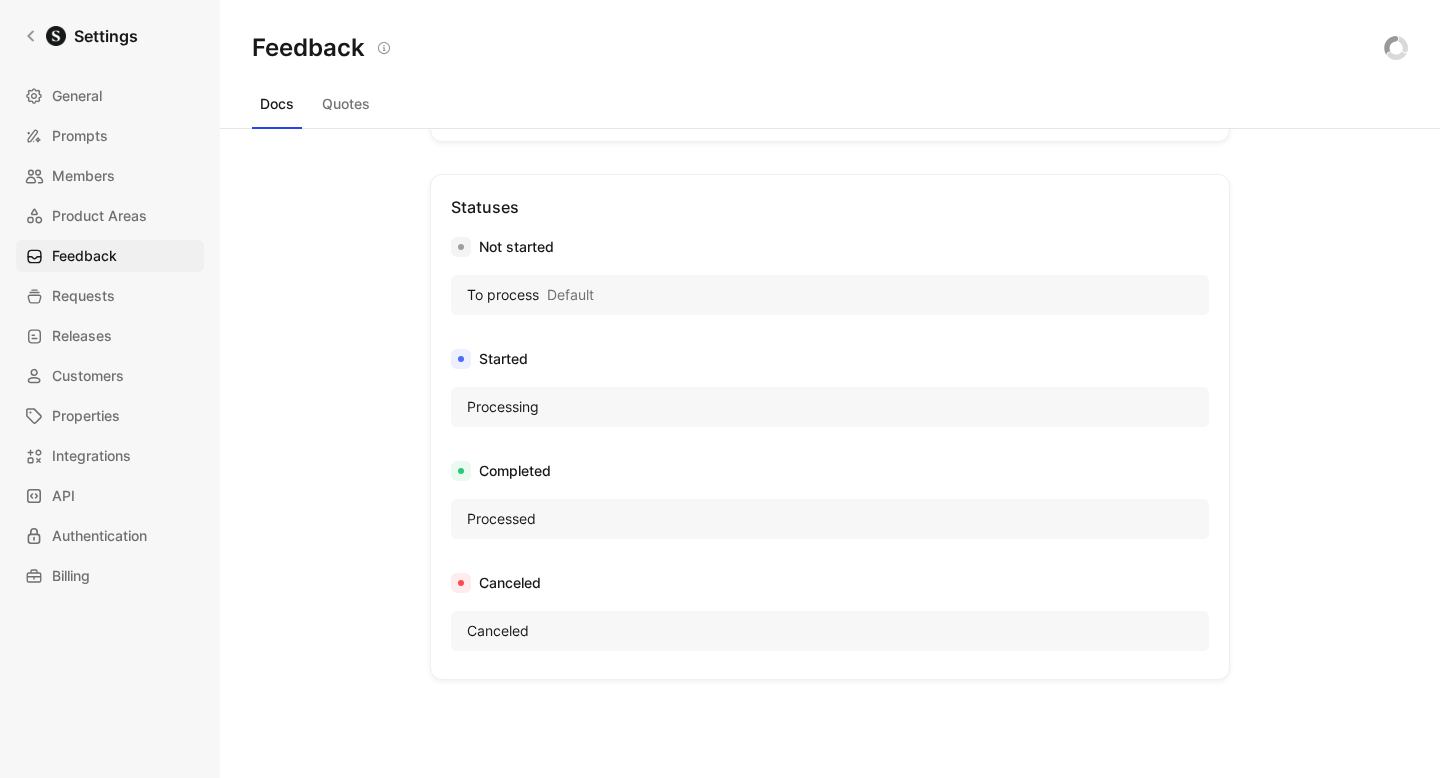 click on "Processed" at bounding box center [501, 519] 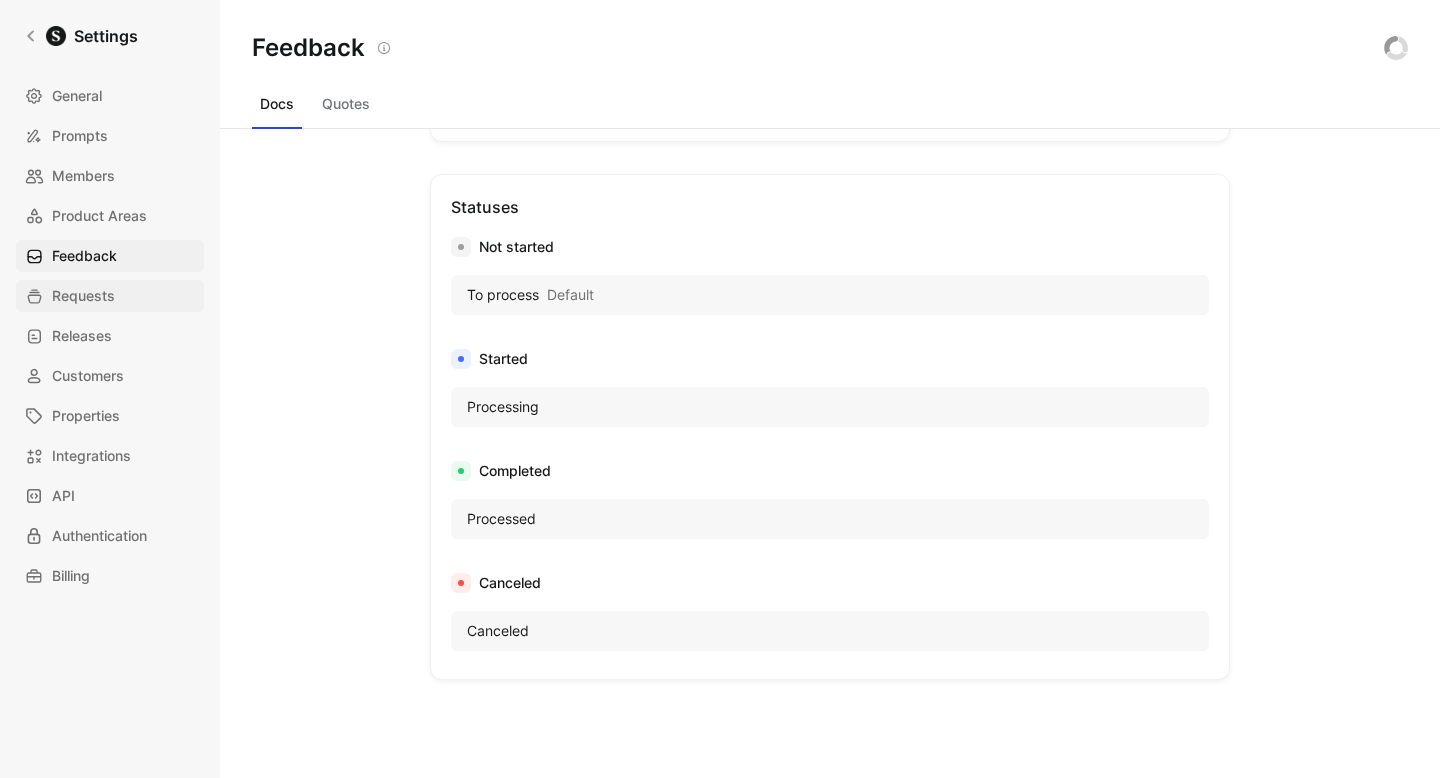 click on "Requests" at bounding box center [110, 296] 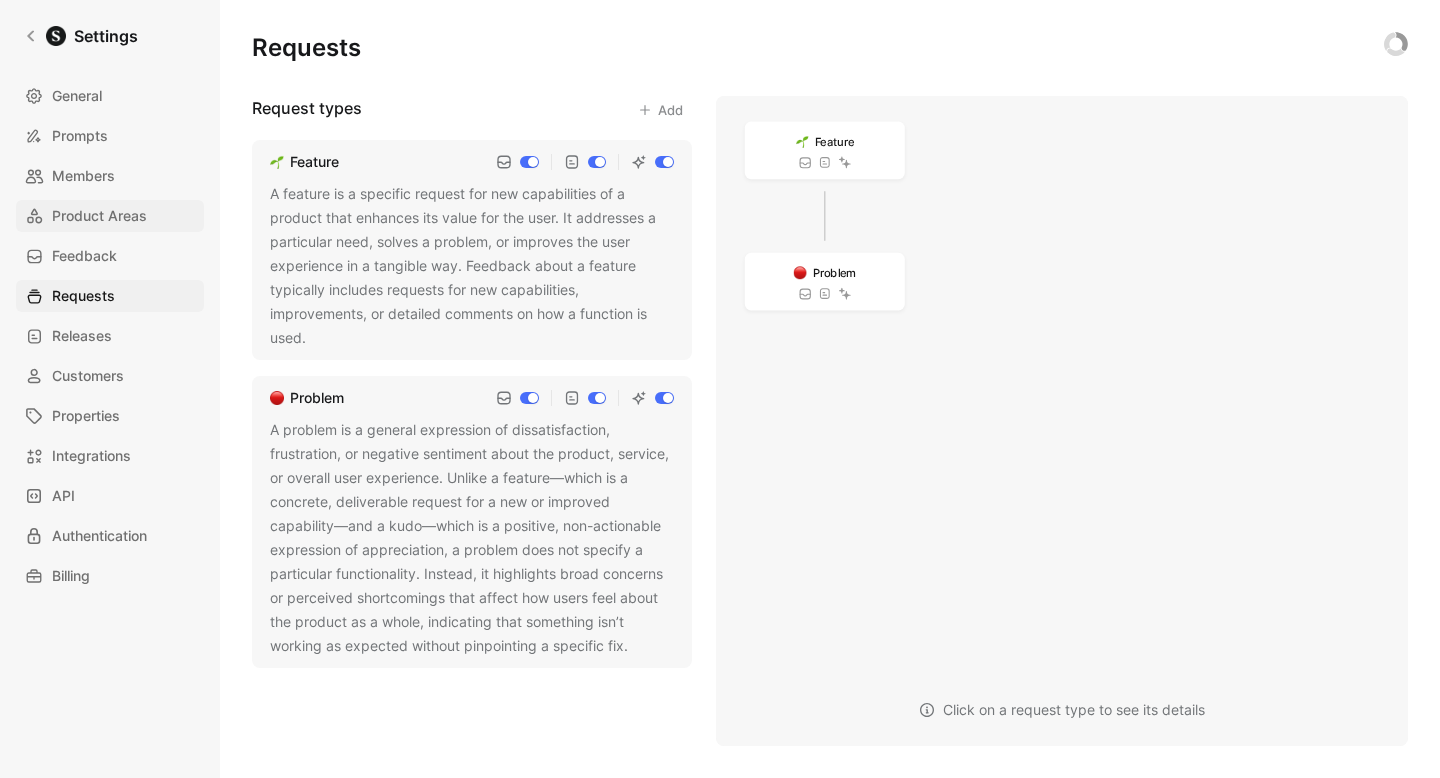 click on "Product Areas" at bounding box center (99, 216) 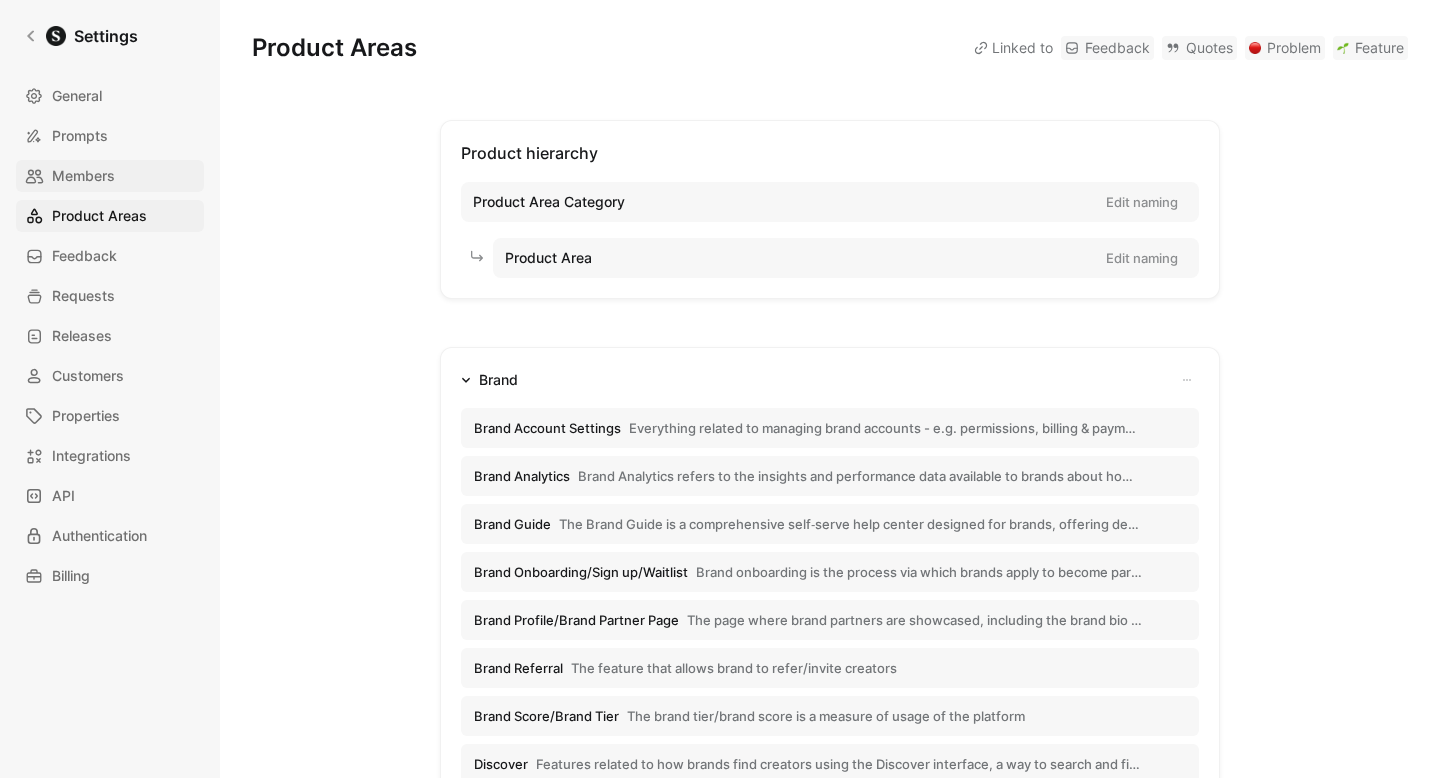 click on "Members" at bounding box center (110, 176) 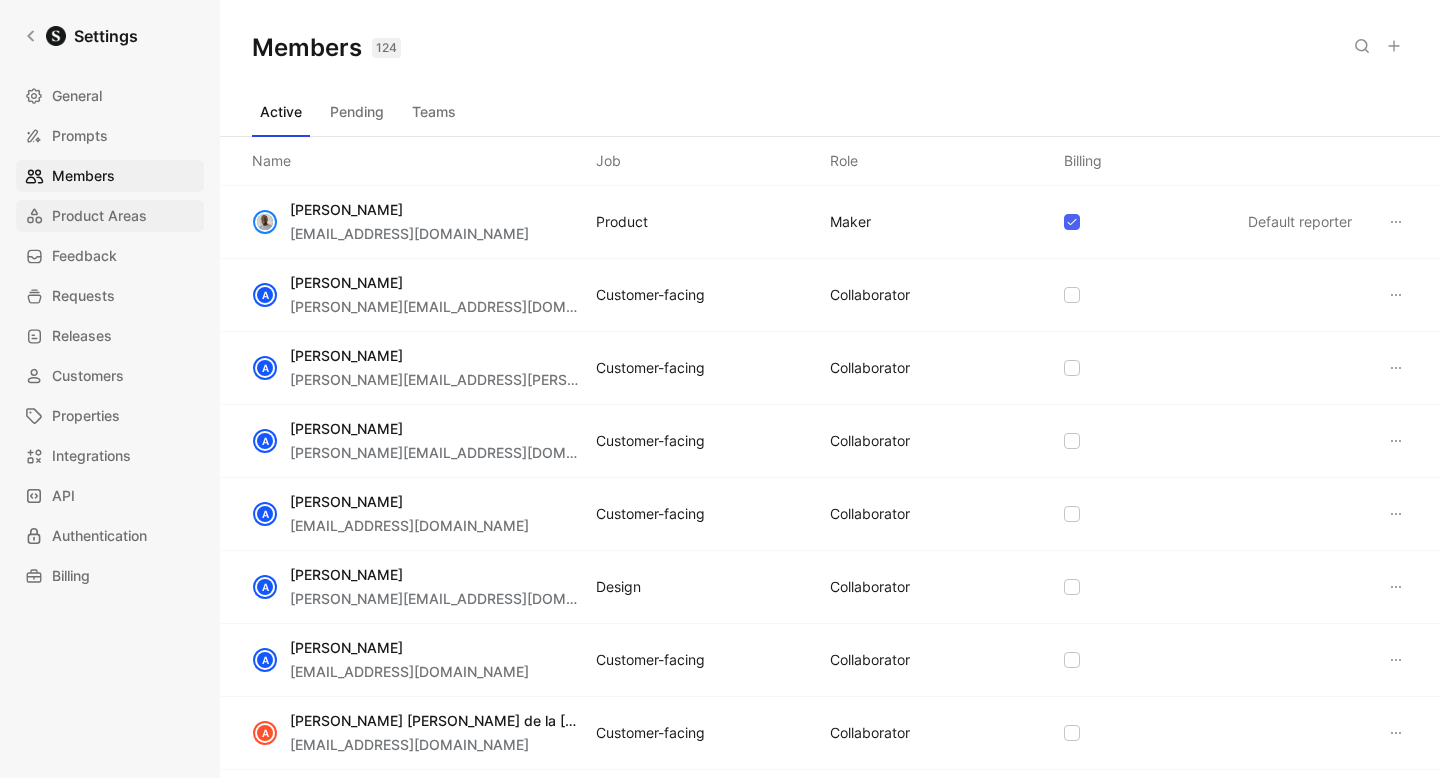 click on "Product Areas" at bounding box center [99, 216] 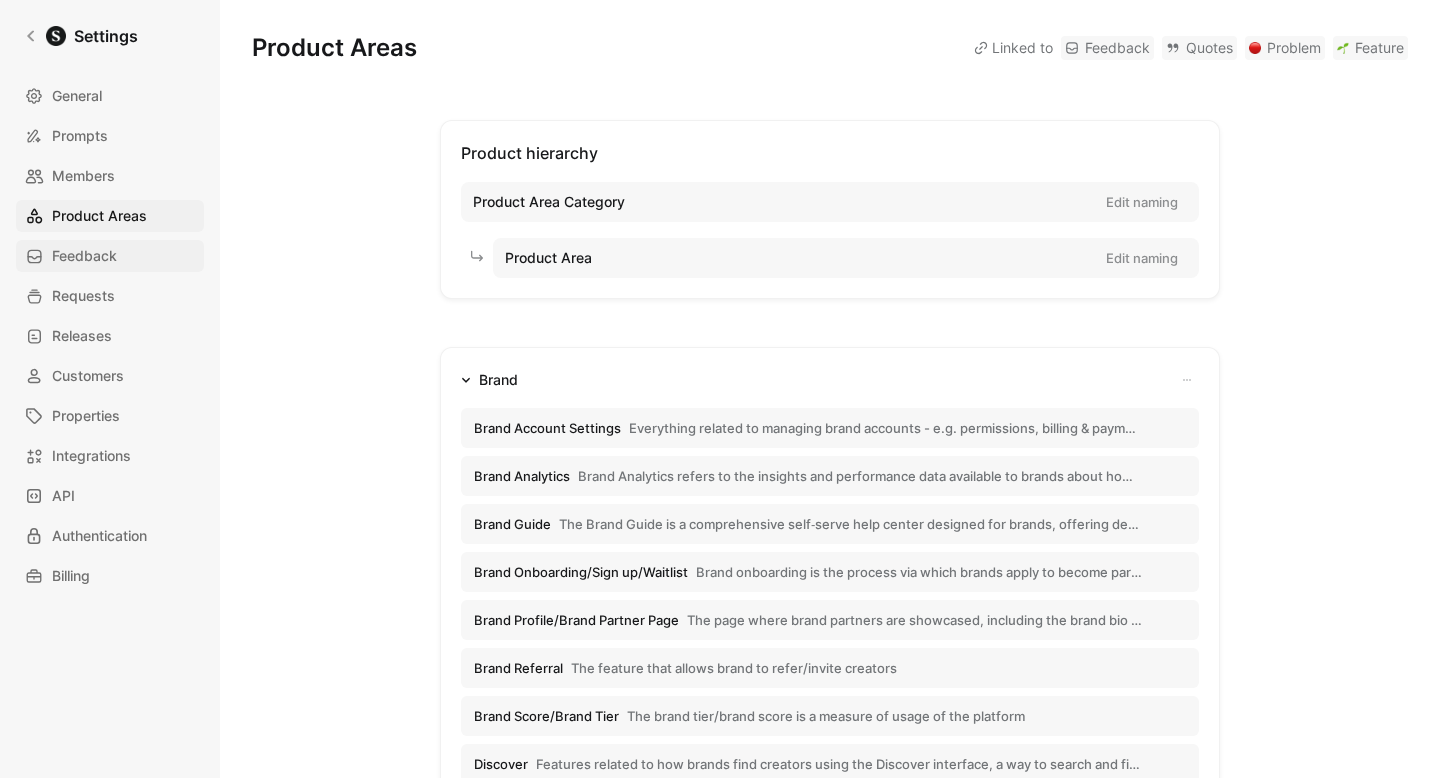click on "Feedback" at bounding box center [110, 256] 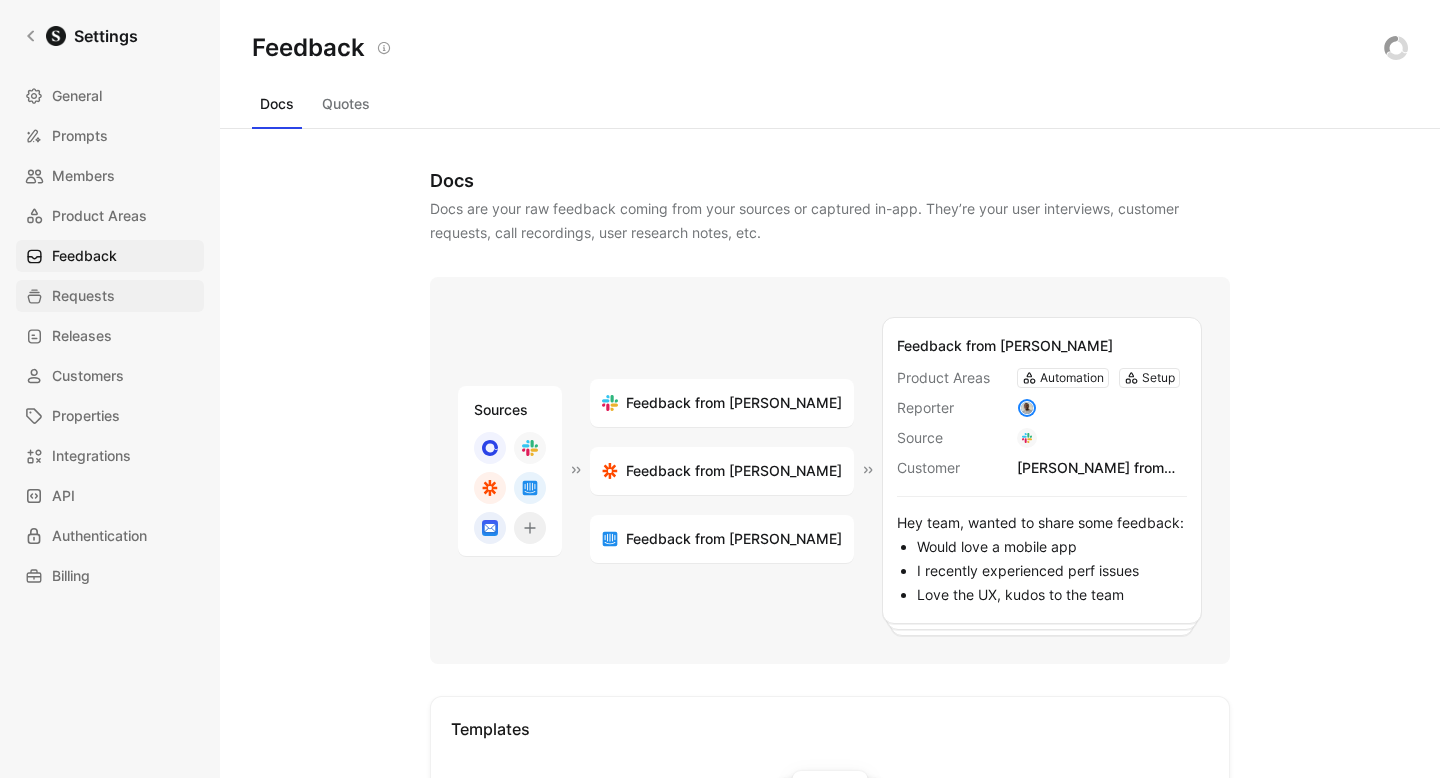 click on "Requests" at bounding box center [110, 296] 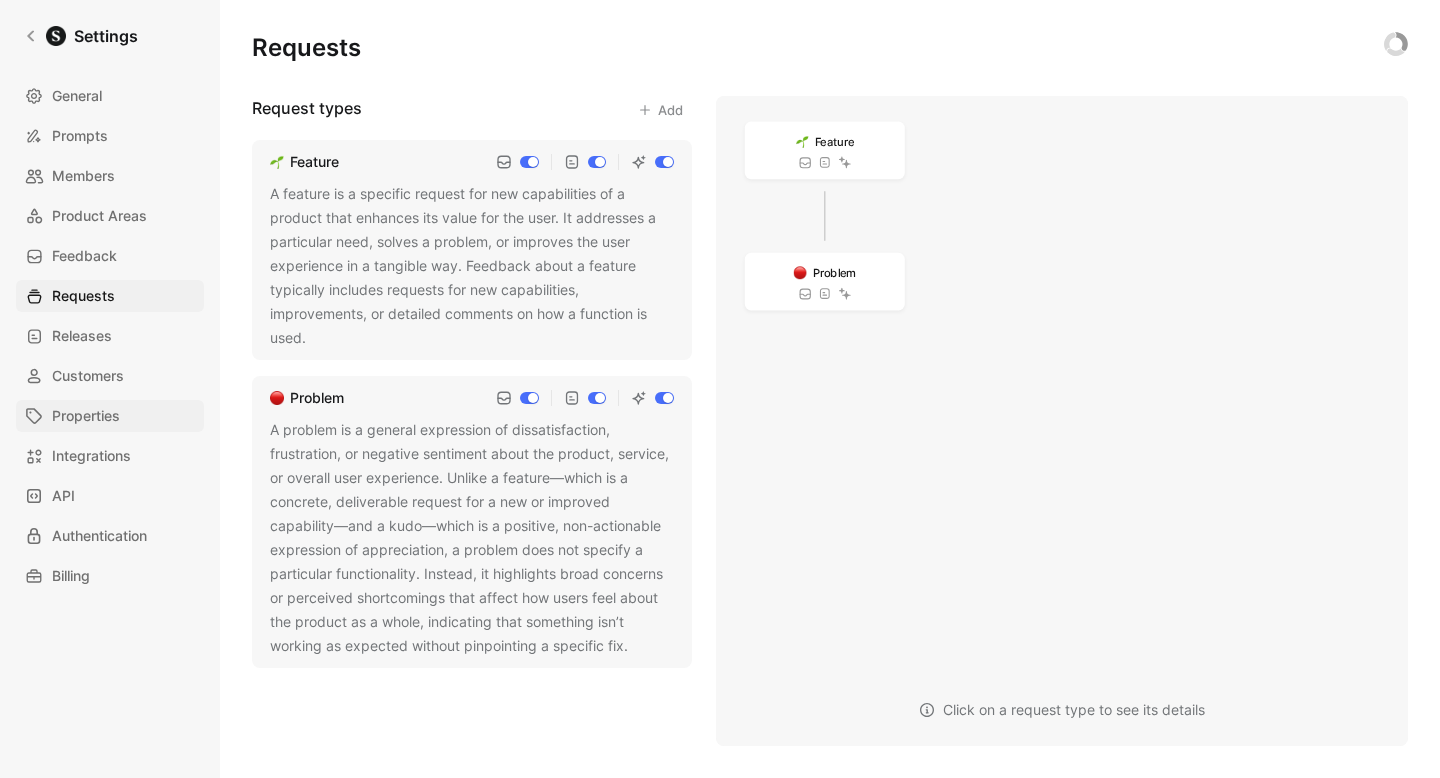 click on "Properties" at bounding box center (110, 416) 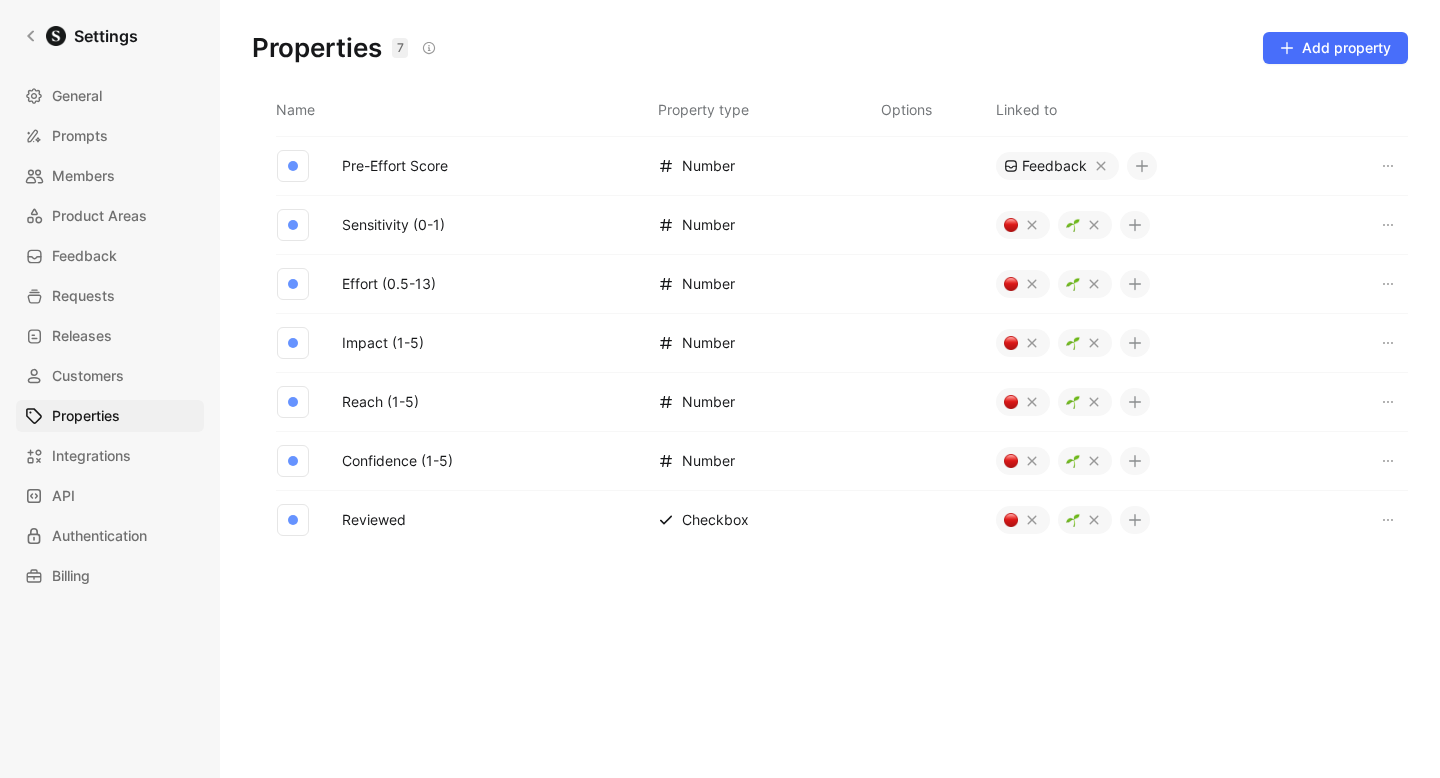 scroll, scrollTop: 36, scrollLeft: 0, axis: vertical 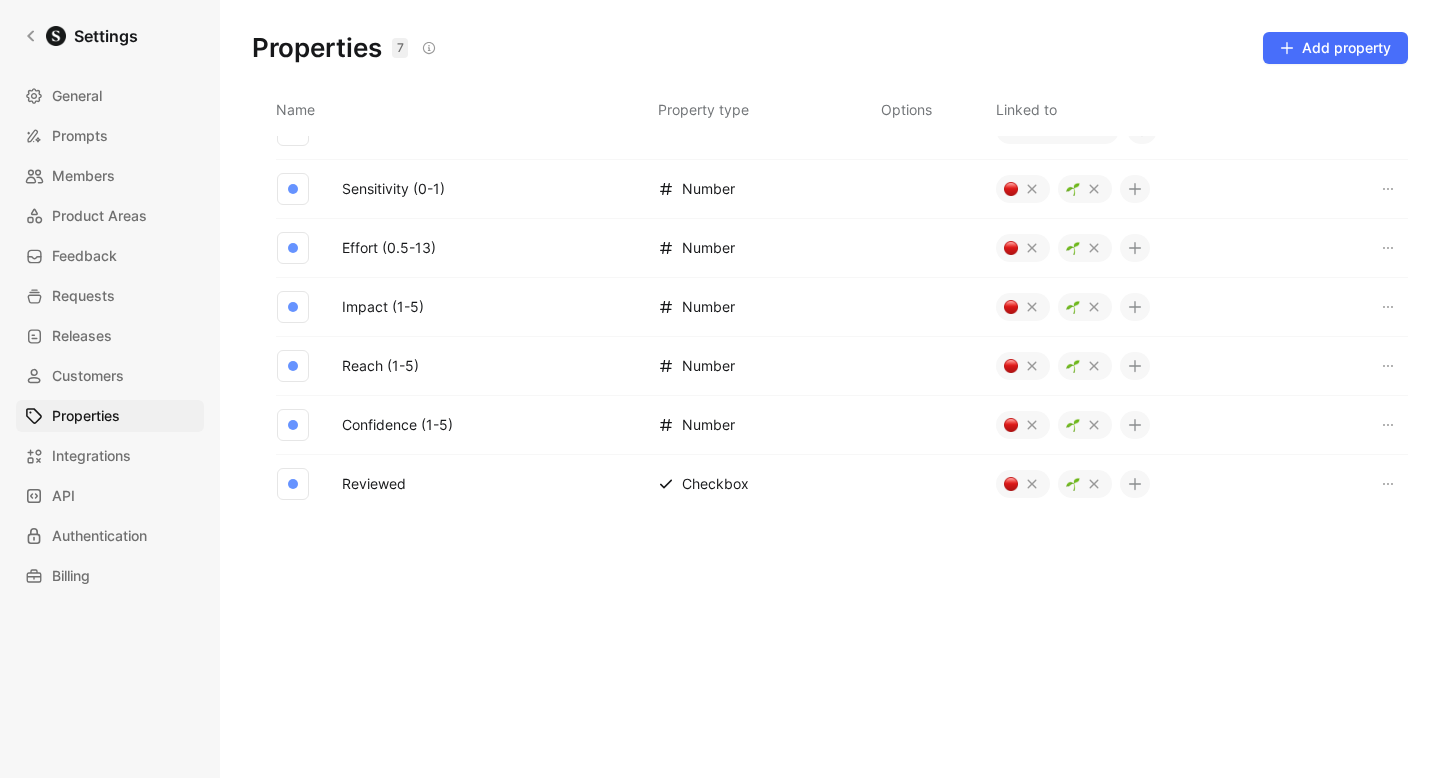 click on "Reviewed" at bounding box center [374, 484] 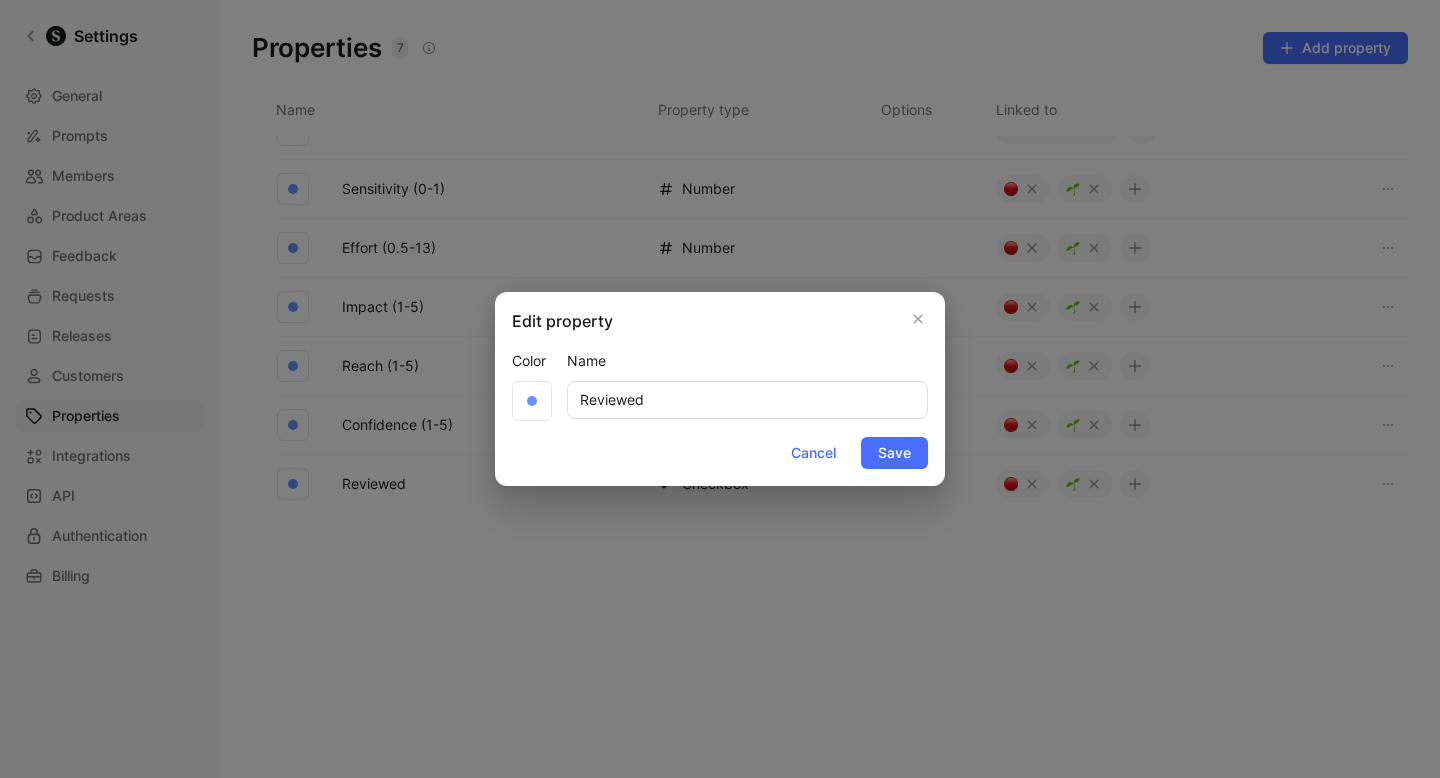 drag, startPoint x: 598, startPoint y: 387, endPoint x: 656, endPoint y: 397, distance: 58.855755 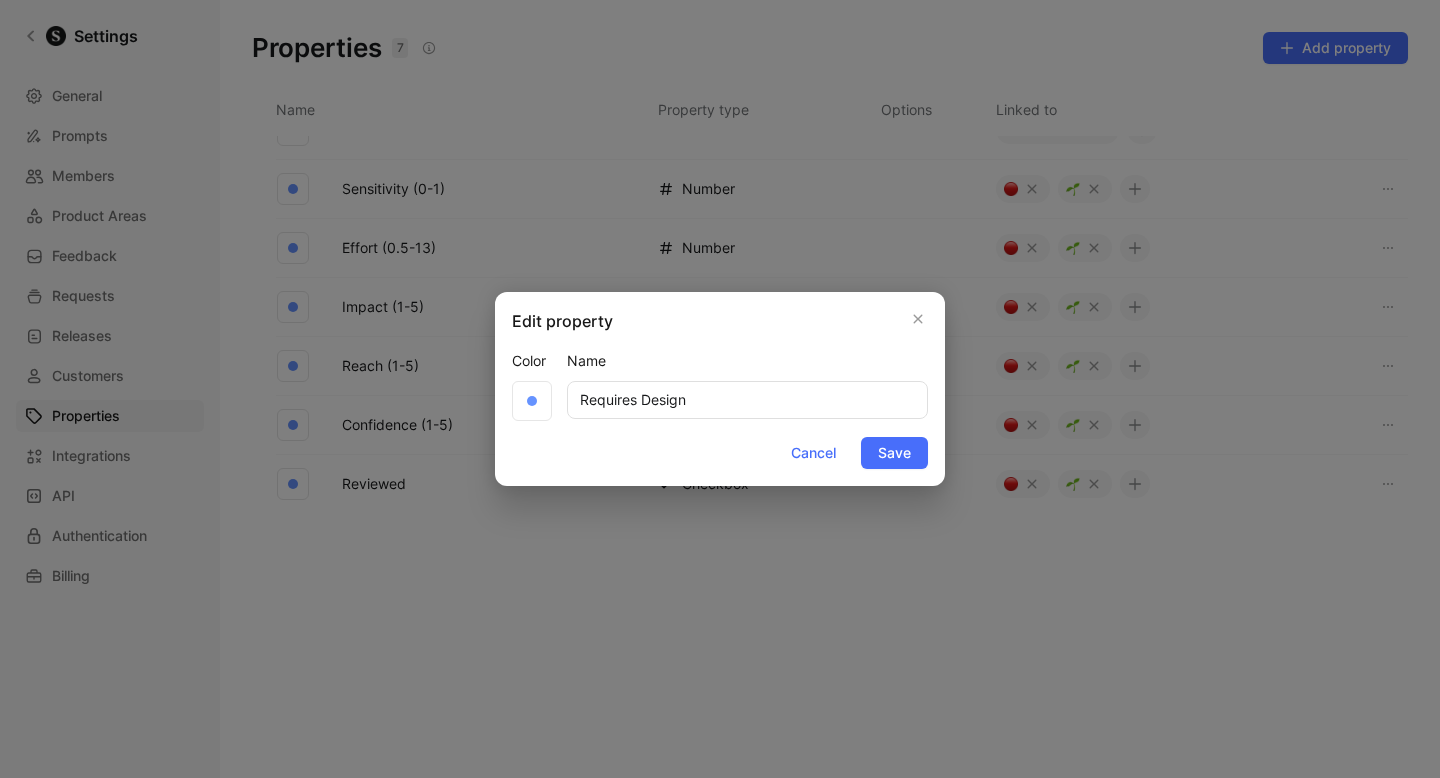 click on "Requires Design" at bounding box center (747, 400) 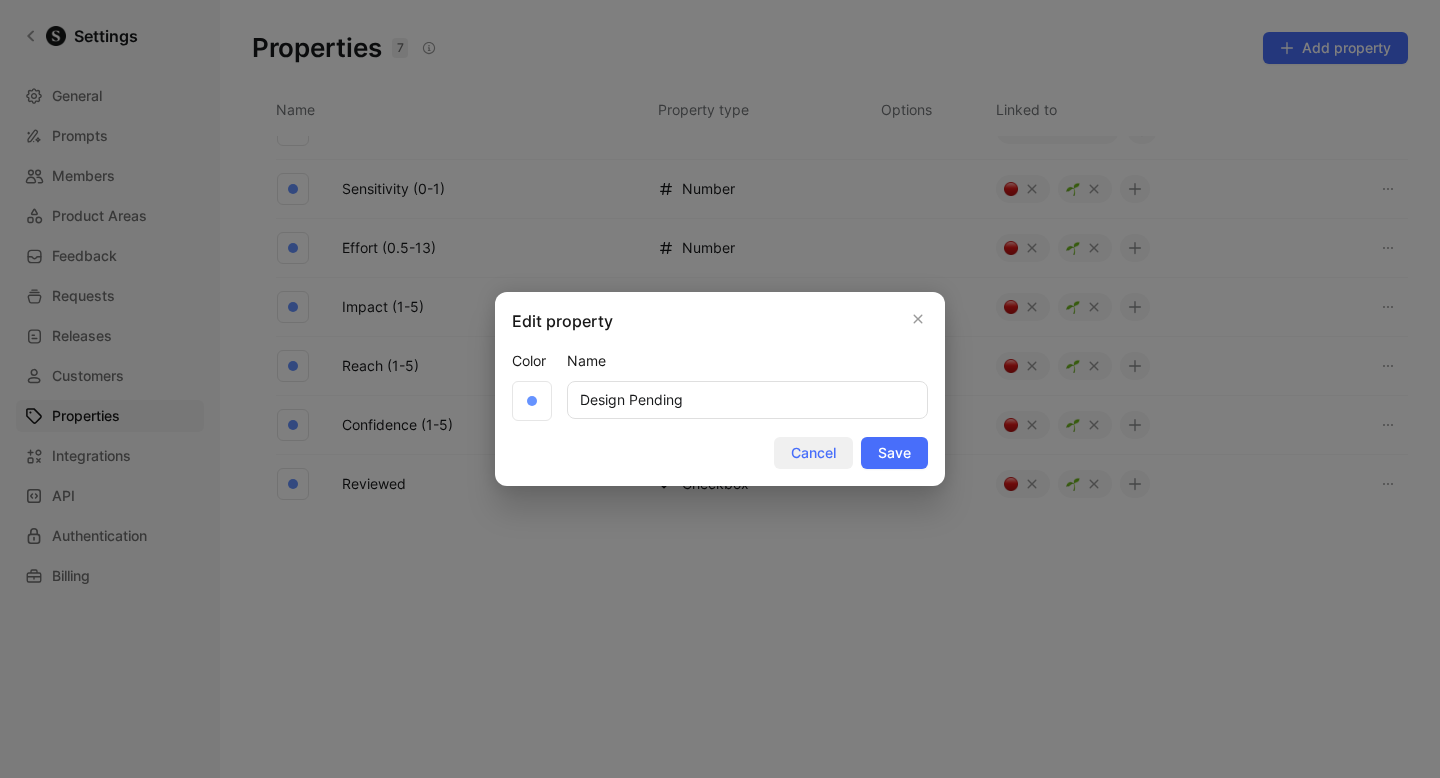 type on "Design Pending" 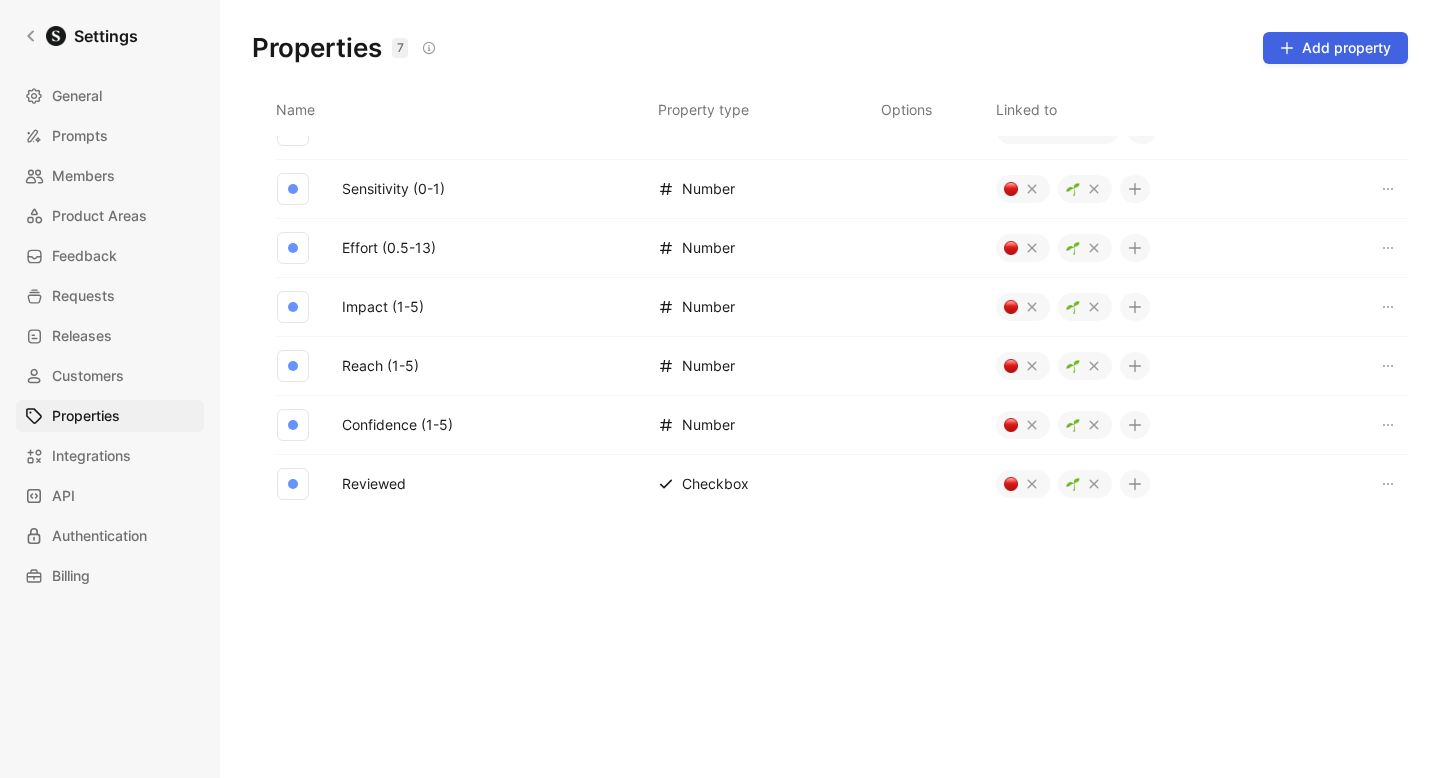 click 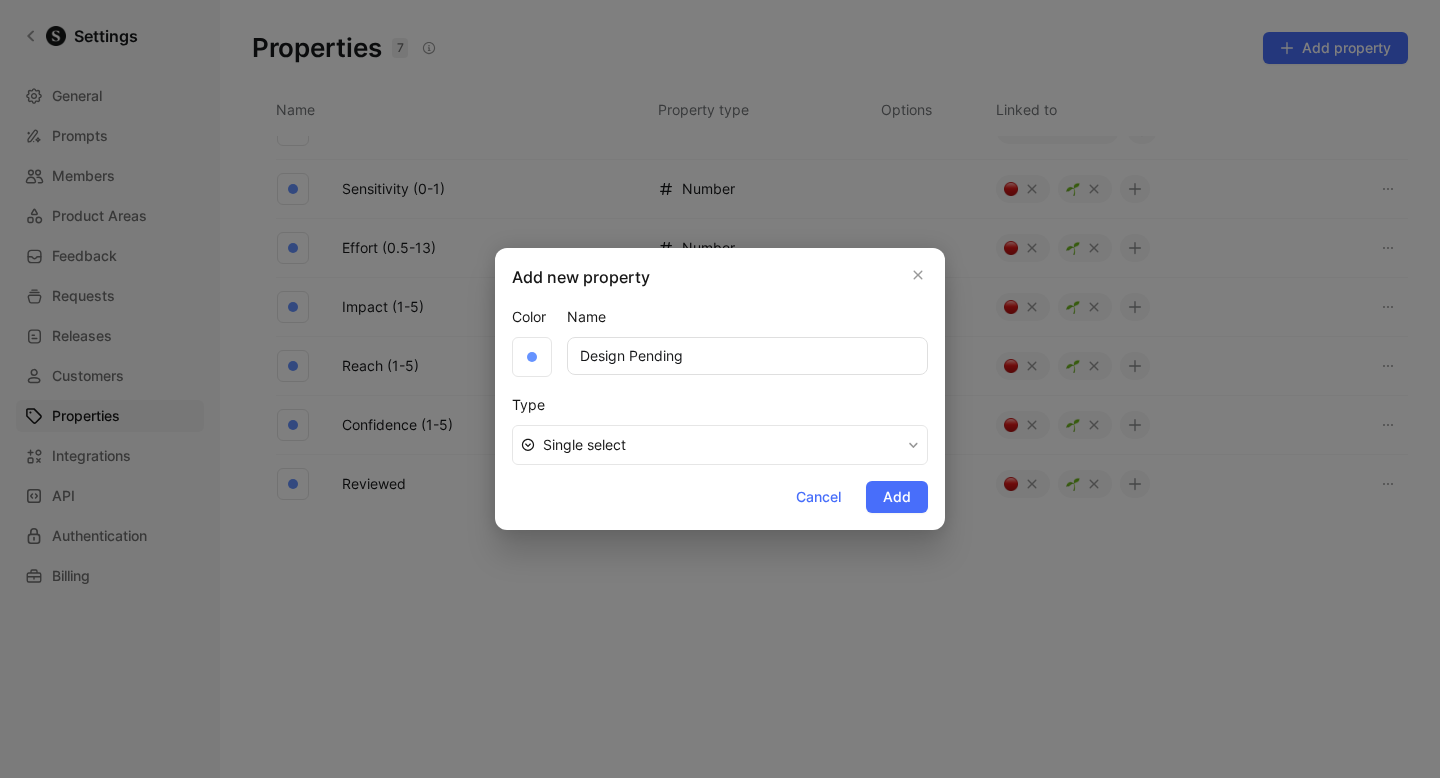 type on "Design Pending" 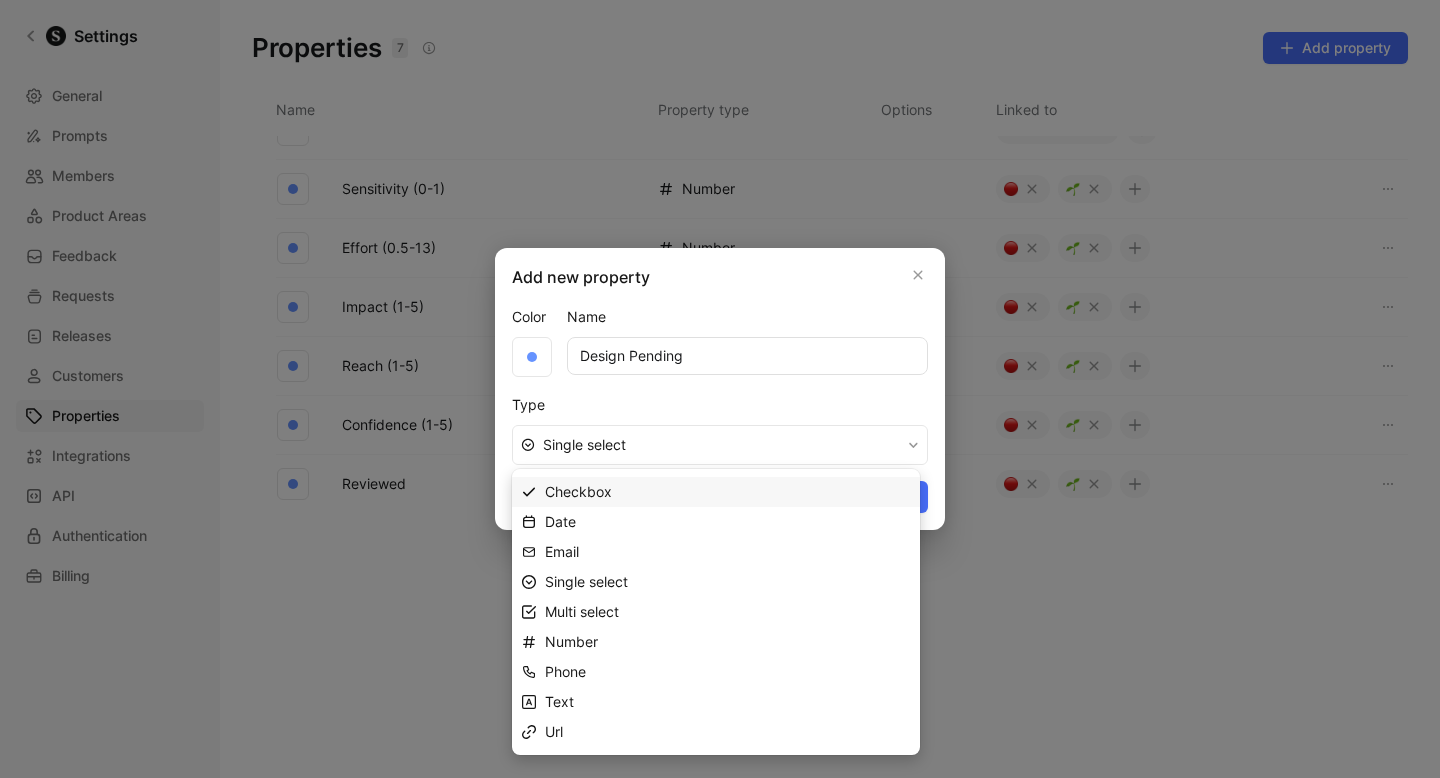 click on "Checkbox" at bounding box center (728, 492) 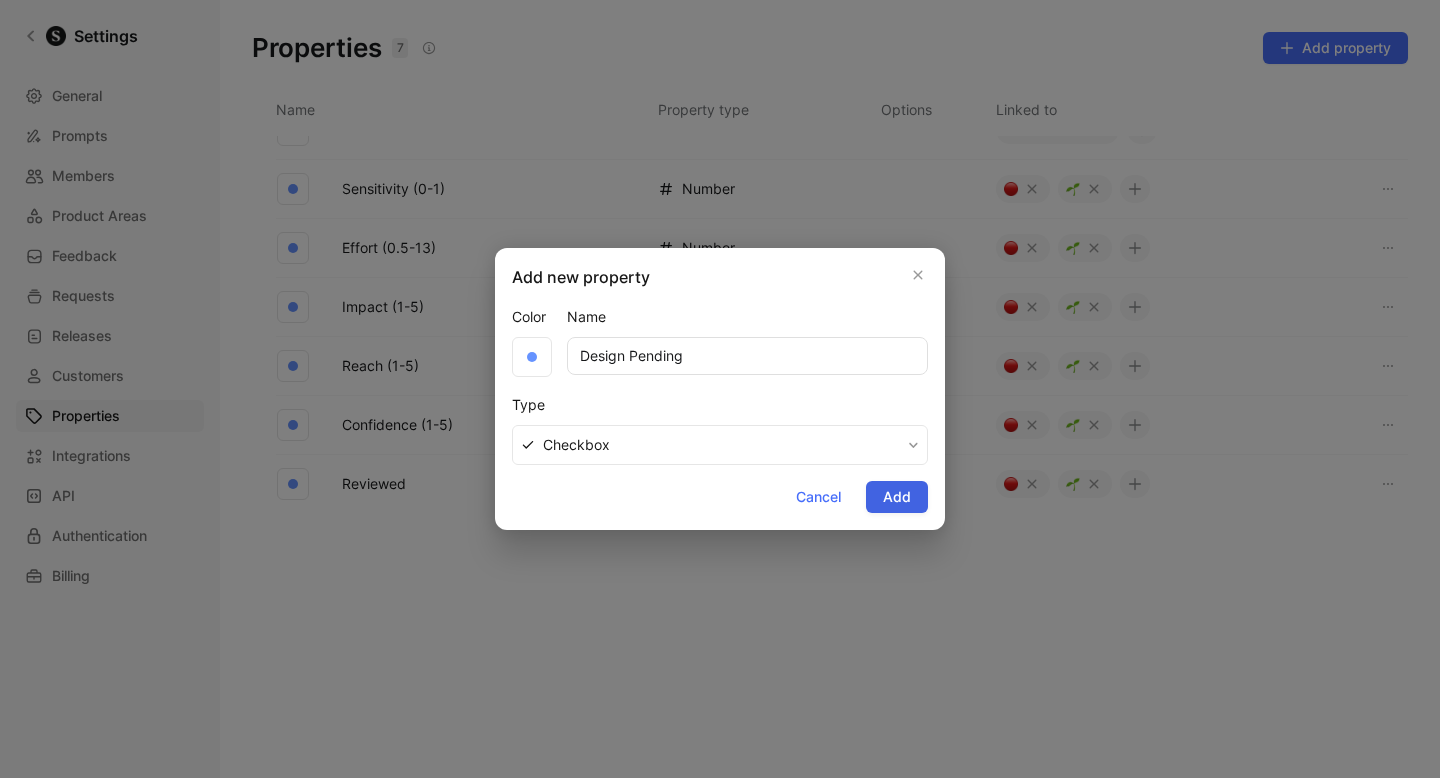 click on "Add" at bounding box center [897, 497] 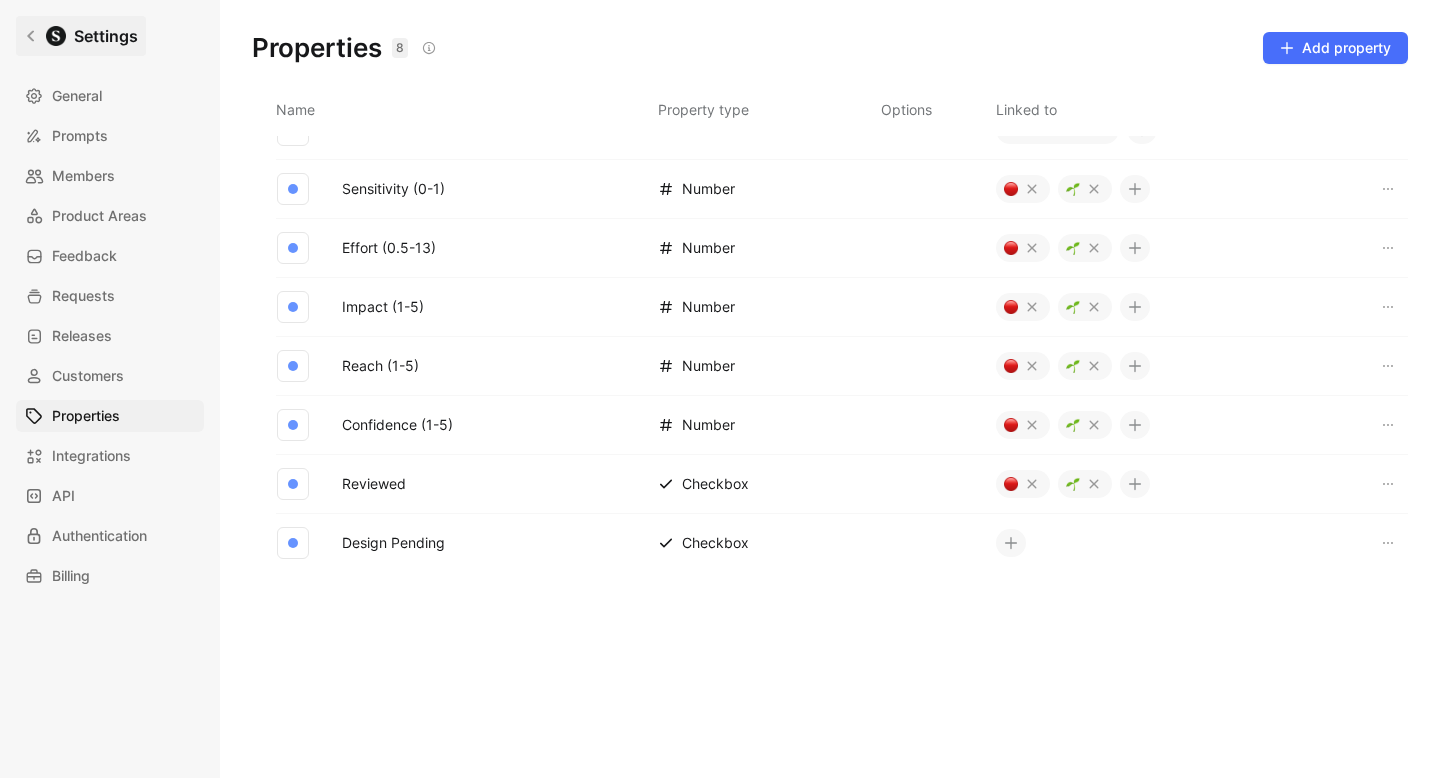 click on "Settings" at bounding box center [81, 36] 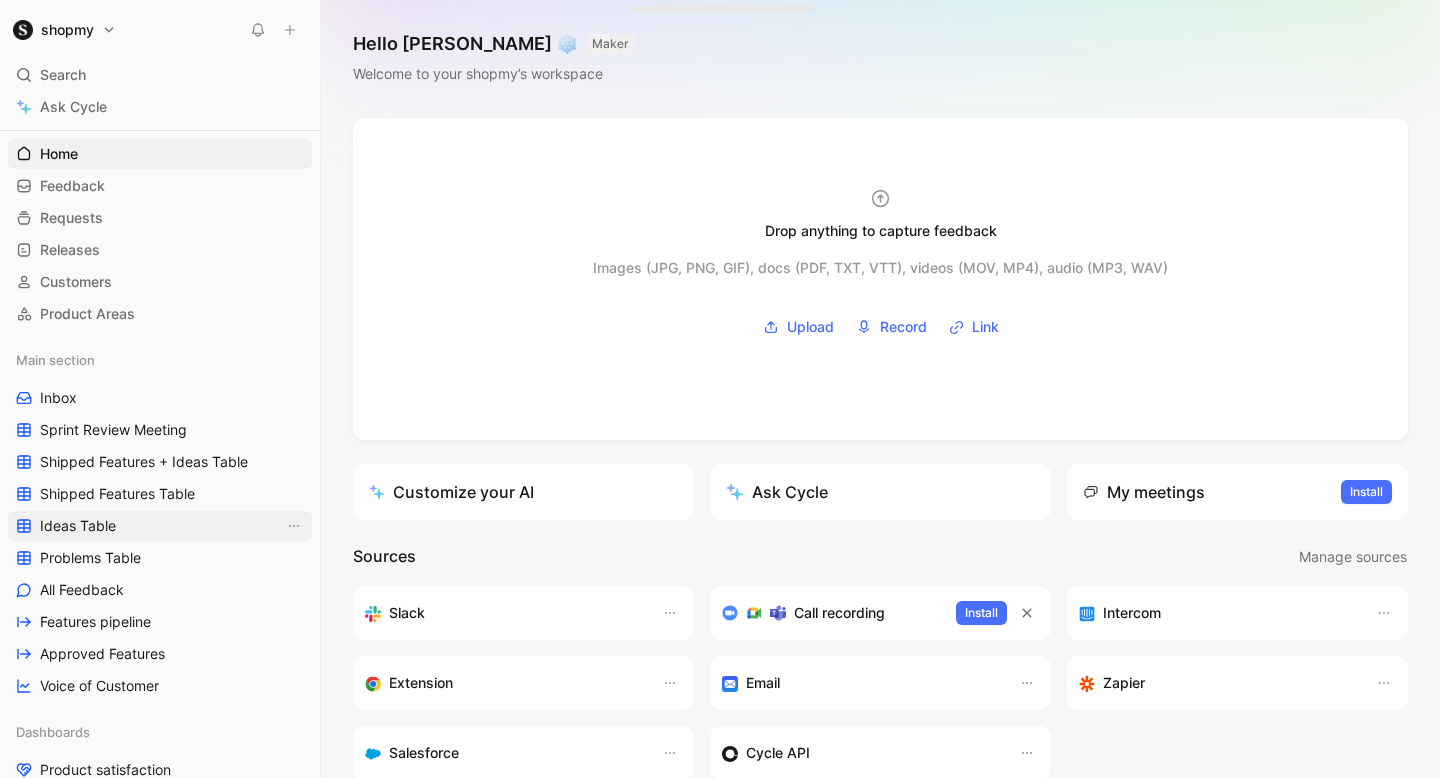scroll, scrollTop: 63, scrollLeft: 0, axis: vertical 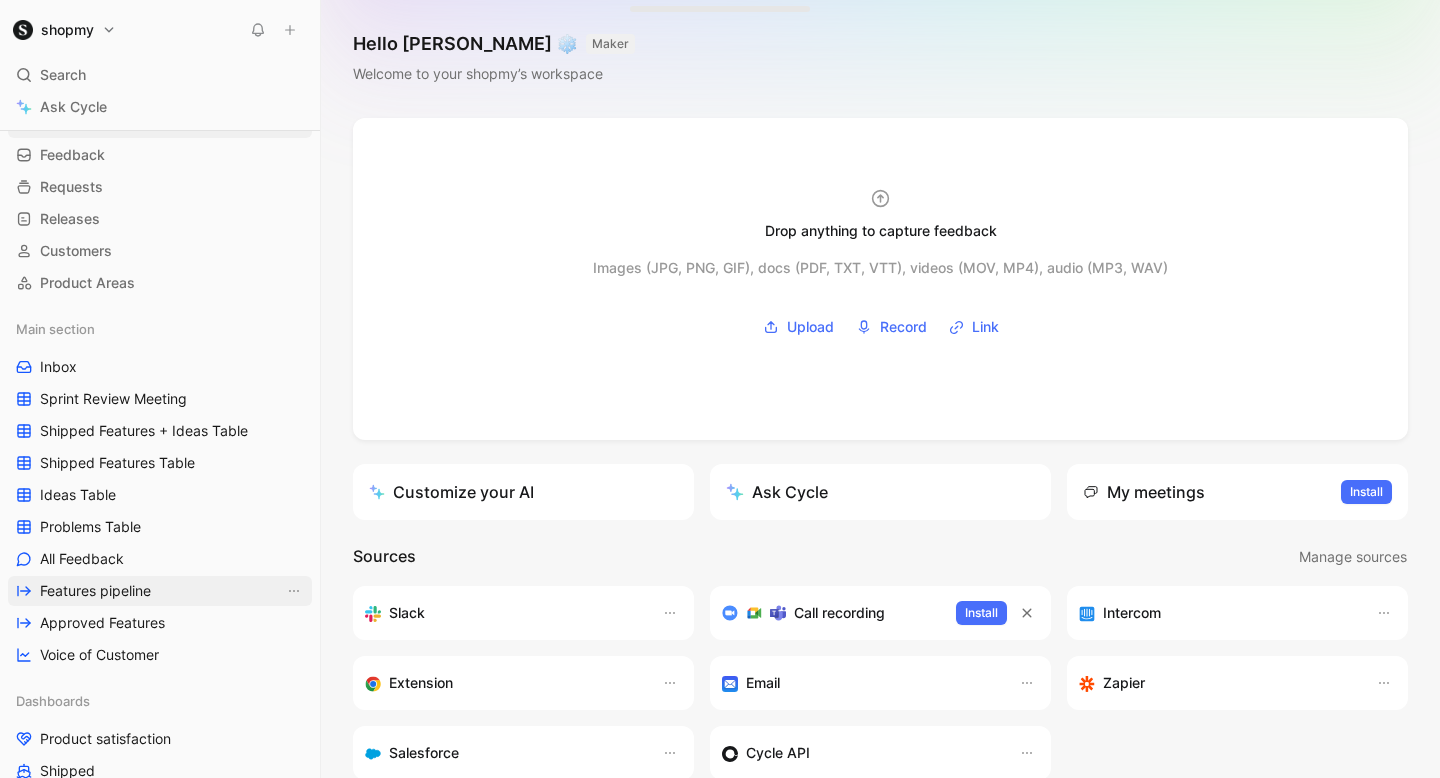 click on "Features pipeline" at bounding box center [160, 591] 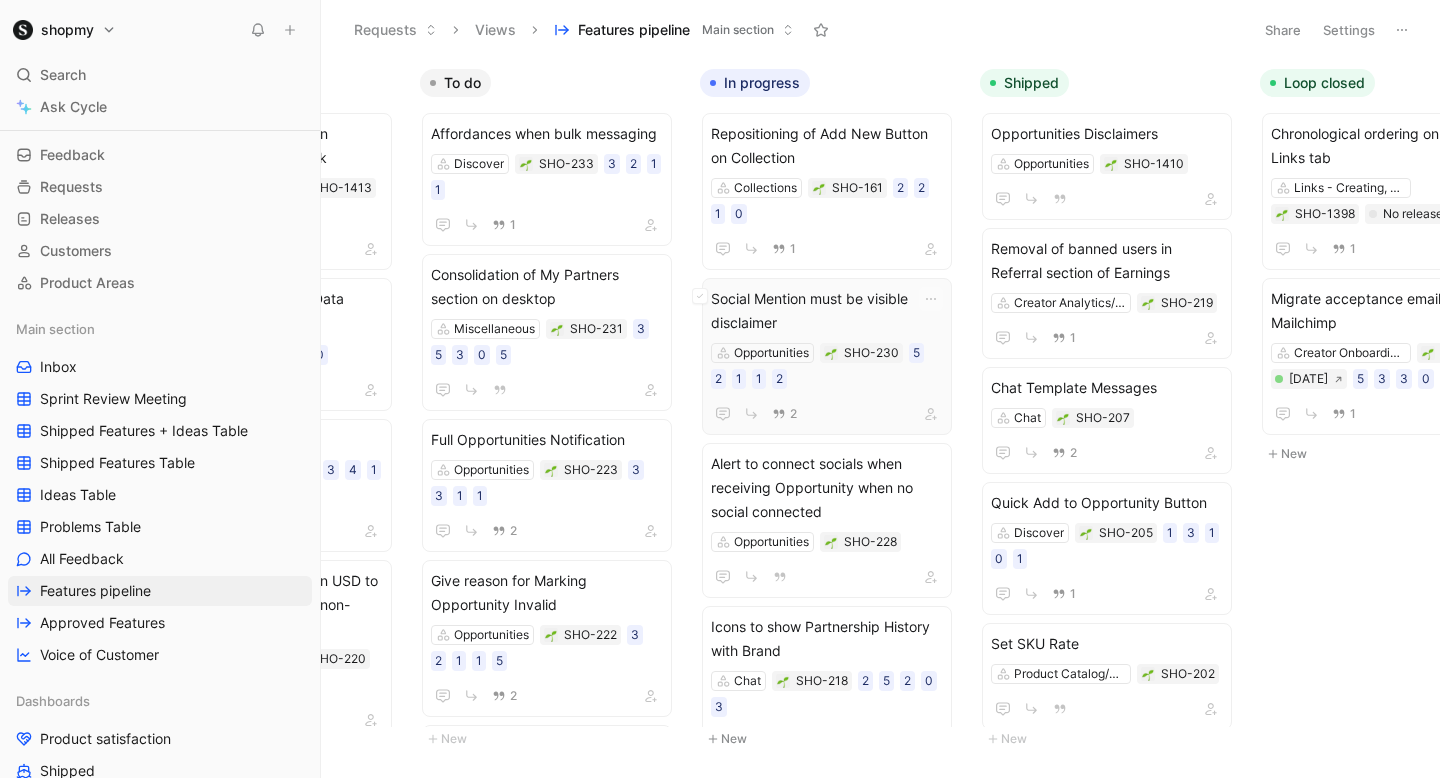 scroll, scrollTop: 0, scrollLeft: 494, axis: horizontal 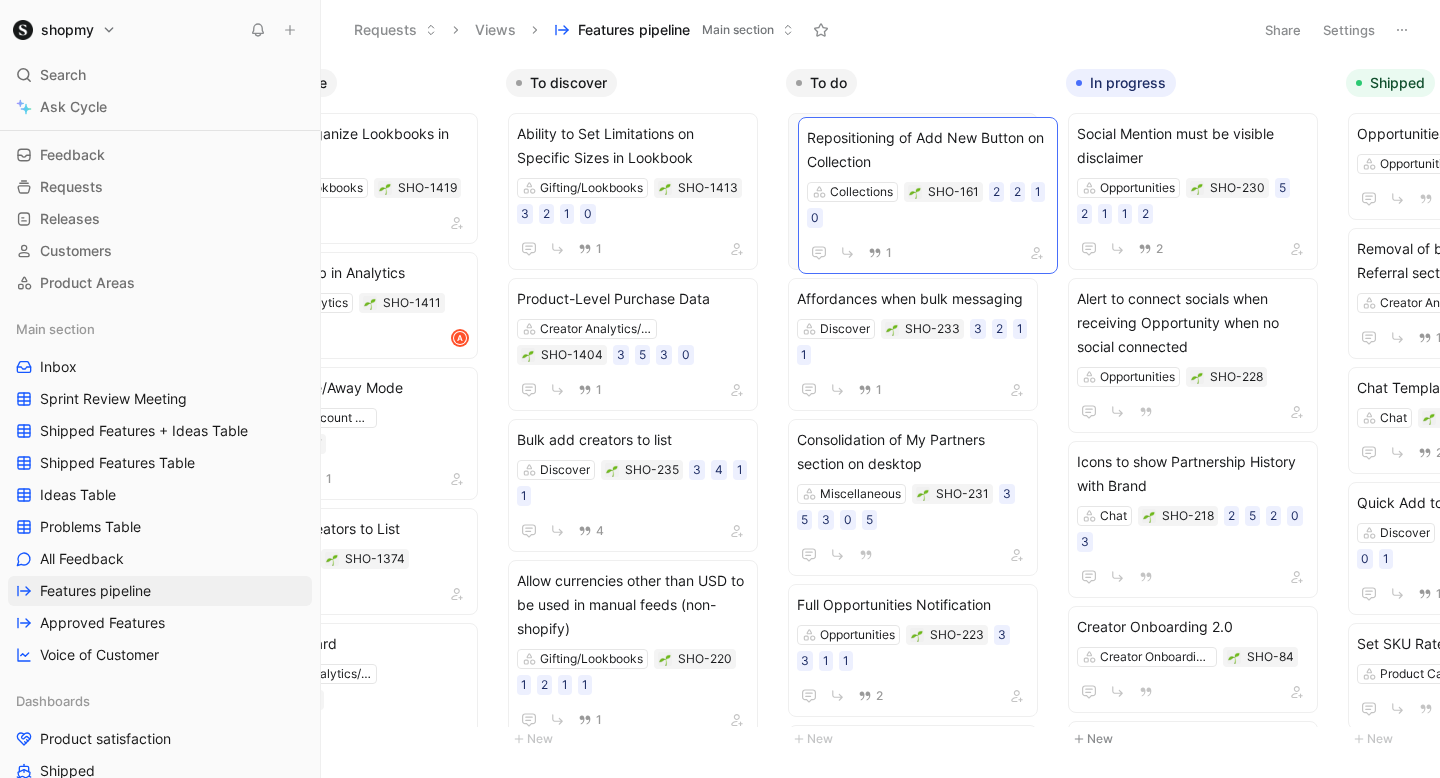drag, startPoint x: 1117, startPoint y: 133, endPoint x: 845, endPoint y: 137, distance: 272.02942 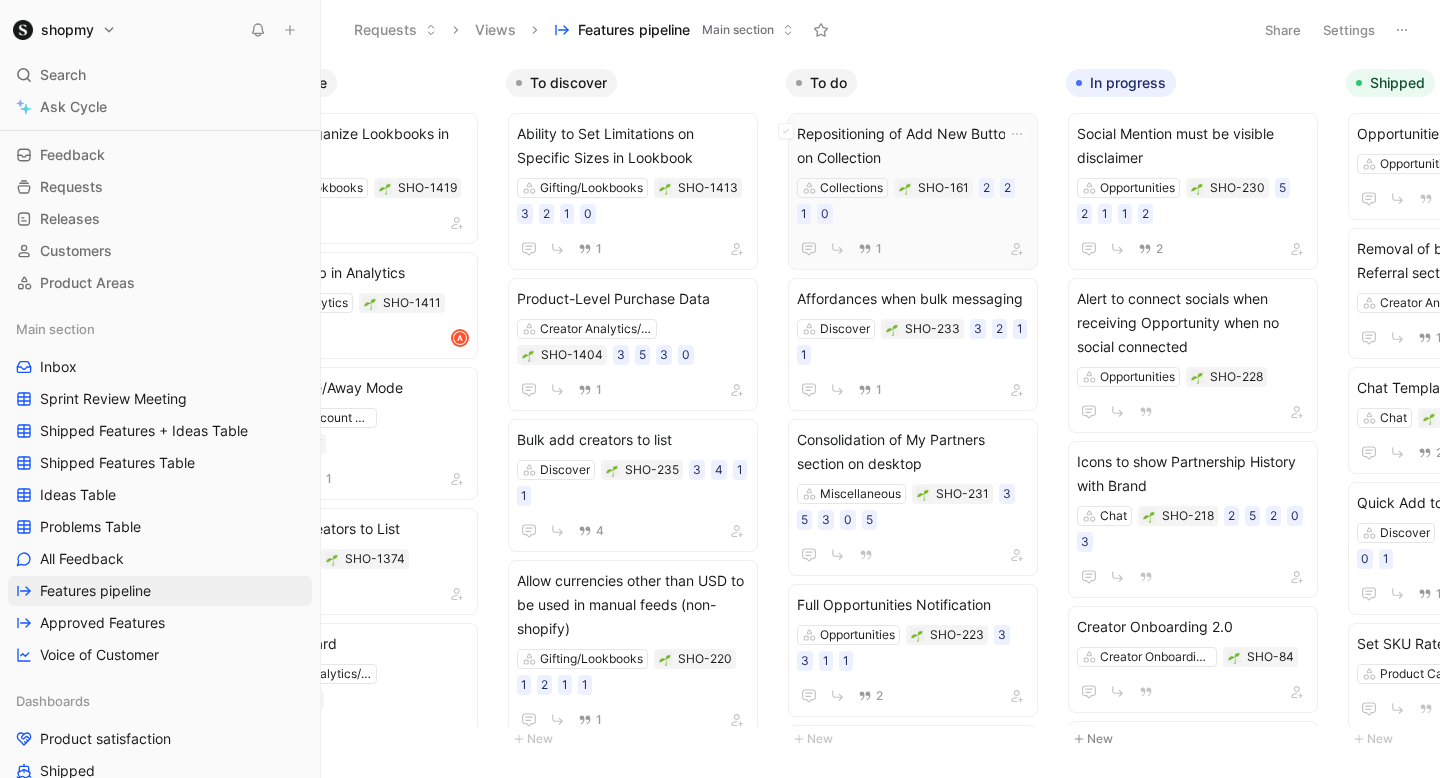 click on "Collections SHO-161 2 2 1 0" at bounding box center [913, 201] 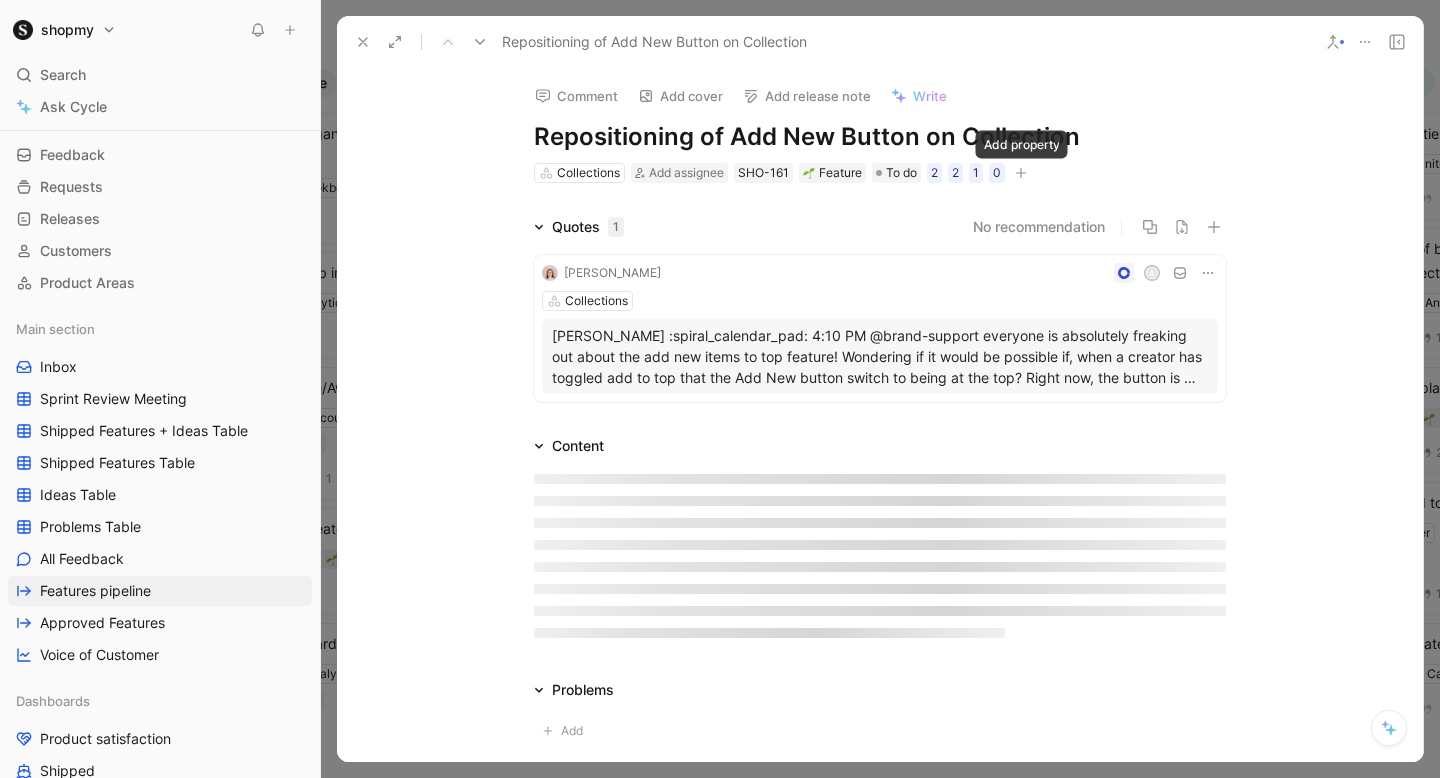 click at bounding box center [1021, 173] 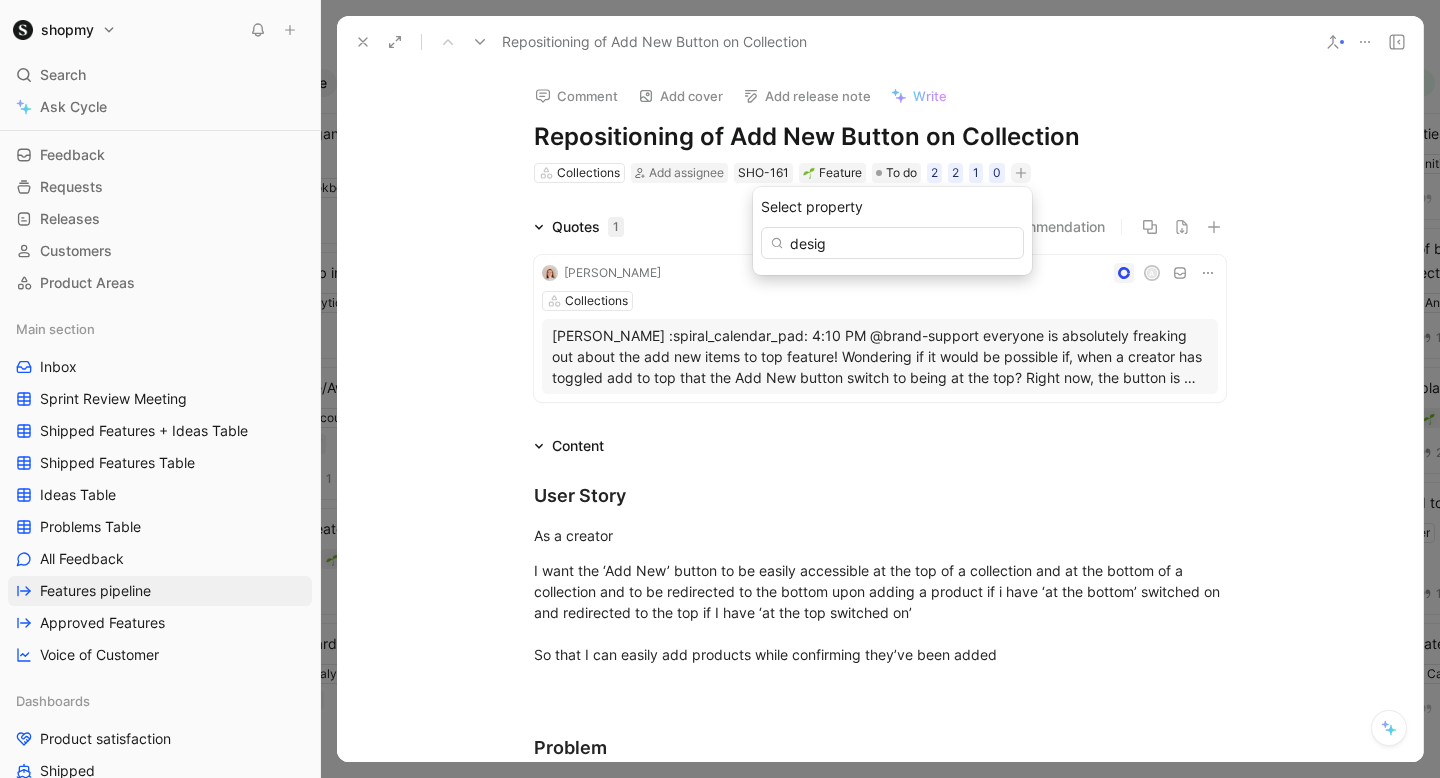 type on "design" 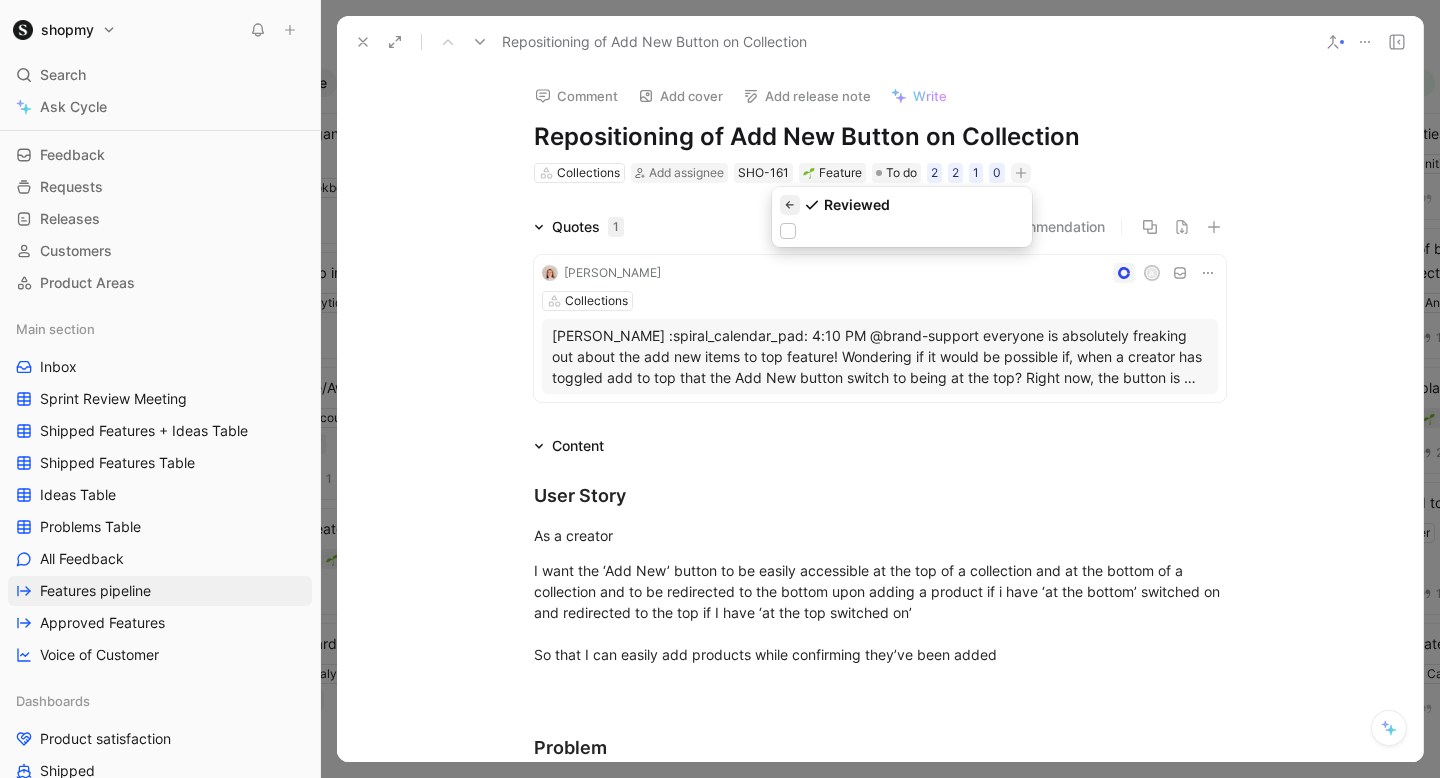 click 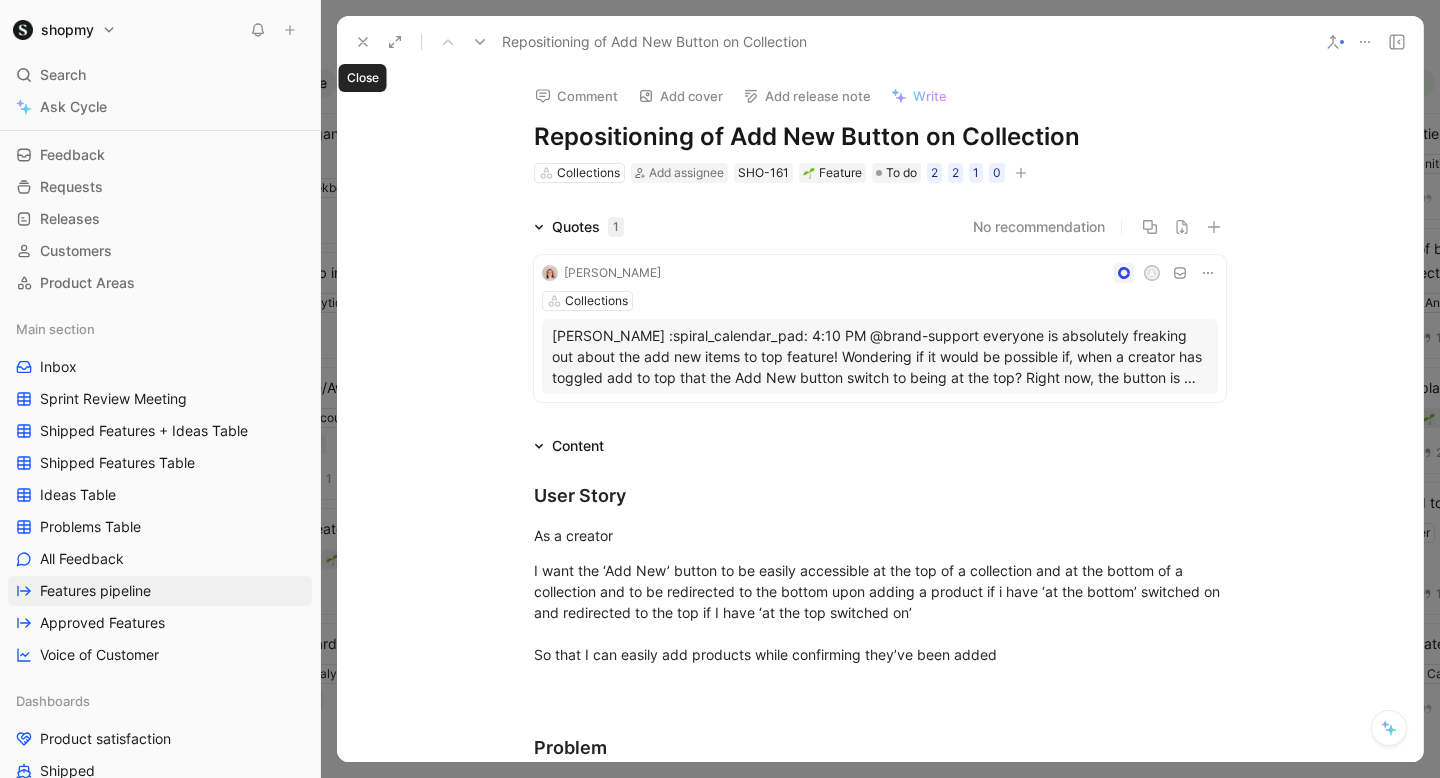 click 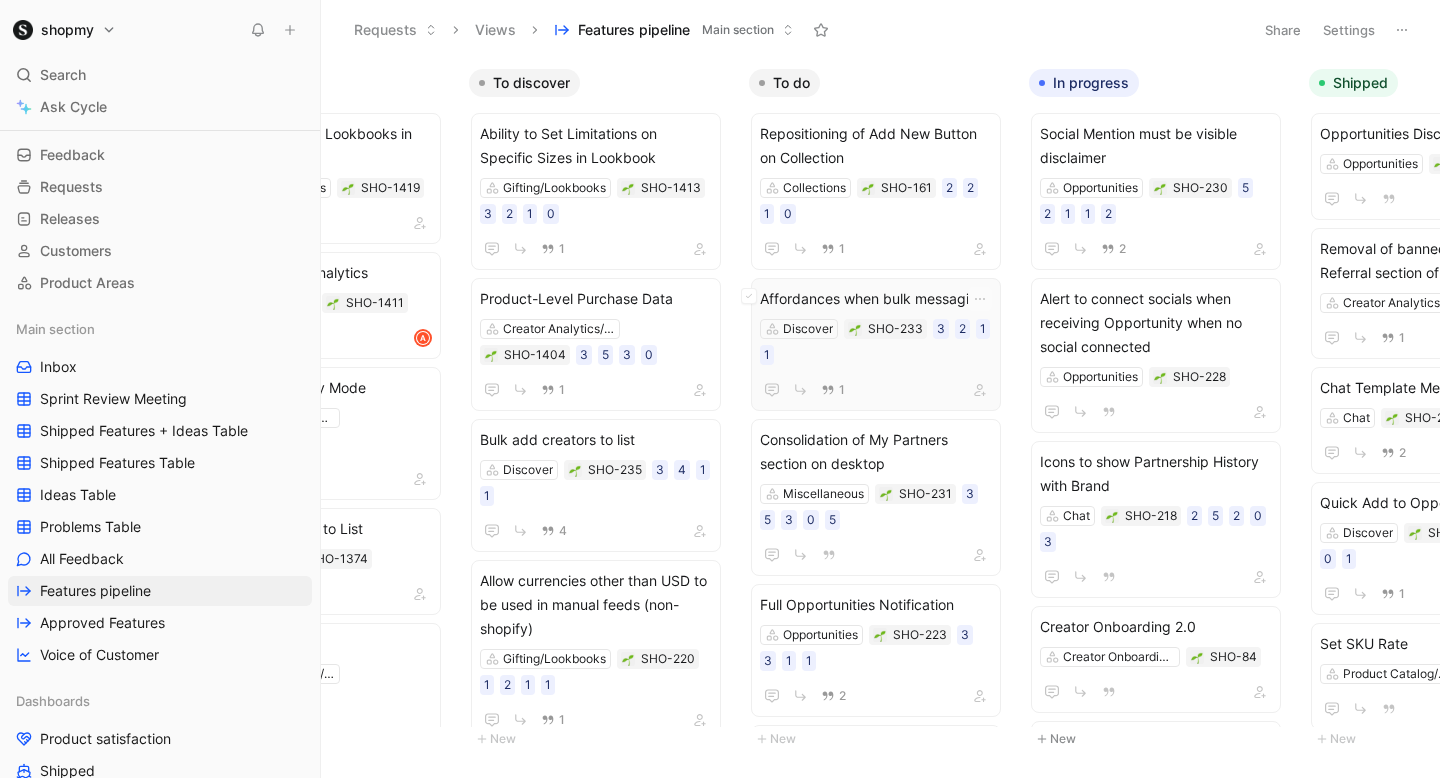 scroll, scrollTop: 0, scrollLeft: 159, axis: horizontal 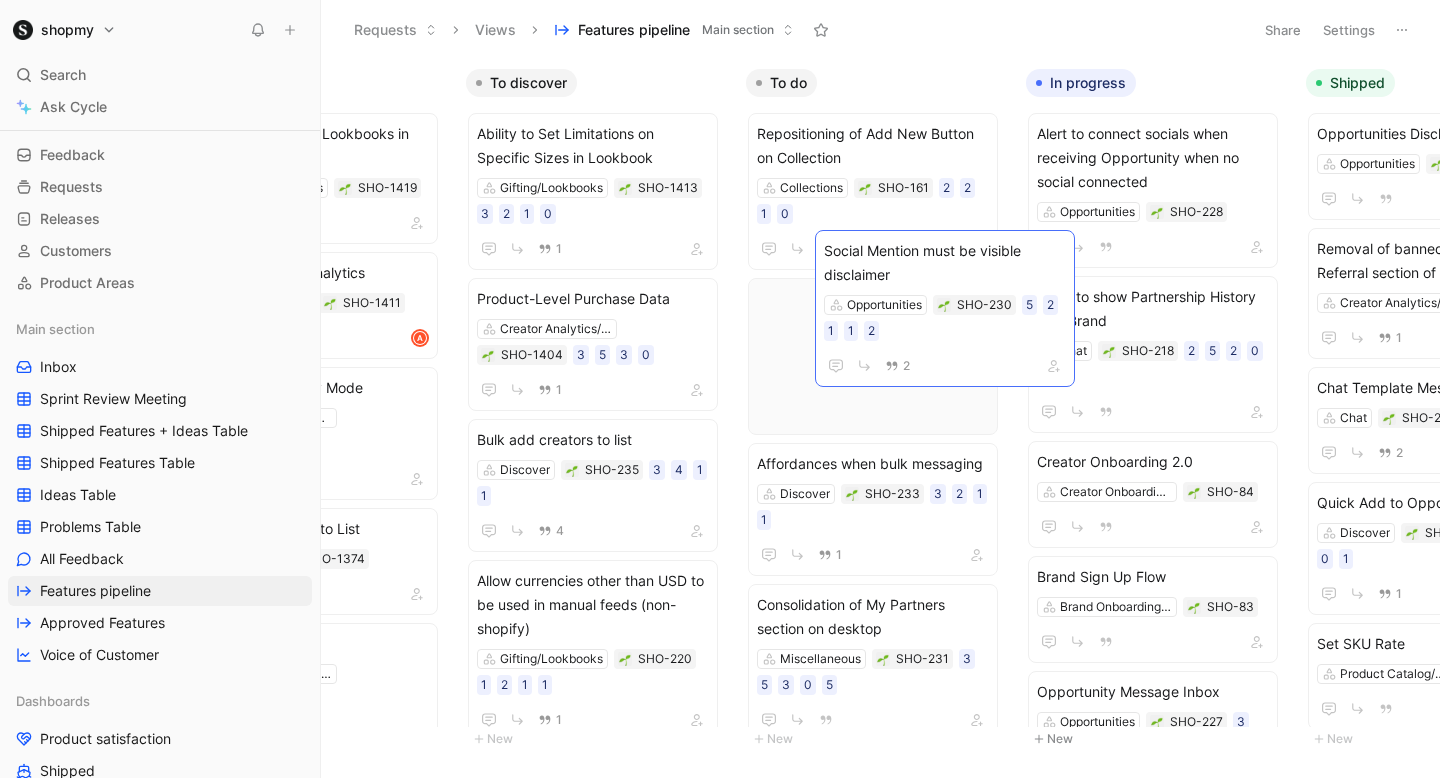 drag, startPoint x: 1116, startPoint y: 158, endPoint x: 903, endPoint y: 275, distance: 243.01852 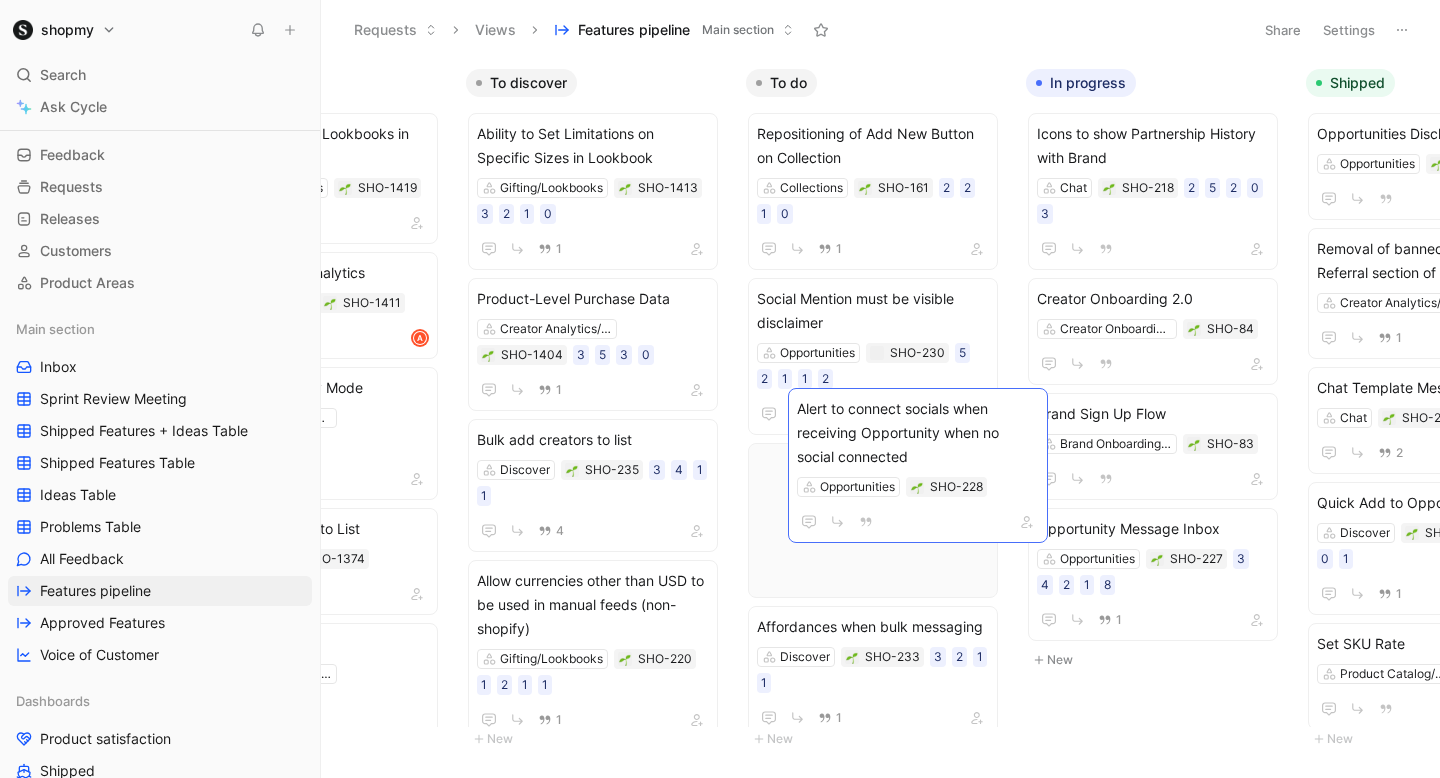 drag, startPoint x: 1109, startPoint y: 173, endPoint x: 869, endPoint y: 448, distance: 365 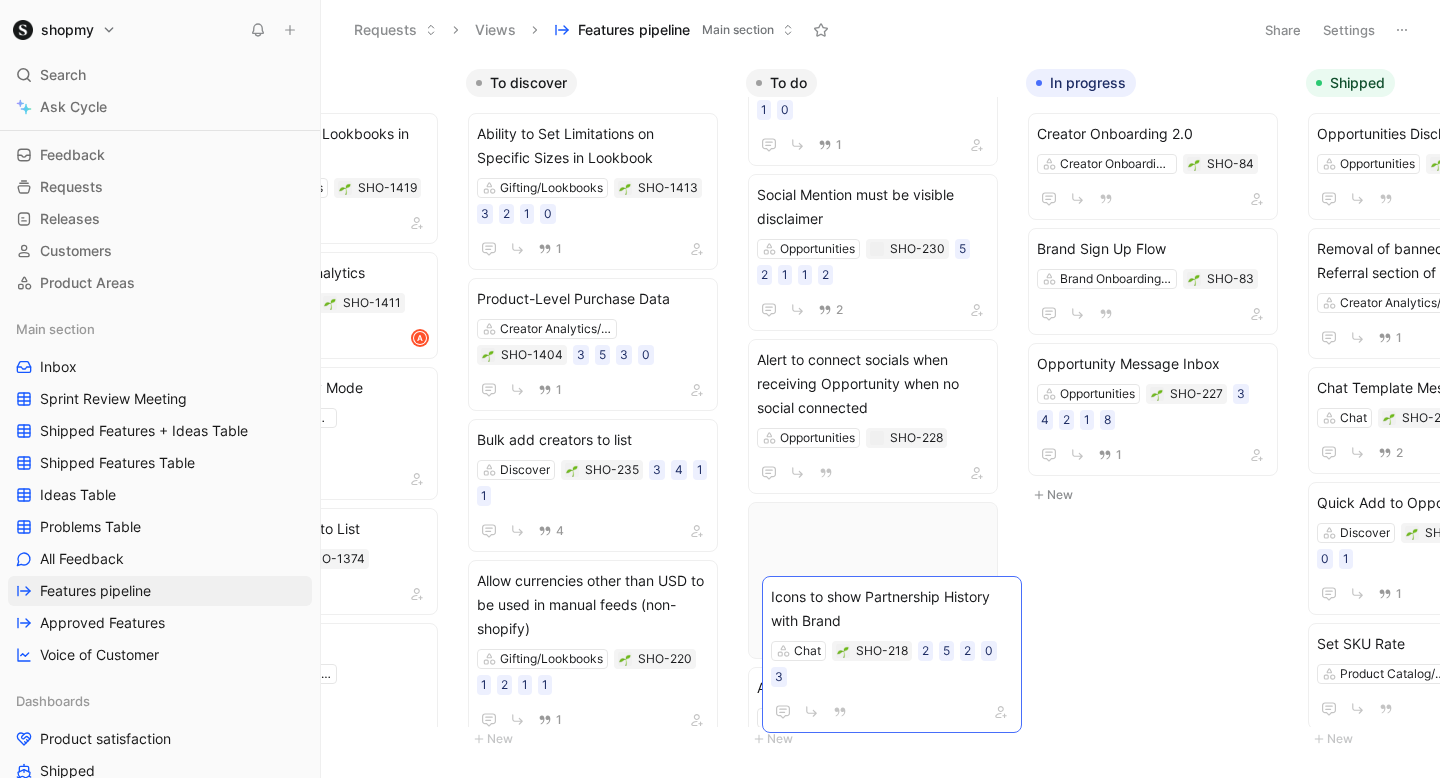scroll, scrollTop: 104, scrollLeft: 0, axis: vertical 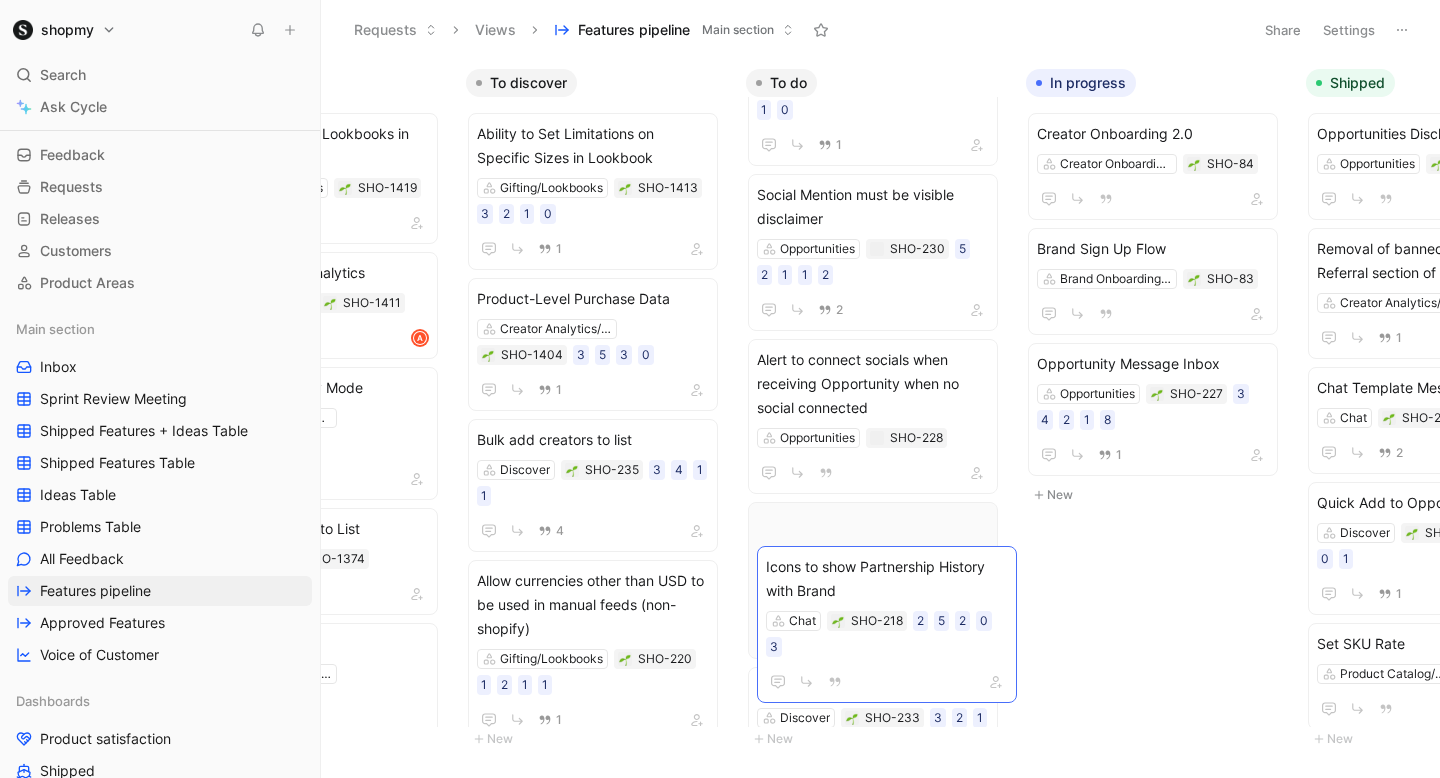drag, startPoint x: 1102, startPoint y: 149, endPoint x: 828, endPoint y: 575, distance: 506.5096 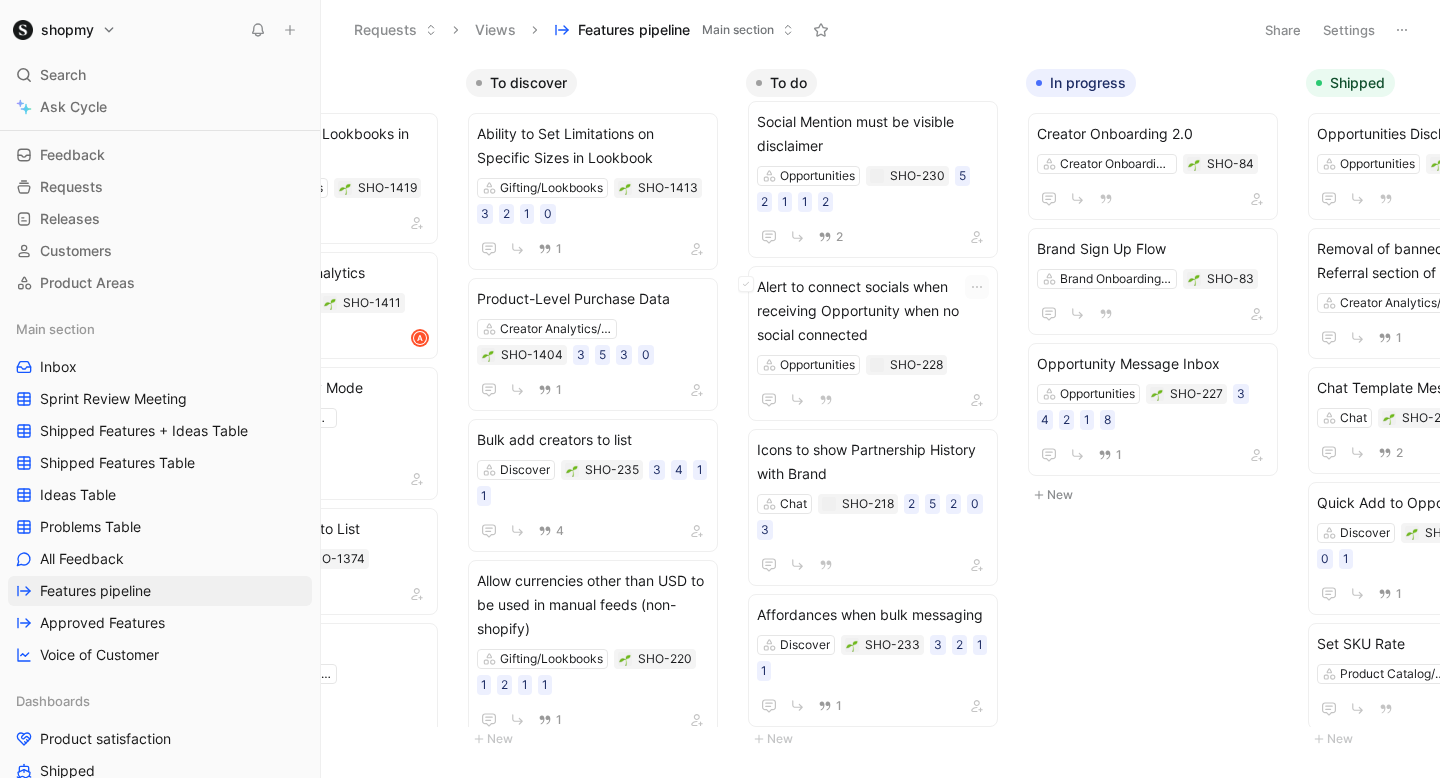 scroll, scrollTop: 0, scrollLeft: 0, axis: both 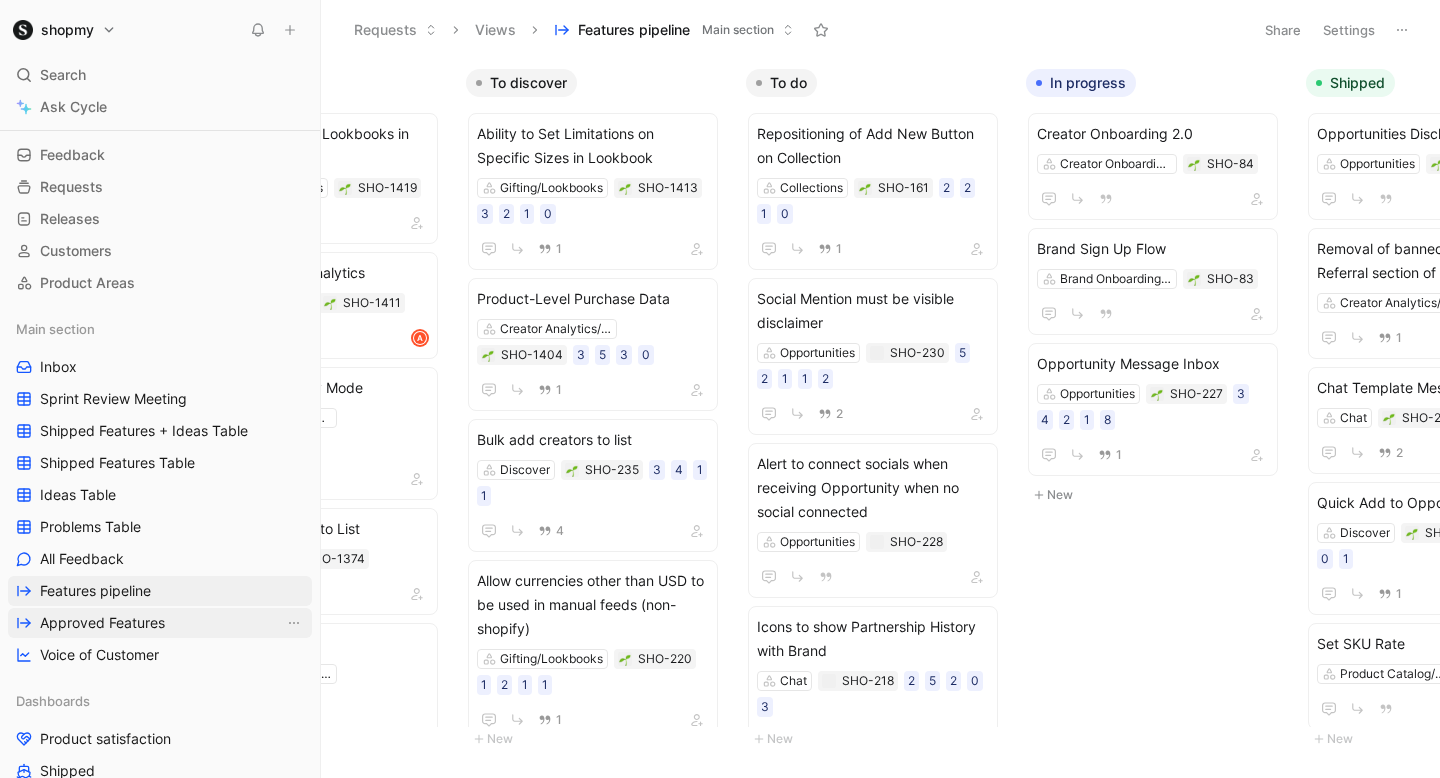 click on "Approved Features" at bounding box center [160, 623] 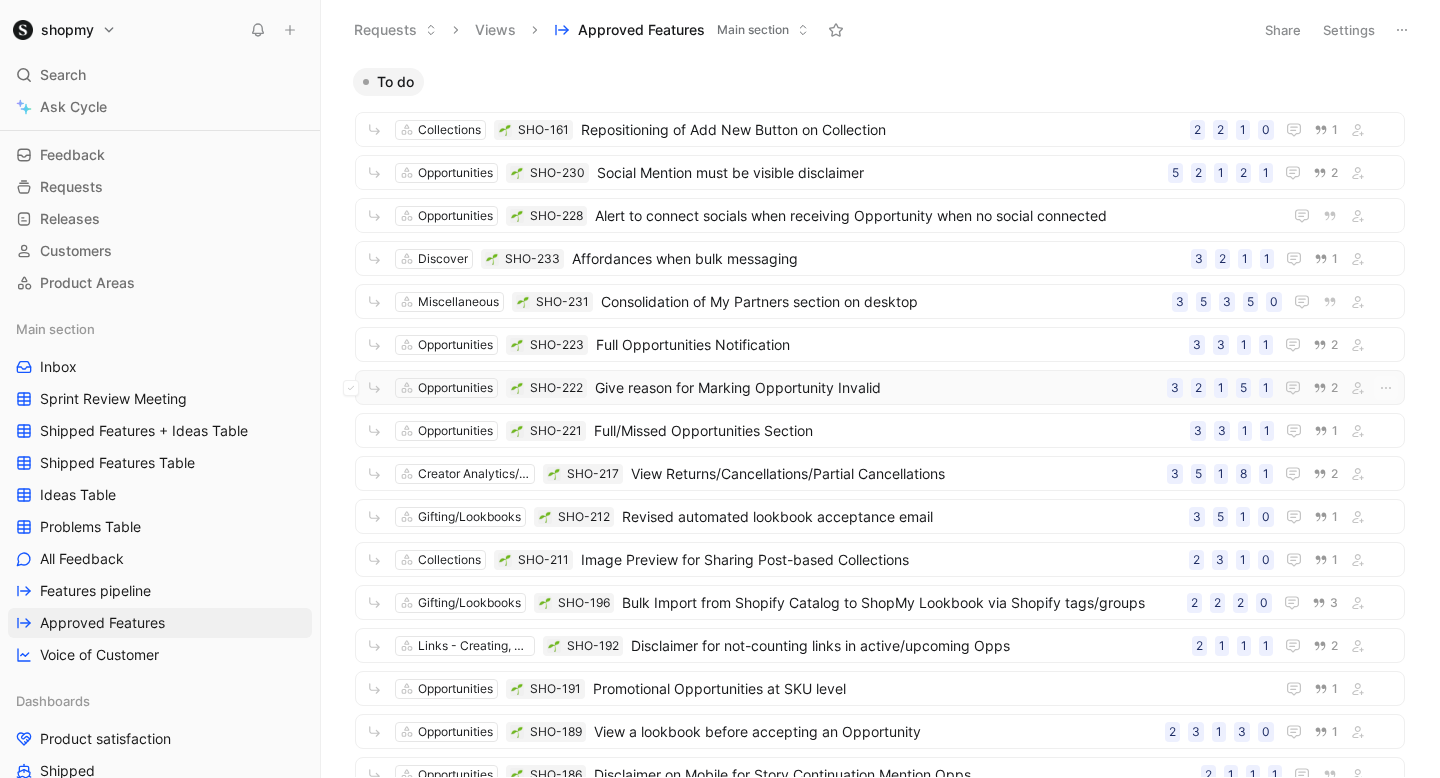 click on "Give reason for Marking Opportunity Invalid" at bounding box center (877, 388) 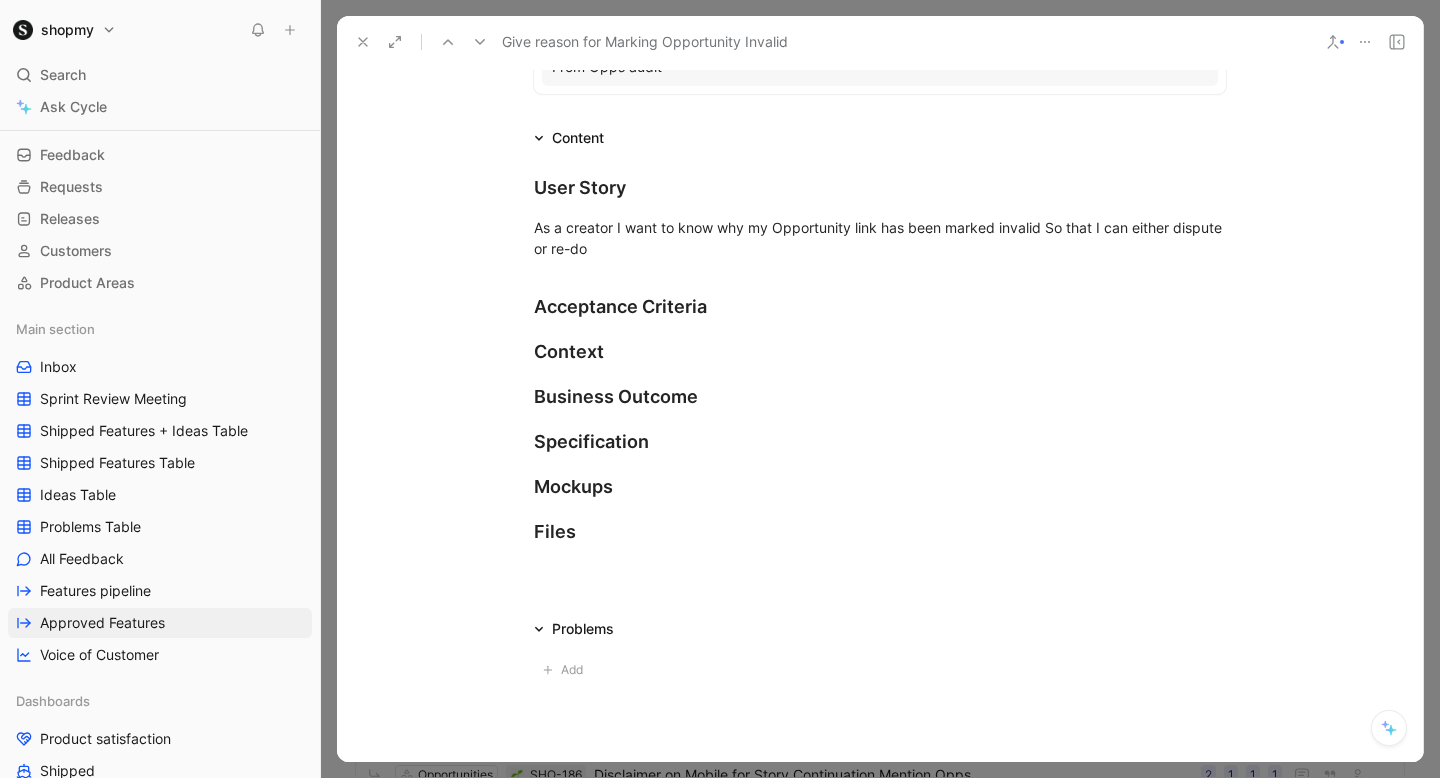 scroll, scrollTop: 0, scrollLeft: 0, axis: both 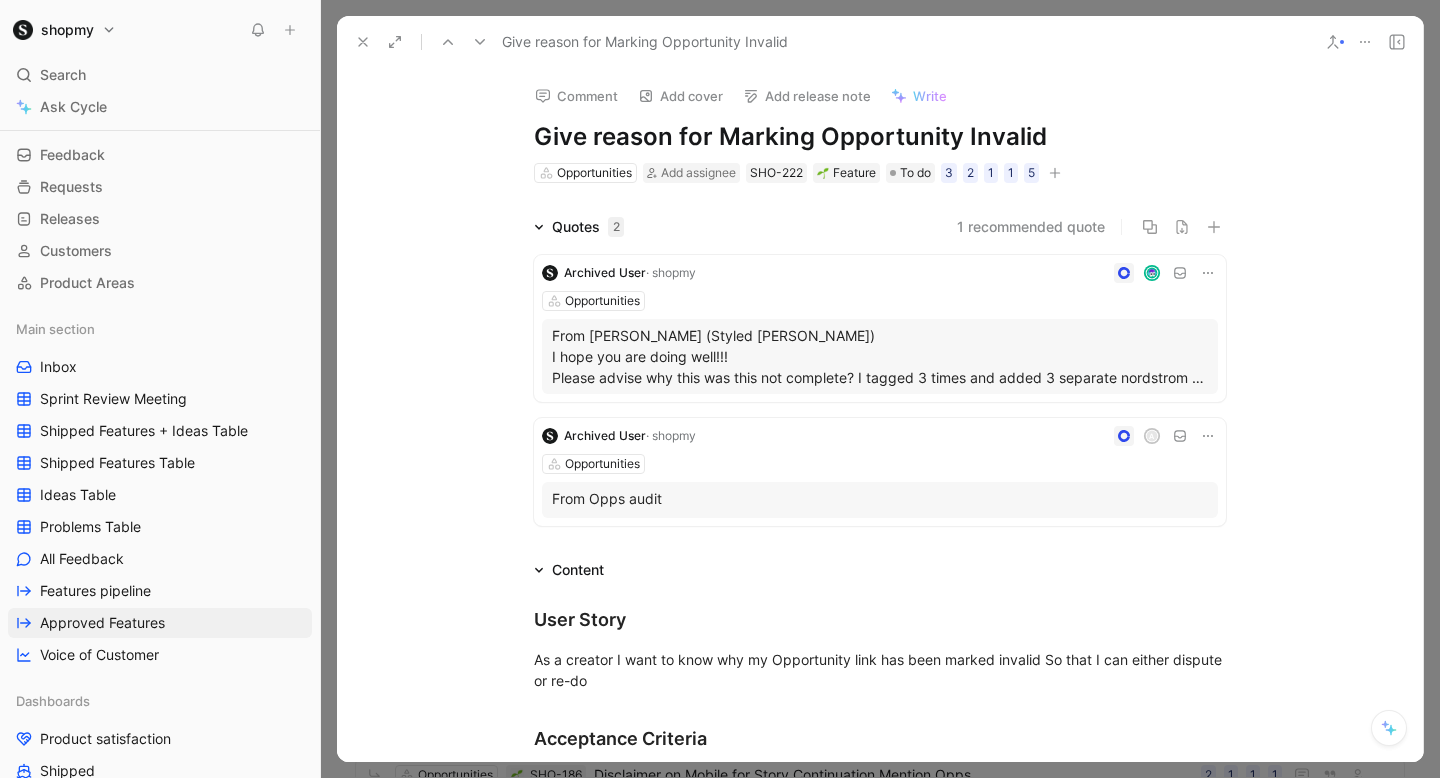 click 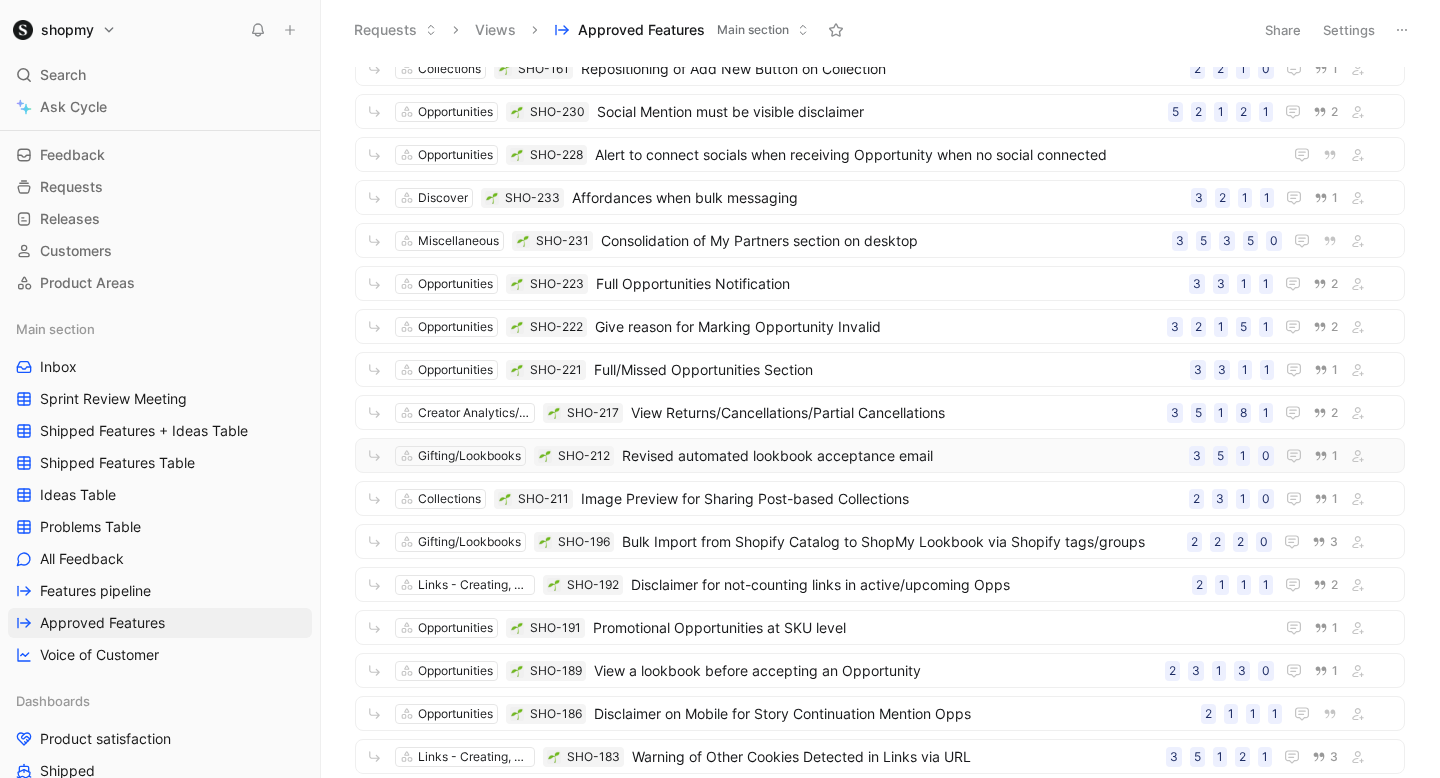 scroll, scrollTop: 68, scrollLeft: 0, axis: vertical 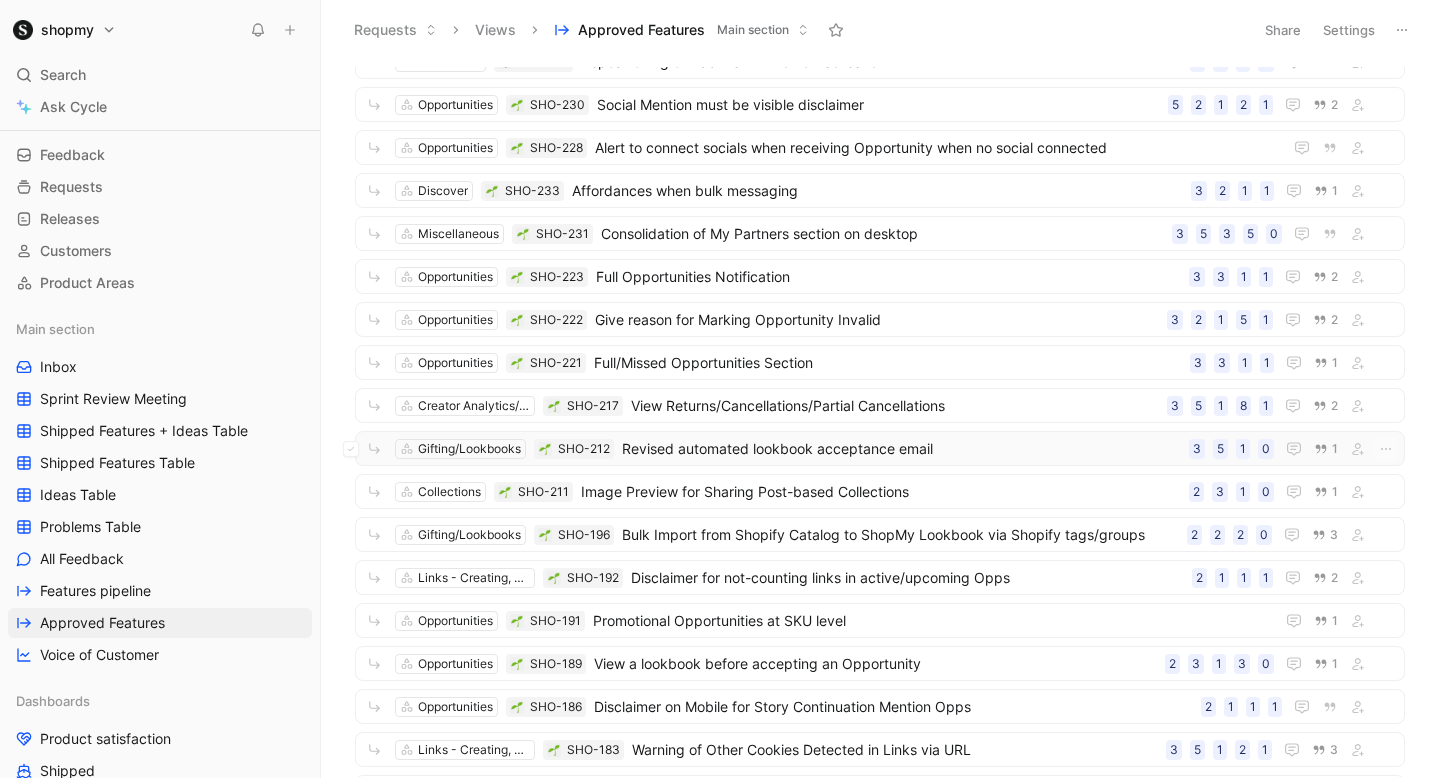 click on "Revised automated lookbook acceptance email" at bounding box center (901, 449) 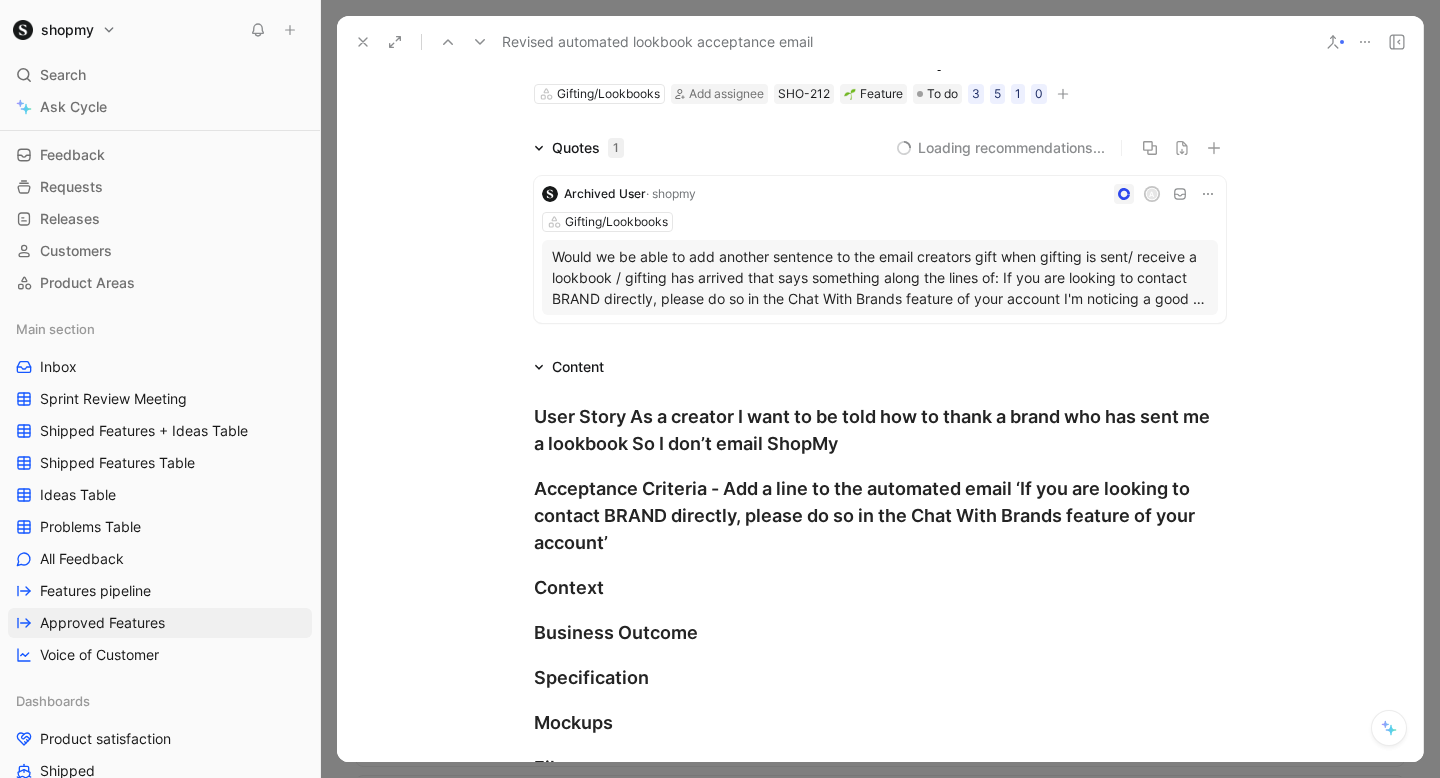 scroll, scrollTop: 81, scrollLeft: 0, axis: vertical 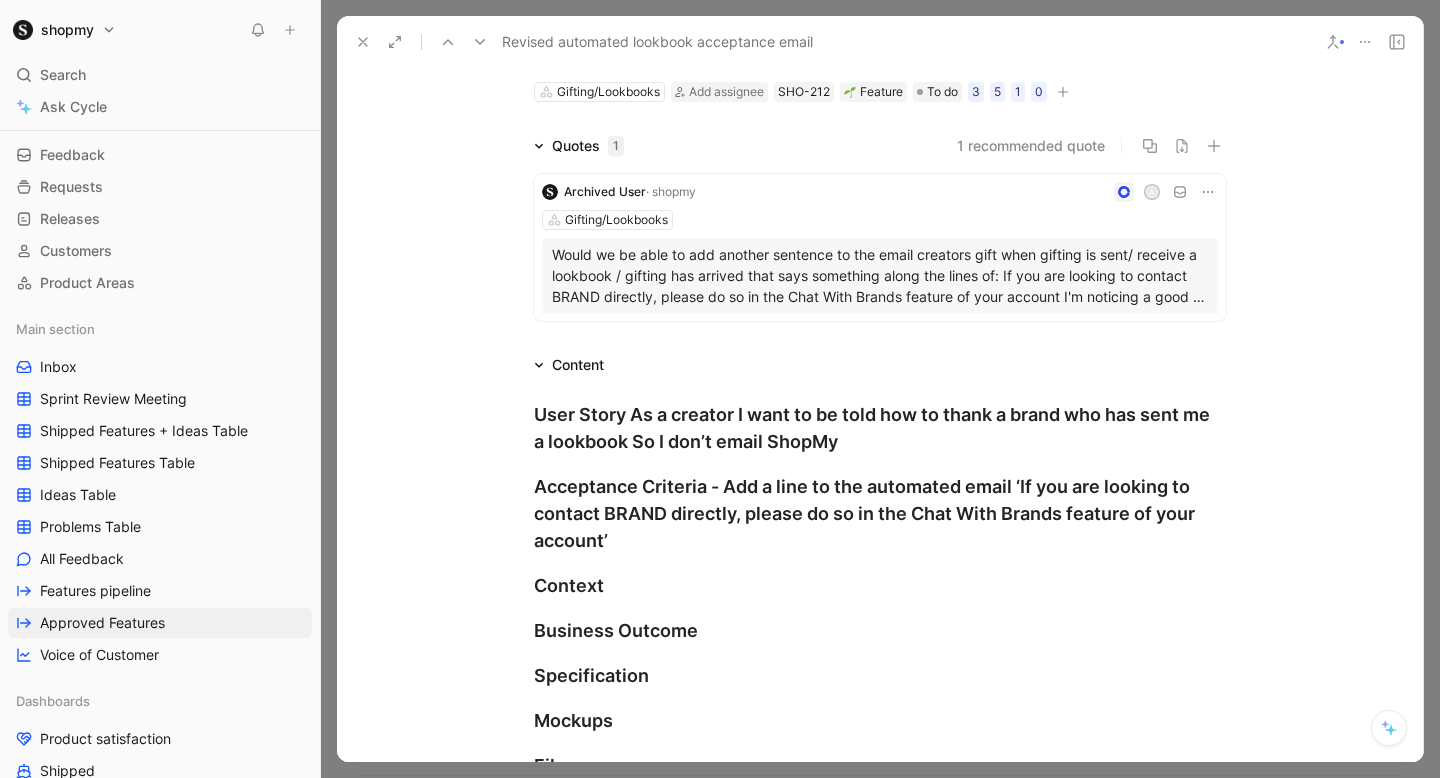 click on "Would we be able to add another sentence to the email creators gift when gifting is sent/ receive a lookbook / gifting has arrived that says something along the lines of: If you are looking to contact BRAND directly, please do so in the Chat With Brands feature of your account I'm noticing a good handful of creators reaching out to the team email rather than messaging the brand directly so I'm curious if this would be helpful." at bounding box center (880, 275) 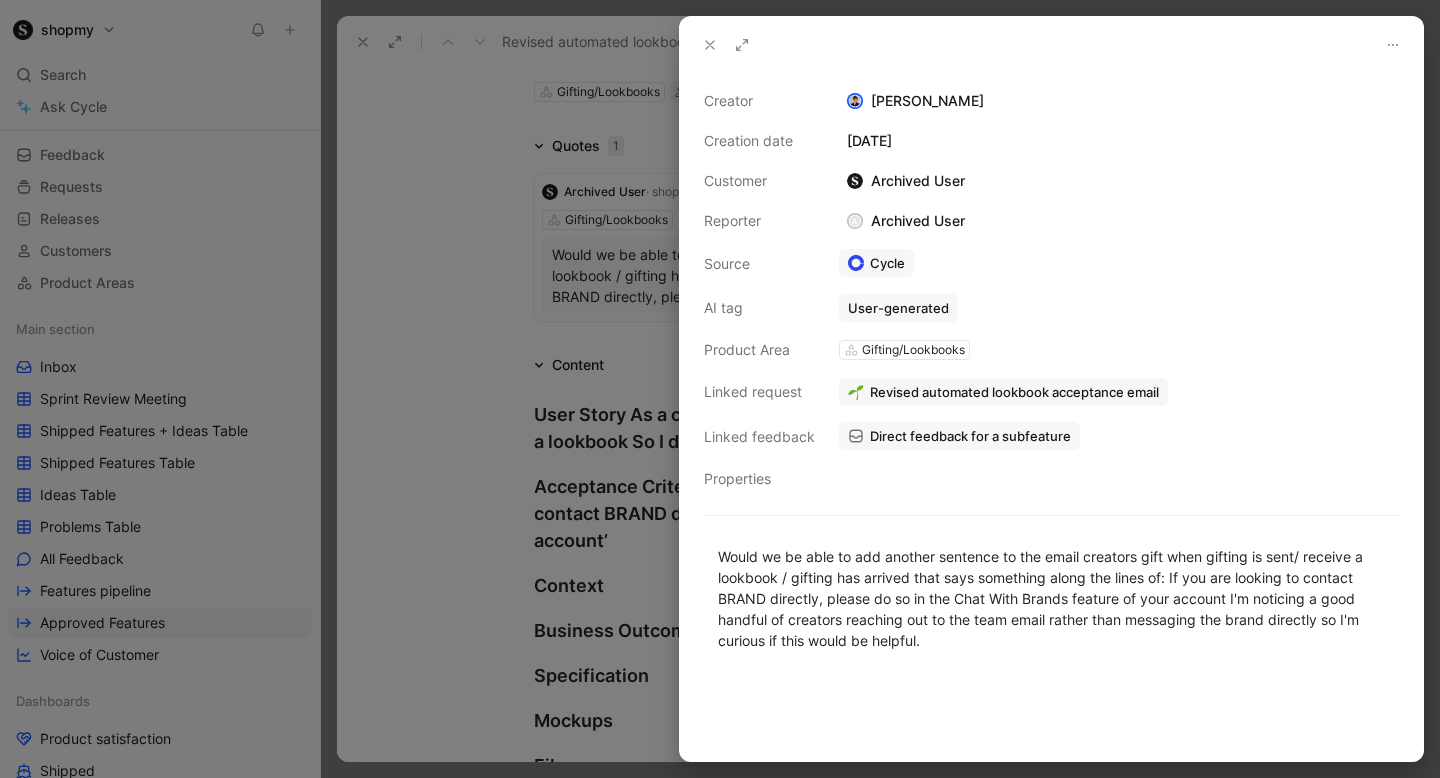 click 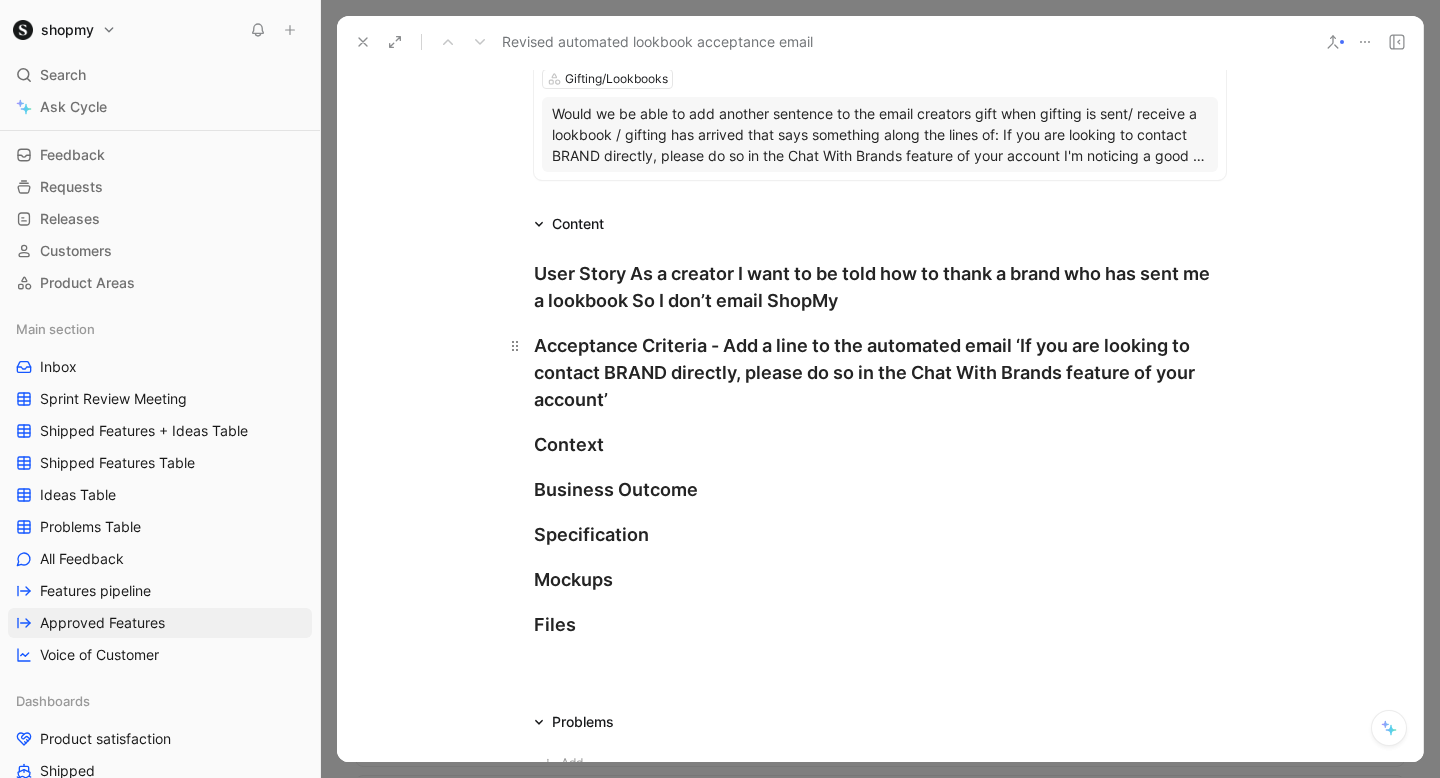 scroll, scrollTop: 0, scrollLeft: 0, axis: both 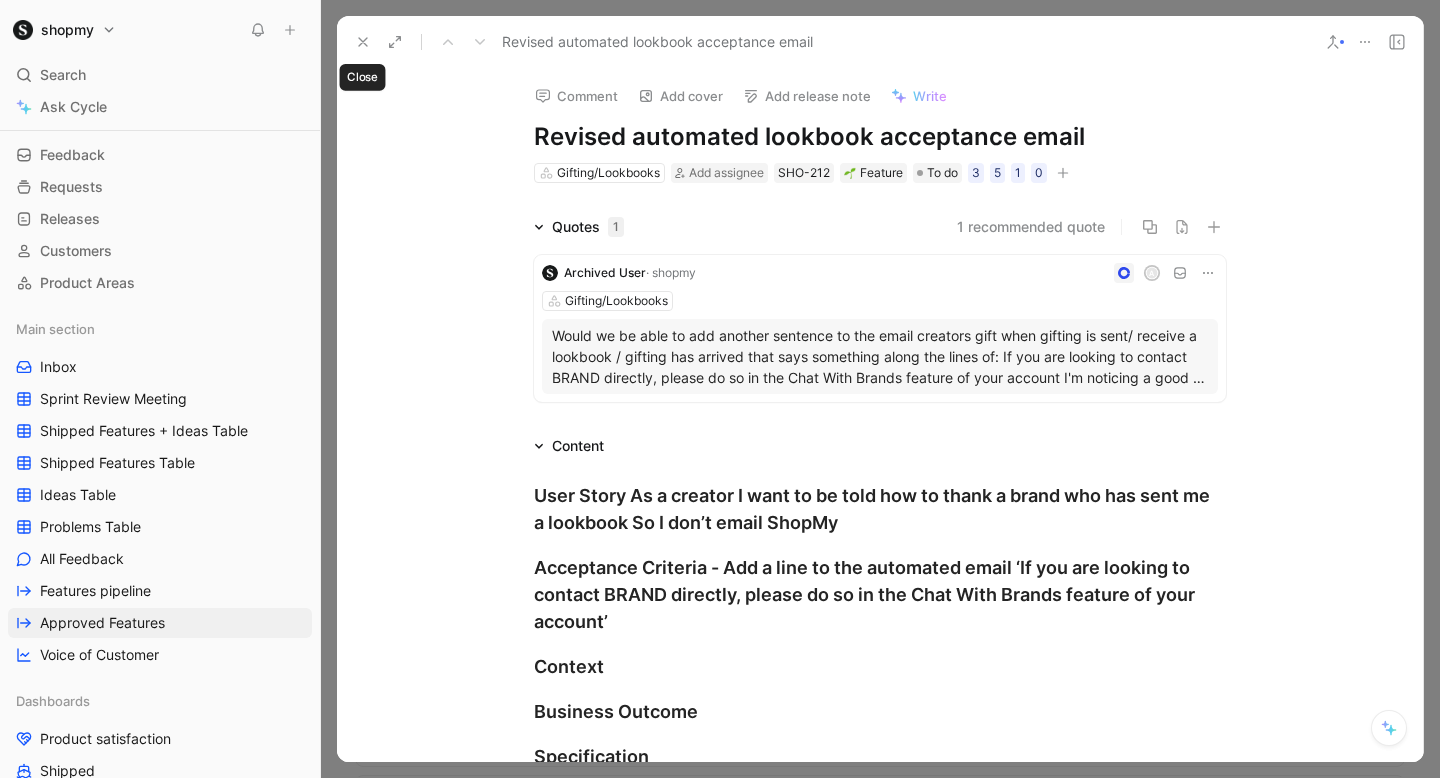click 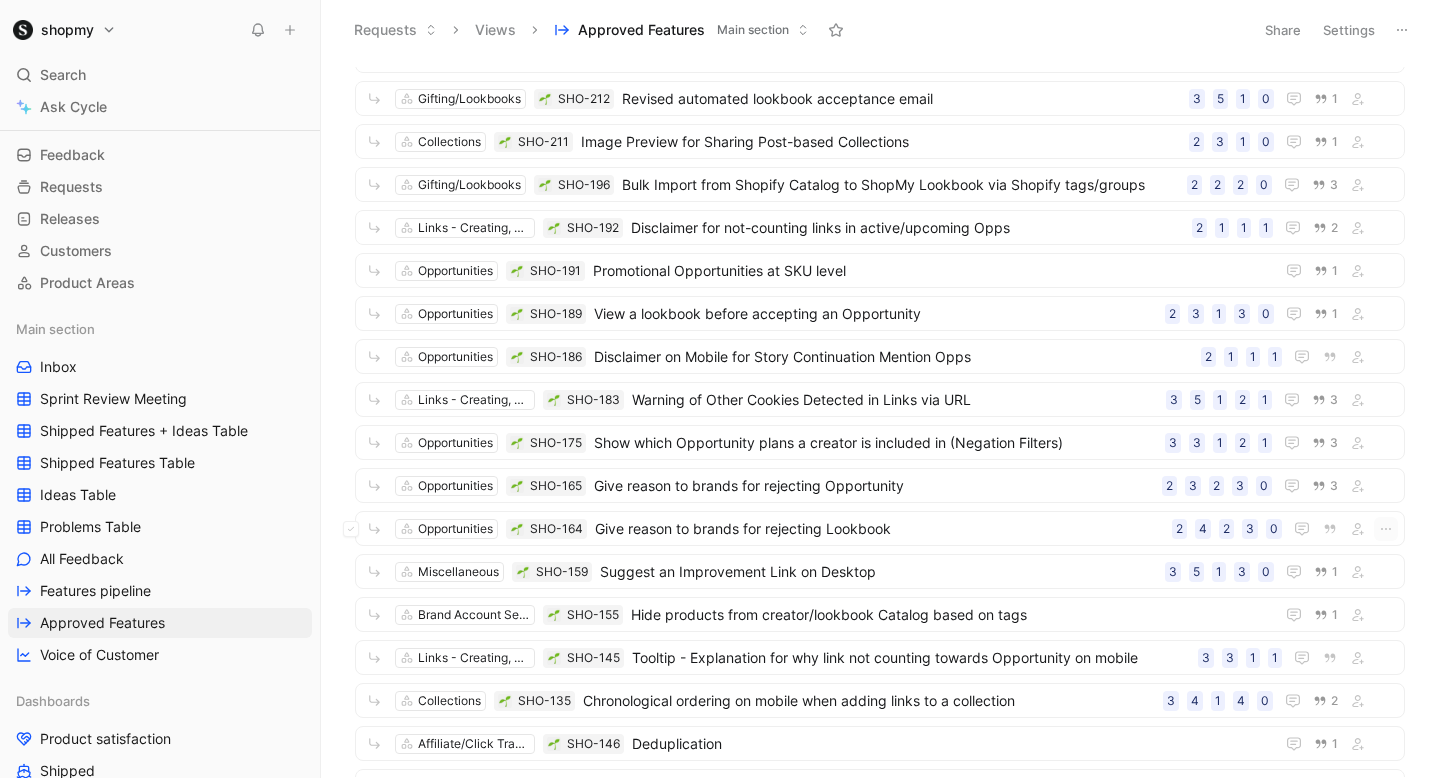 scroll, scrollTop: 427, scrollLeft: 0, axis: vertical 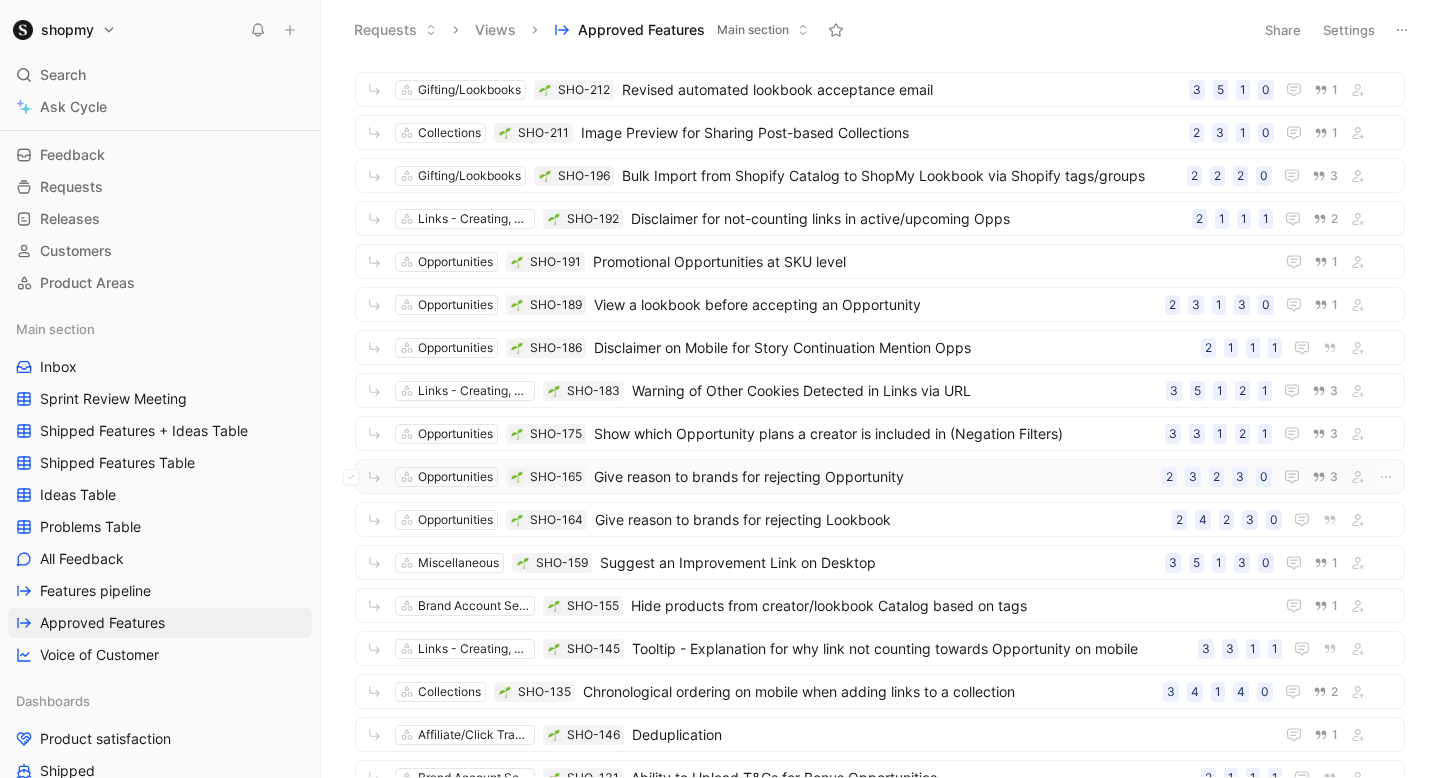 click on "Give reason to brands for rejecting Opportunity" at bounding box center (874, 477) 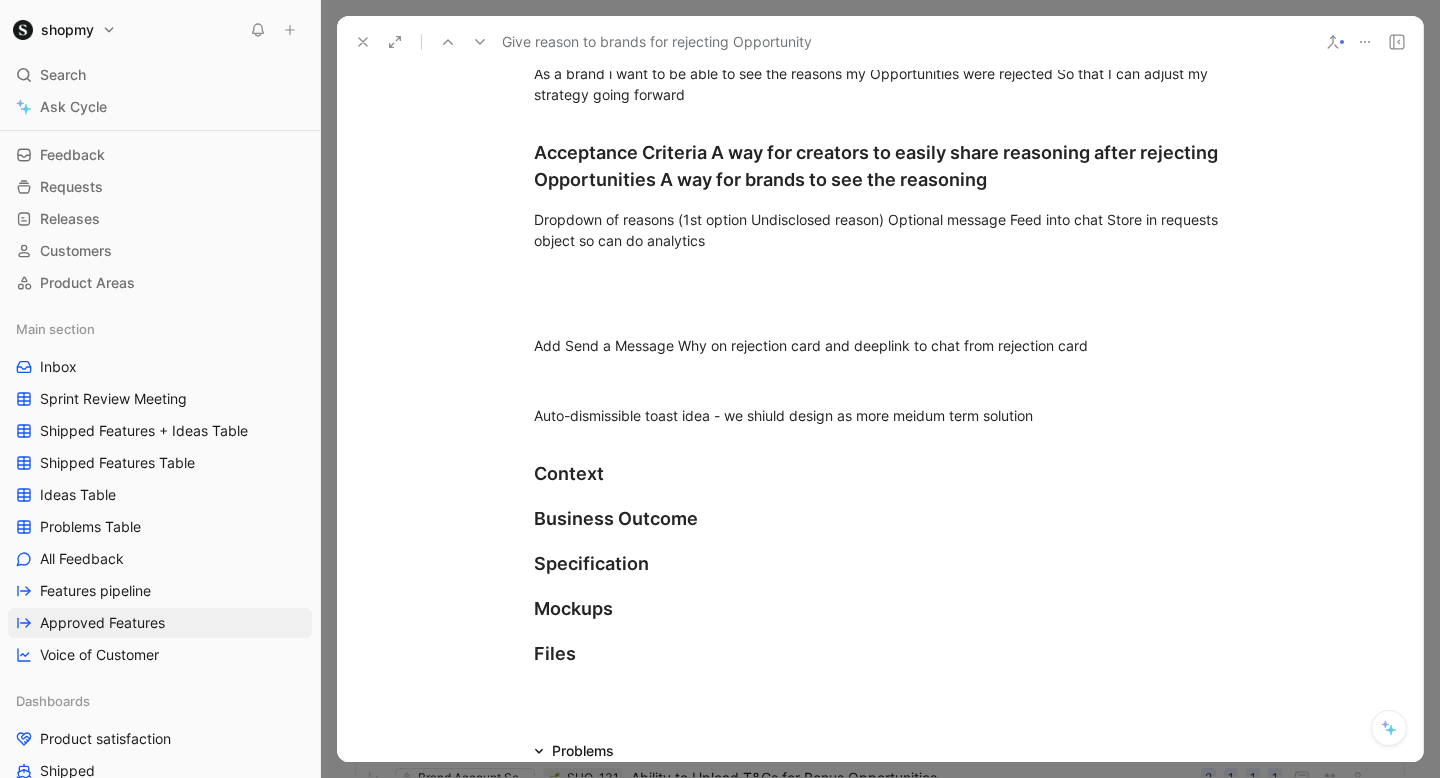 scroll, scrollTop: 813, scrollLeft: 0, axis: vertical 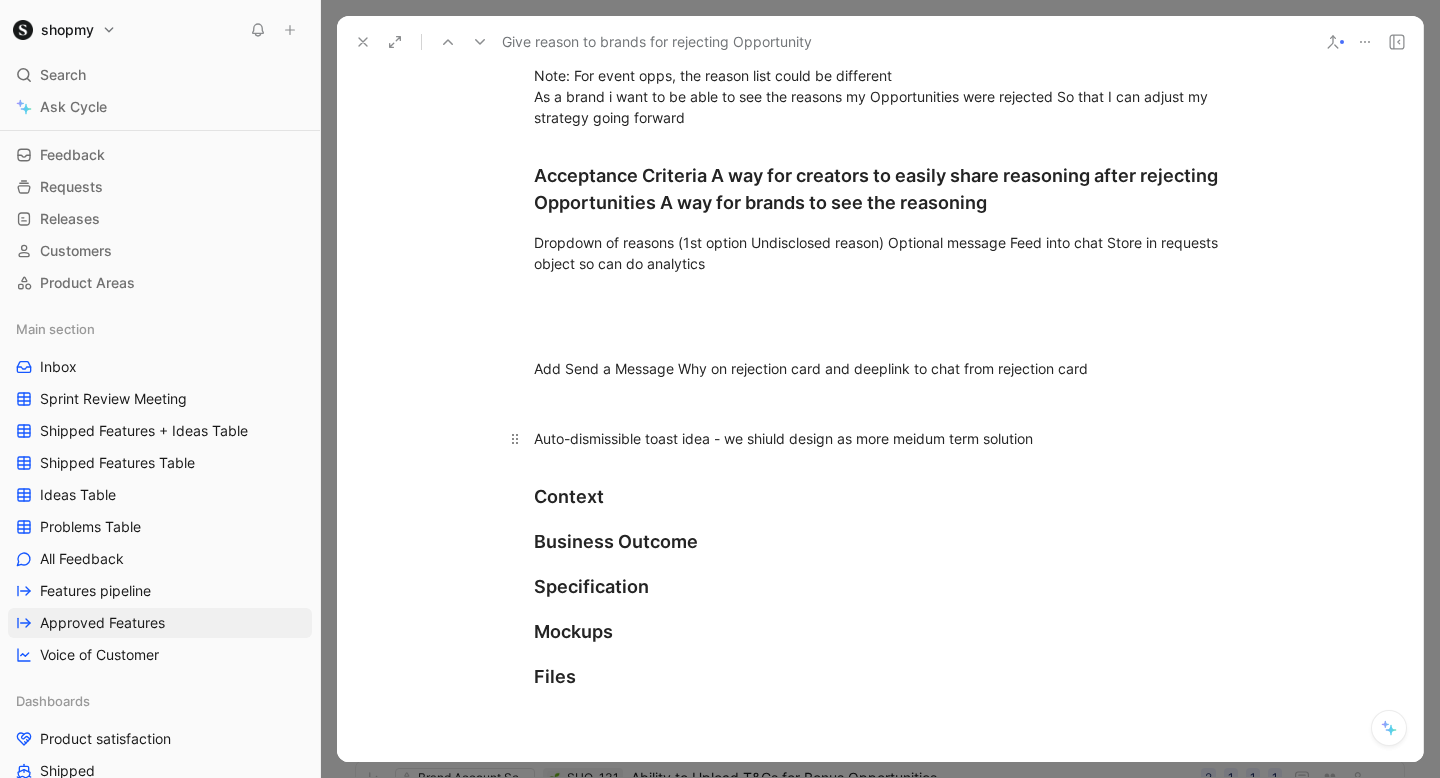 click on "Auto-dismissible toast idea - we shiuld design as more meidum term solution" at bounding box center (880, 438) 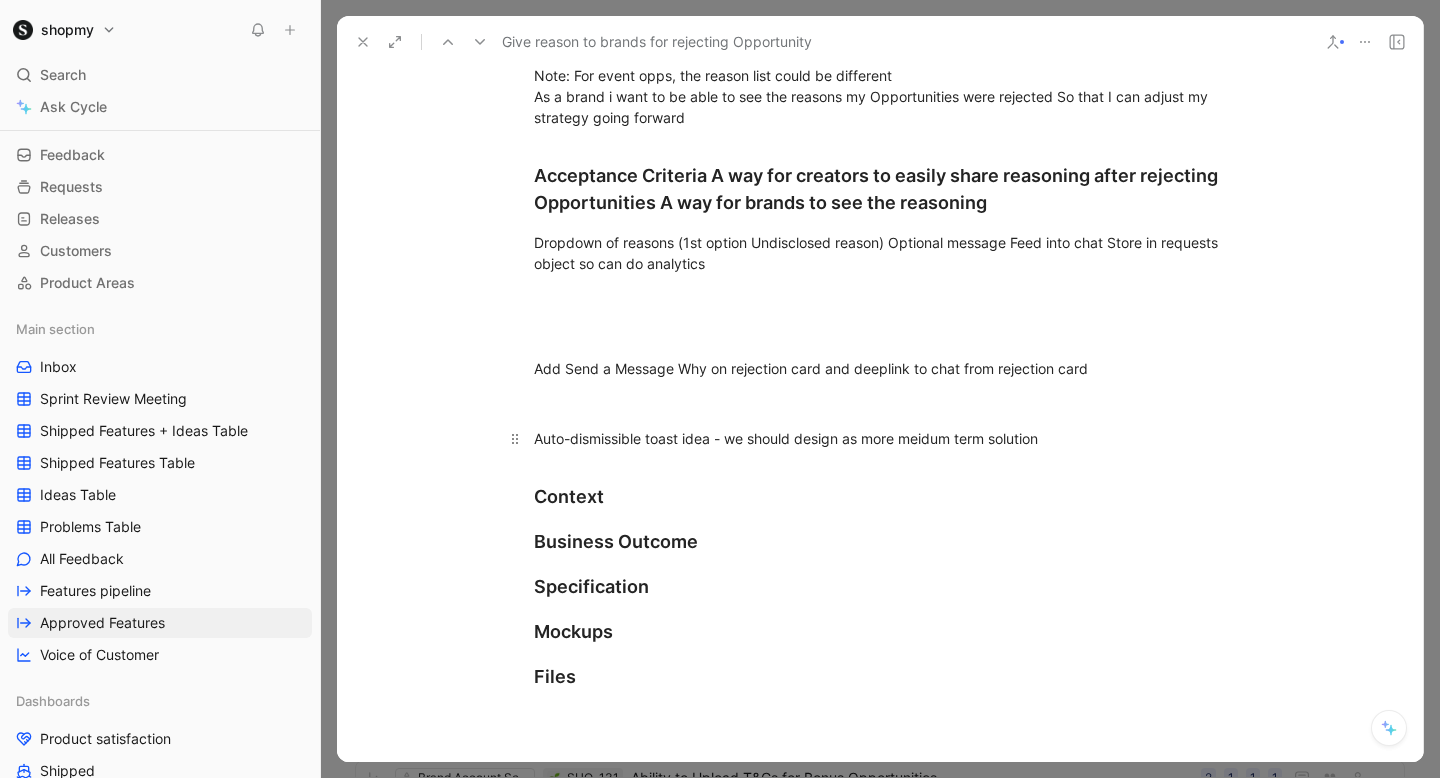 click on "Auto-dismissible toast idea - we should design as more meidum term solution" at bounding box center (880, 438) 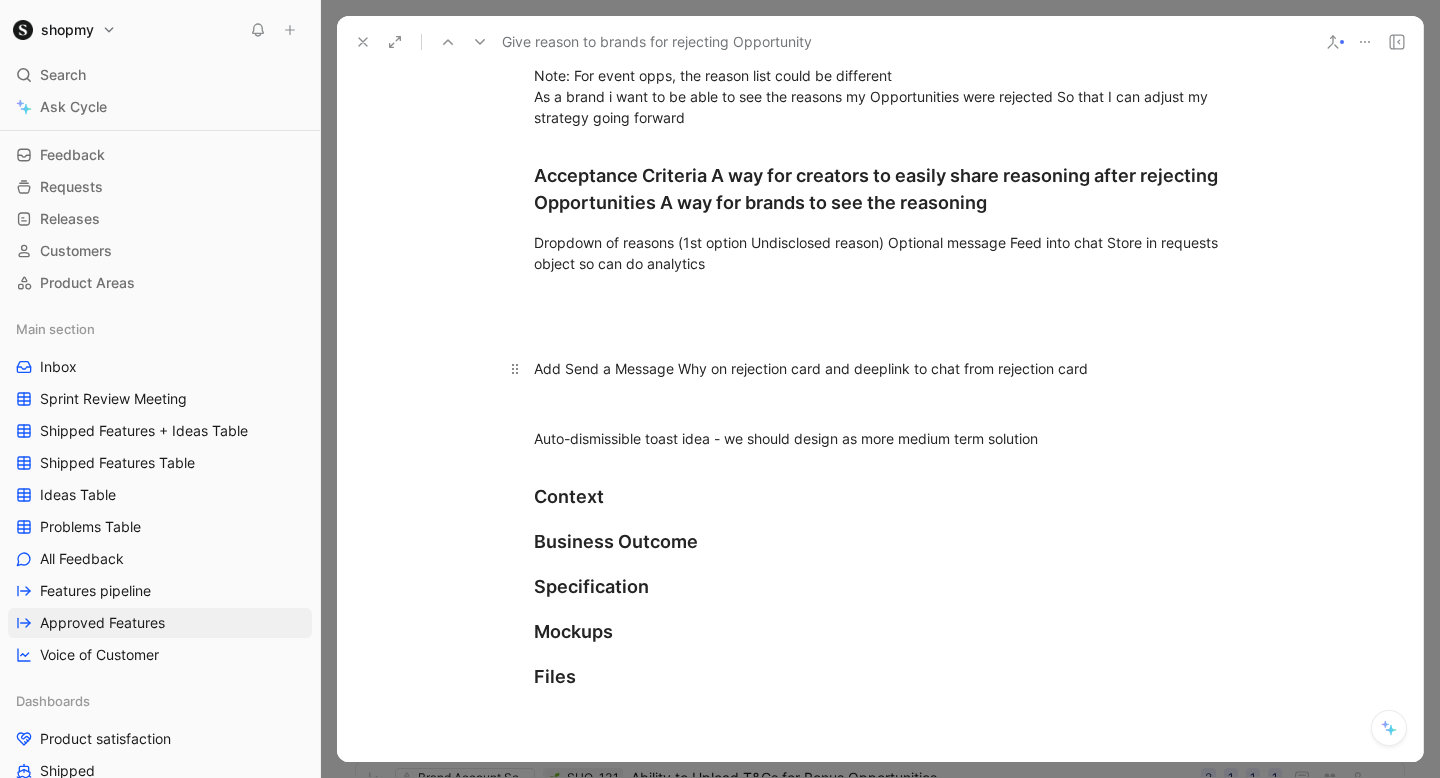 click on "Add Send a Message Why on rejection card and deeplink to chat from rejection card" at bounding box center (880, 368) 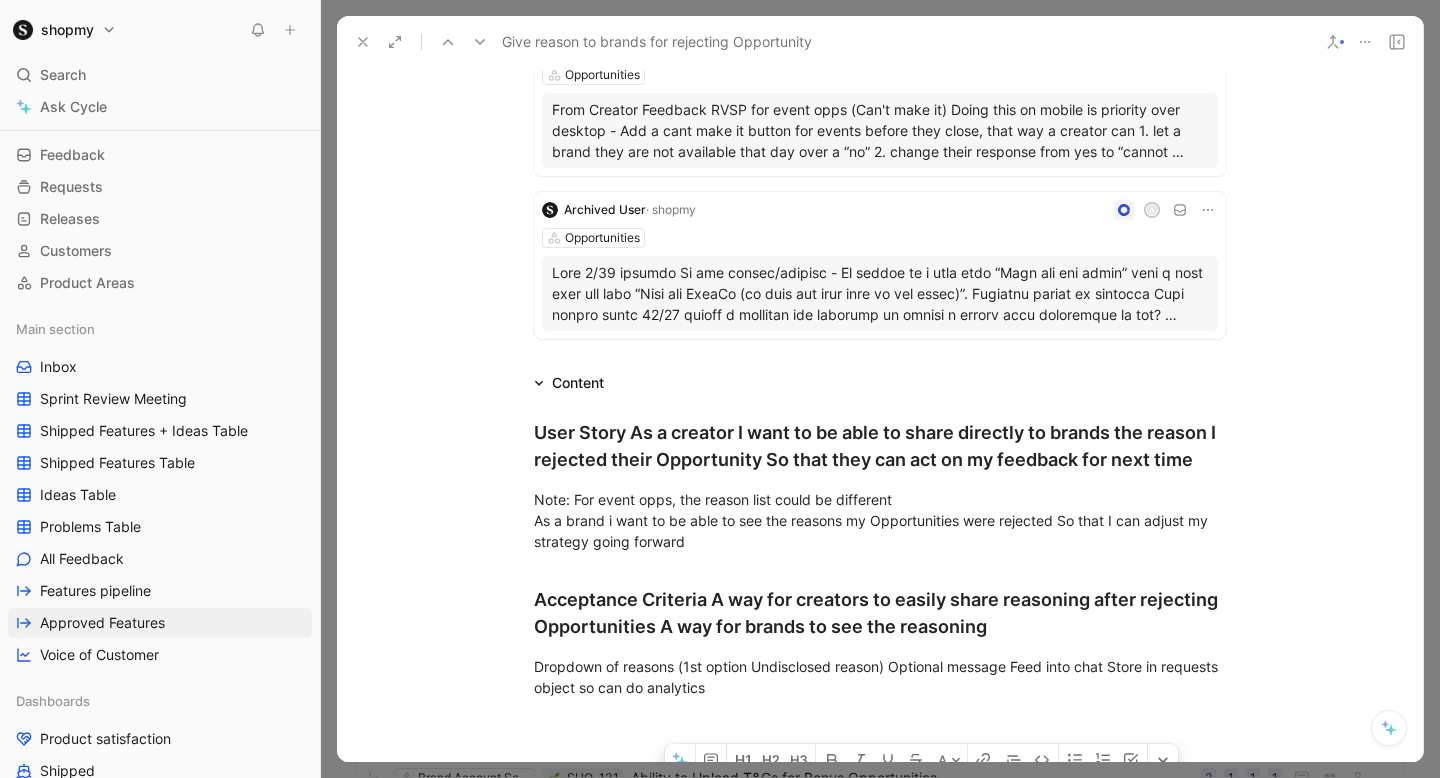 scroll, scrollTop: 0, scrollLeft: 0, axis: both 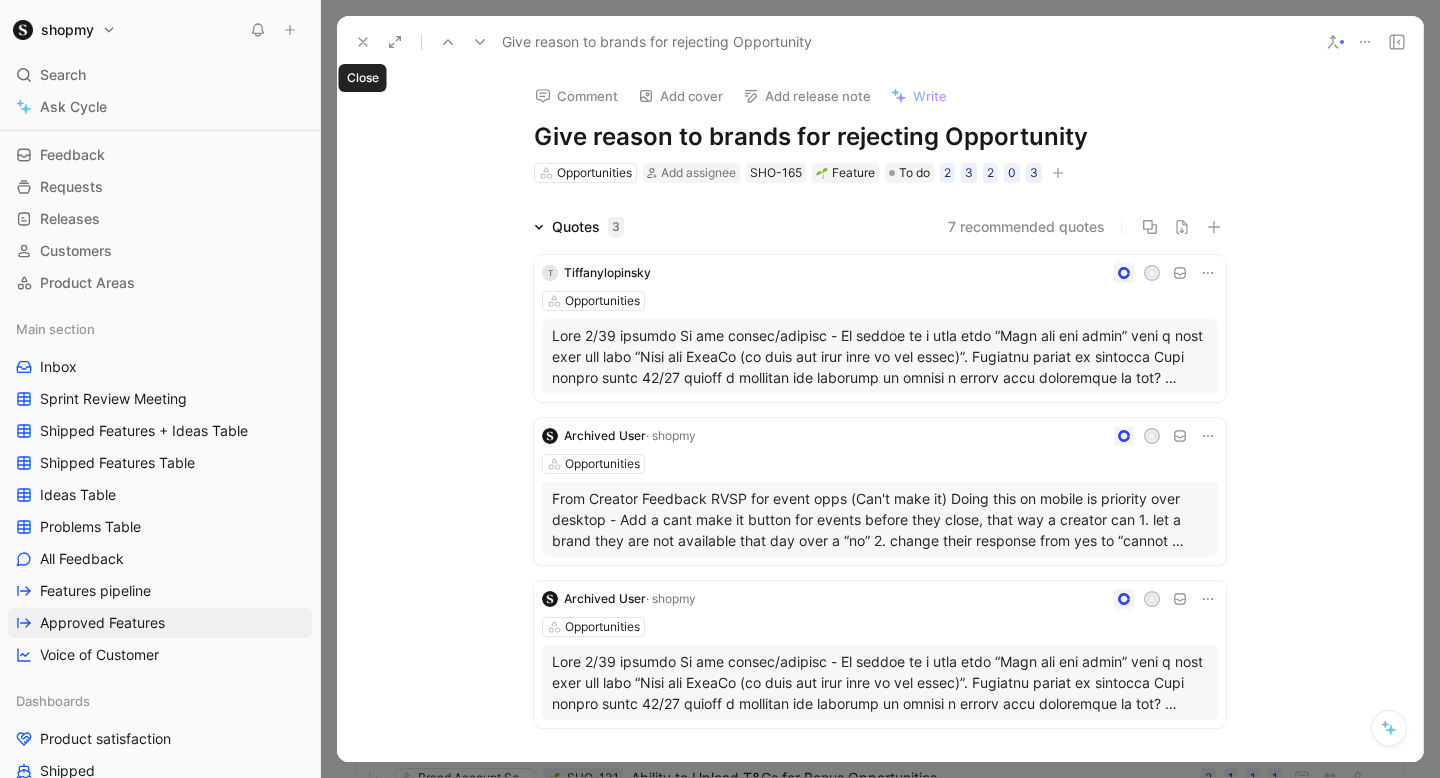 click 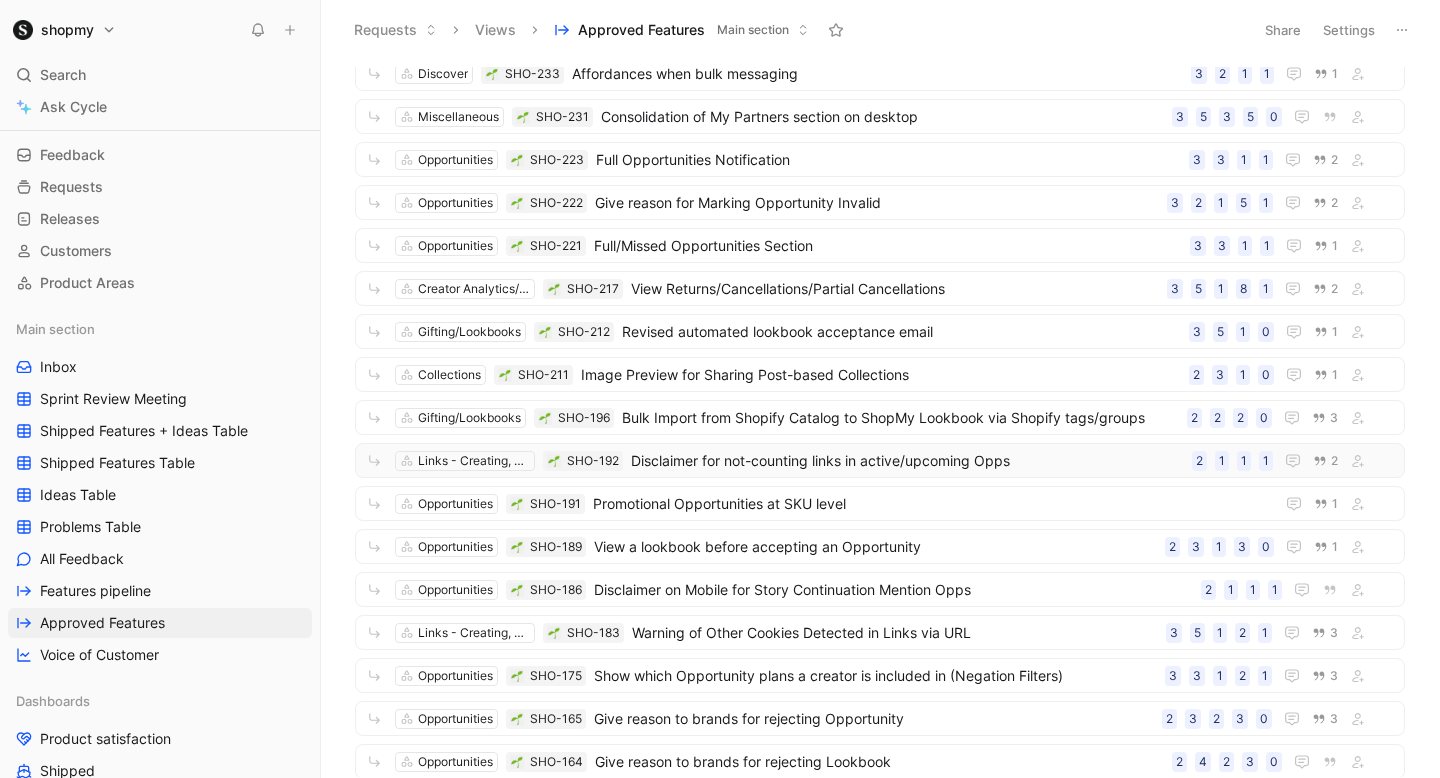 scroll, scrollTop: 0, scrollLeft: 0, axis: both 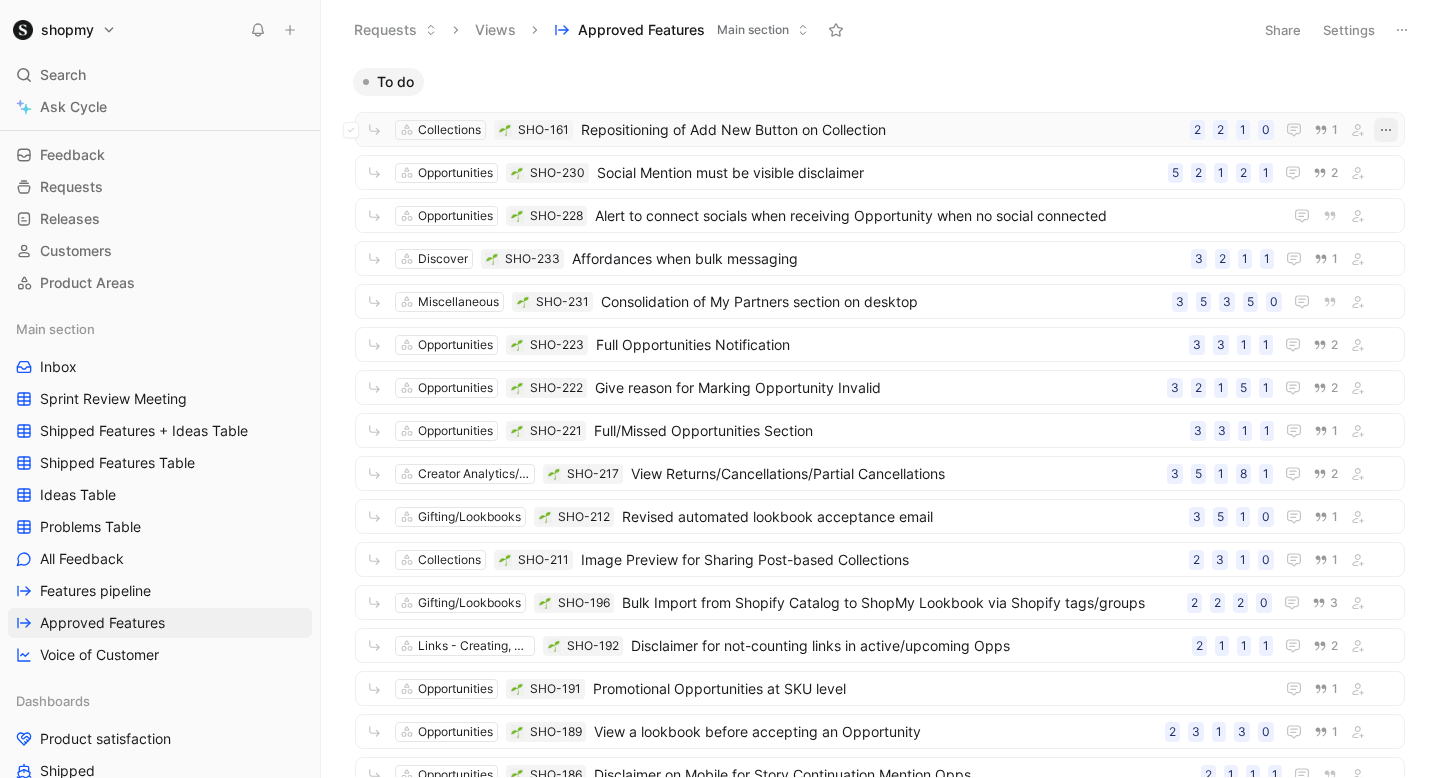click 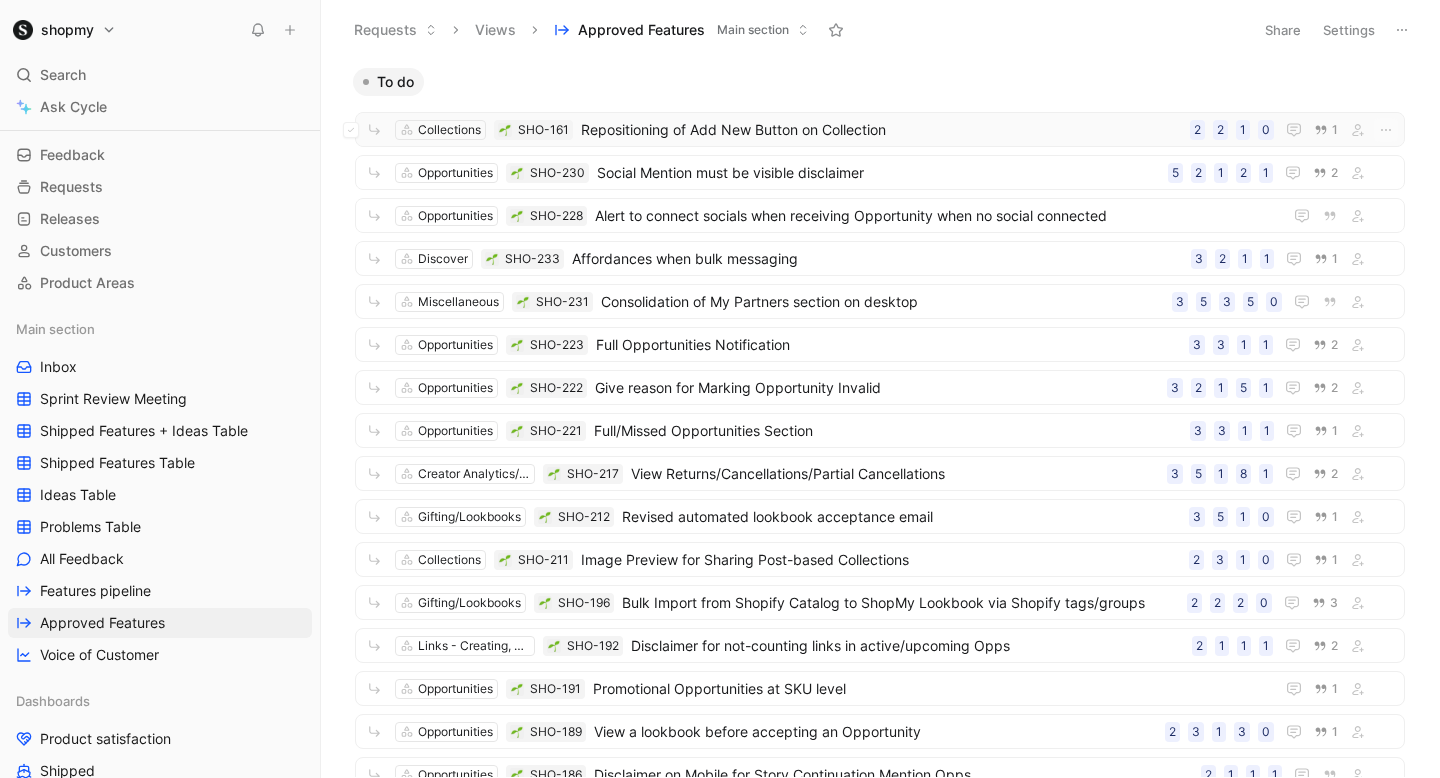 click on "Repositioning of Add New Button on Collection" at bounding box center [881, 130] 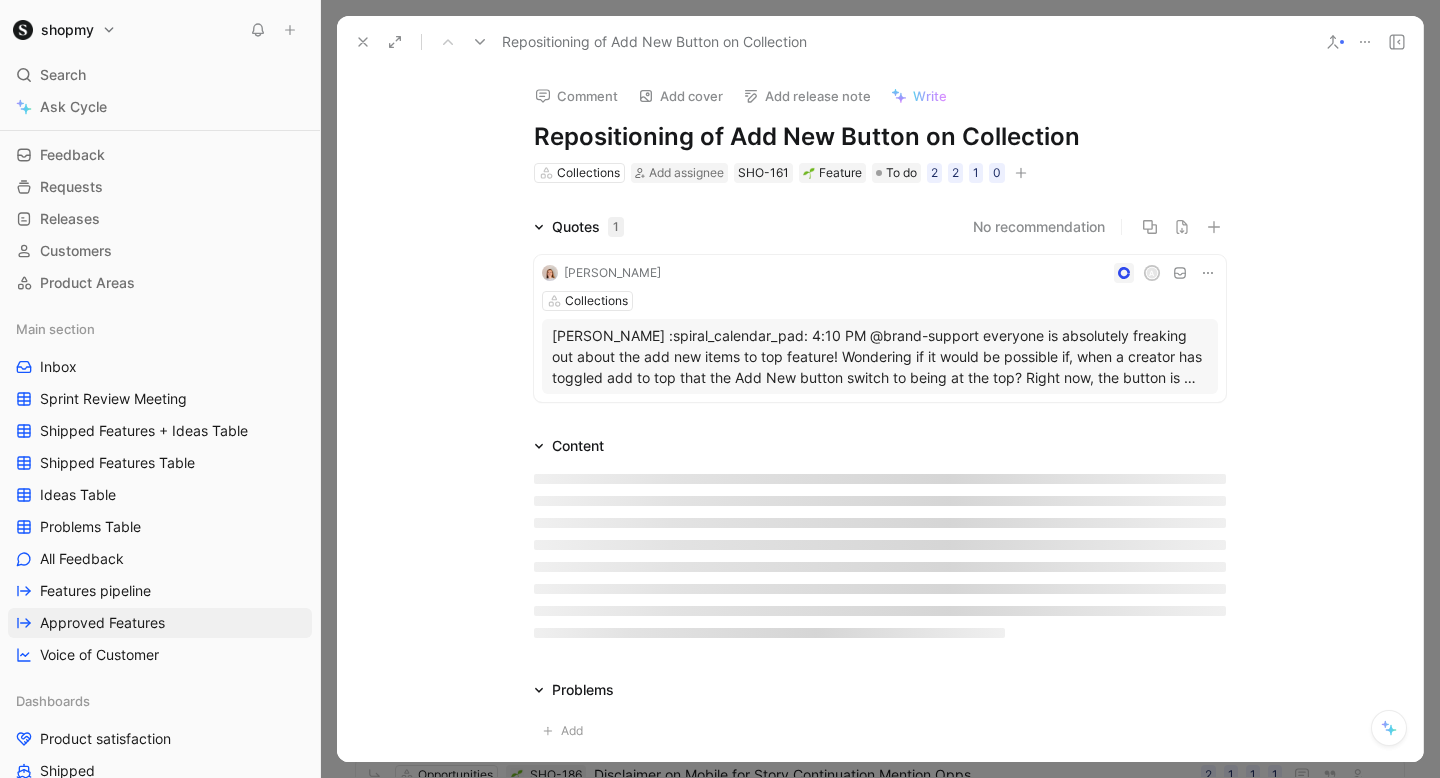 drag, startPoint x: 1078, startPoint y: 128, endPoint x: 730, endPoint y: 137, distance: 348.11636 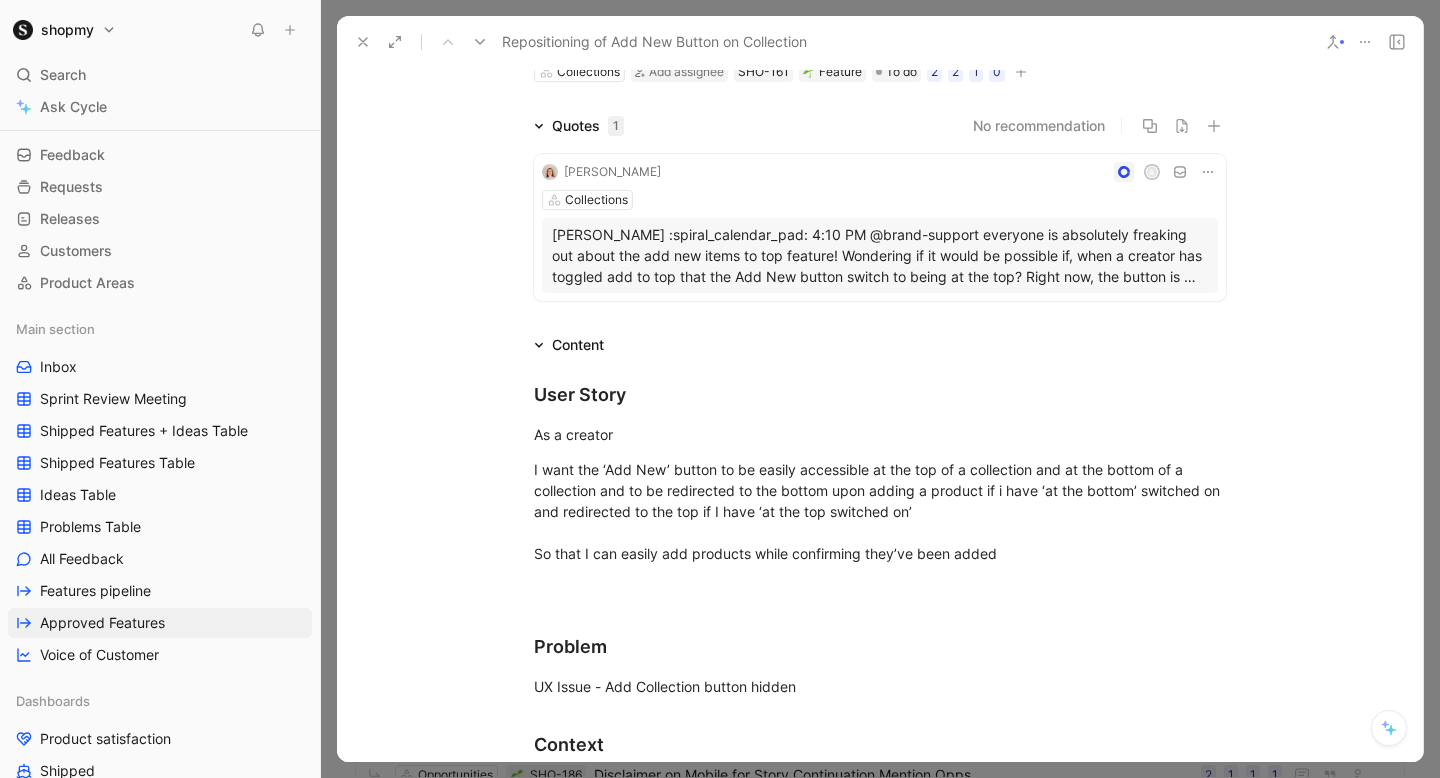 scroll, scrollTop: 109, scrollLeft: 0, axis: vertical 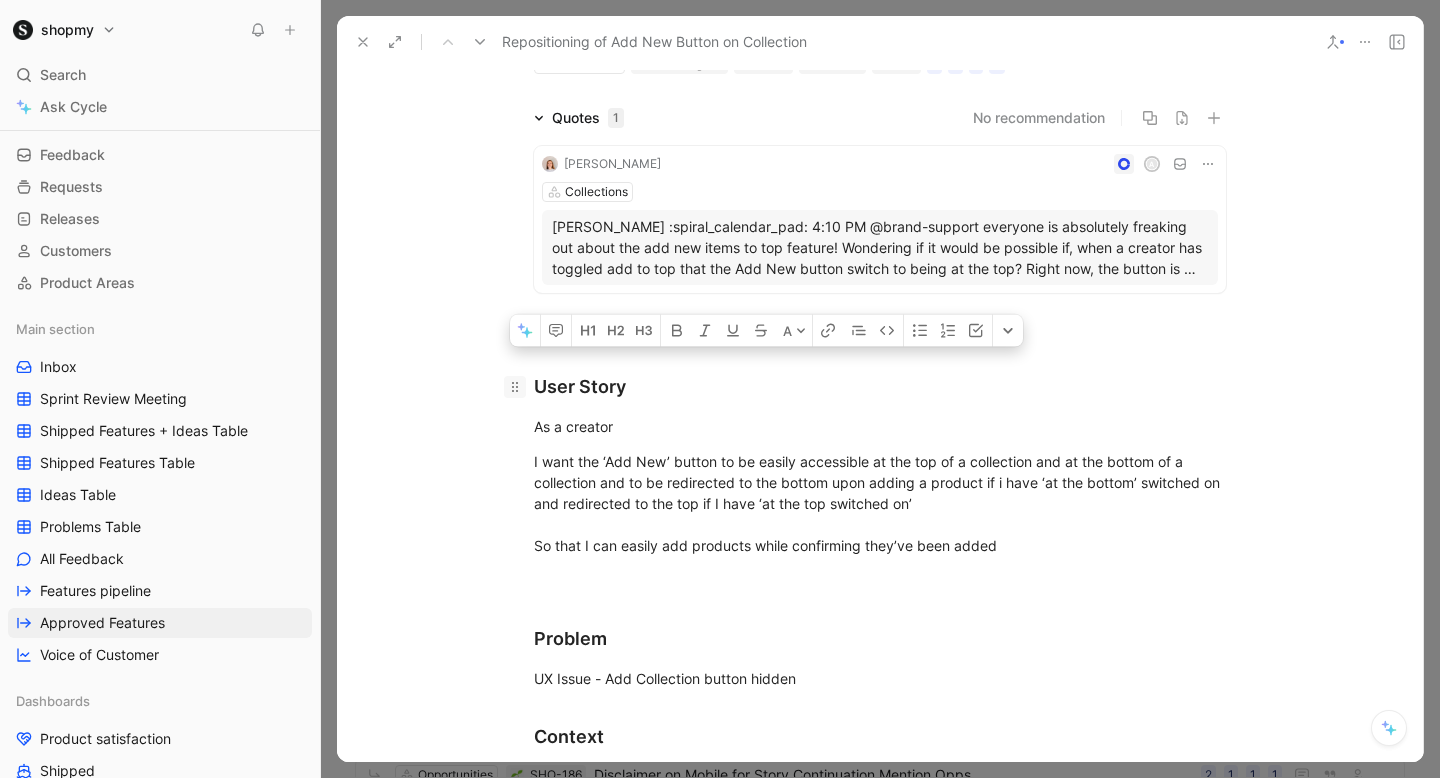 drag, startPoint x: 1016, startPoint y: 547, endPoint x: 520, endPoint y: 379, distance: 523.6793 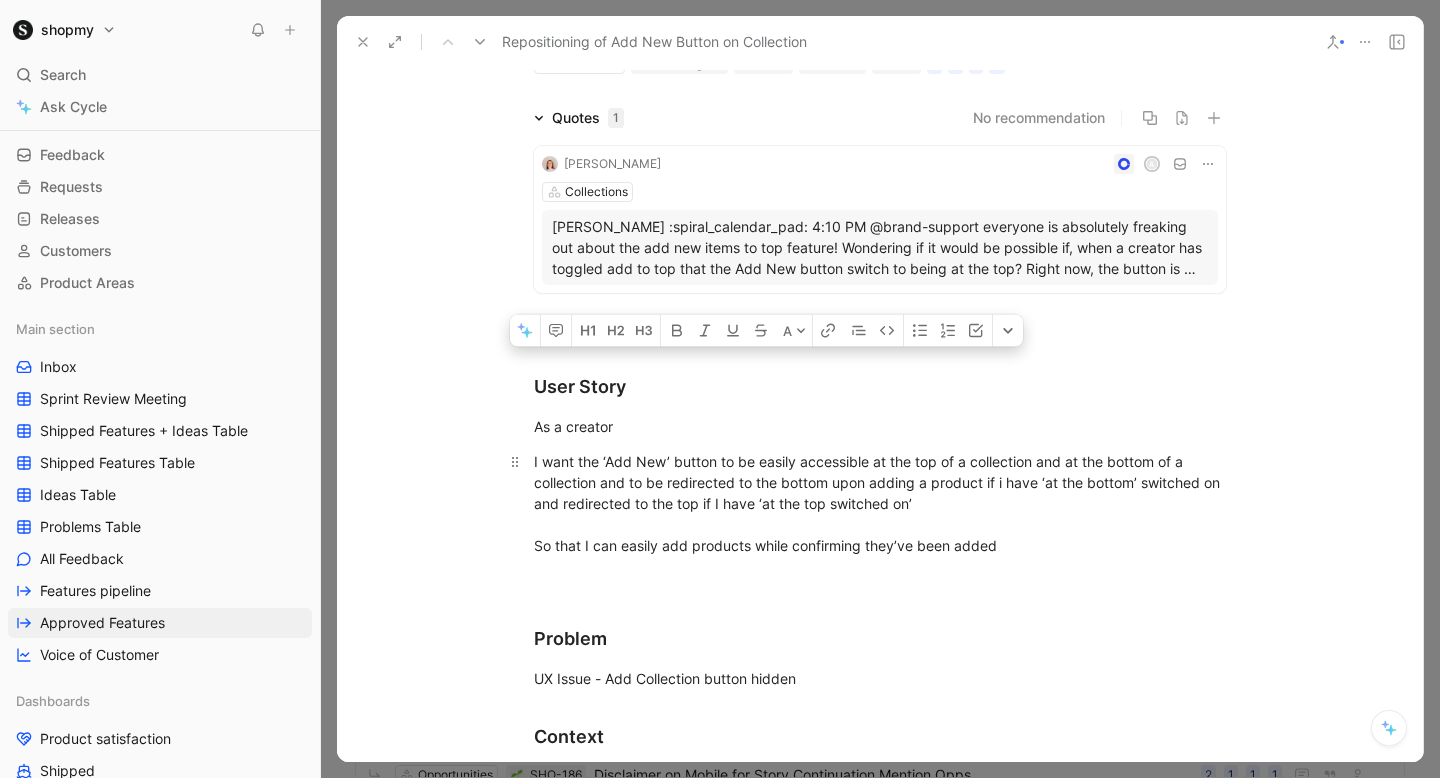 scroll, scrollTop: 0, scrollLeft: 0, axis: both 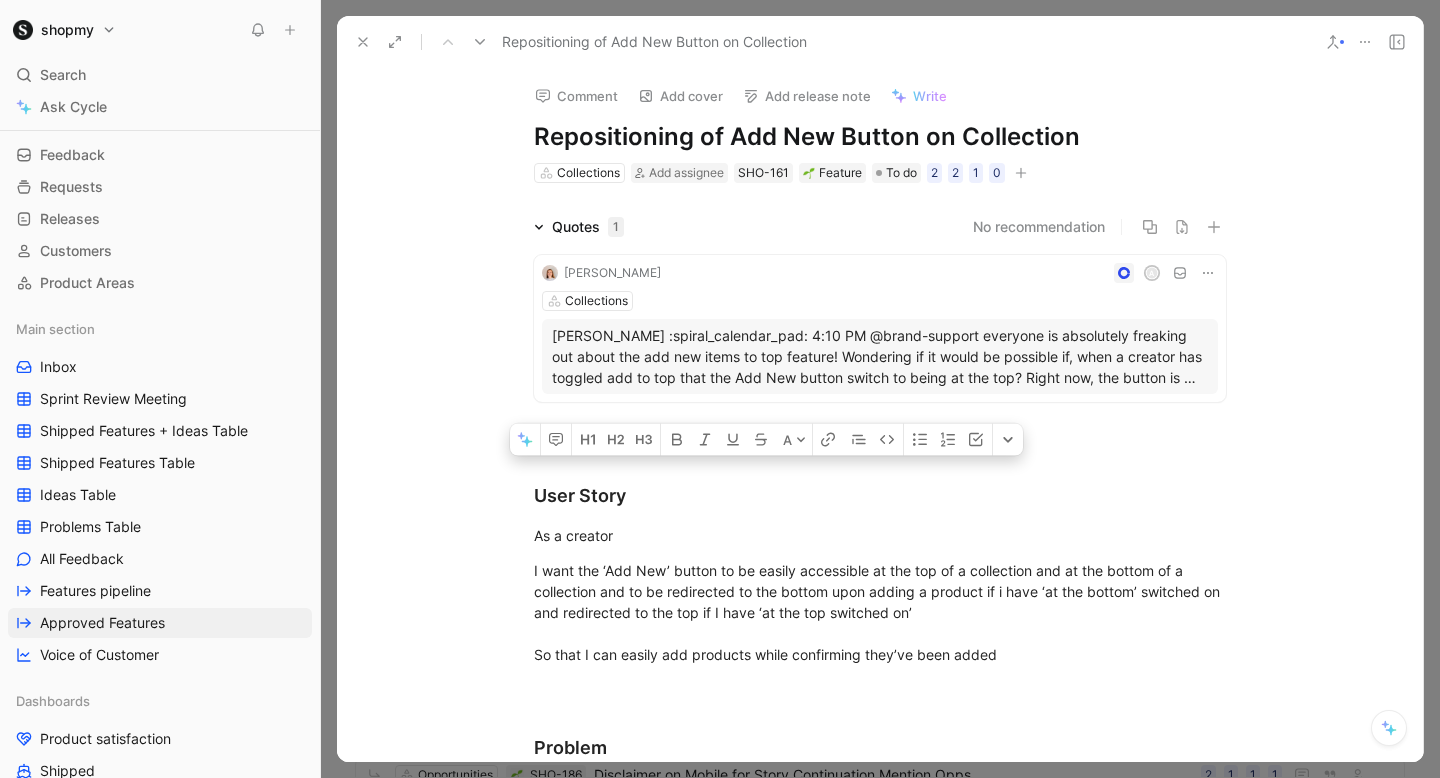 click on "Repositioning of Add New Button on Collection" at bounding box center (880, 137) 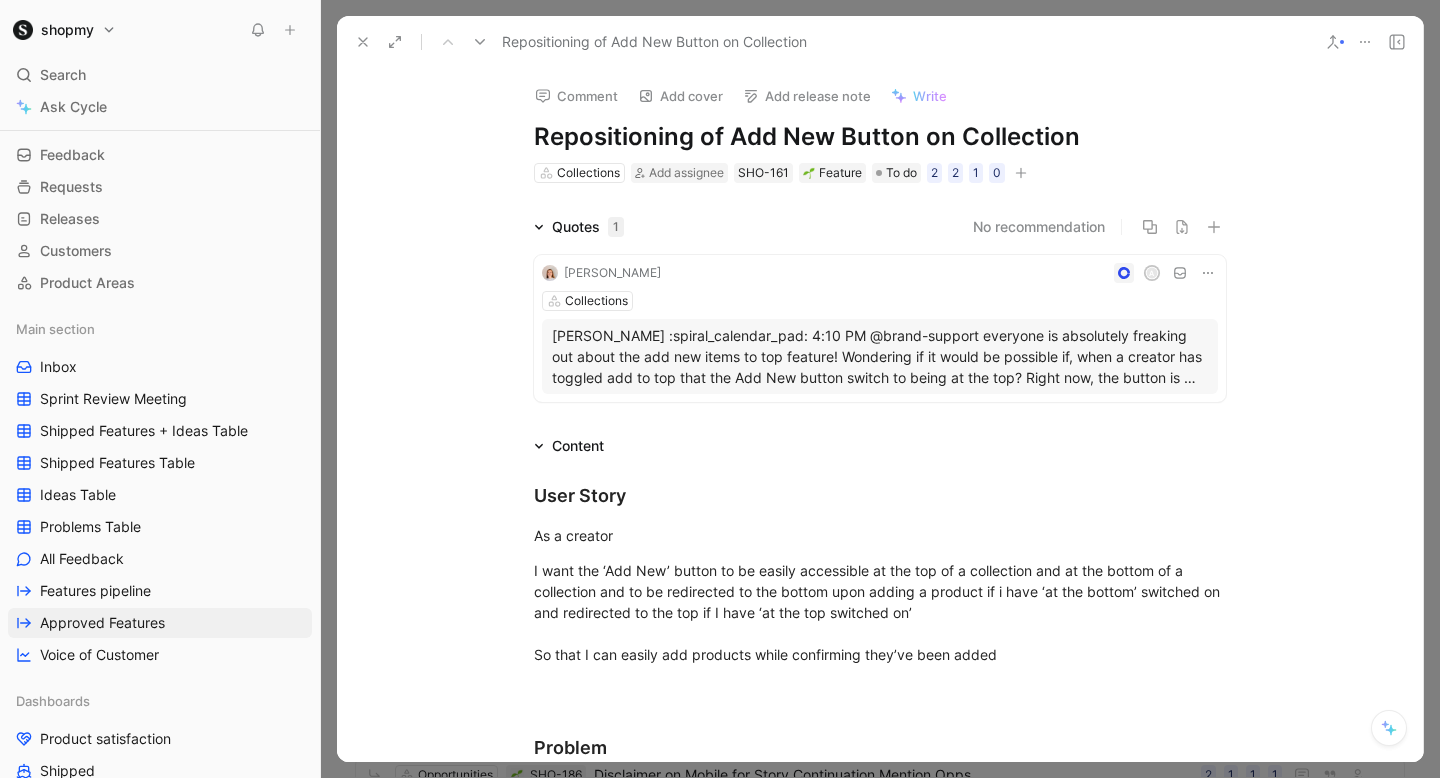 drag, startPoint x: 728, startPoint y: 136, endPoint x: 1102, endPoint y: 136, distance: 374 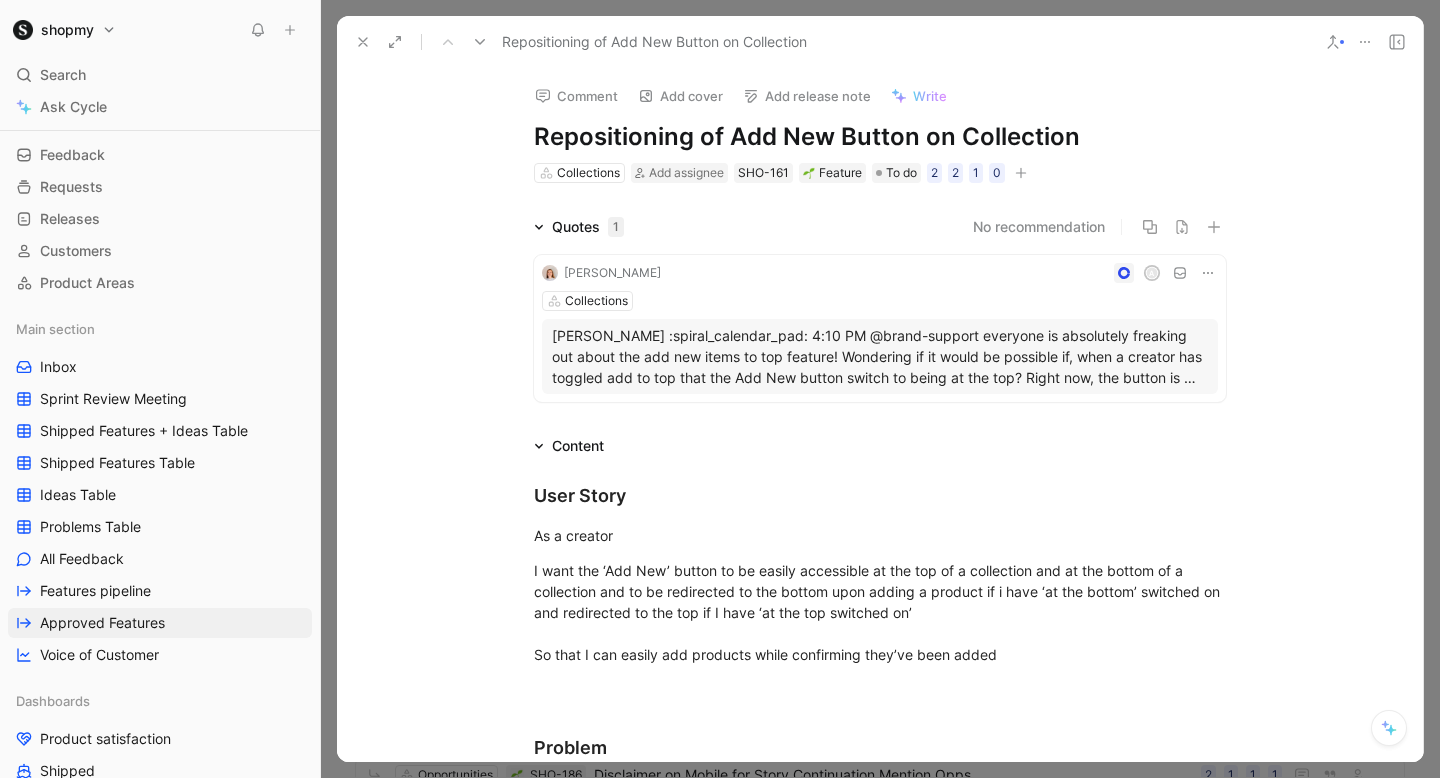 drag, startPoint x: 725, startPoint y: 126, endPoint x: 555, endPoint y: 126, distance: 170 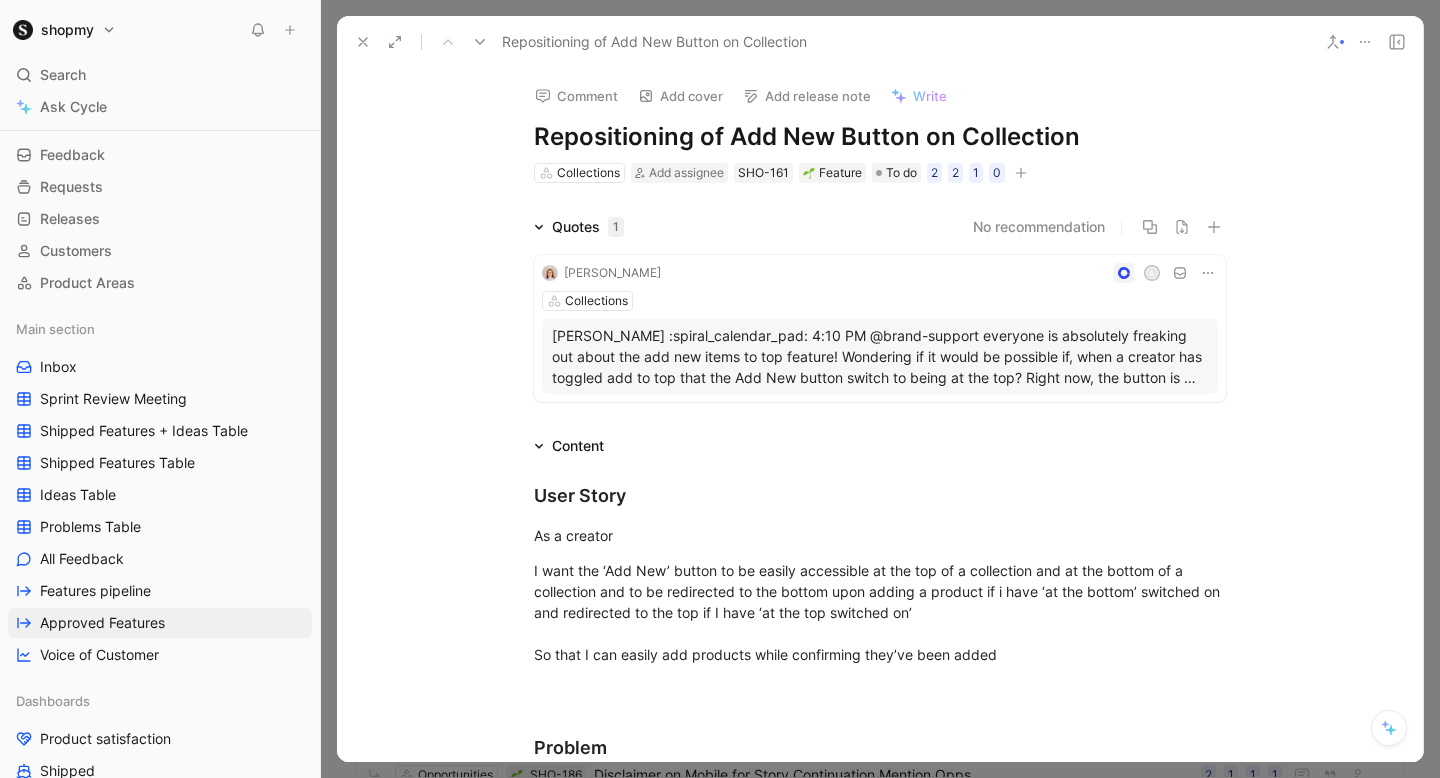 click on "Repositioning of Add New Button on Collection" at bounding box center [880, 137] 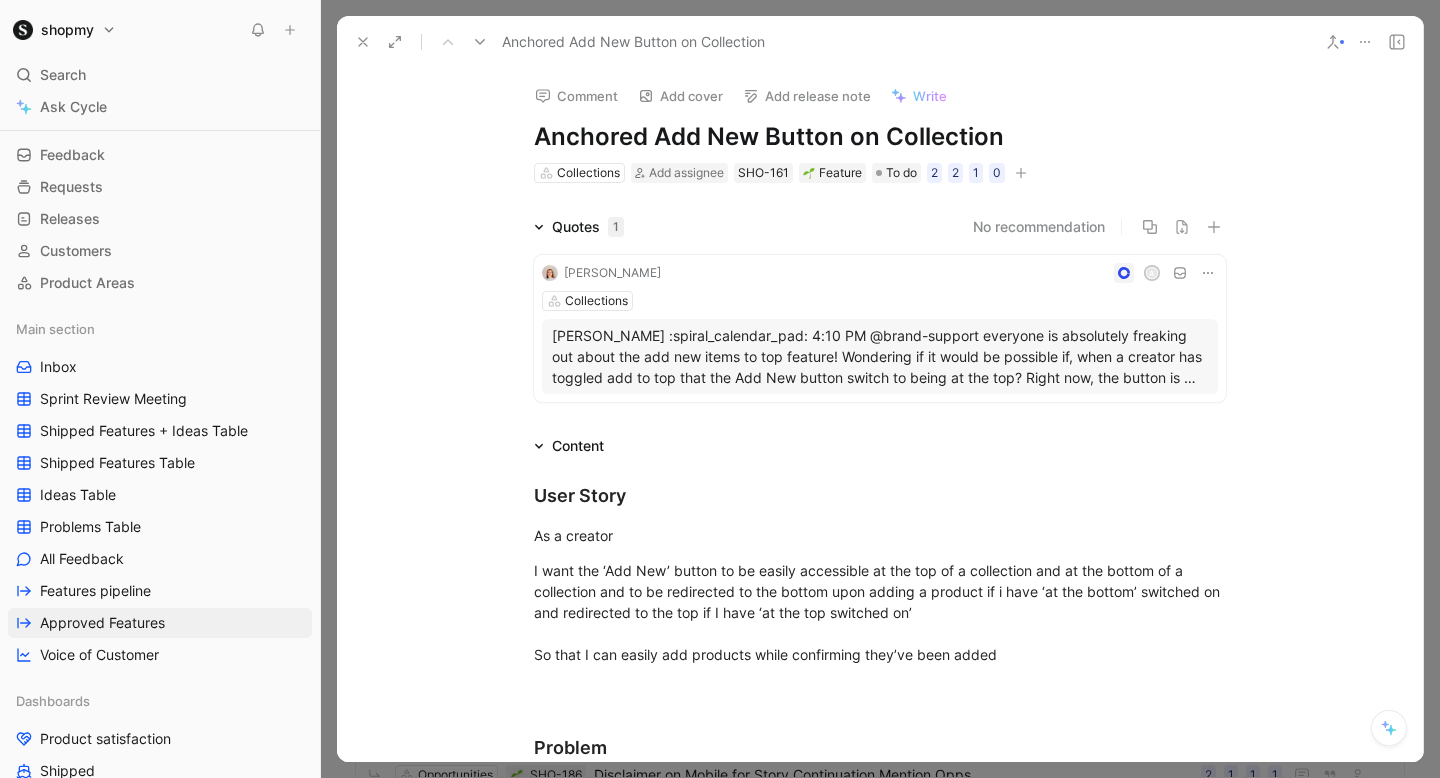 click on "Anchored Add New Button on Collection" at bounding box center (880, 137) 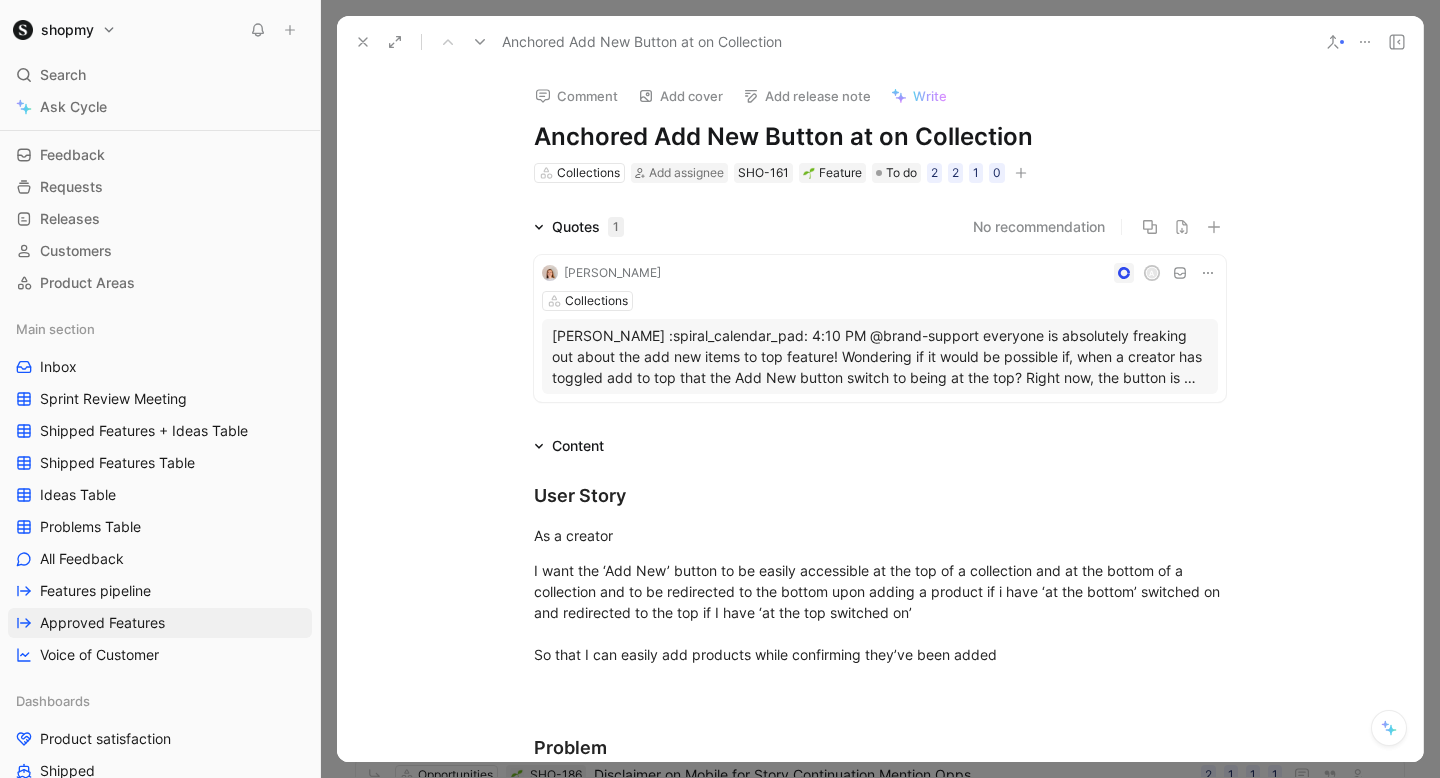 click on "Anchored Add New Button at on Collection" at bounding box center [880, 137] 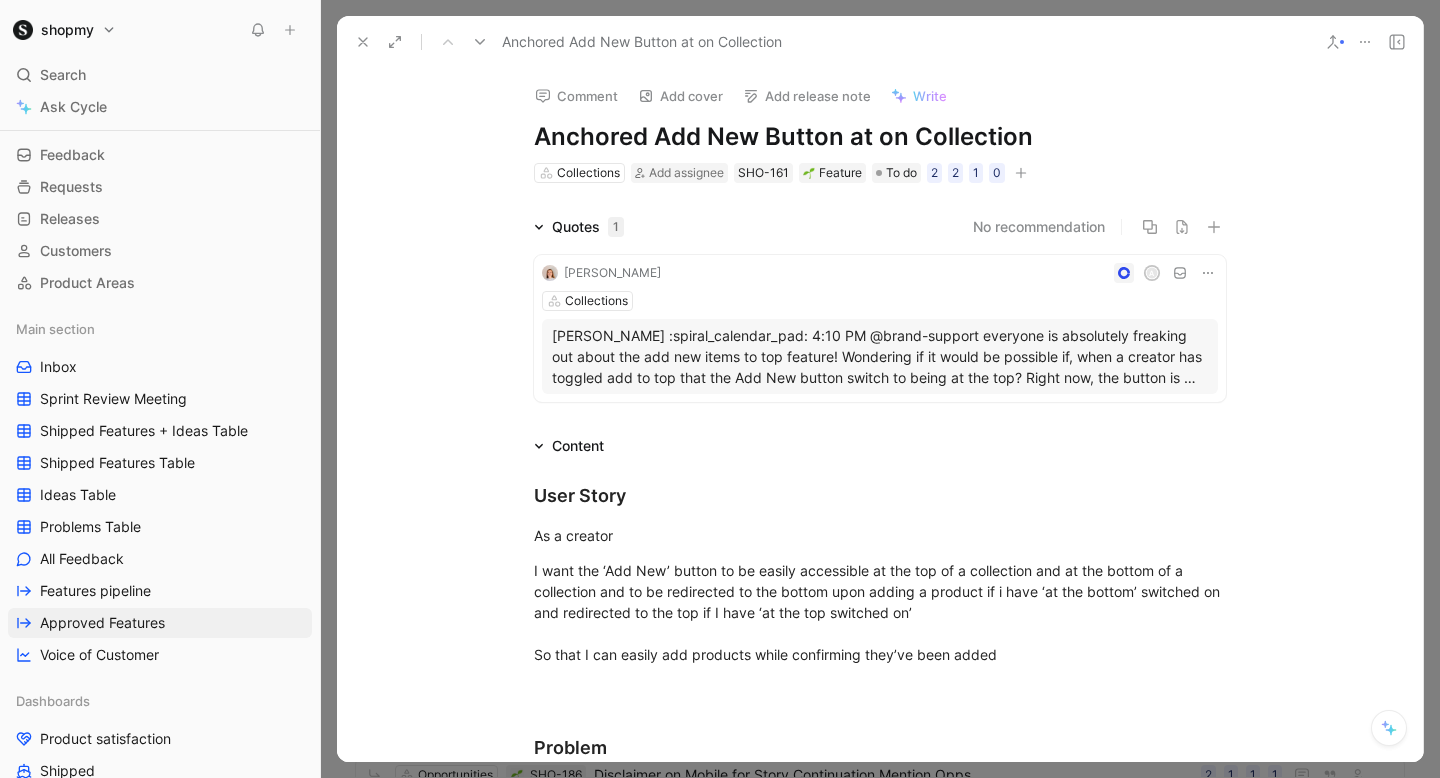 click on "Anchored Add New Button at on Collection" at bounding box center (880, 137) 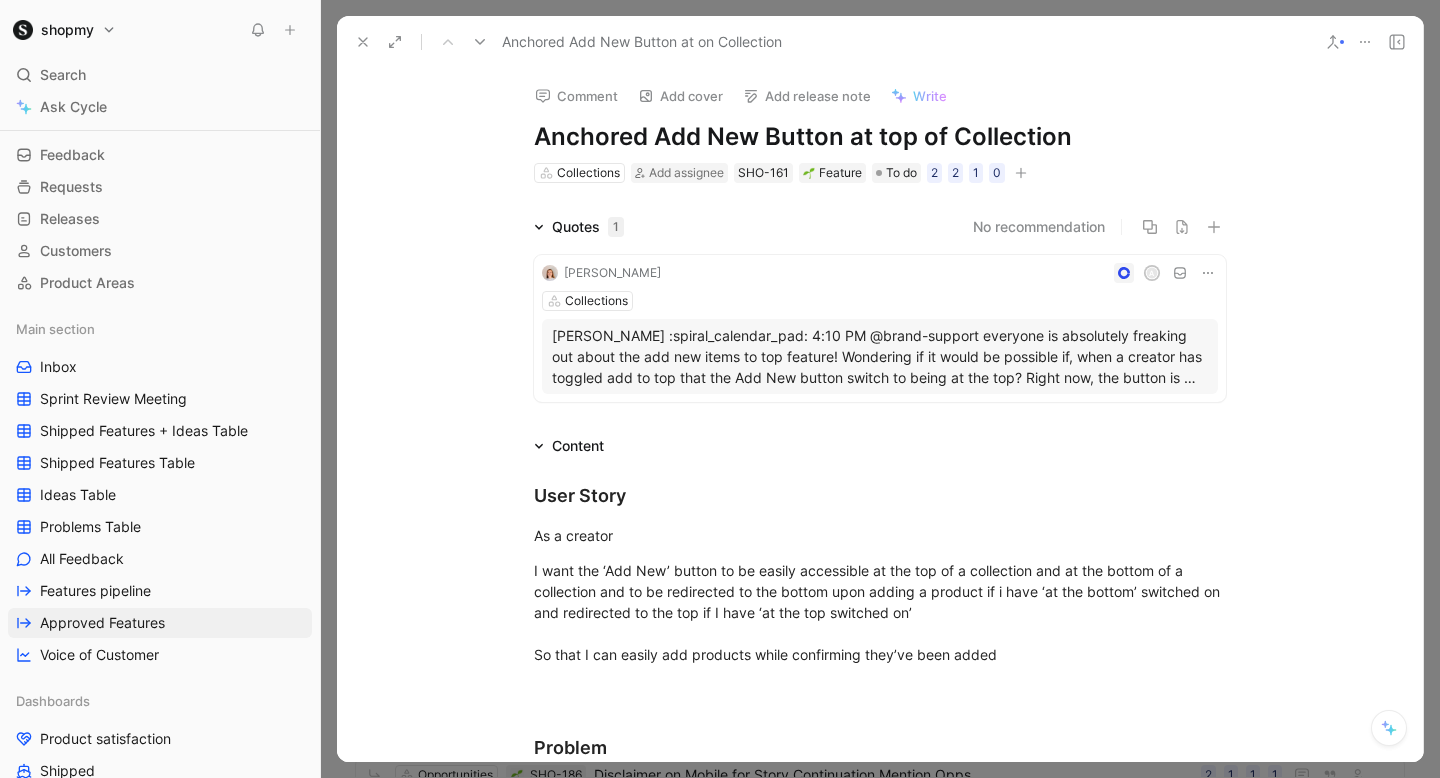 click on "Anchored Add New Button at top of Collection" at bounding box center [880, 137] 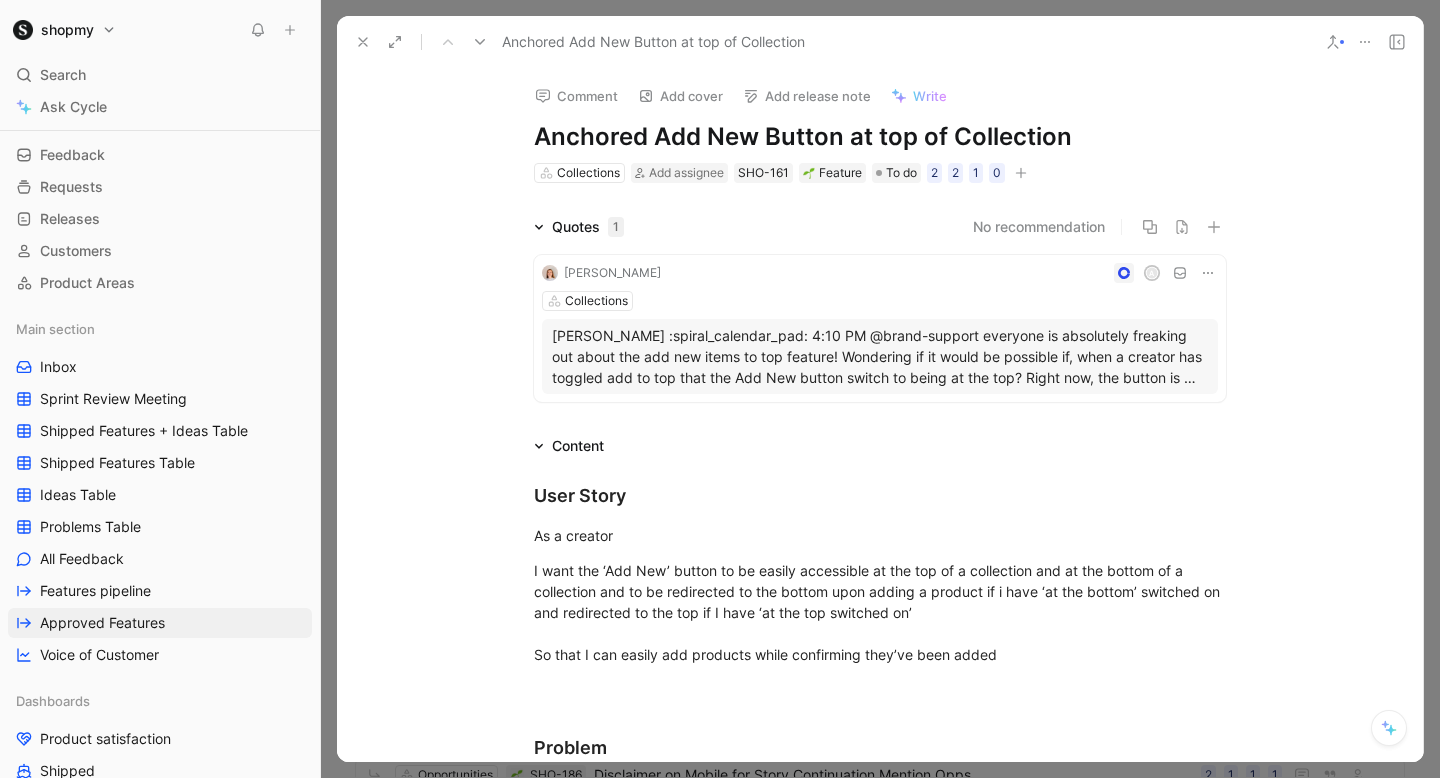 click on "Anchored Add New Button at top of Collection" at bounding box center (880, 137) 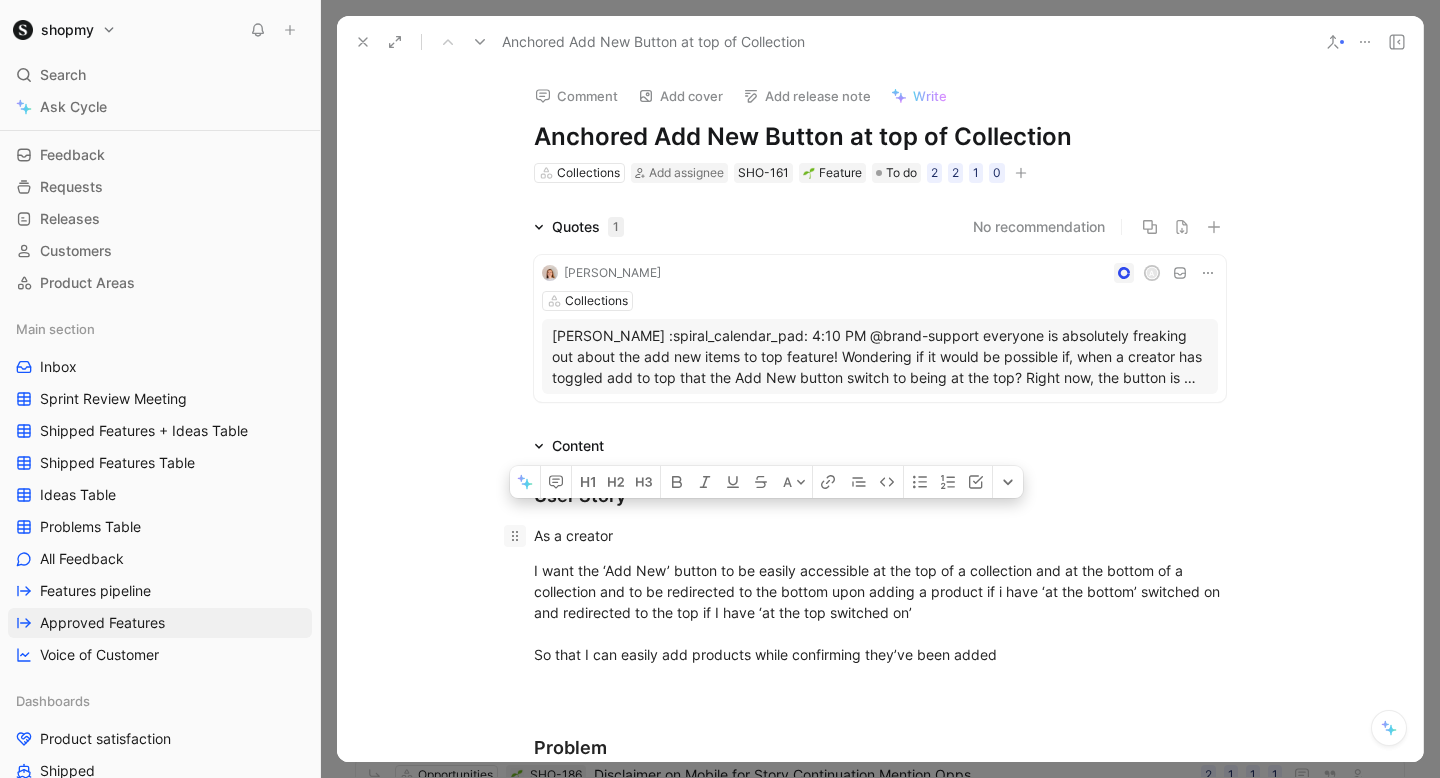 drag, startPoint x: 905, startPoint y: 646, endPoint x: 520, endPoint y: 529, distance: 402.38538 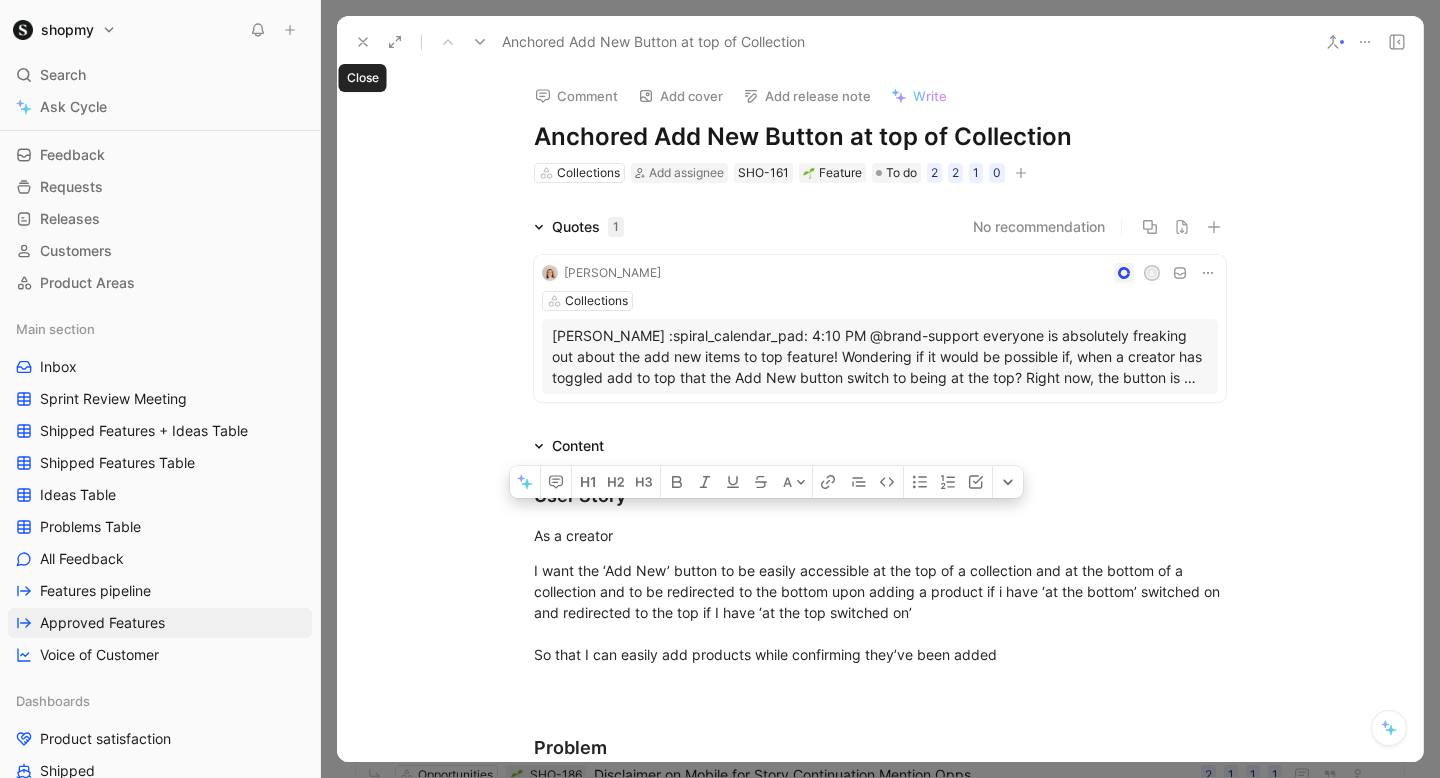 click 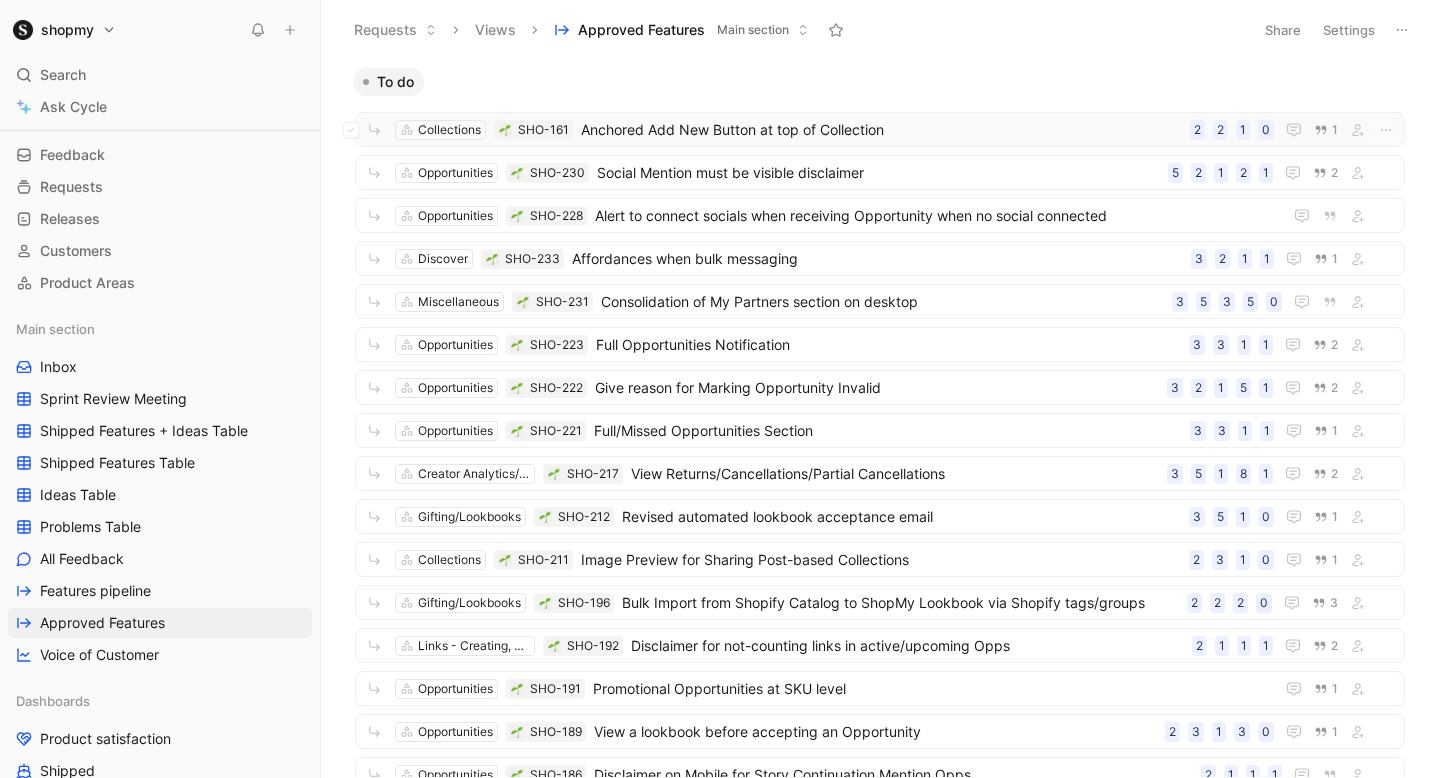 scroll, scrollTop: 2, scrollLeft: 0, axis: vertical 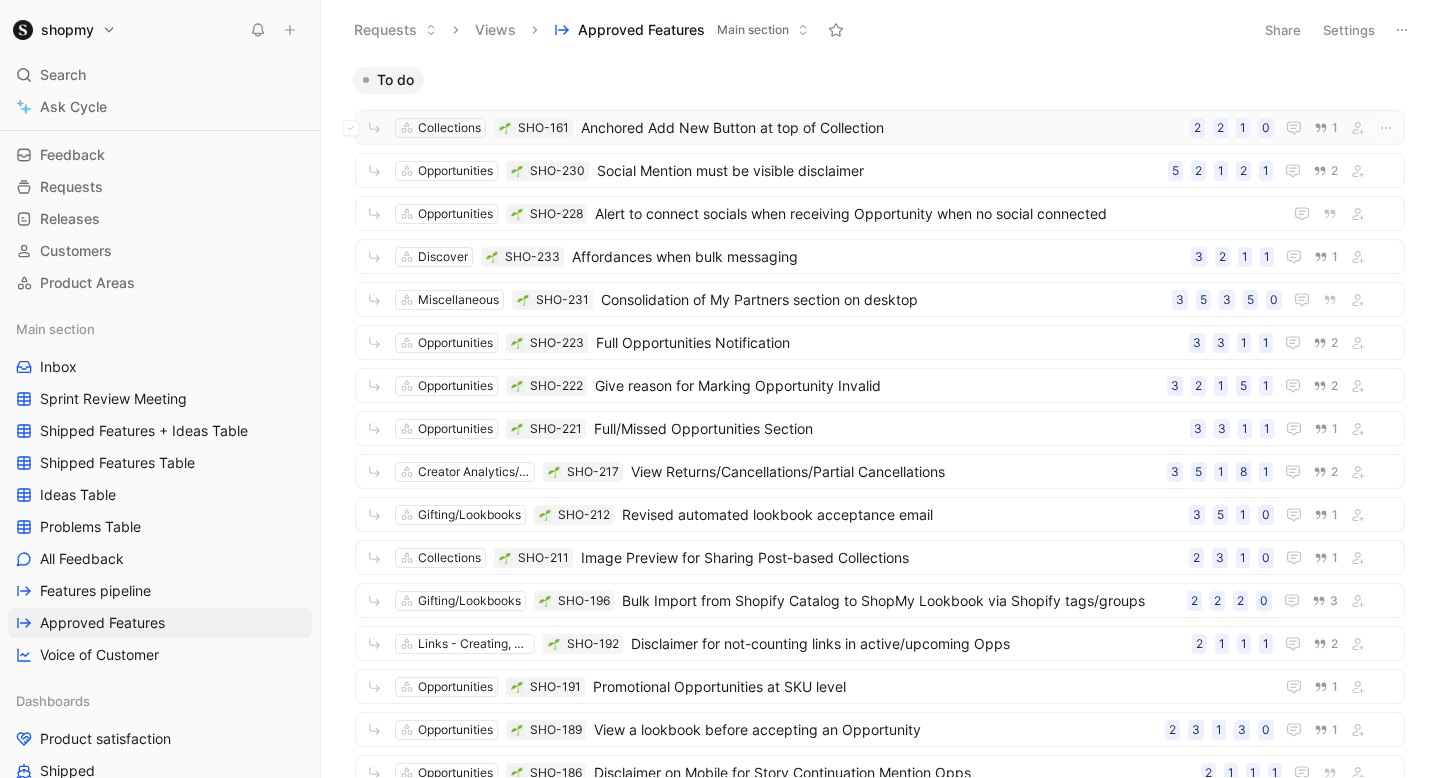 click on "Anchored Add New Button at top of Collection" at bounding box center (881, 128) 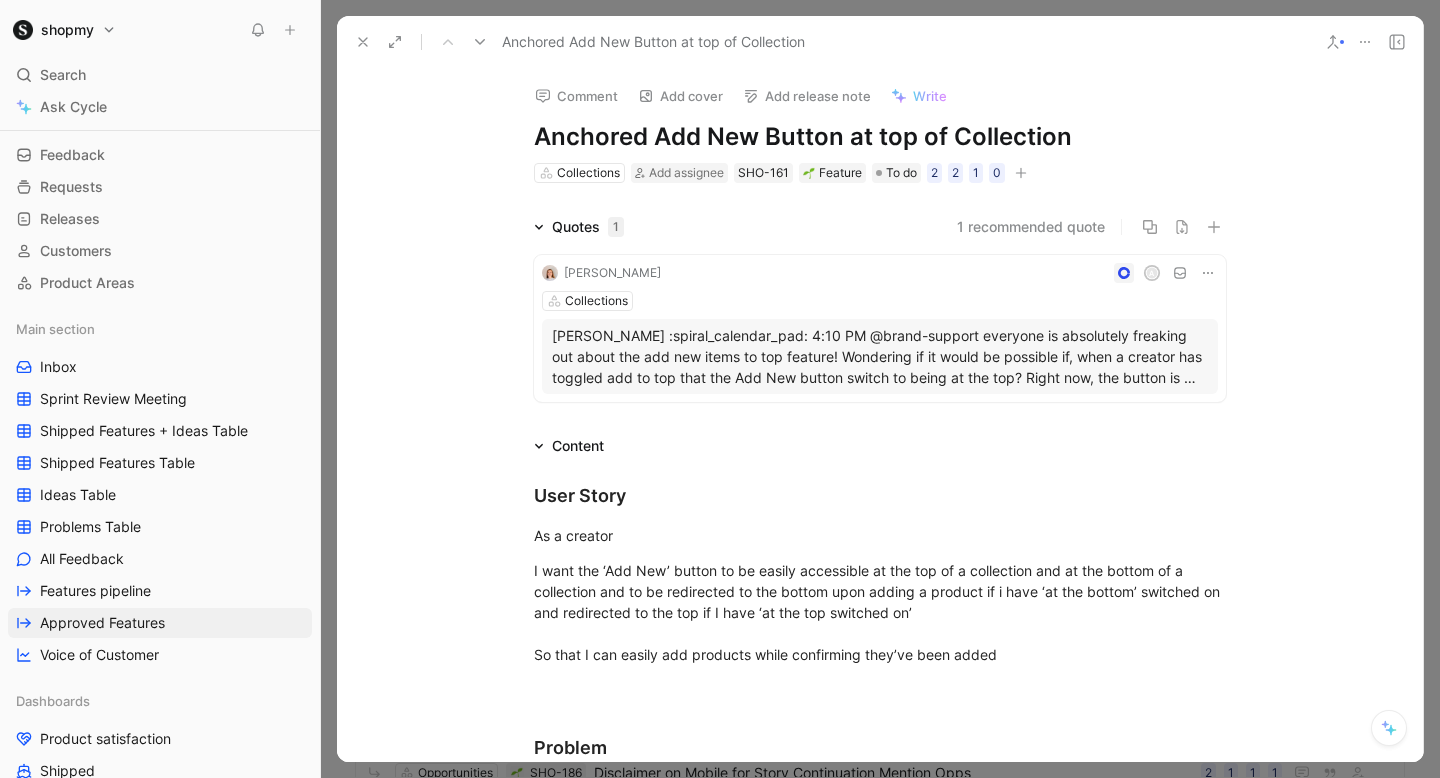 click on "Collections Add assignee SHO-161 Feature To do 2 2 1 0" at bounding box center [880, 173] 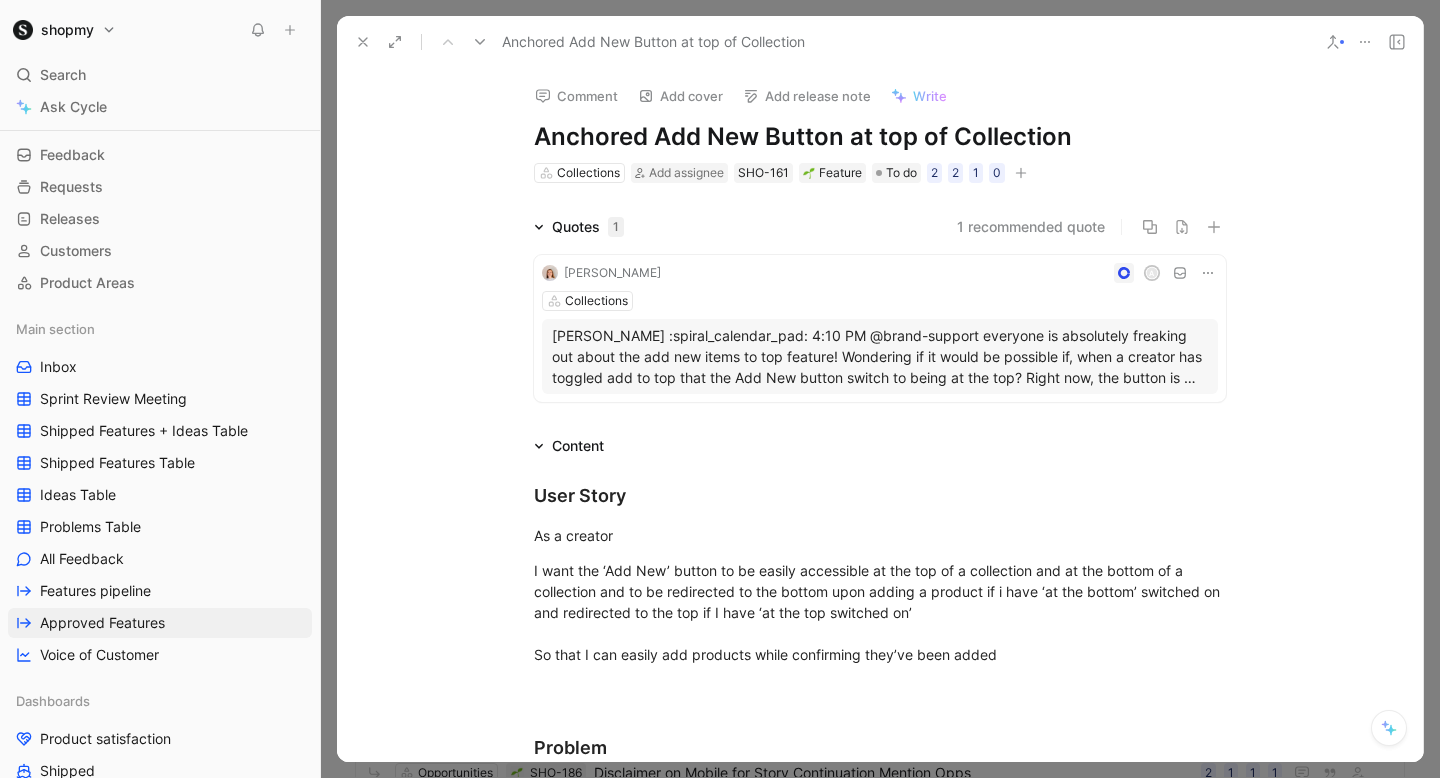 click 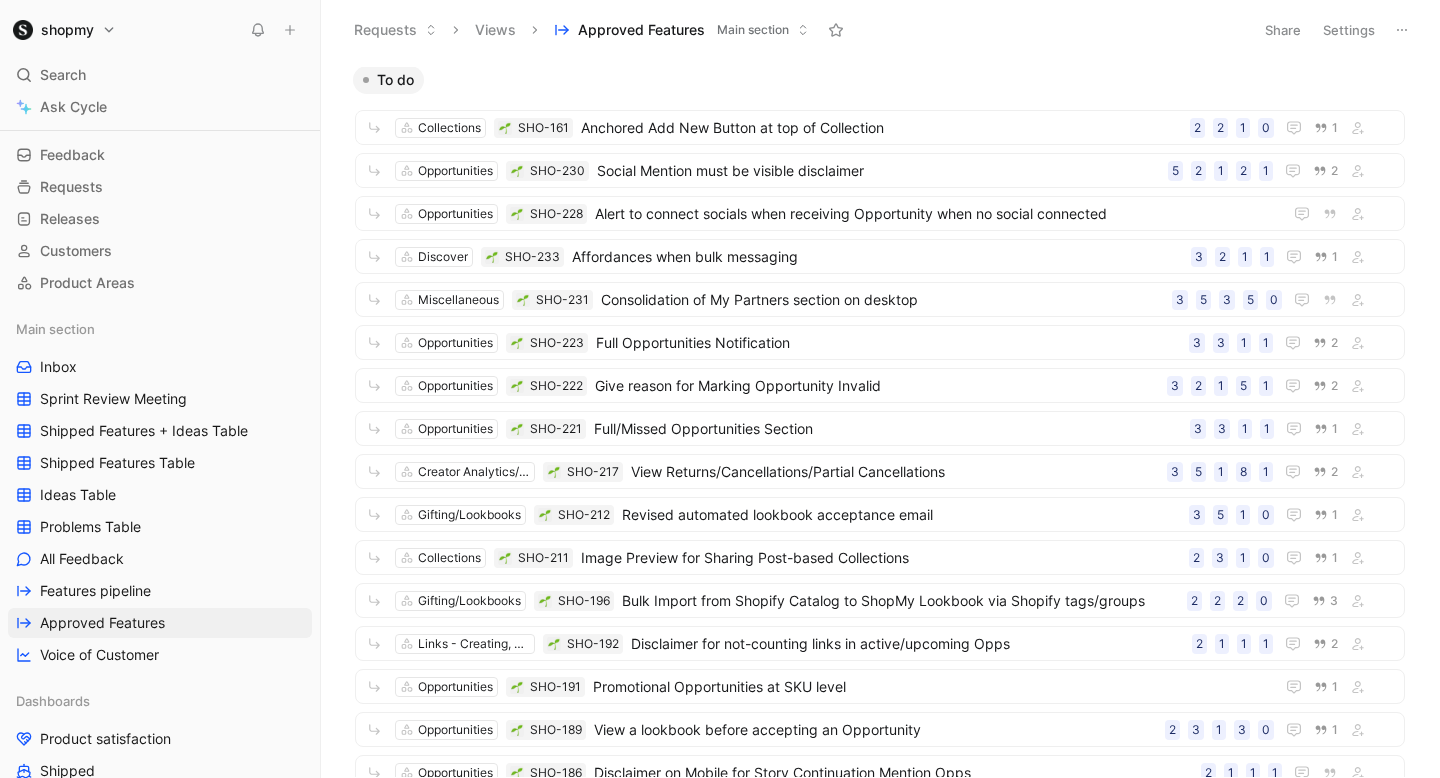 click on "shopmy Search ⌘ K Ask Cycle Workspace Home G then H Feedback G then F Requests G then R Releases G then L Customers Product Areas Main section Inbox Sprint Review Meeting Shipped Features + Ideas Table Shipped Features Table Ideas Table Problems Table All Feedback Features pipeline Approved Features Voice of Customer Dashboards Product satisfaction Shipped VoC External VoC Internal Feature view Customer view Trends Brand Inbox Features Table Problems Table VoC Brand Brand/Creator Brand/Shopper Creator Creator/Shopper Shopper
To pick up a draggable item, press the space bar.
While dragging, use the arrow keys to move the item.
Press space again to drop the item in its new position, or press escape to cancel.
Help center Invite member Requests Views Approved Features Main section Share Settings To do Collections SHO-161 Anchored Add New Button at top of Collection 0 1 2 2 1 Opportunities SHO-230 Social Mention must be visible disclaimer 1 2 1 2 5 2 Opportunities SHO-228 SHO-233" at bounding box center [720, 389] 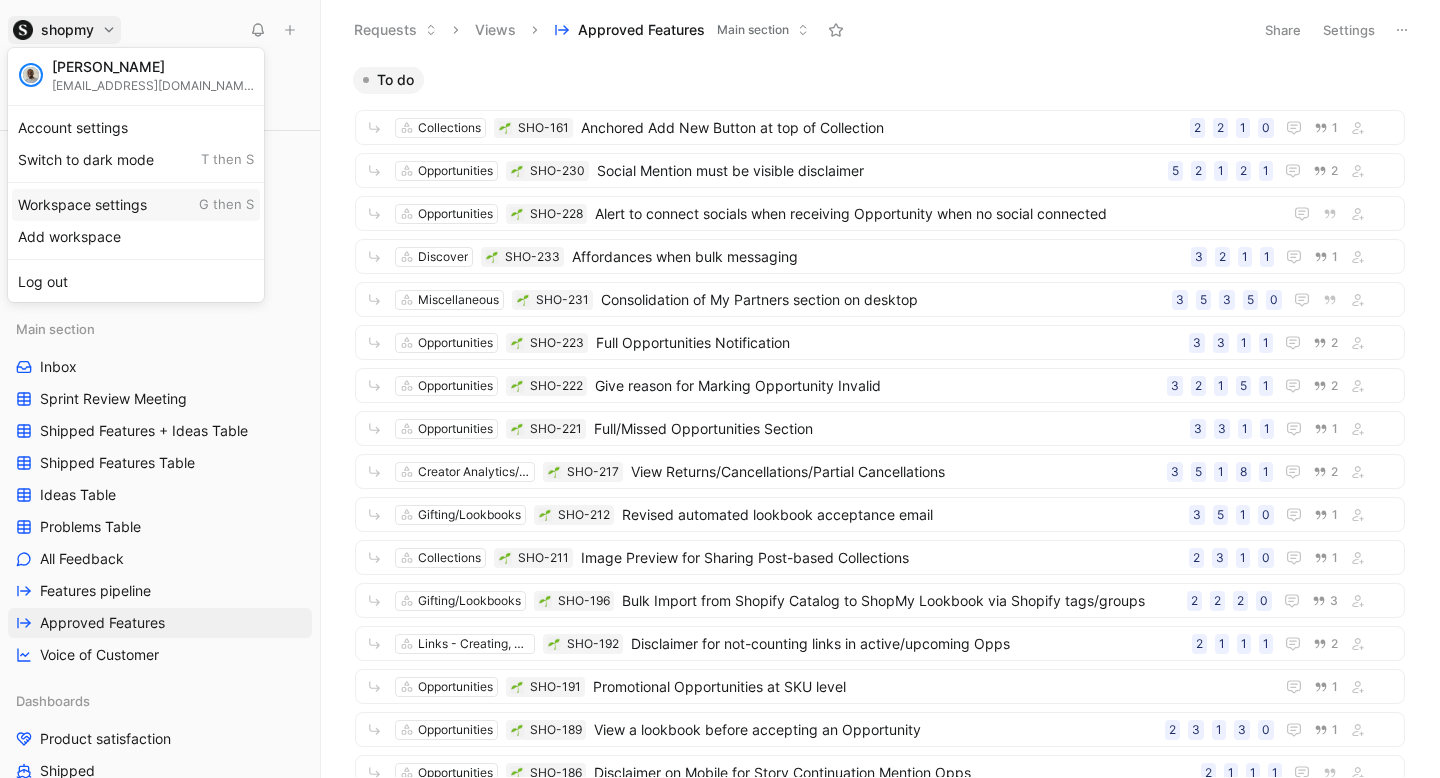 click on "Workspace settings G then S" at bounding box center (136, 205) 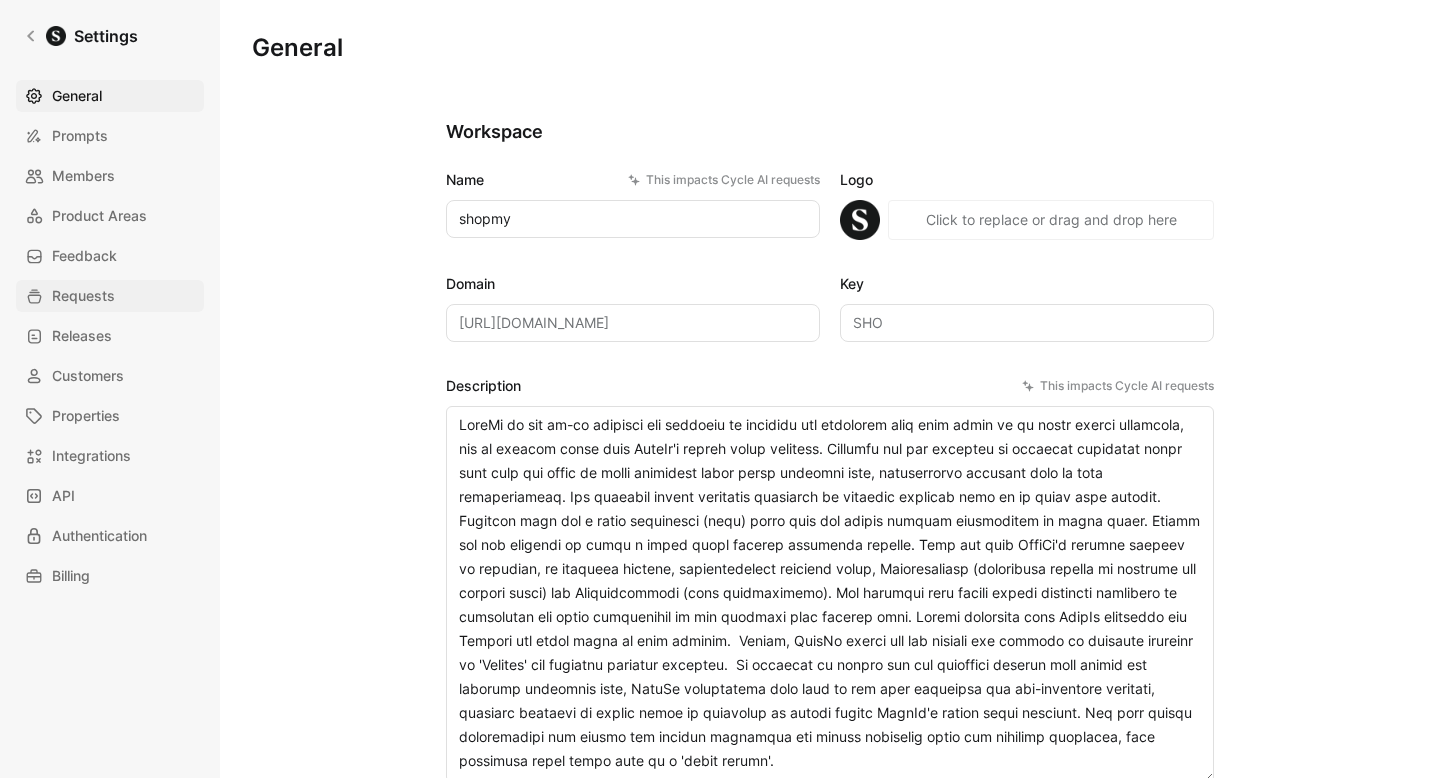 click on "Requests" at bounding box center (110, 296) 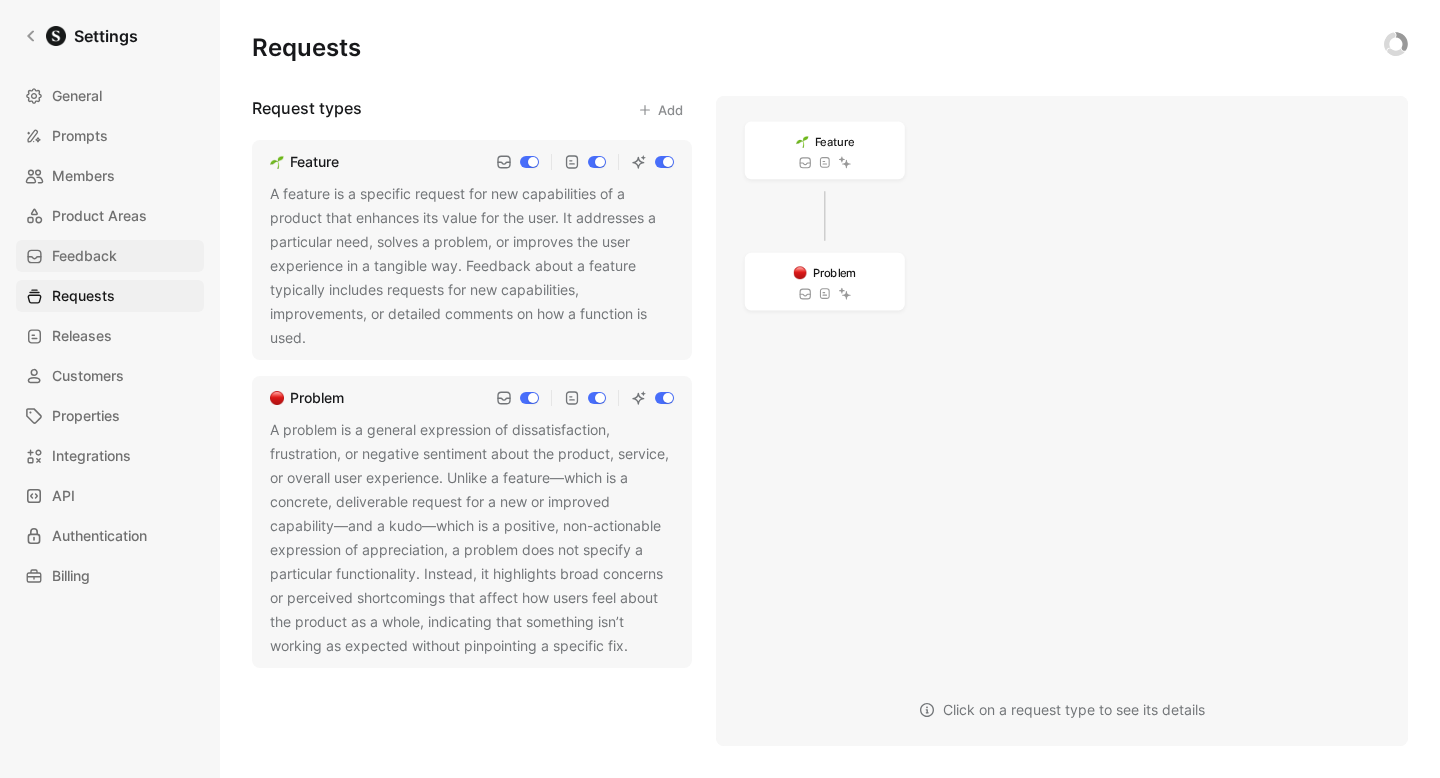 click on "Feedback" at bounding box center (110, 256) 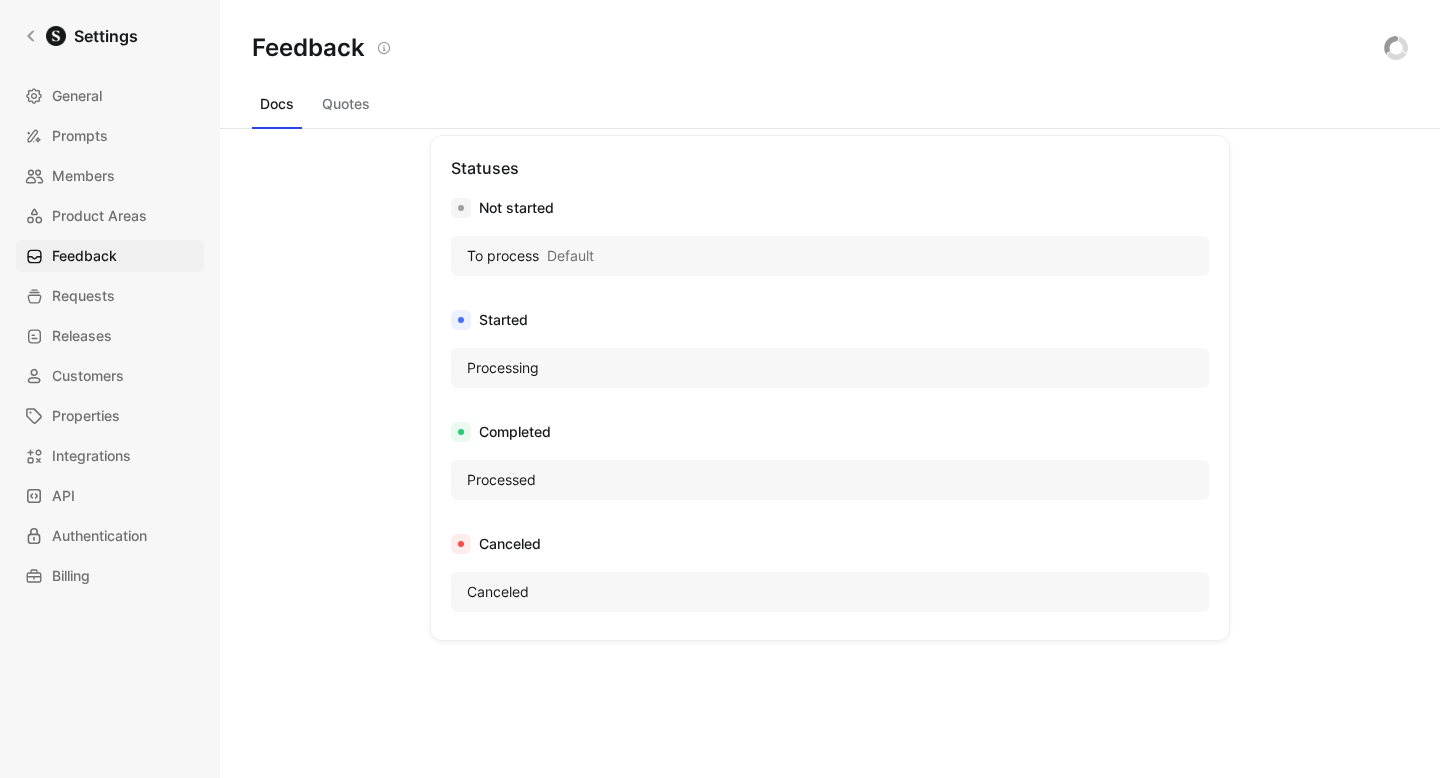 scroll, scrollTop: 1223, scrollLeft: 0, axis: vertical 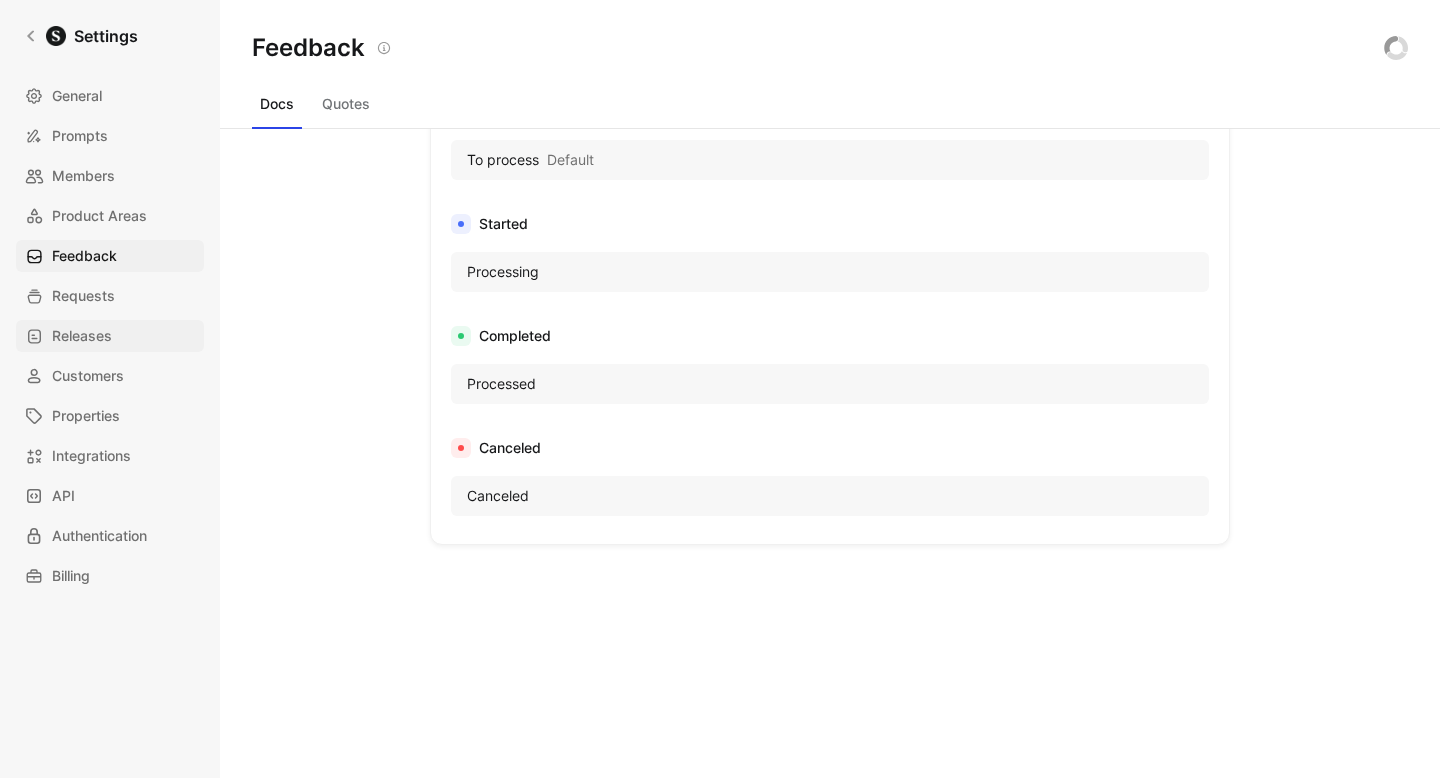 click on "Releases" at bounding box center (110, 336) 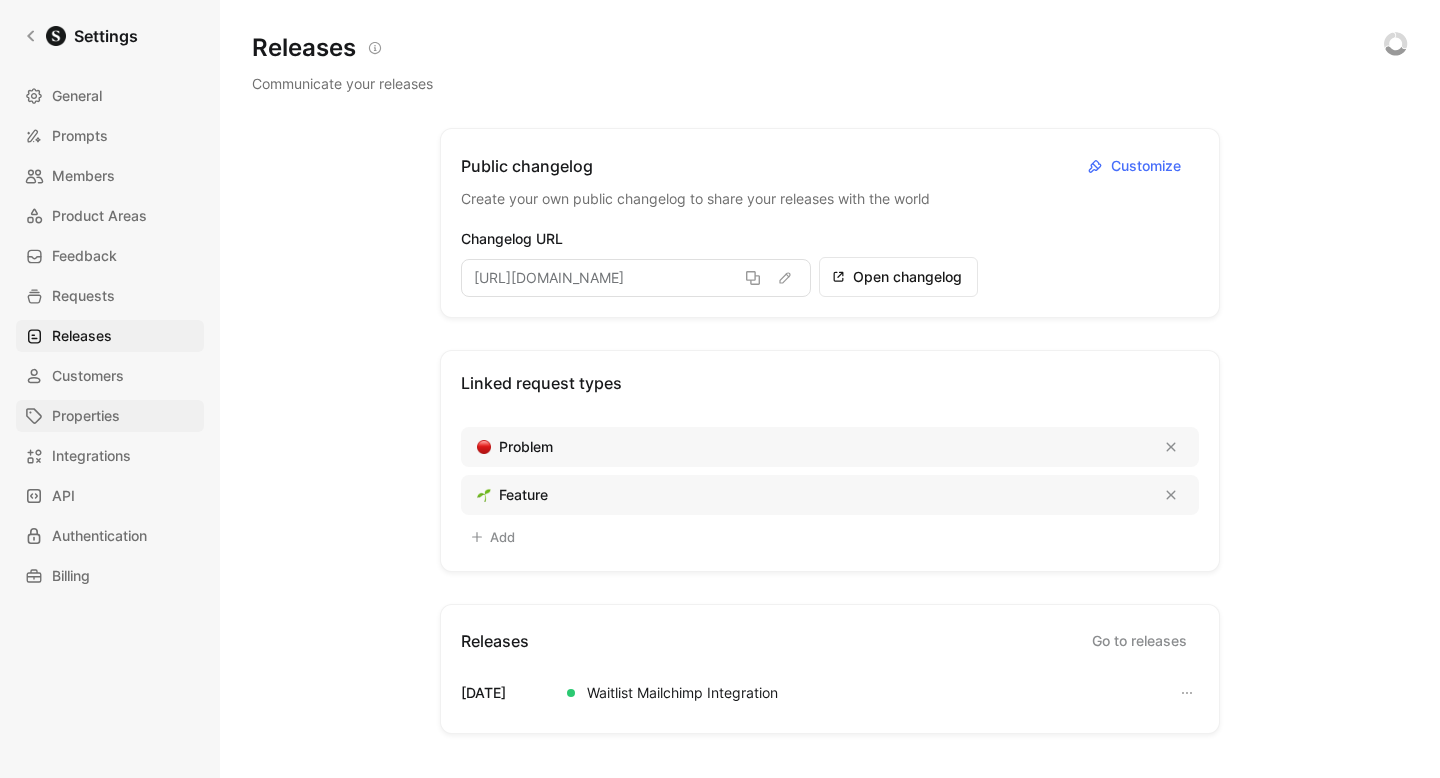 click on "Properties" at bounding box center (86, 416) 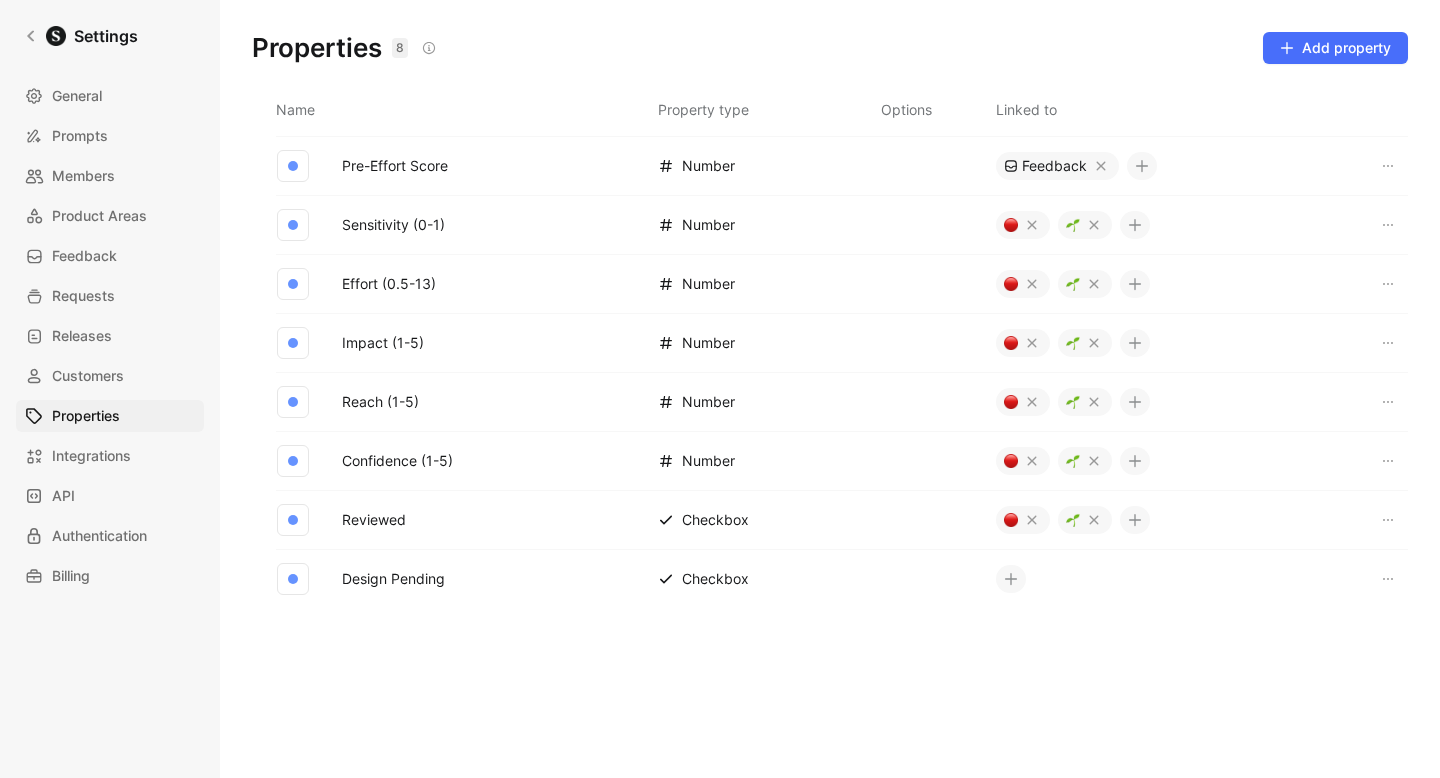 scroll, scrollTop: 9, scrollLeft: 0, axis: vertical 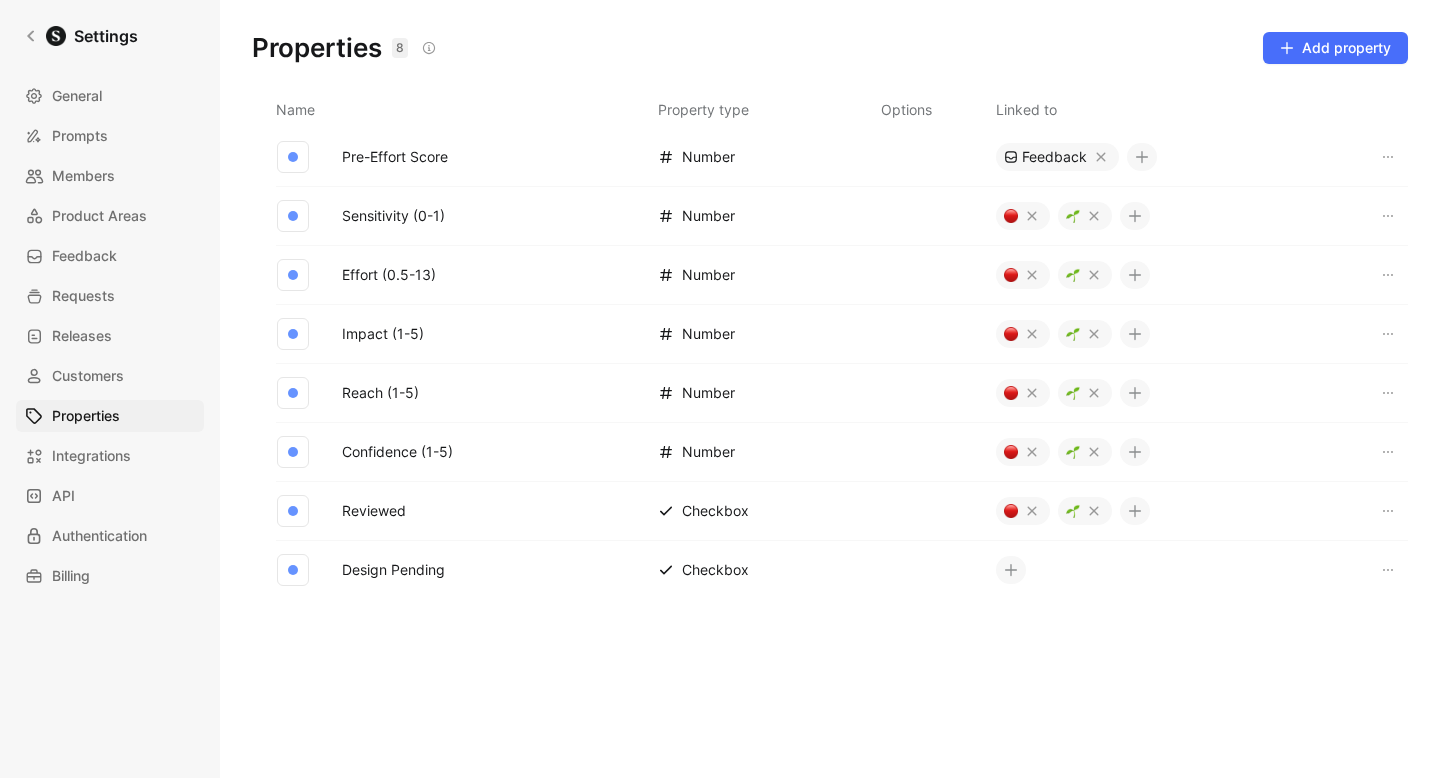 click 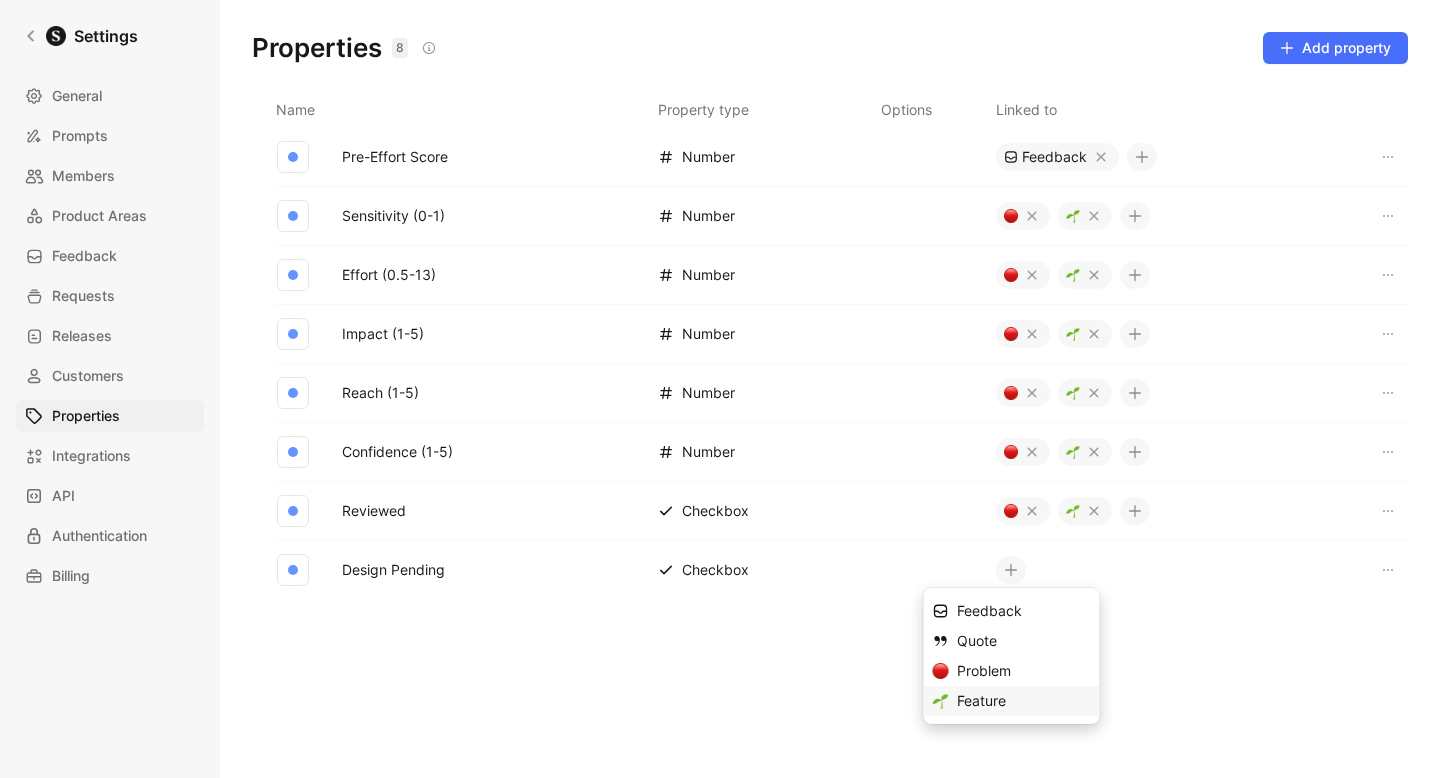 click on "Feature" at bounding box center (1024, 701) 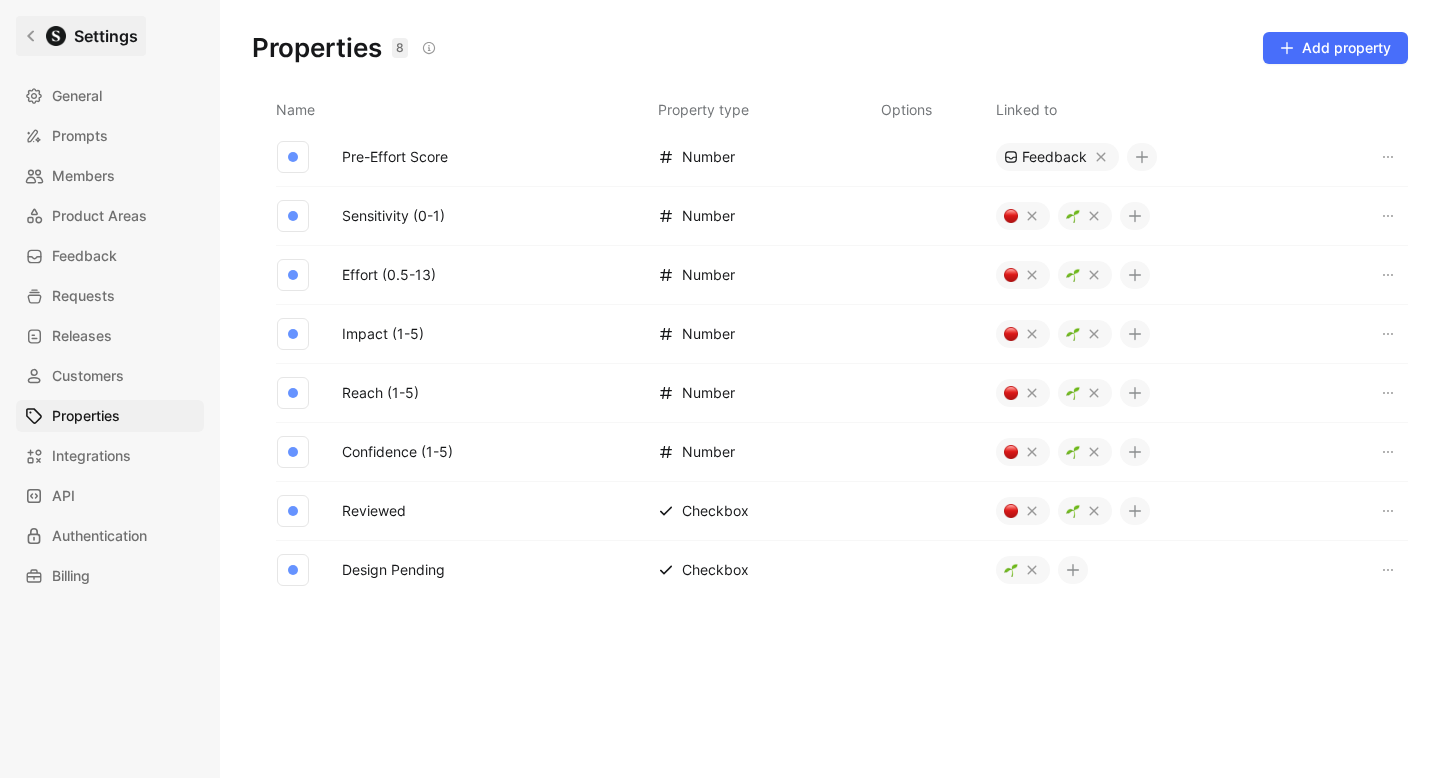 click 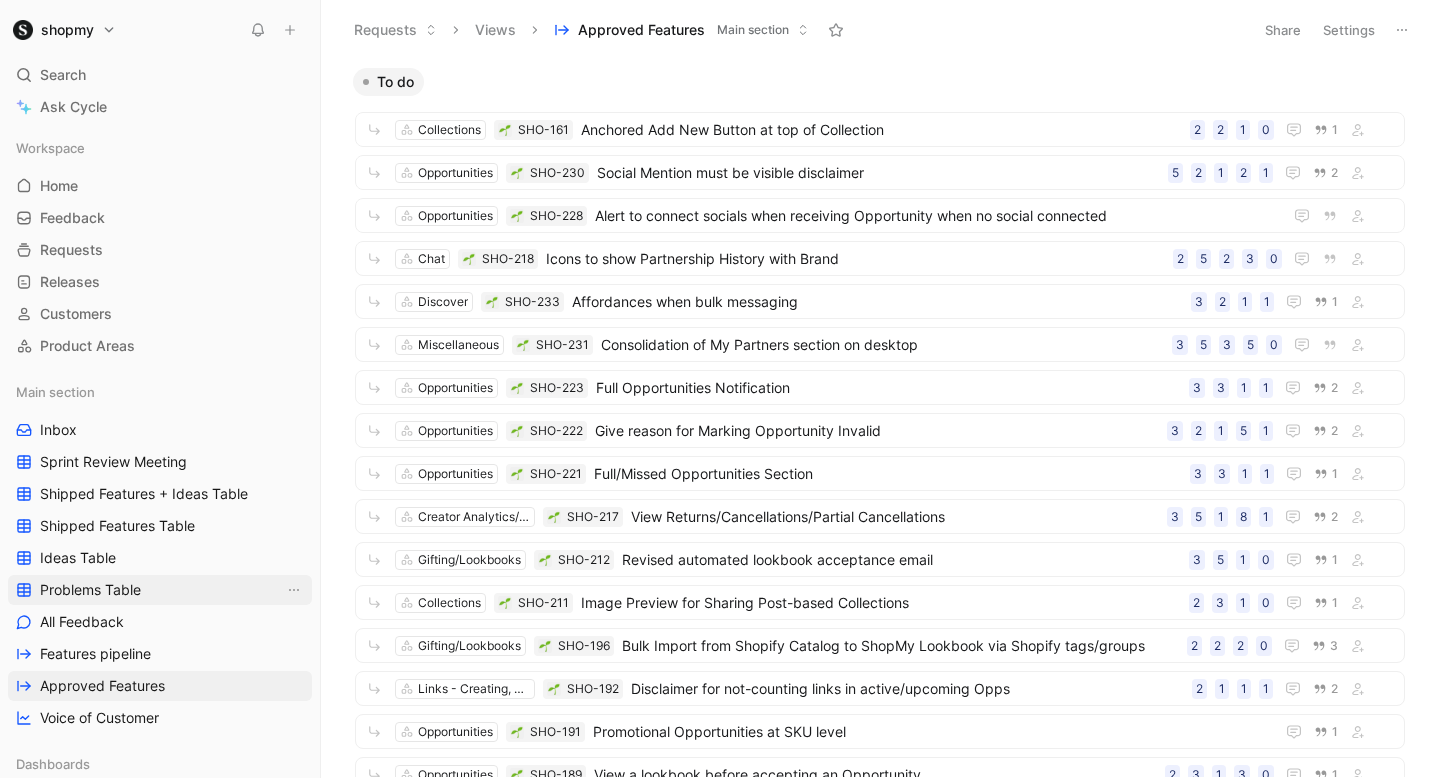 click on "Problems Table" at bounding box center [160, 590] 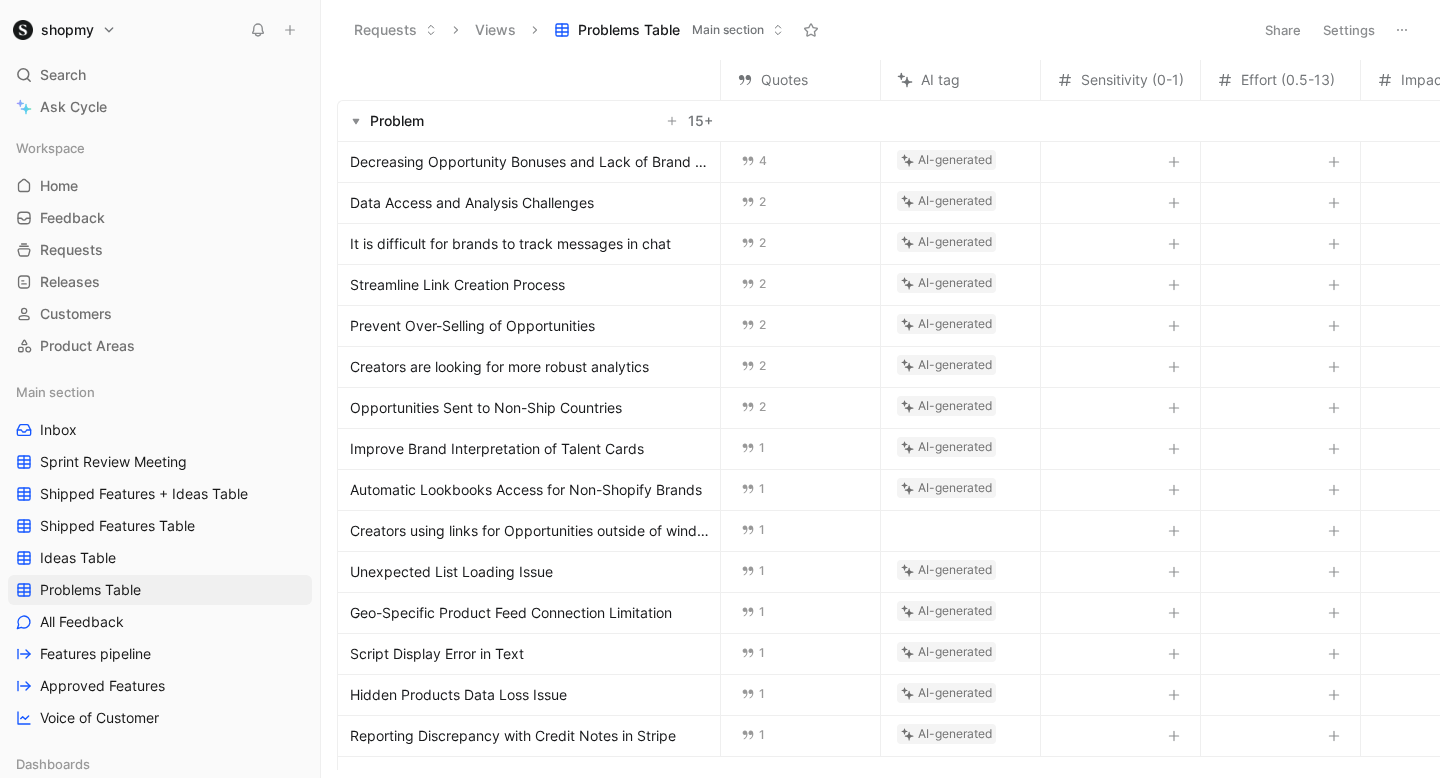 click on "Main section Inbox Sprint Review Meeting Shipped Features + Ideas Table Shipped Features Table Ideas Table Problems Table All Feedback Features pipeline Approved Features Voice of Customer" at bounding box center (160, 555) 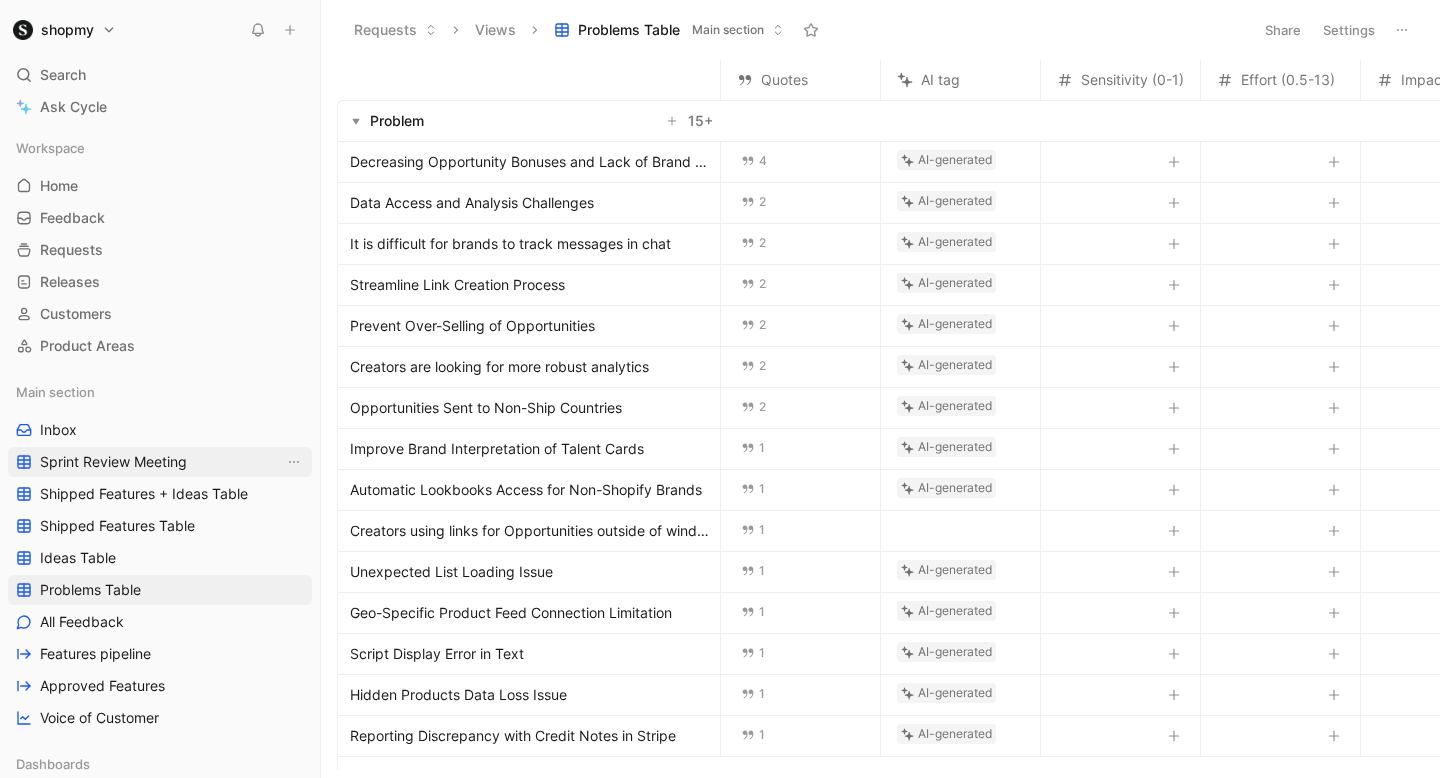 click on "Sprint Review Meeting" at bounding box center [113, 462] 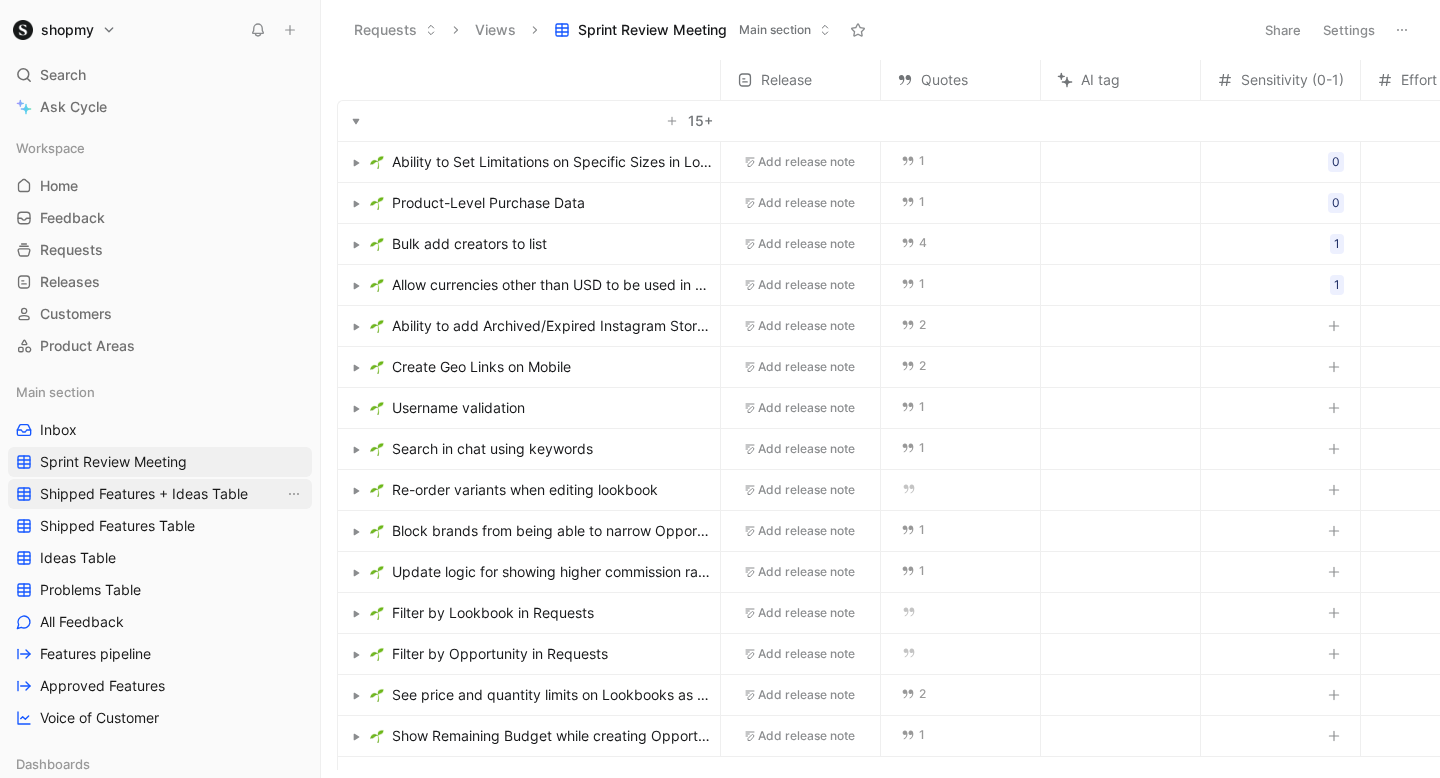 click on "Shipped Features + Ideas Table" at bounding box center [144, 494] 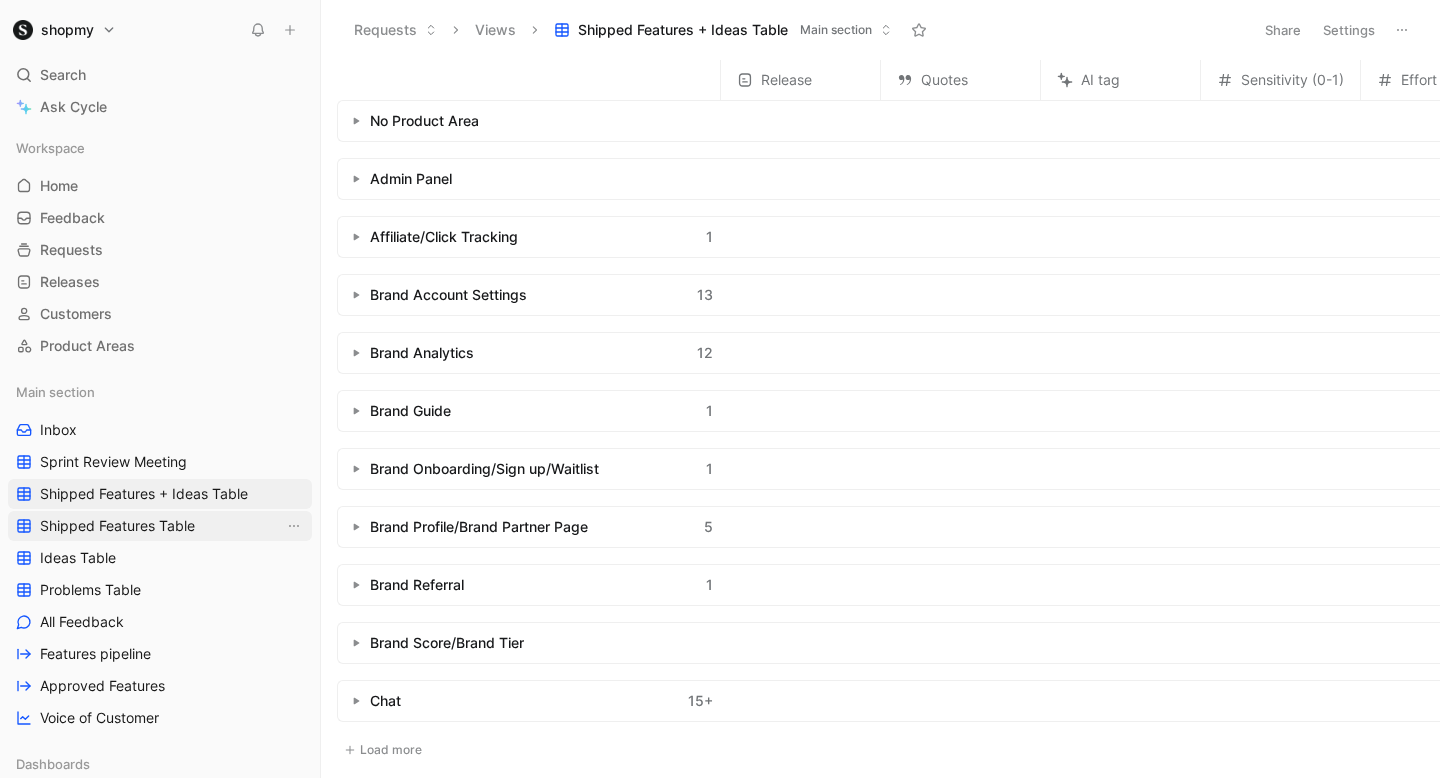 click on "Shipped Features Table" at bounding box center [160, 526] 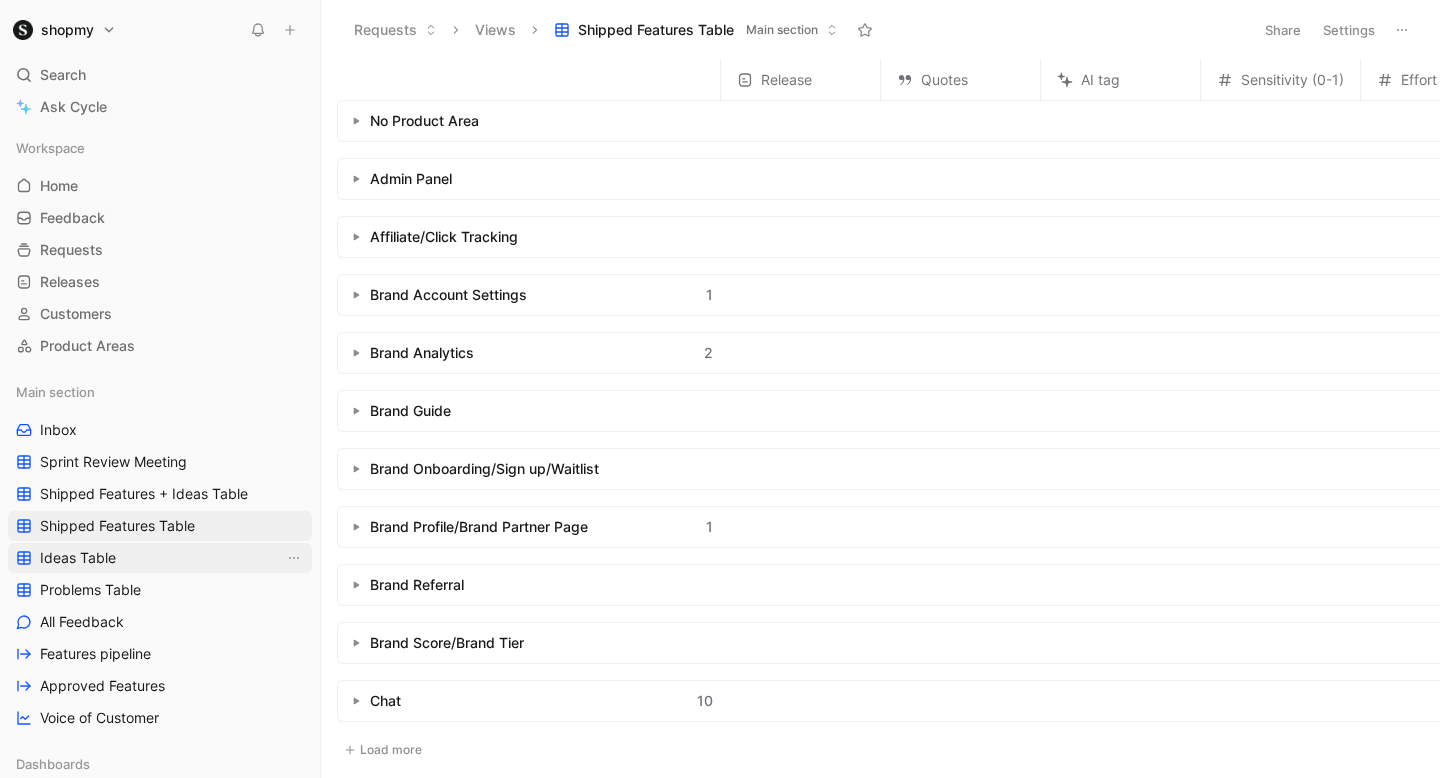 click on "Ideas Table" at bounding box center (160, 558) 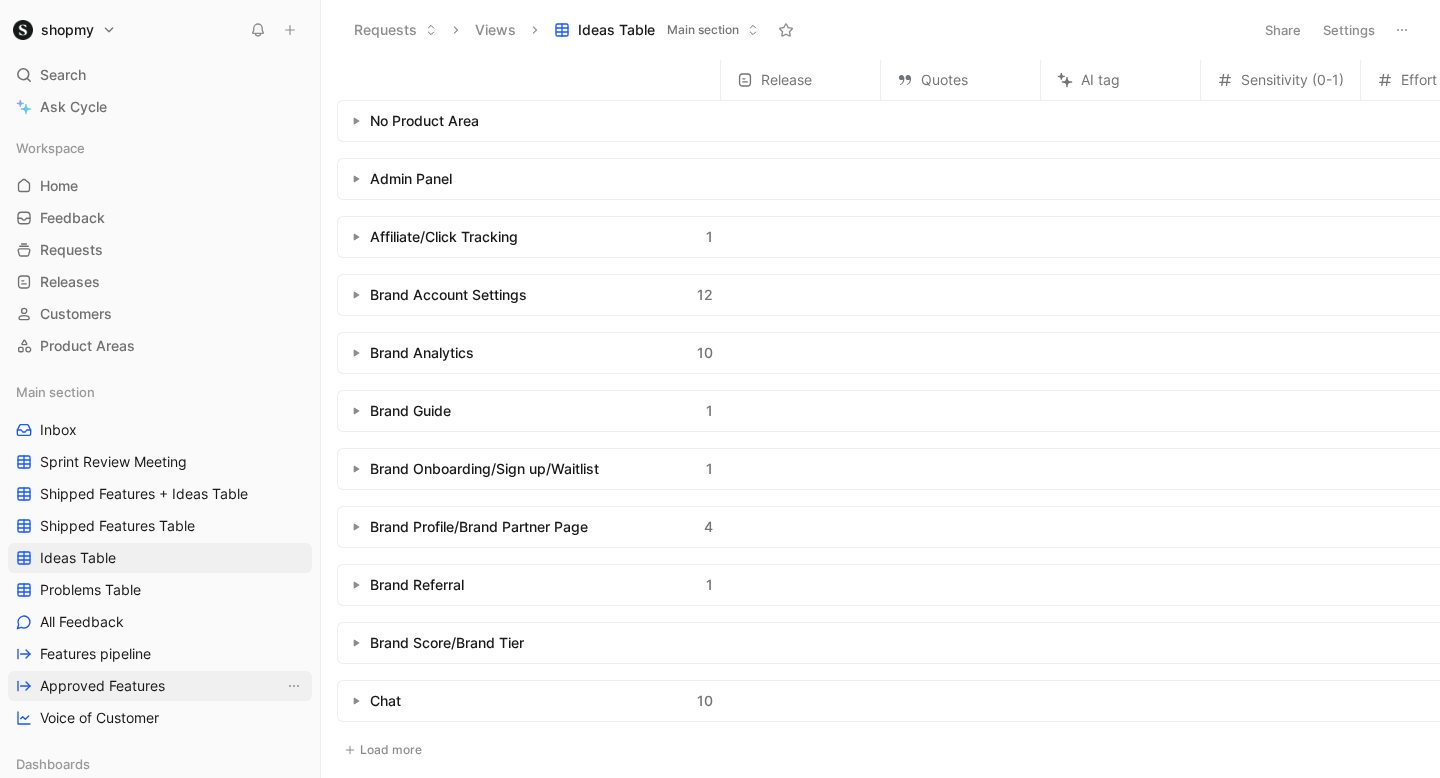 click on "Approved Features" at bounding box center (160, 686) 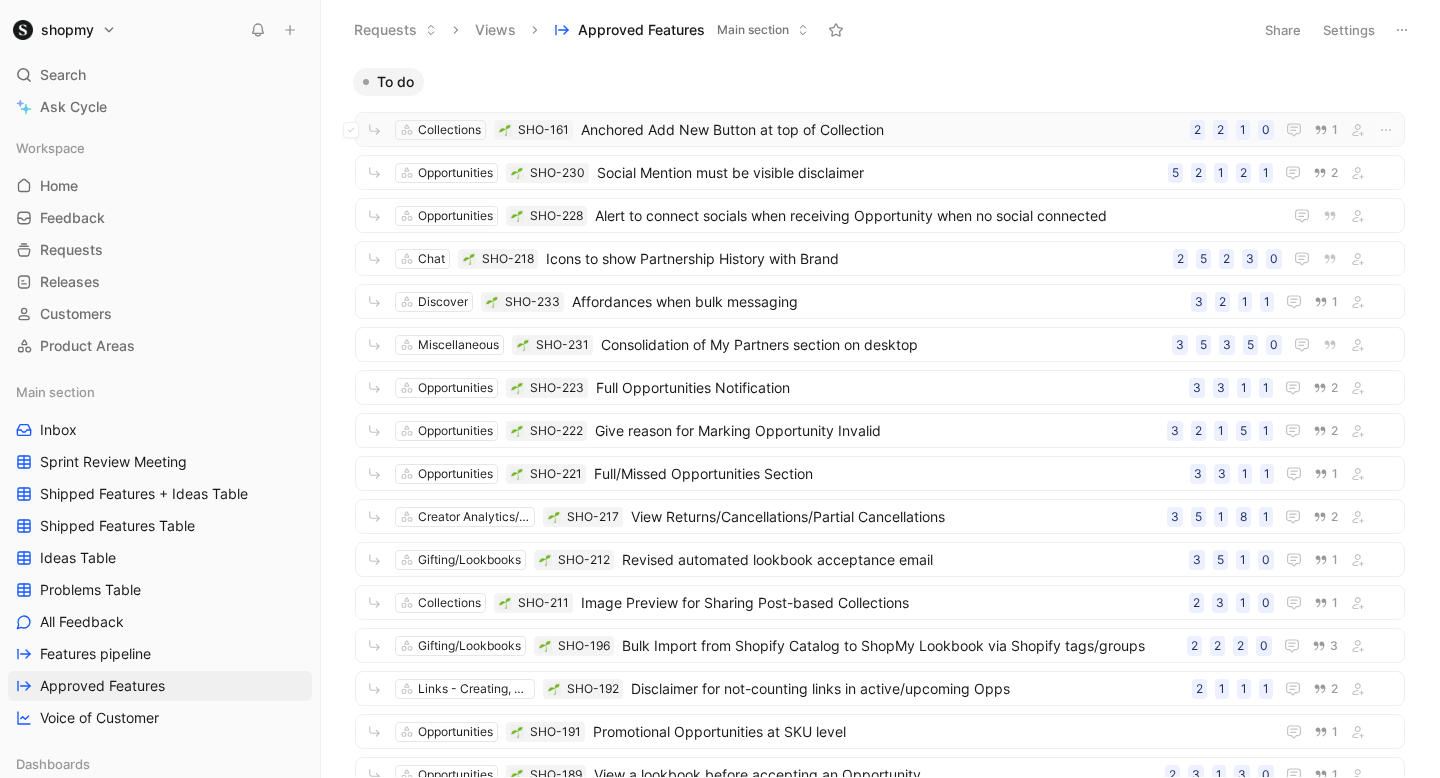 click on "Anchored Add New Button at top of Collection" at bounding box center (881, 130) 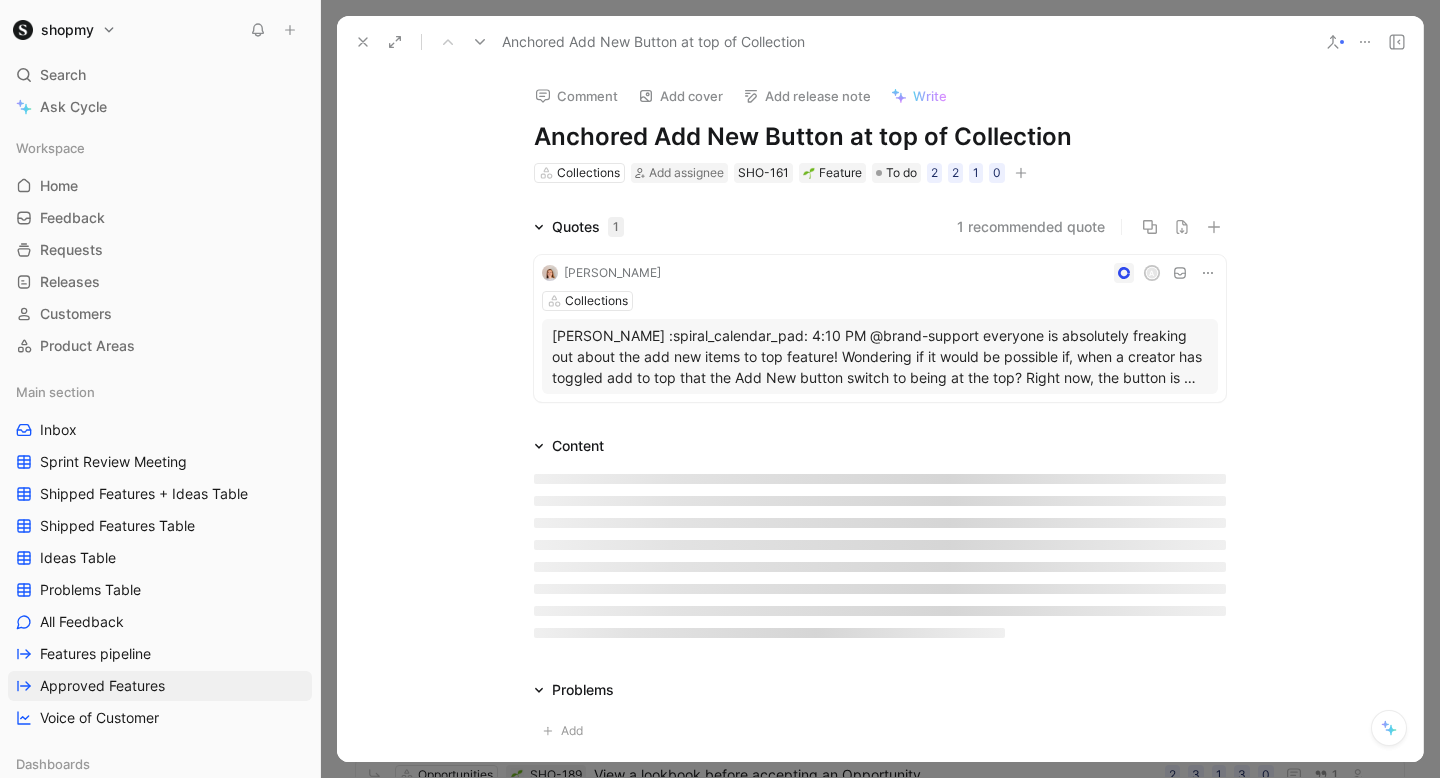 click at bounding box center (1021, 173) 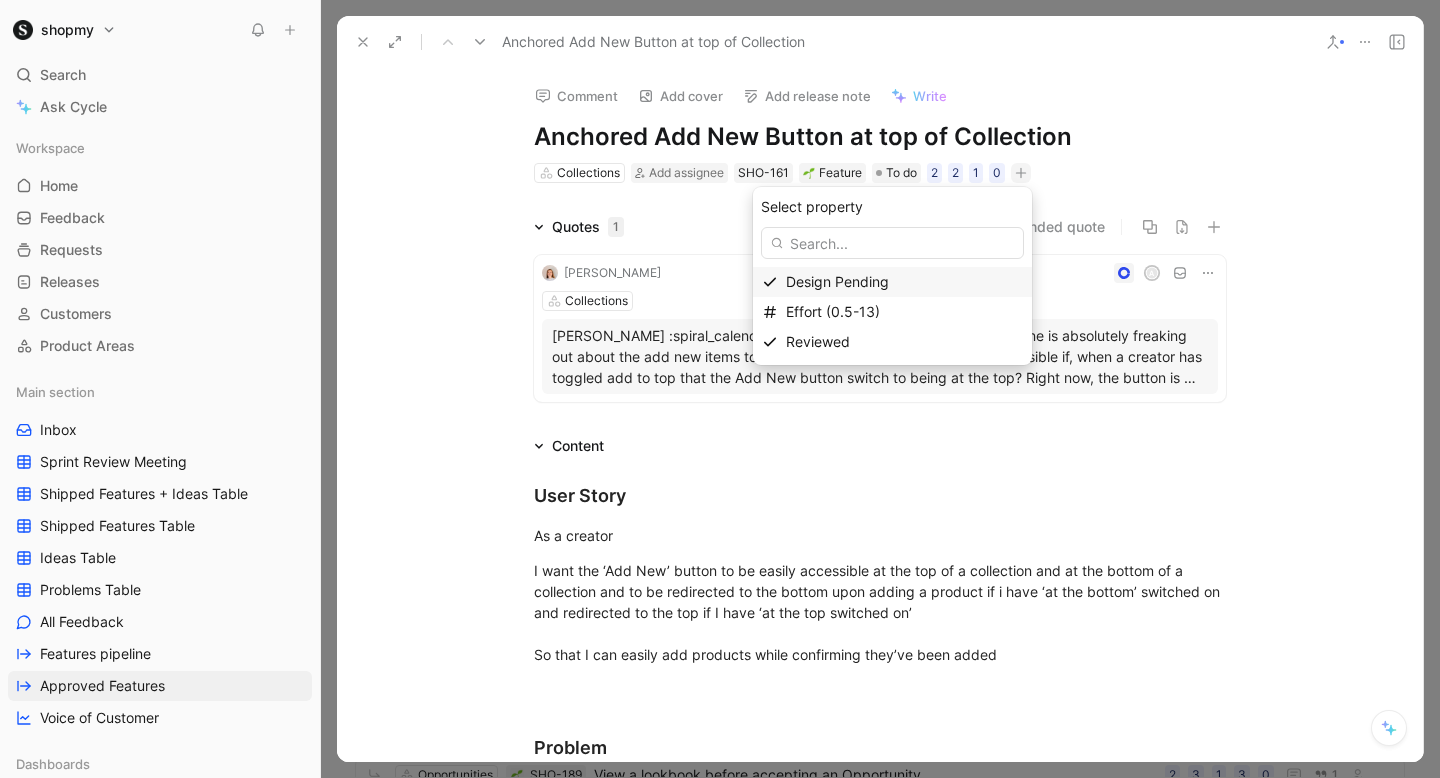 click on "Design Pending" at bounding box center [837, 281] 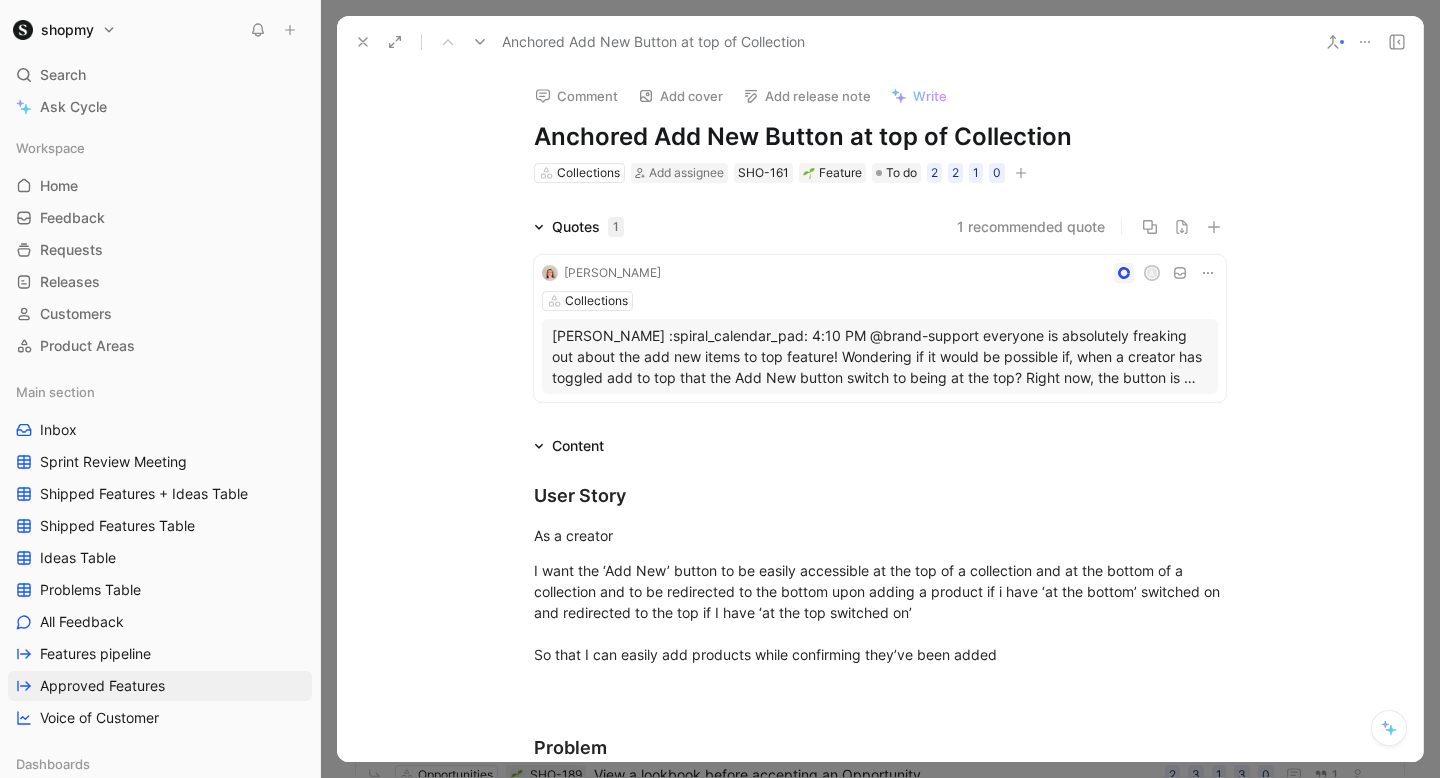 click at bounding box center [1021, 173] 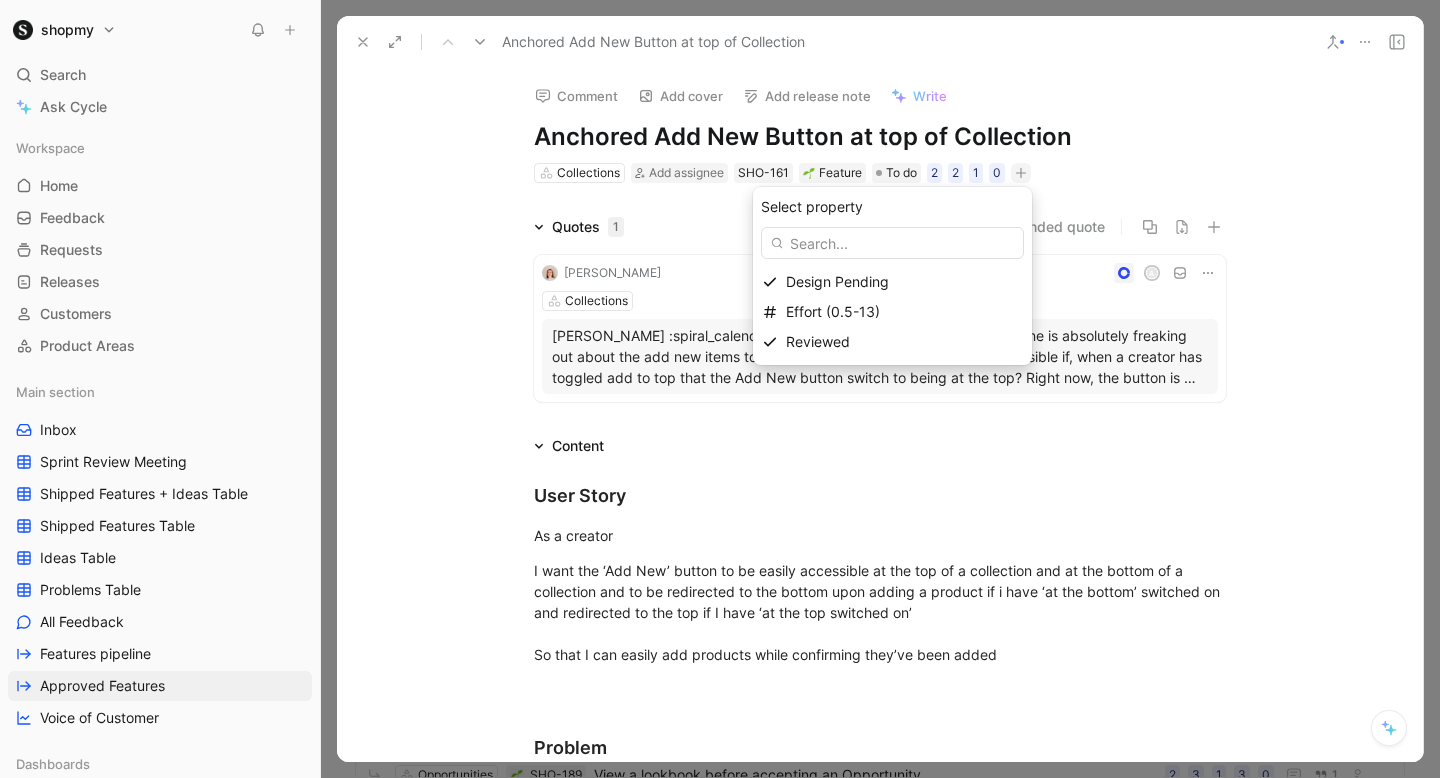 click on "Select property Design Pending Effort (0.5-13) Reviewed" at bounding box center (892, 276) 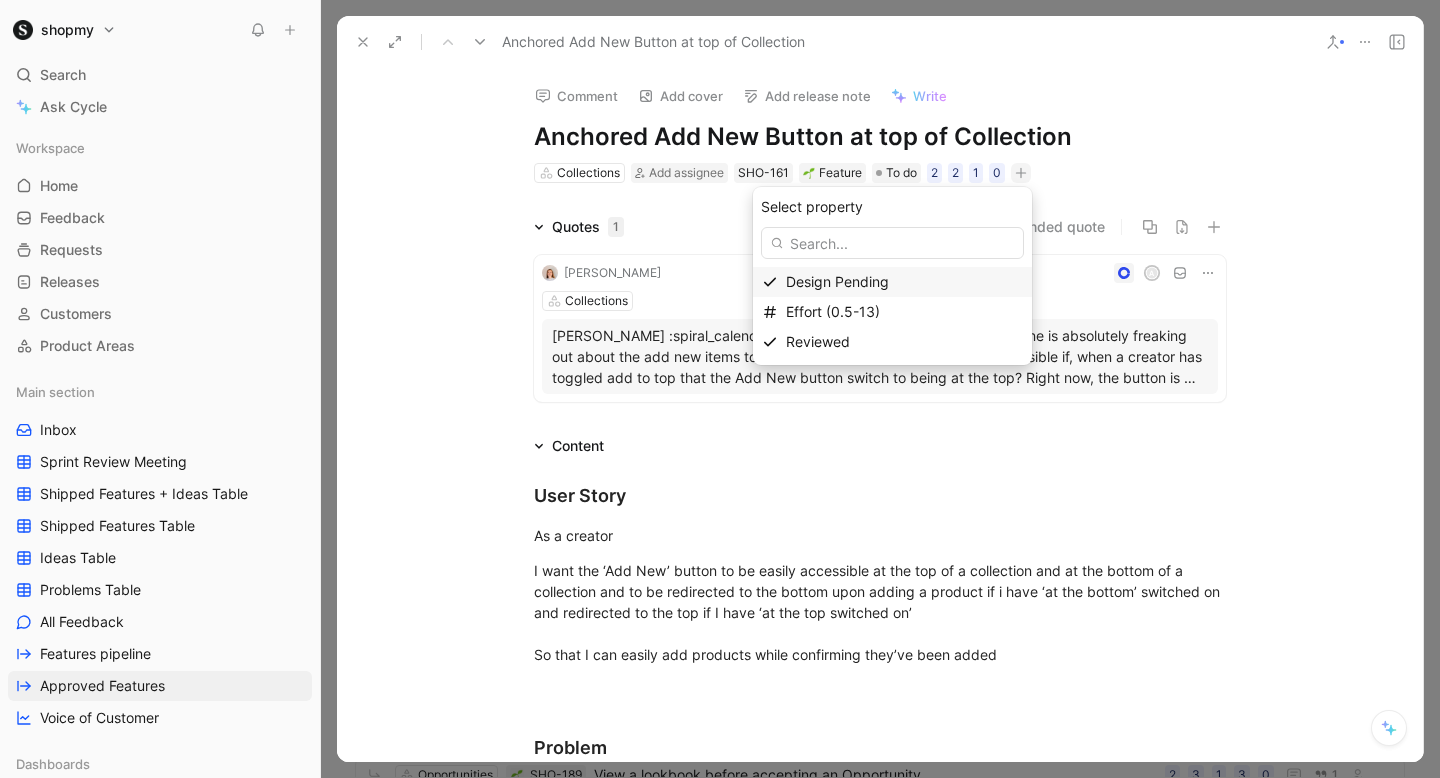 click on "Design Pending" at bounding box center [837, 281] 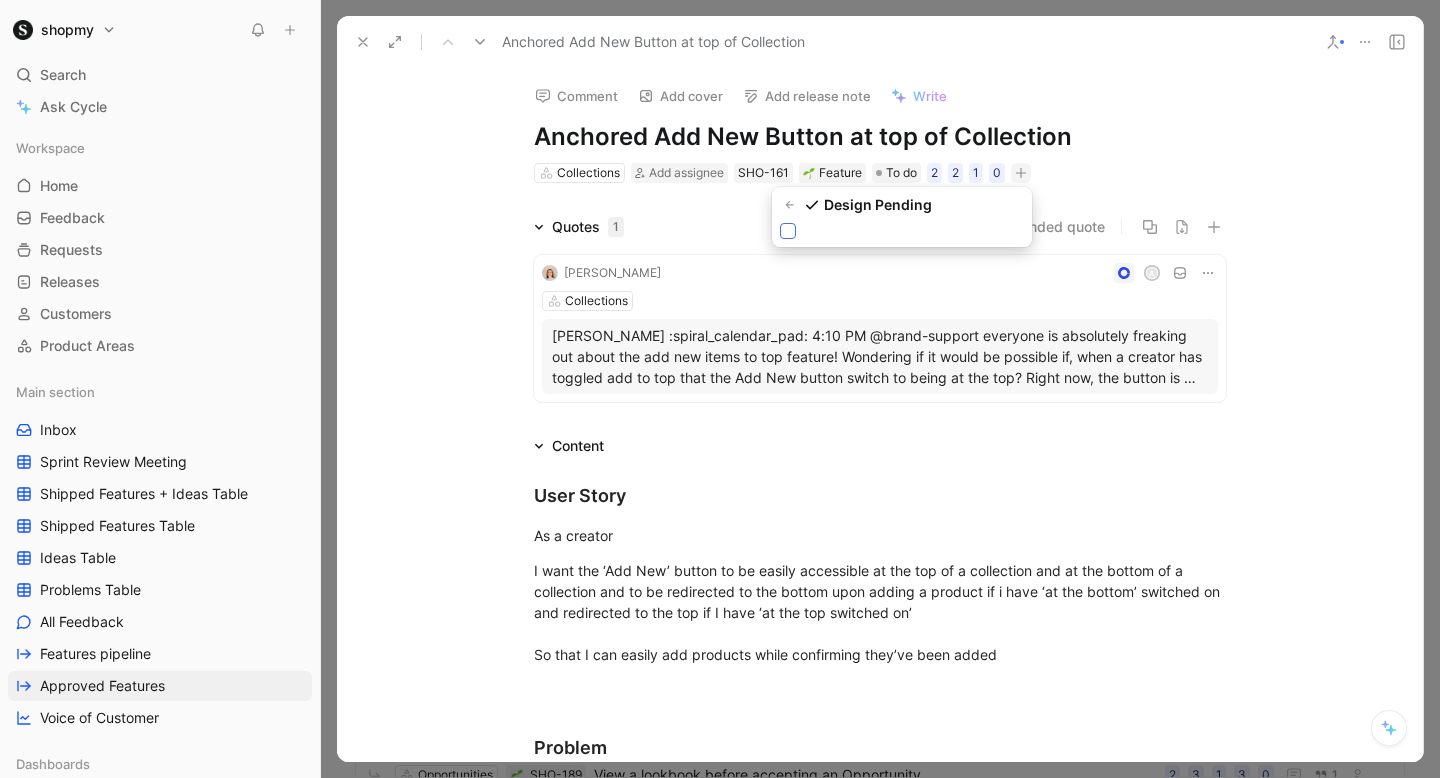 click 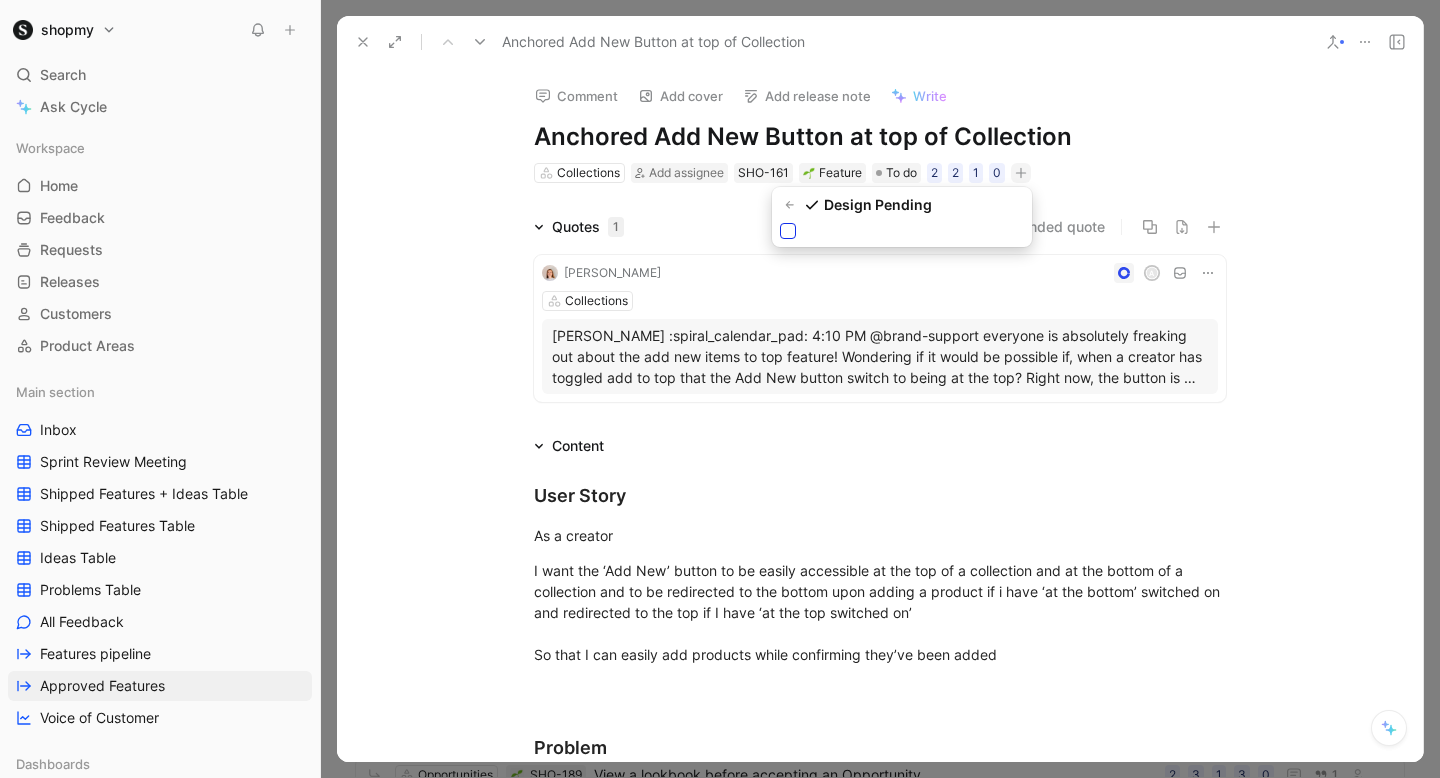 click at bounding box center [780, 223] 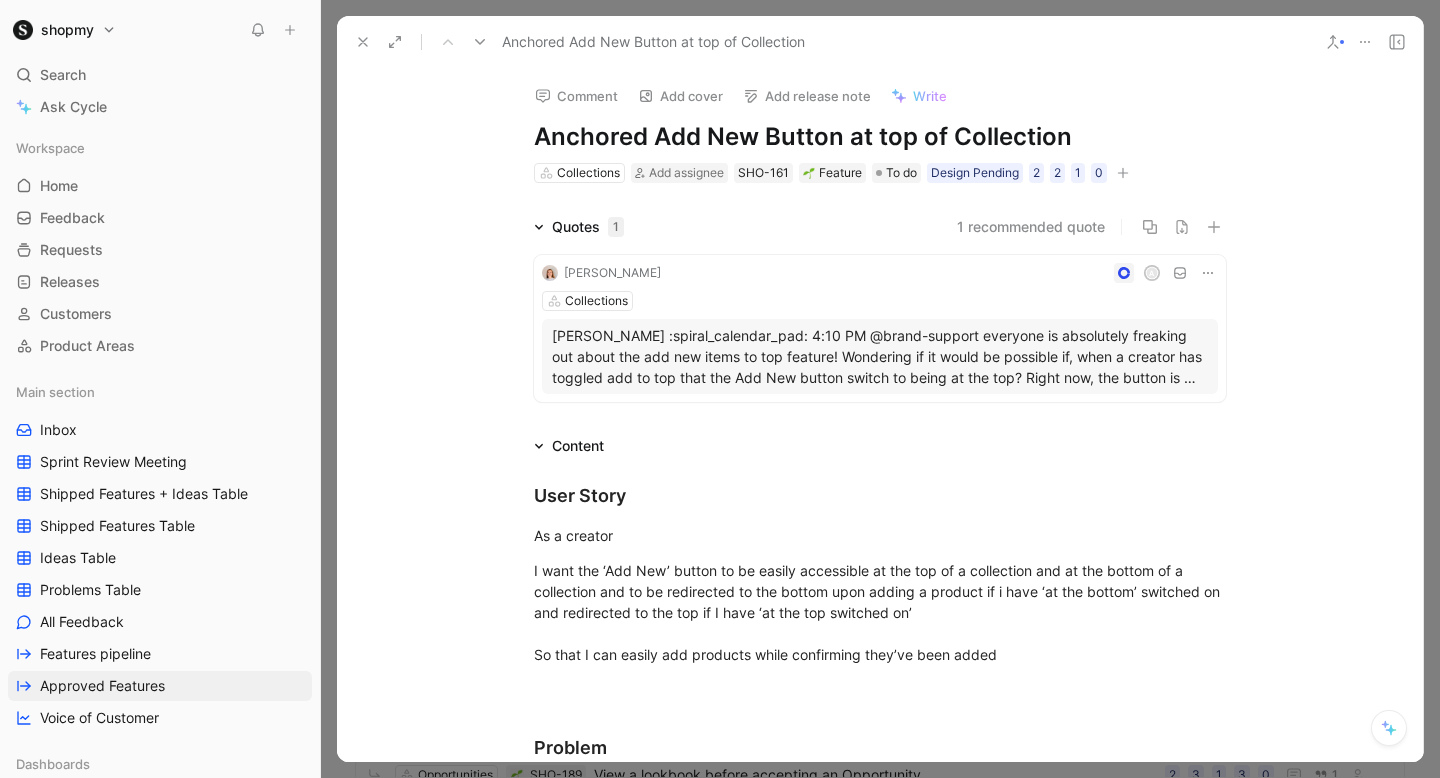 click 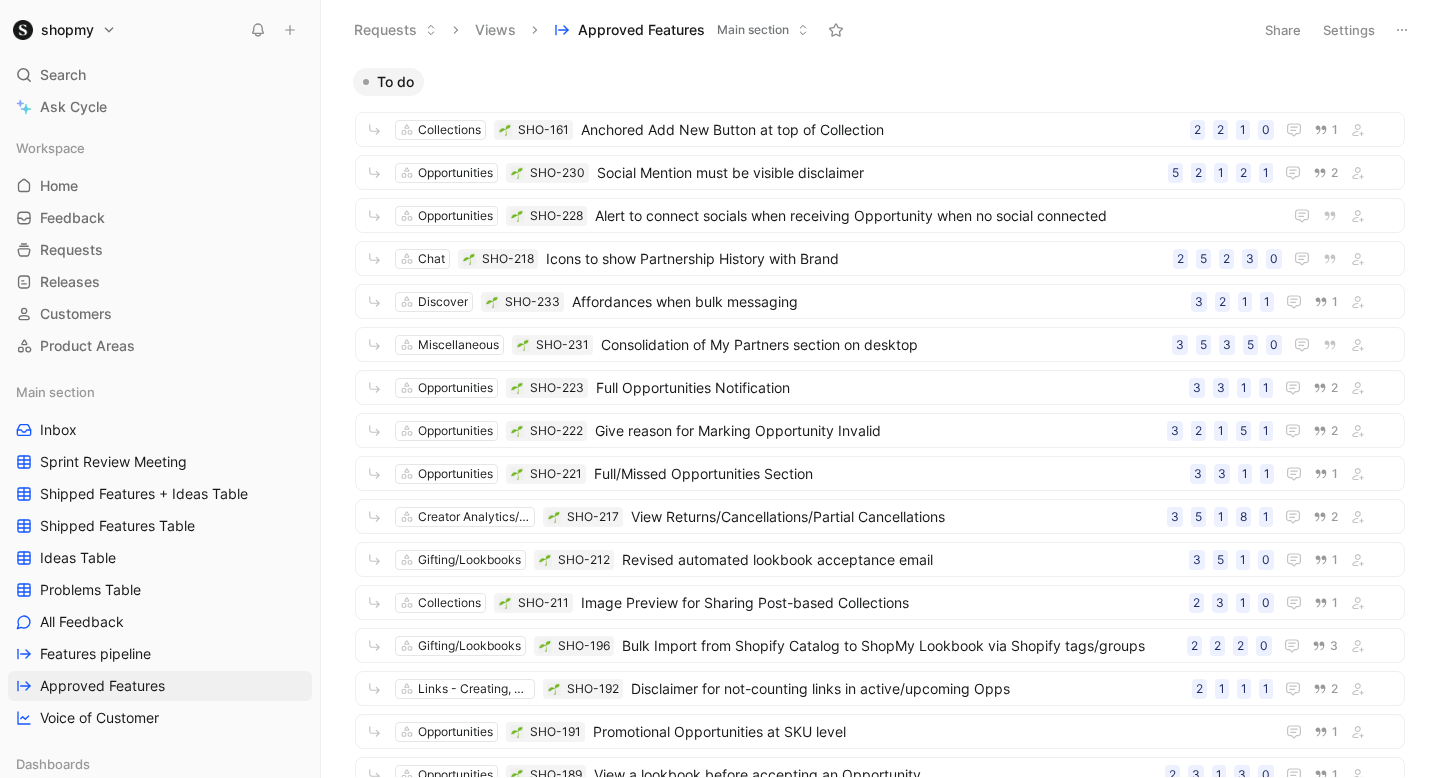 click on "Settings" at bounding box center [1349, 30] 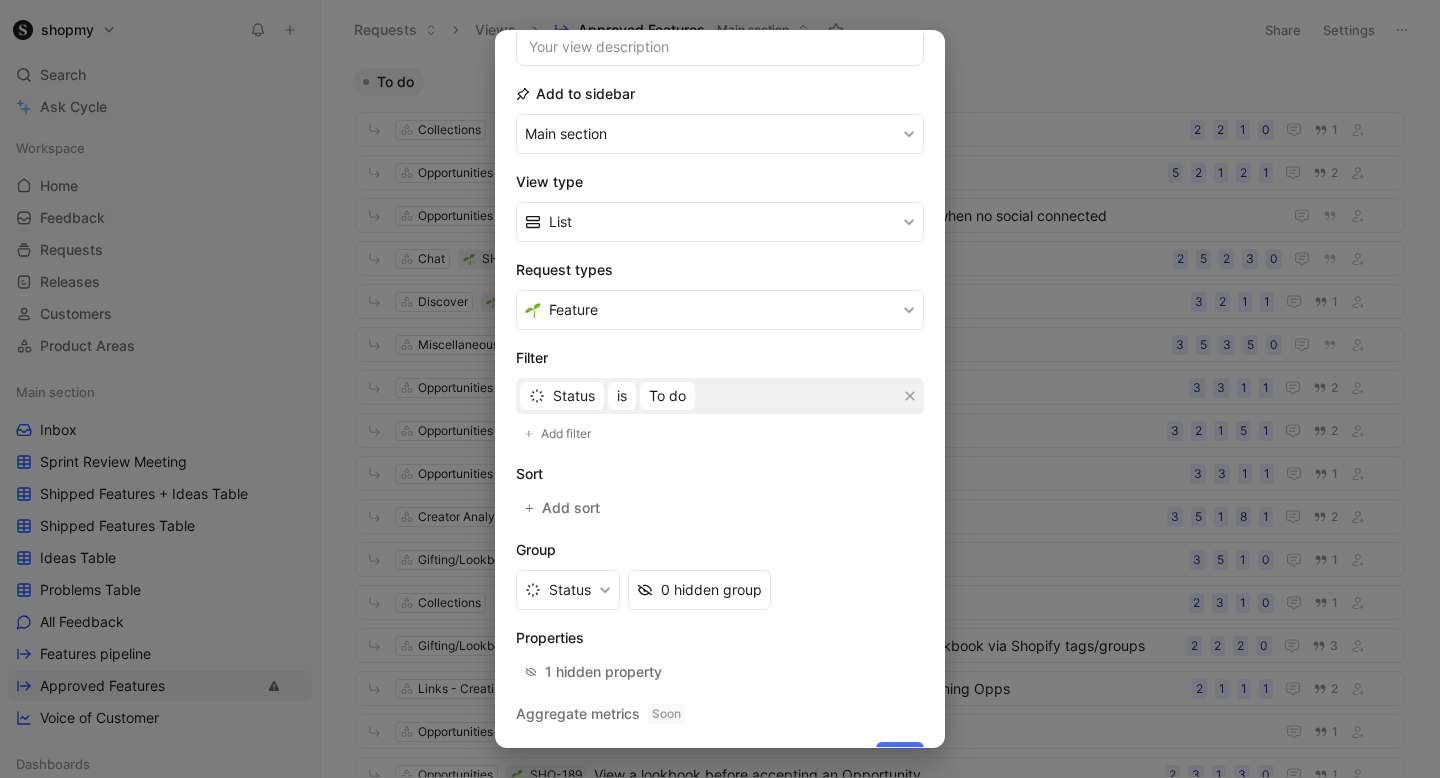 scroll, scrollTop: 226, scrollLeft: 0, axis: vertical 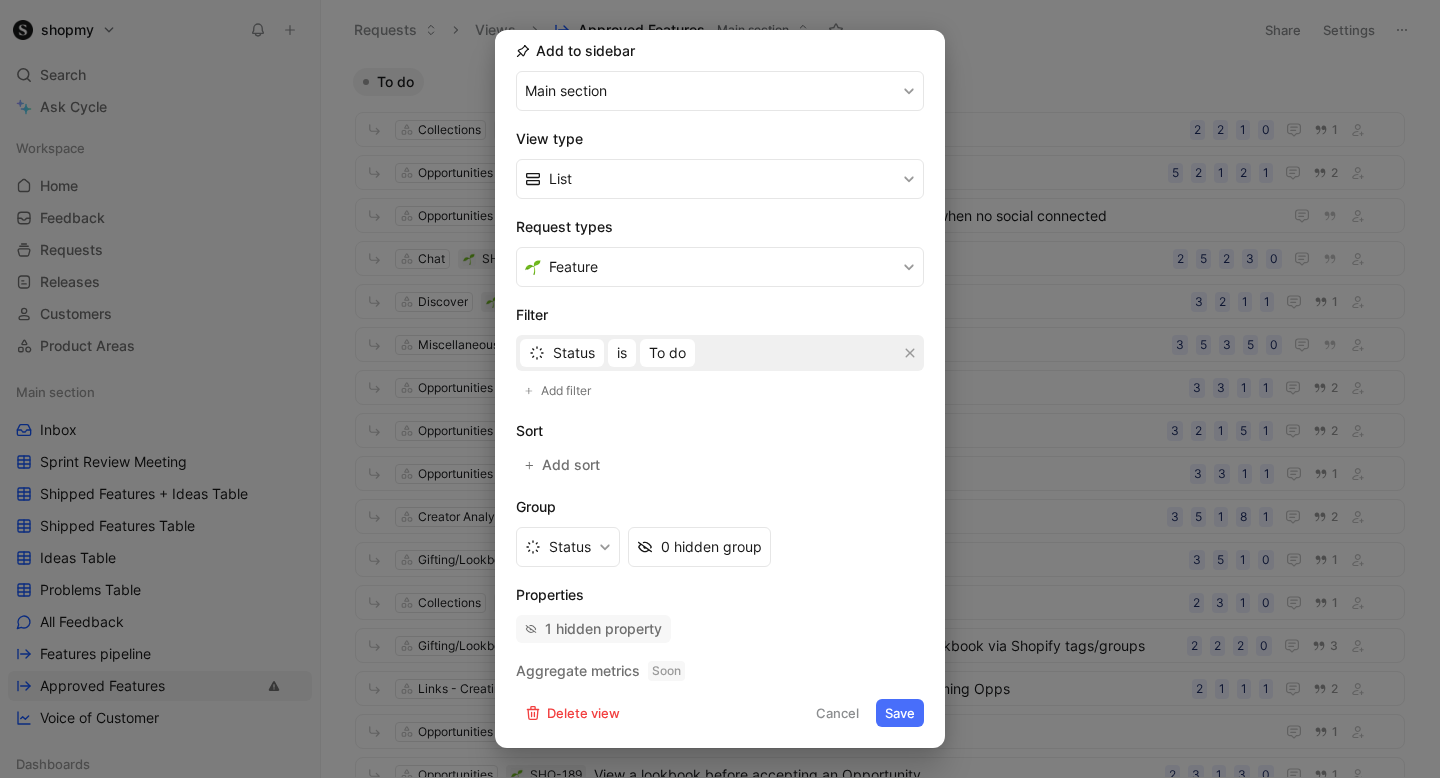 click on "1 hidden property" at bounding box center (603, 629) 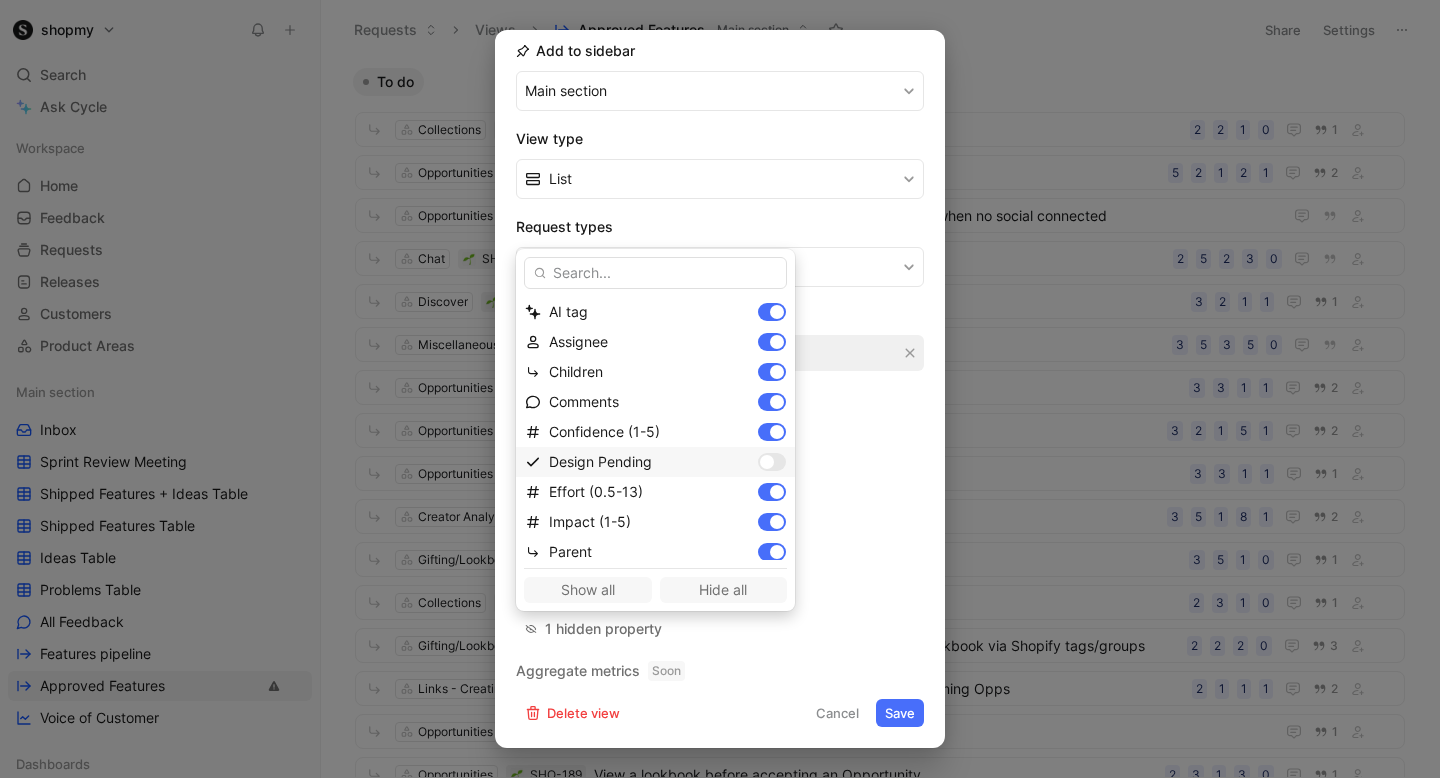 click at bounding box center (767, 462) 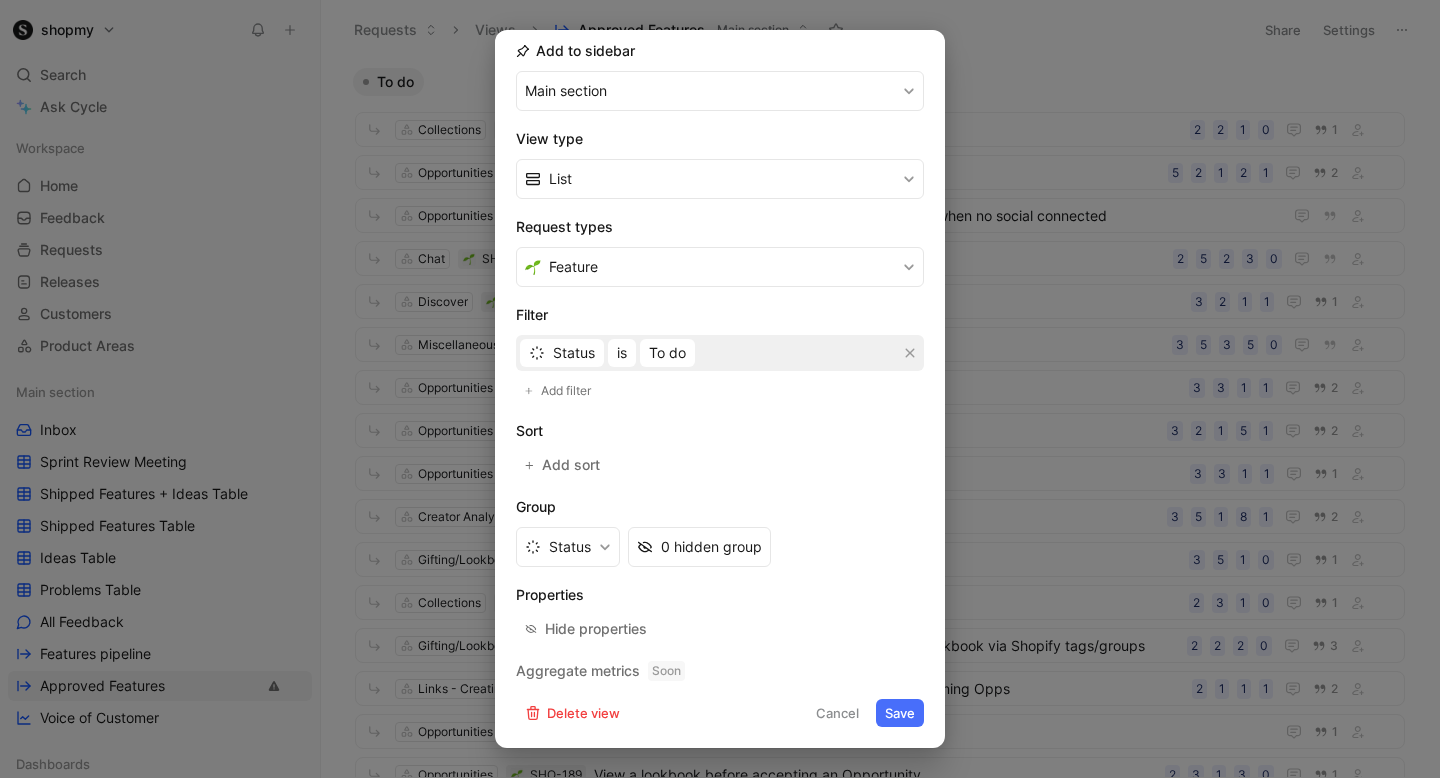 click on "Request view settings Icon Name Approved Features Description Add to sidebar Main section View type List Request types Feature Filter Status is To do Add filter Sort Add sort Group Status 0 hidden group Properties Hide properties Aggregate metrics Soon Delete view Cancel Save" at bounding box center (720, 389) 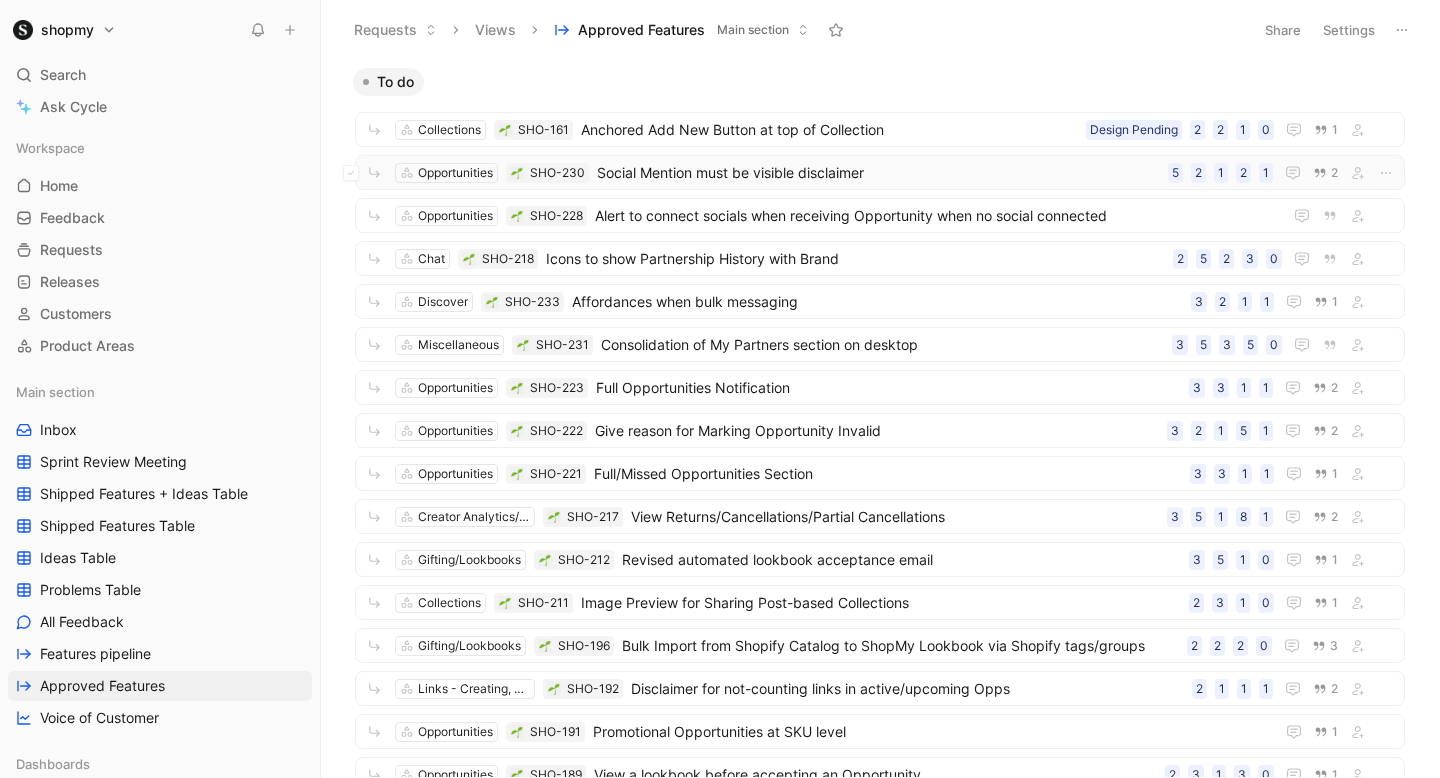click on "Social Mention must be visible disclaimer" at bounding box center [878, 173] 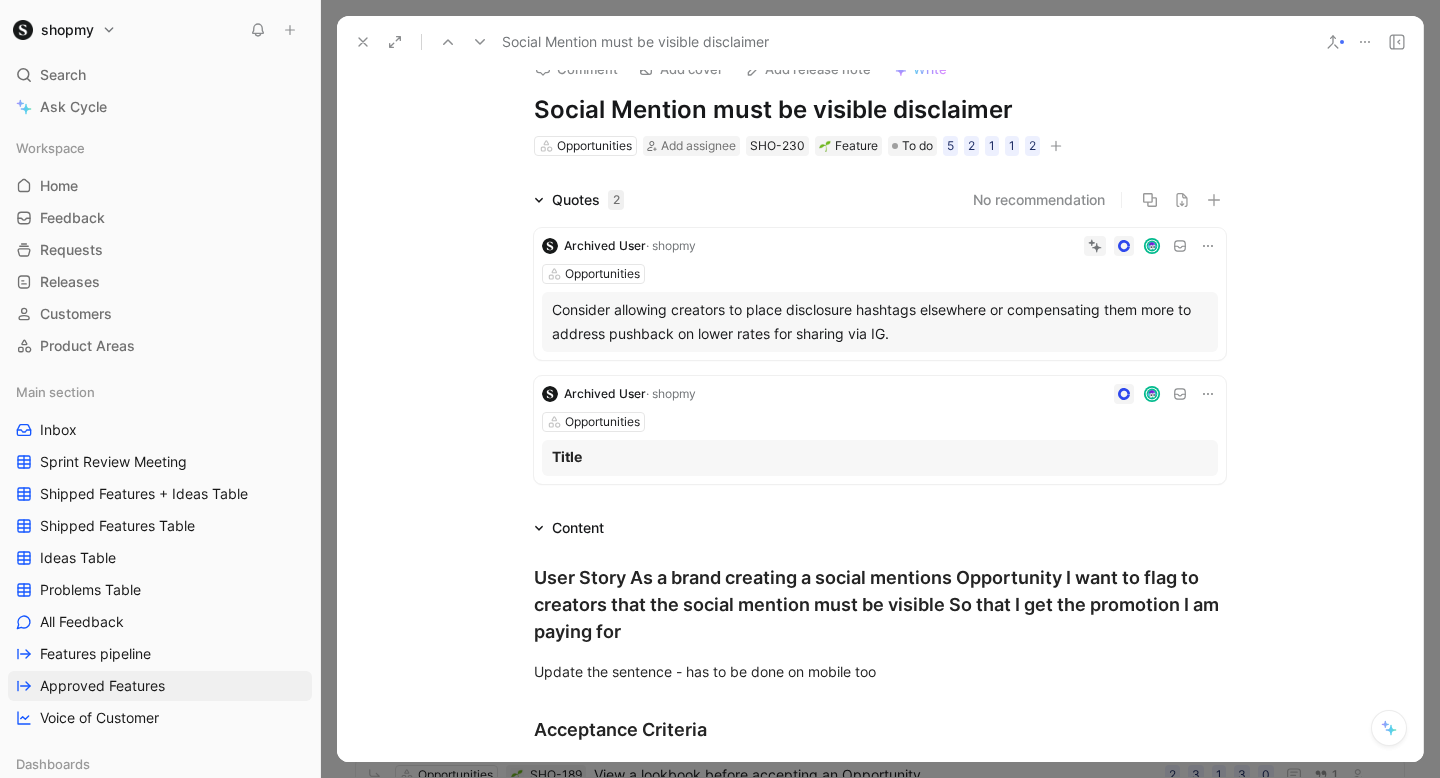 scroll, scrollTop: 0, scrollLeft: 0, axis: both 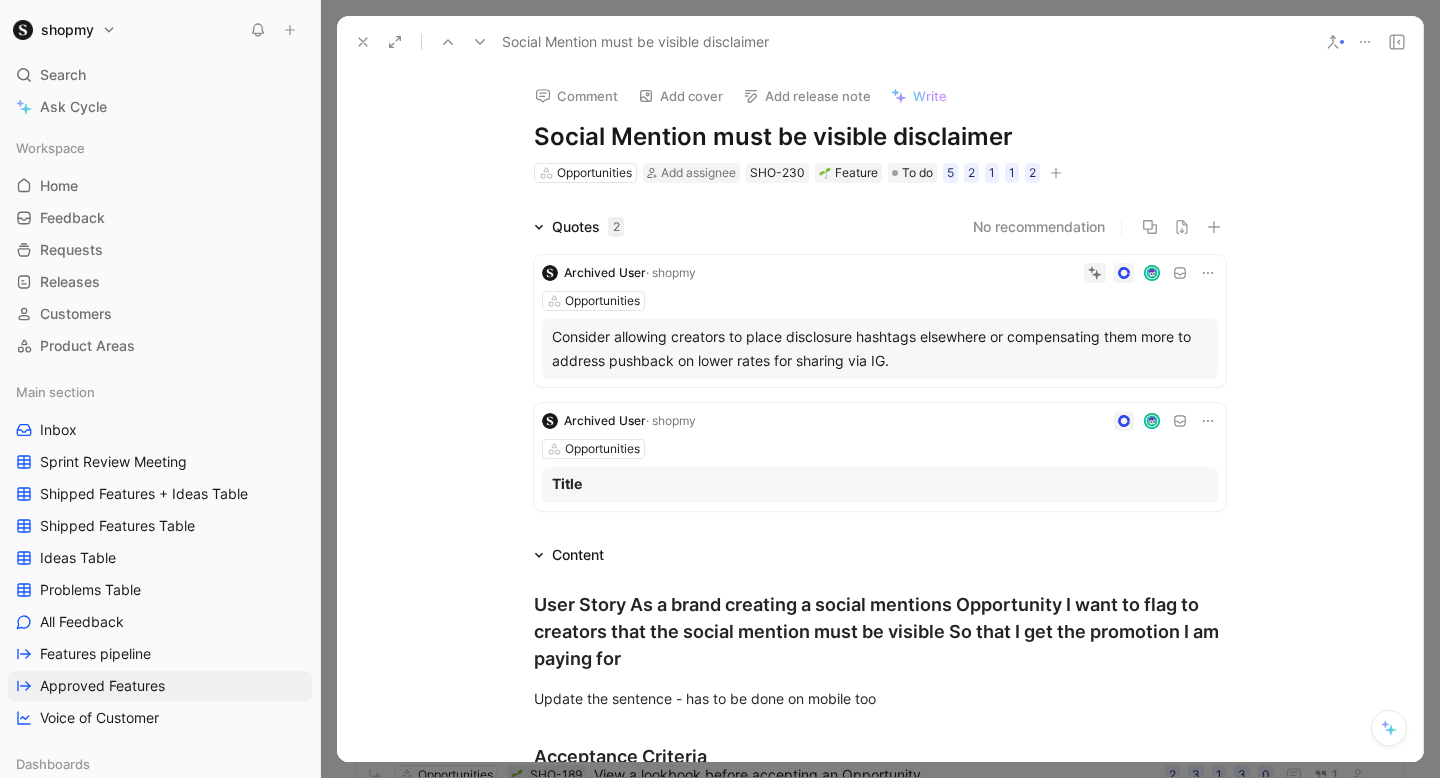 click 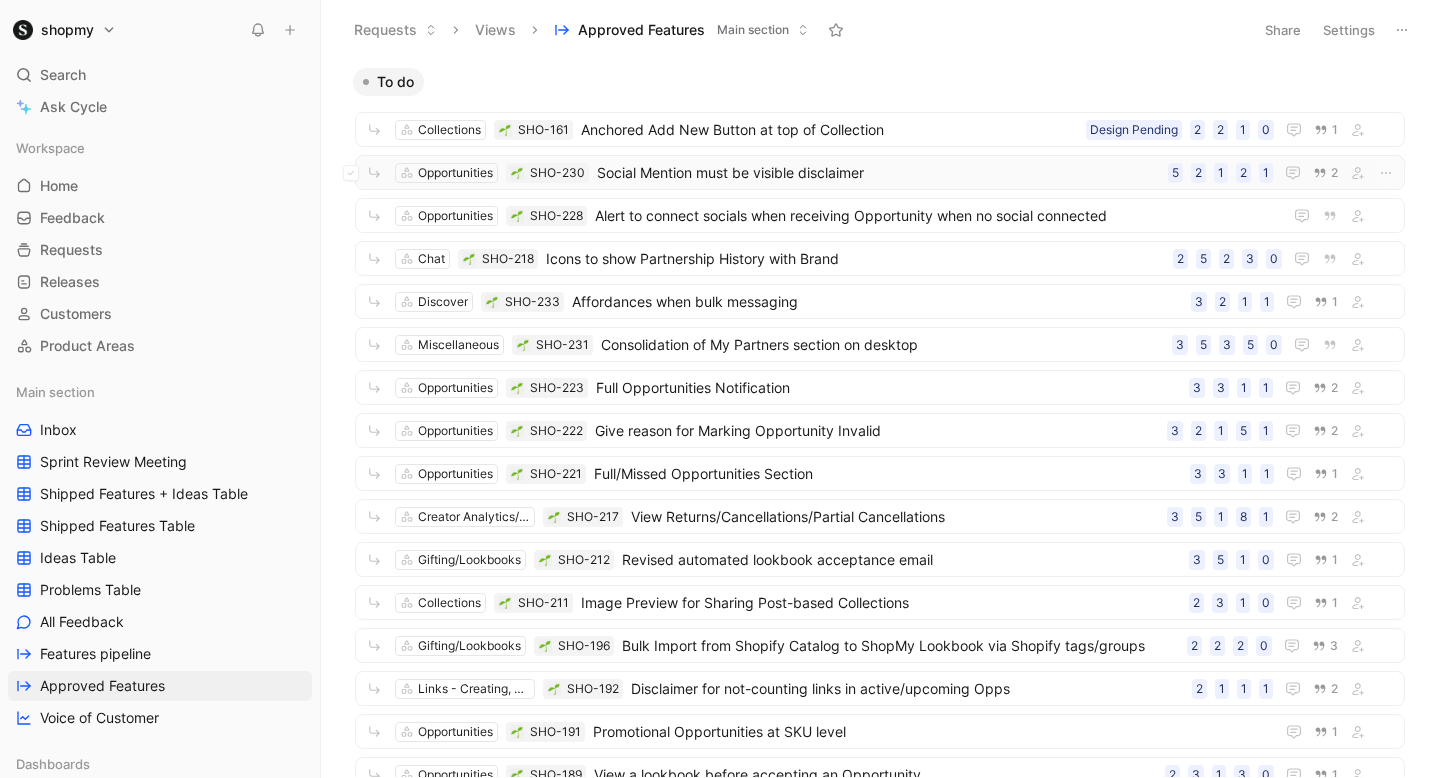 click on "Social Mention must be visible disclaimer" at bounding box center [878, 173] 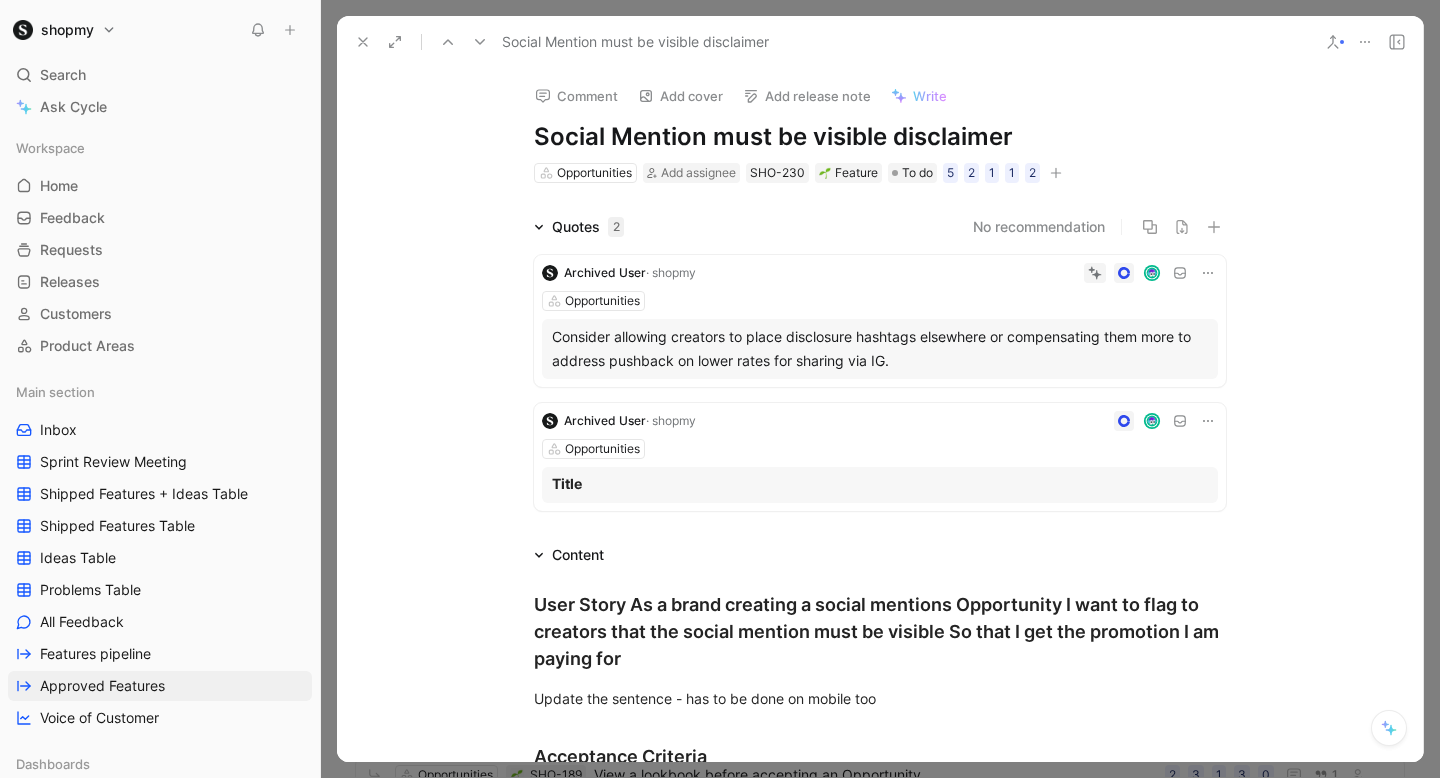 click 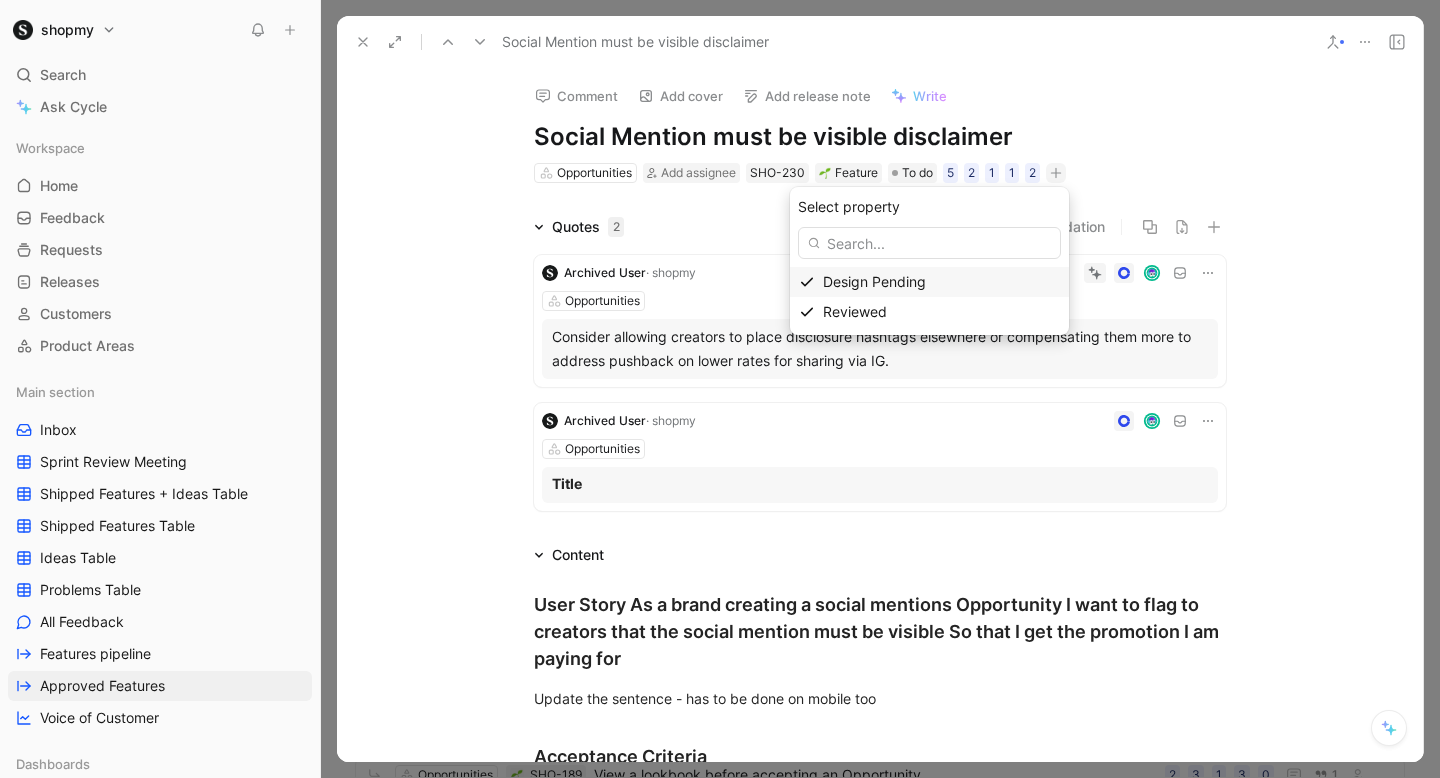 click on "Design Pending" at bounding box center (874, 281) 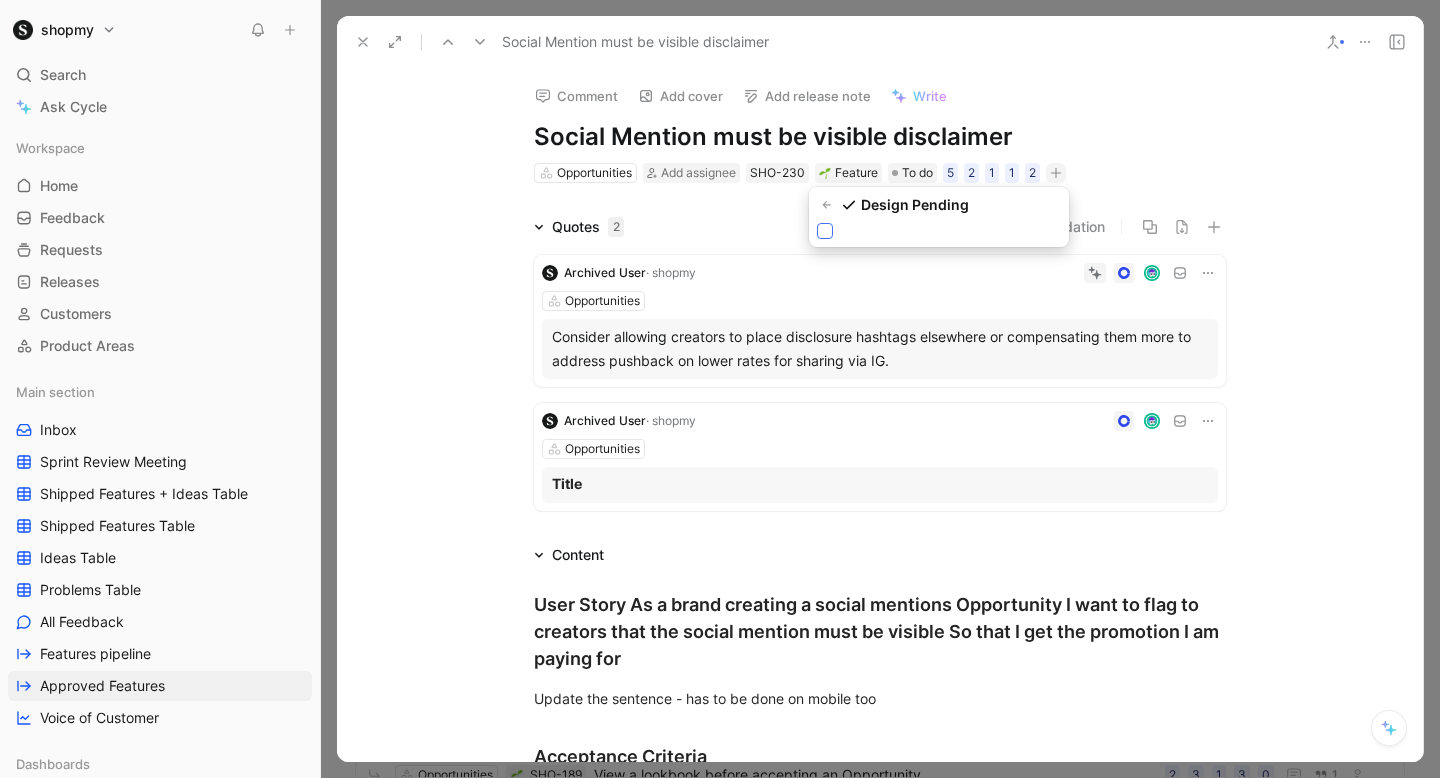 click 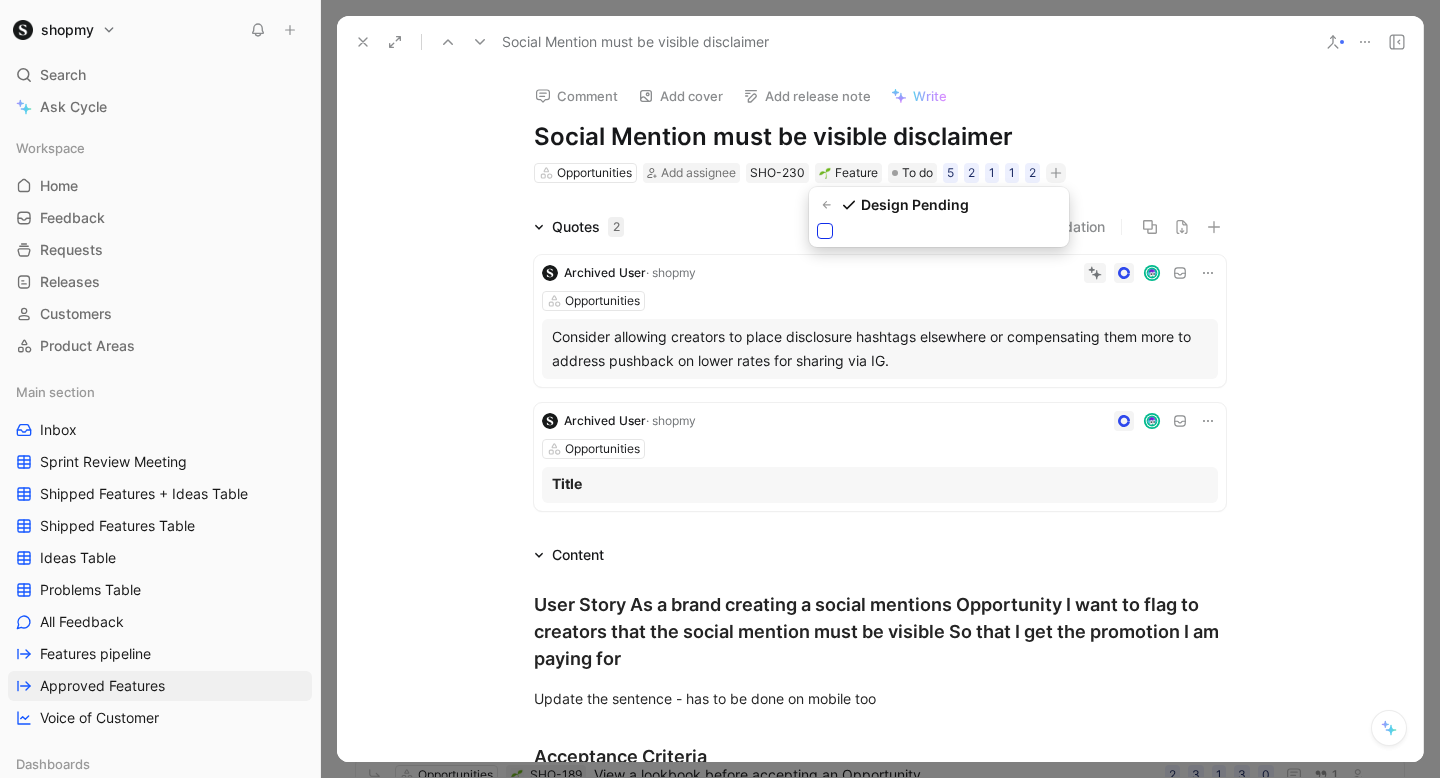 click at bounding box center (817, 223) 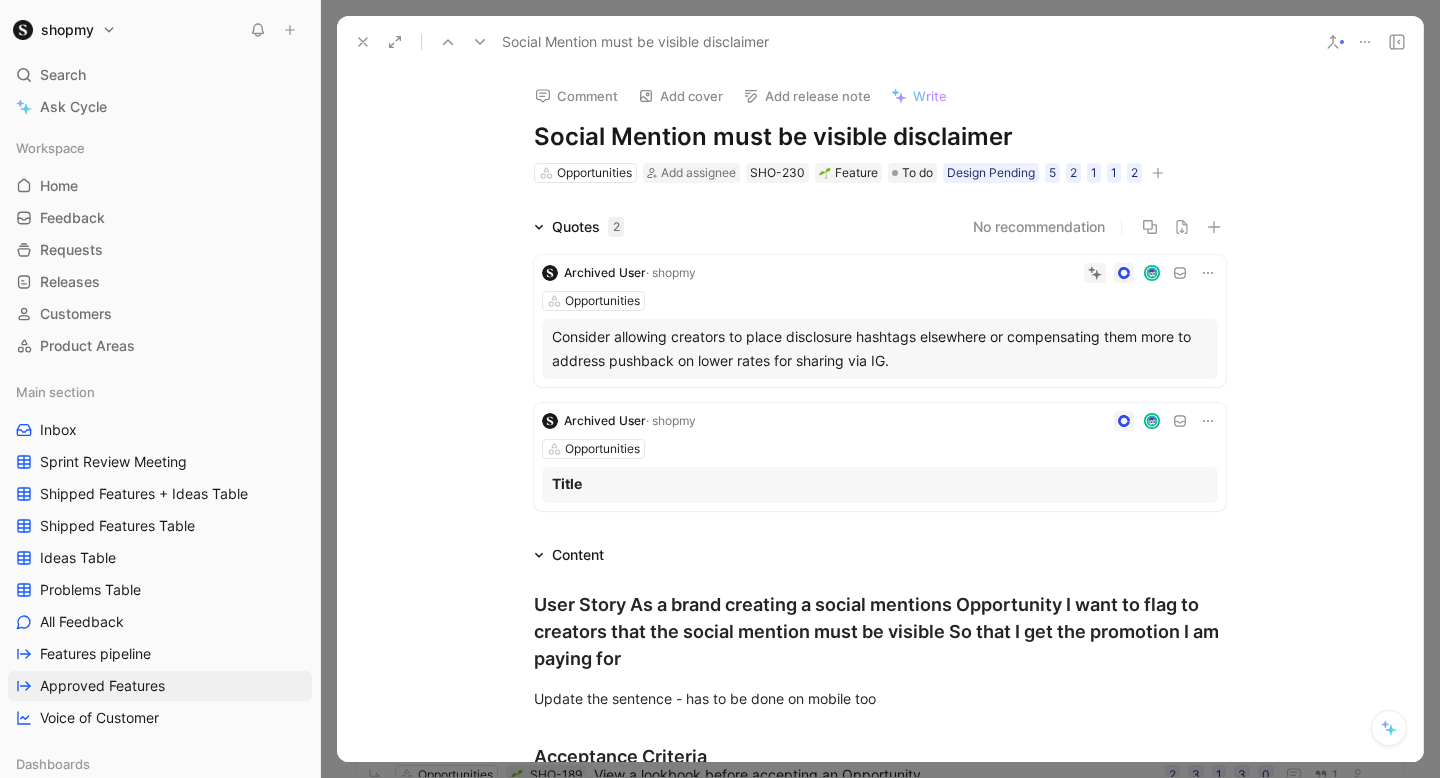 click 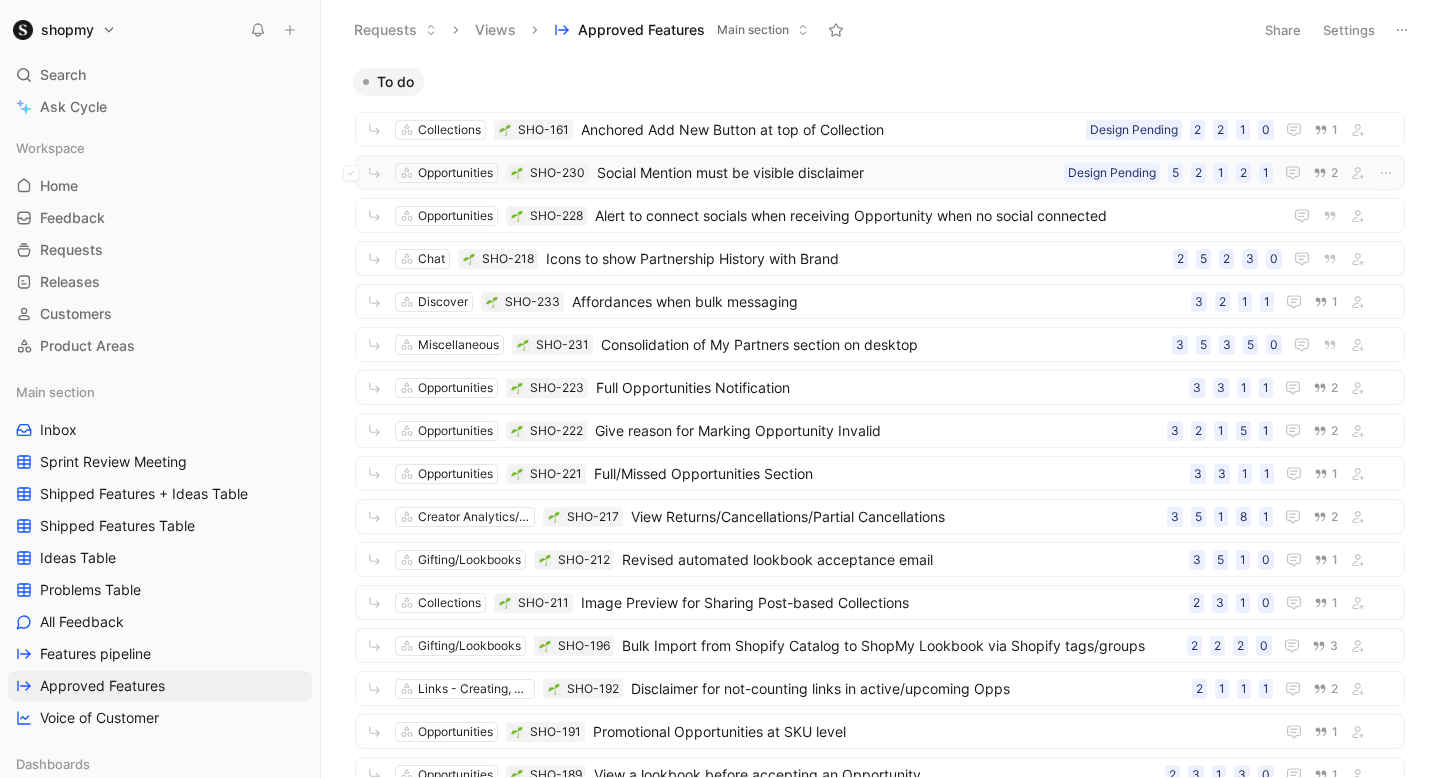 click on "Social Mention must be visible disclaimer" at bounding box center (826, 173) 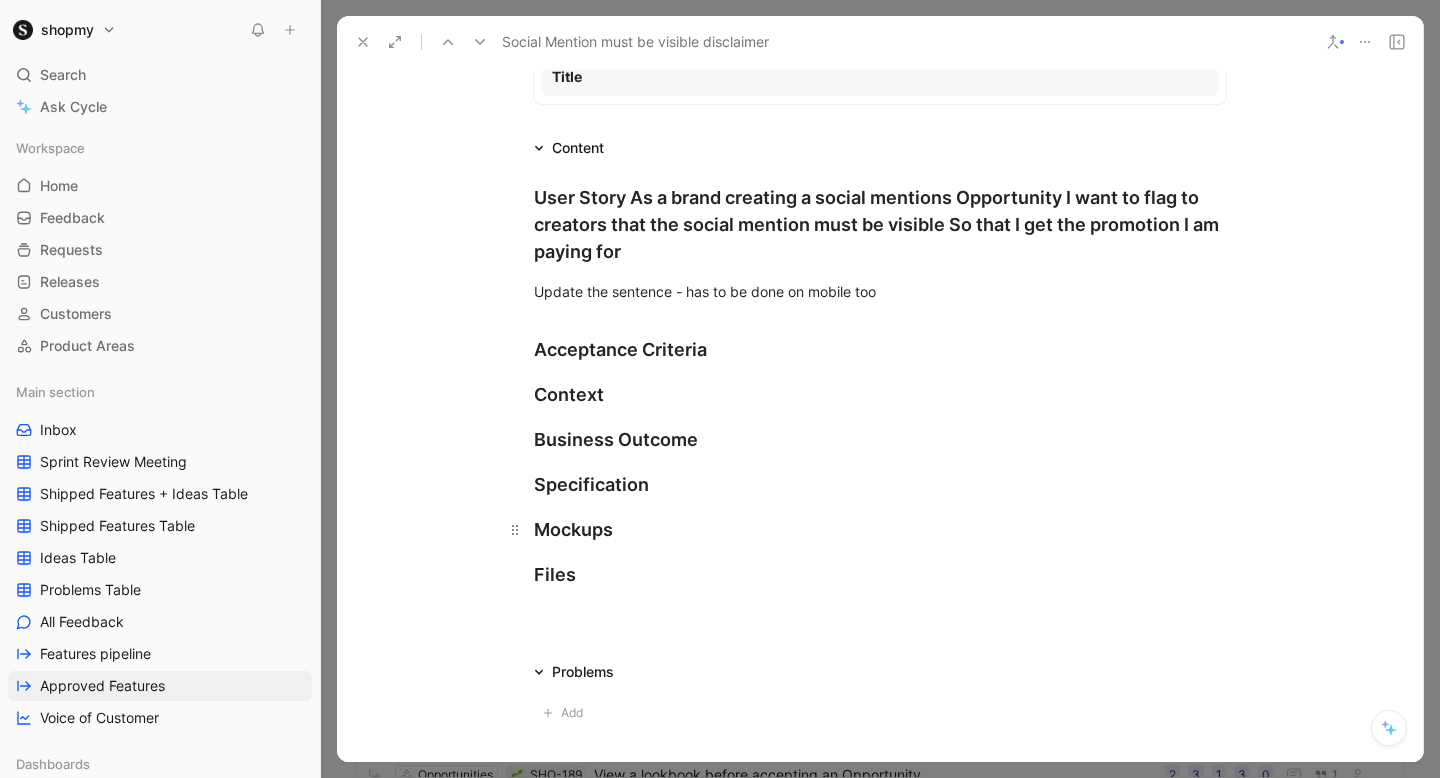 scroll, scrollTop: 391, scrollLeft: 0, axis: vertical 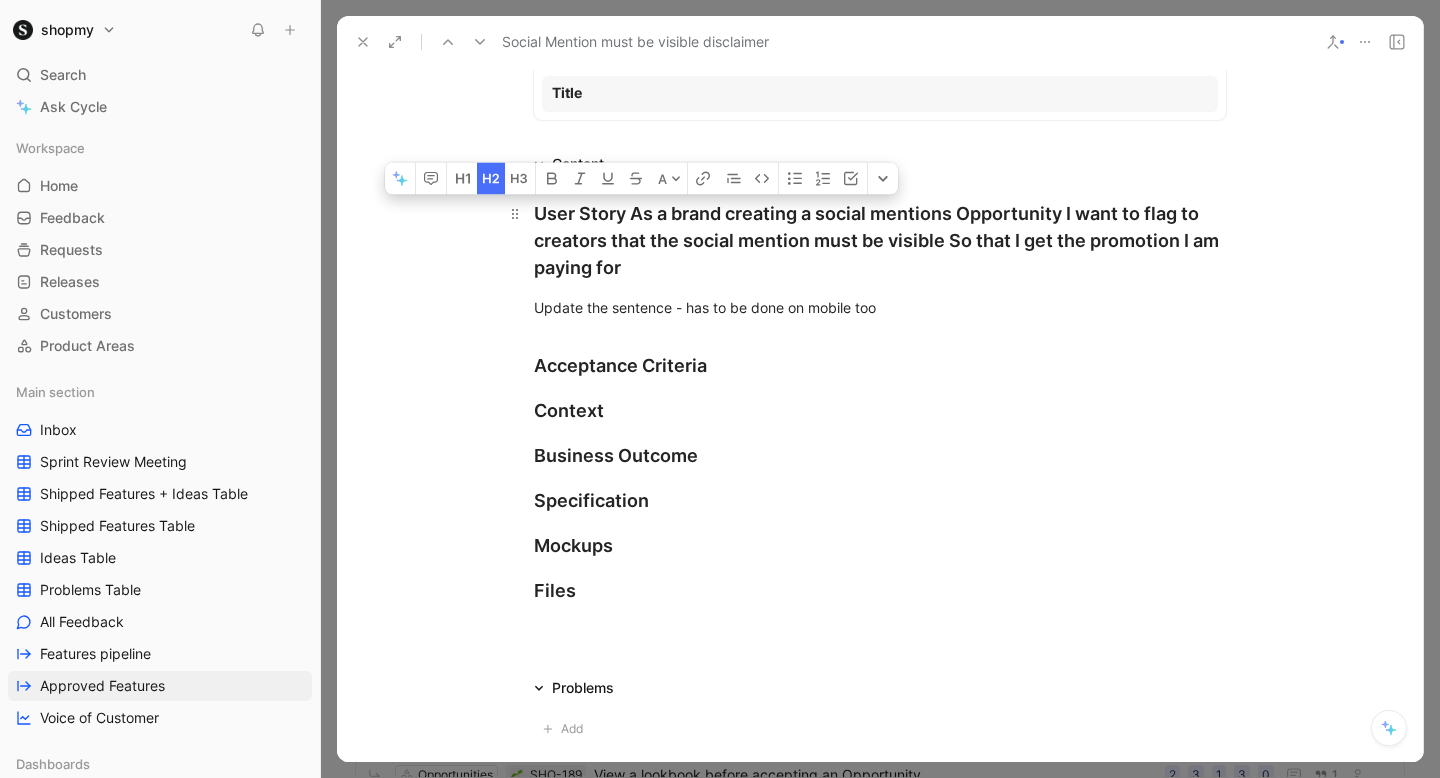 drag, startPoint x: 636, startPoint y: 213, endPoint x: 683, endPoint y: 288, distance: 88.50989 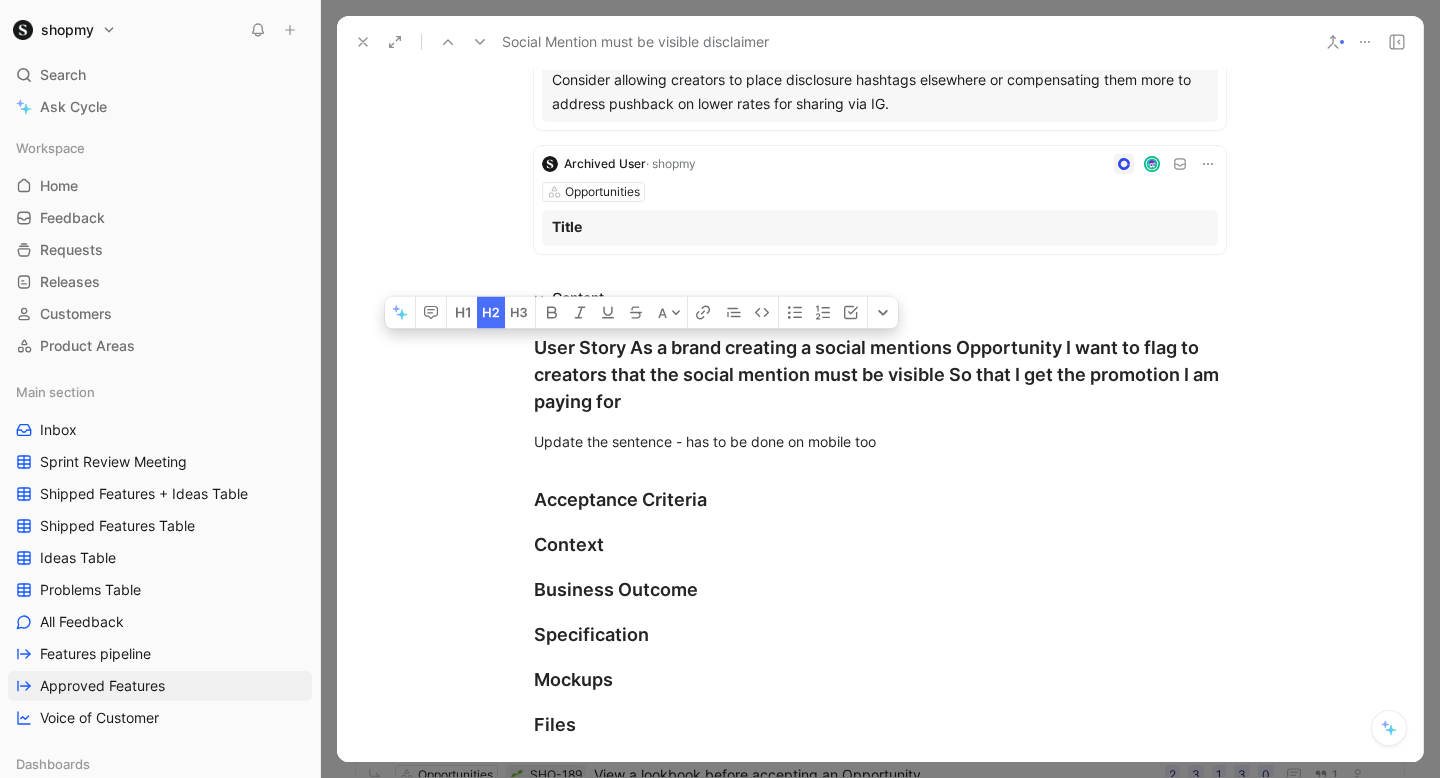 scroll, scrollTop: 244, scrollLeft: 0, axis: vertical 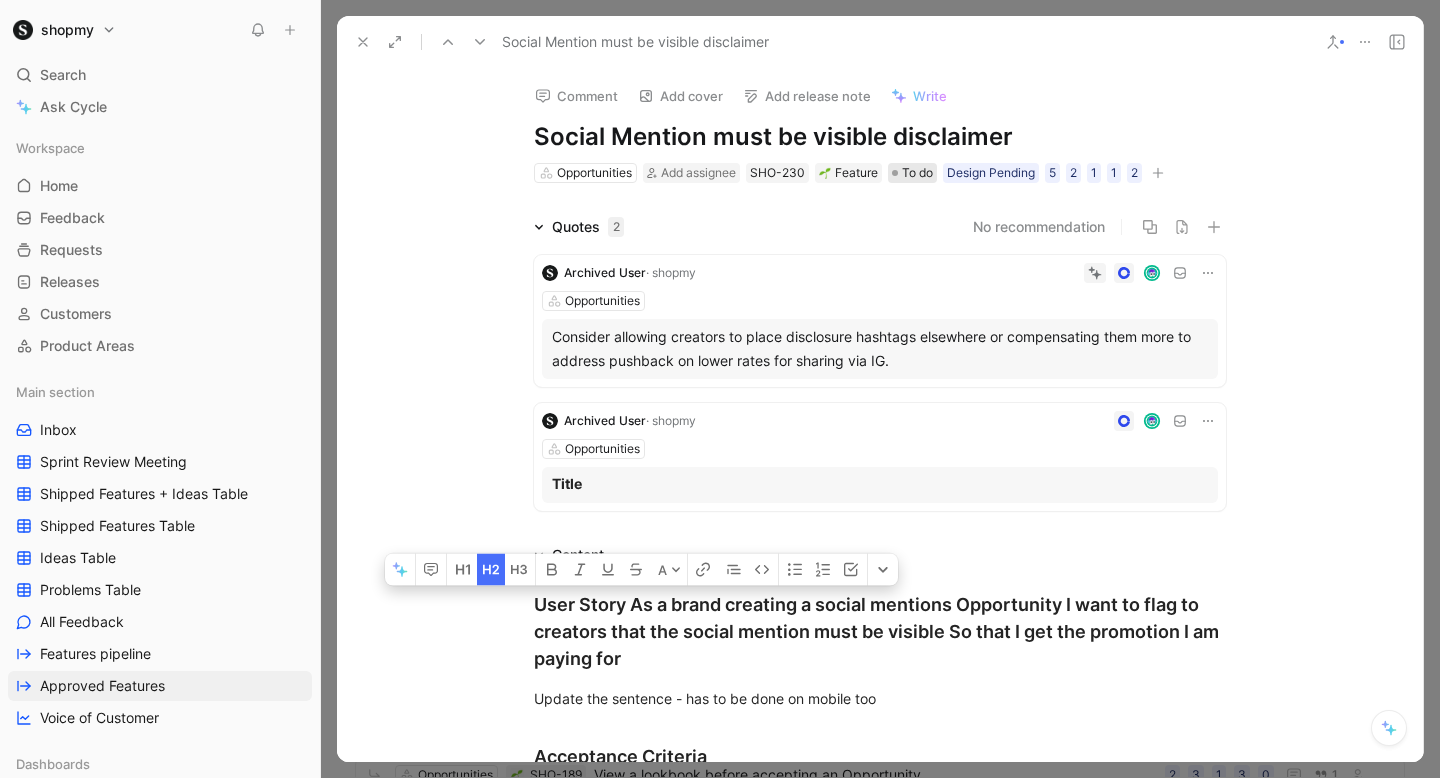 click on "Opportunities Add assignee SHO-230 Feature To do Design Pending 5 2 1 1 2" at bounding box center (880, 173) 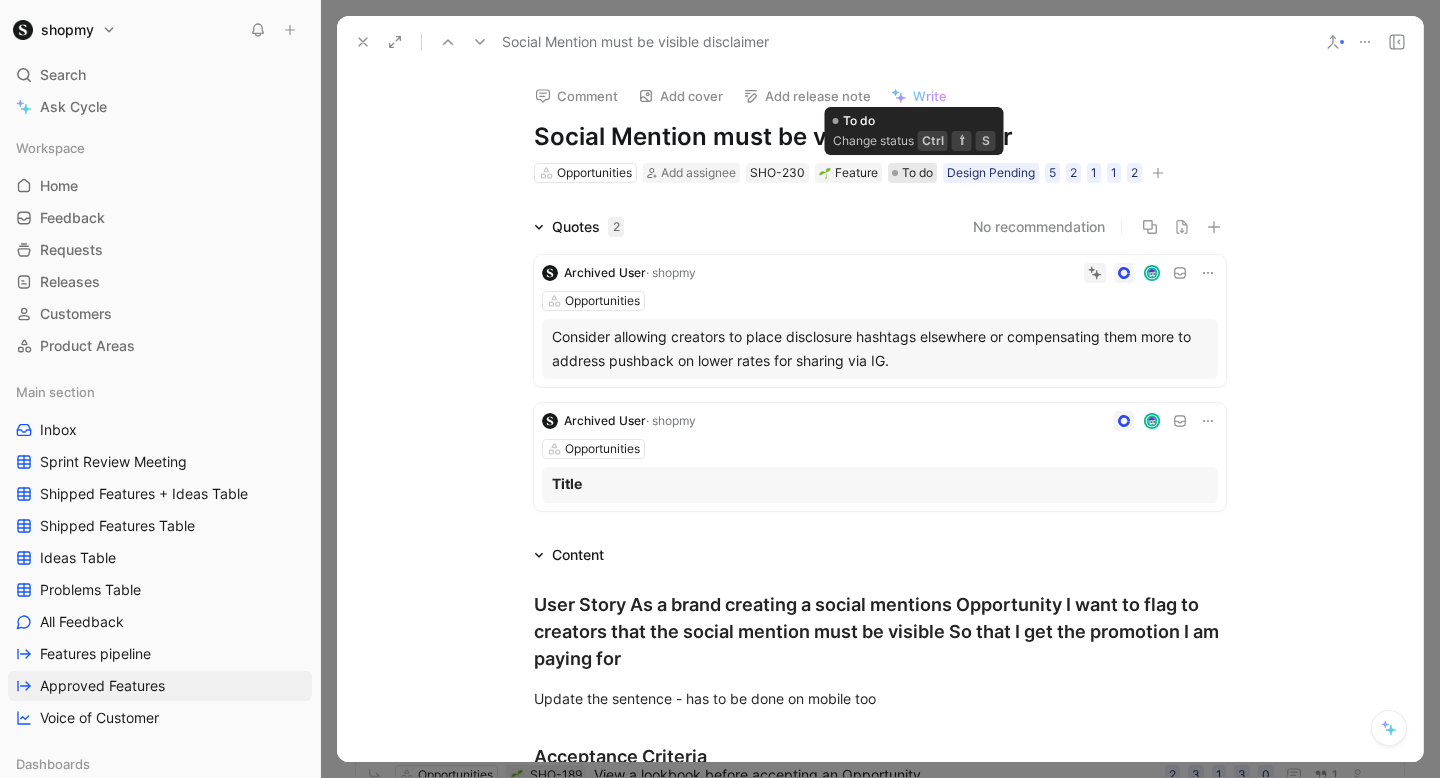 click on "To do" at bounding box center (917, 173) 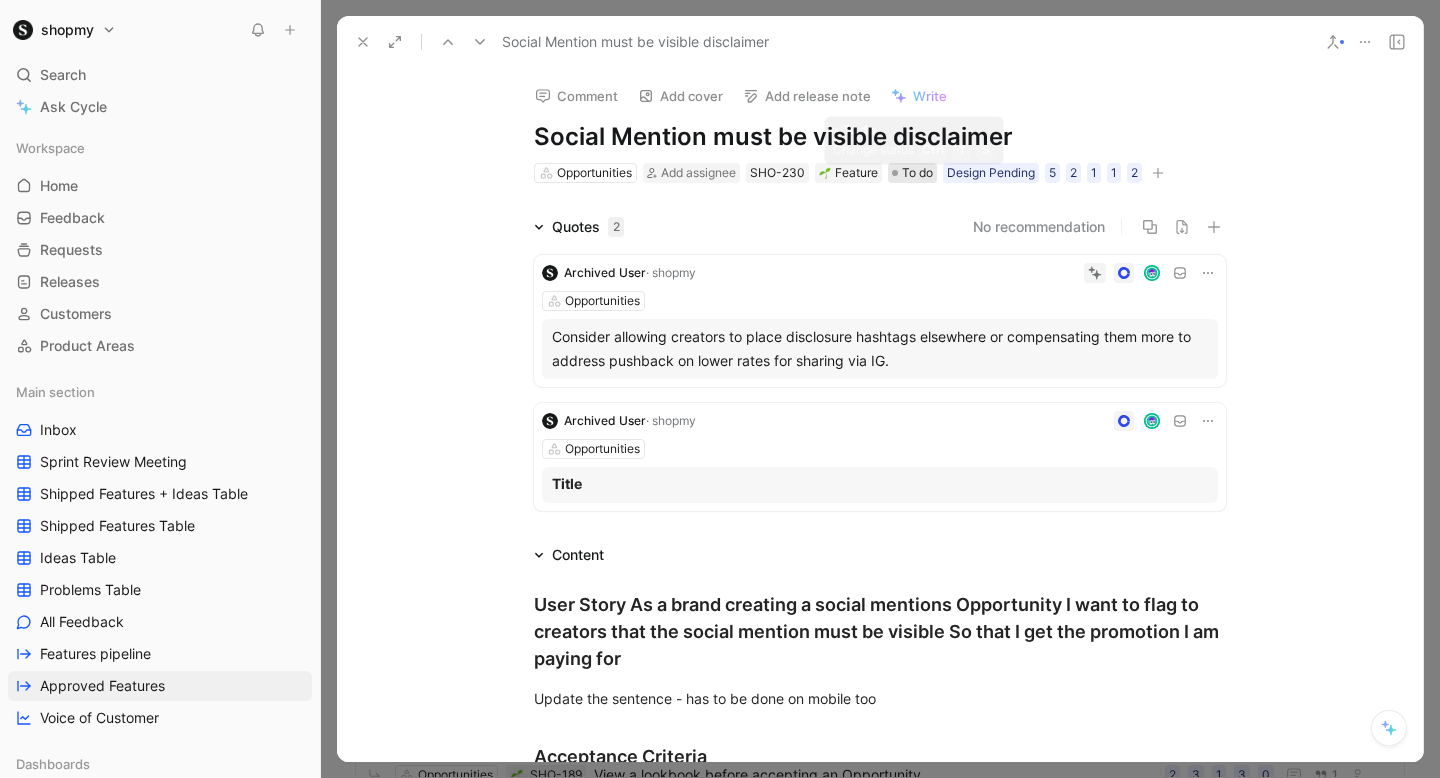 click on "To do" at bounding box center (917, 173) 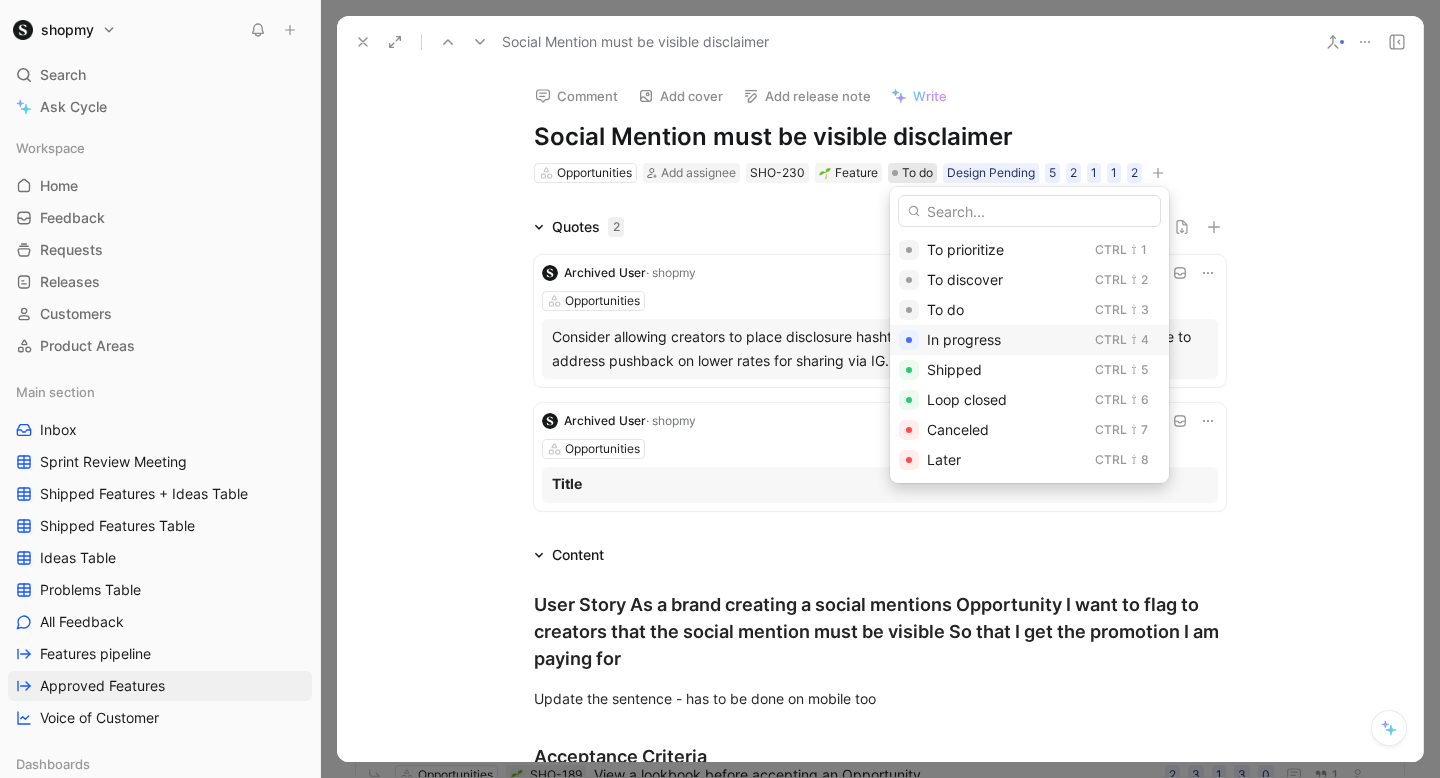 click on "In progress" at bounding box center (964, 339) 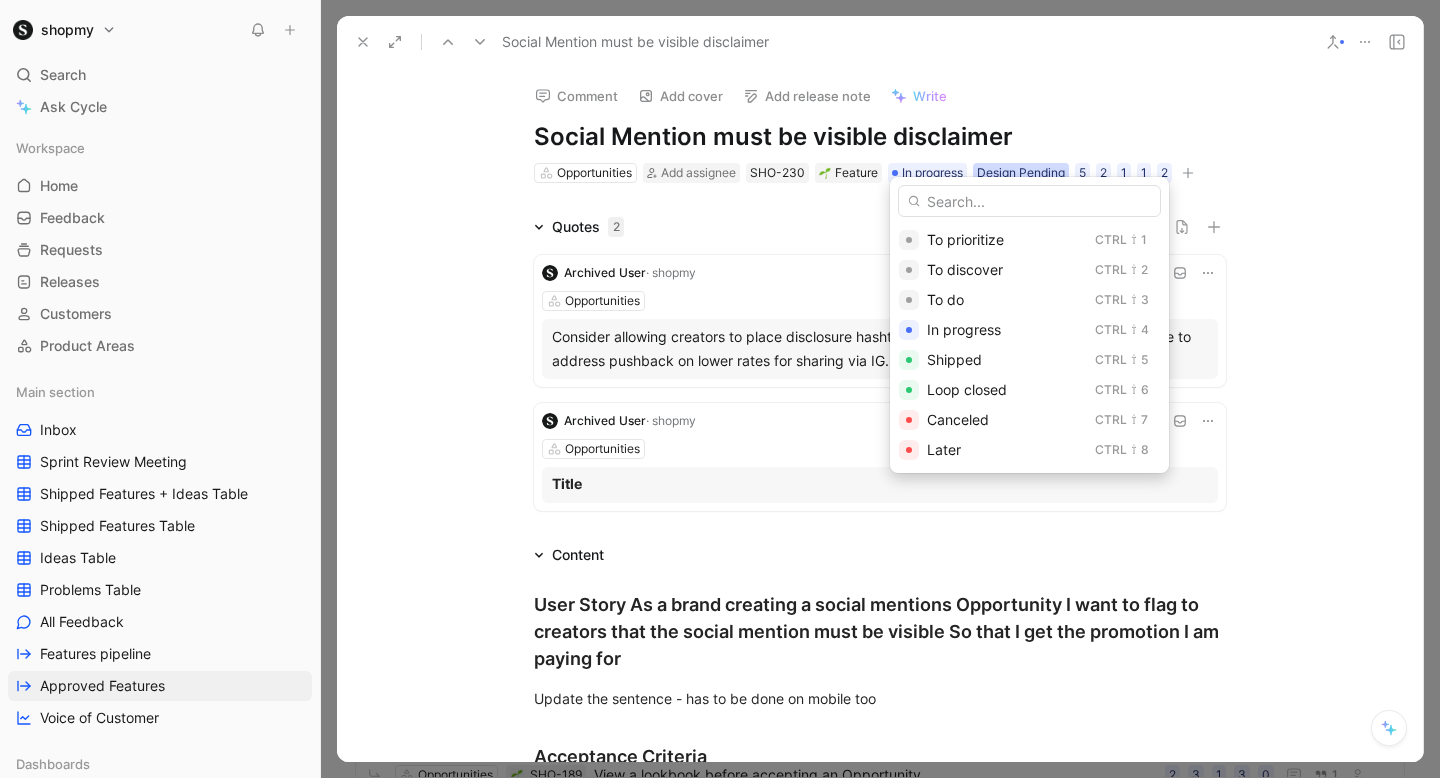 click on "Design Pending" at bounding box center [1021, 173] 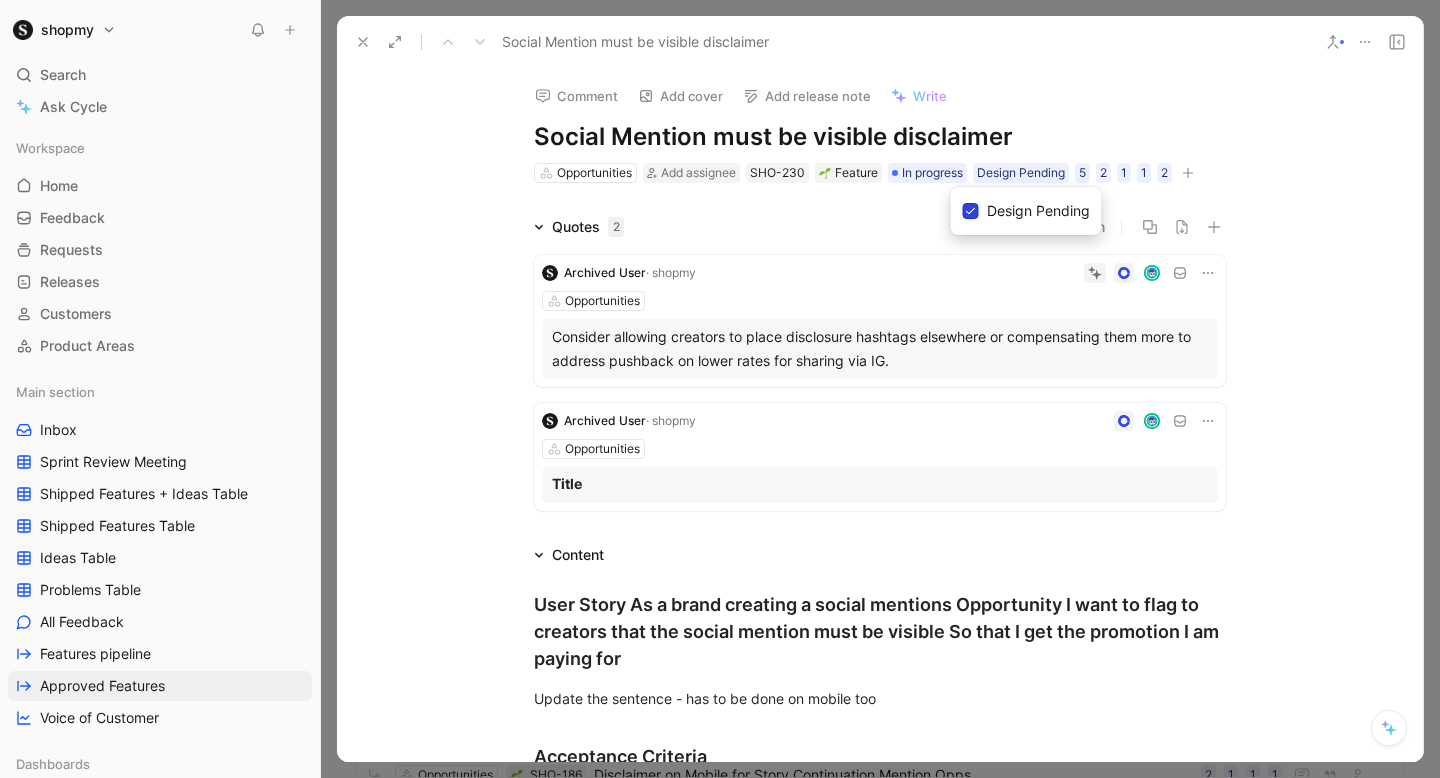 click on "Design Pending" at bounding box center (1038, 211) 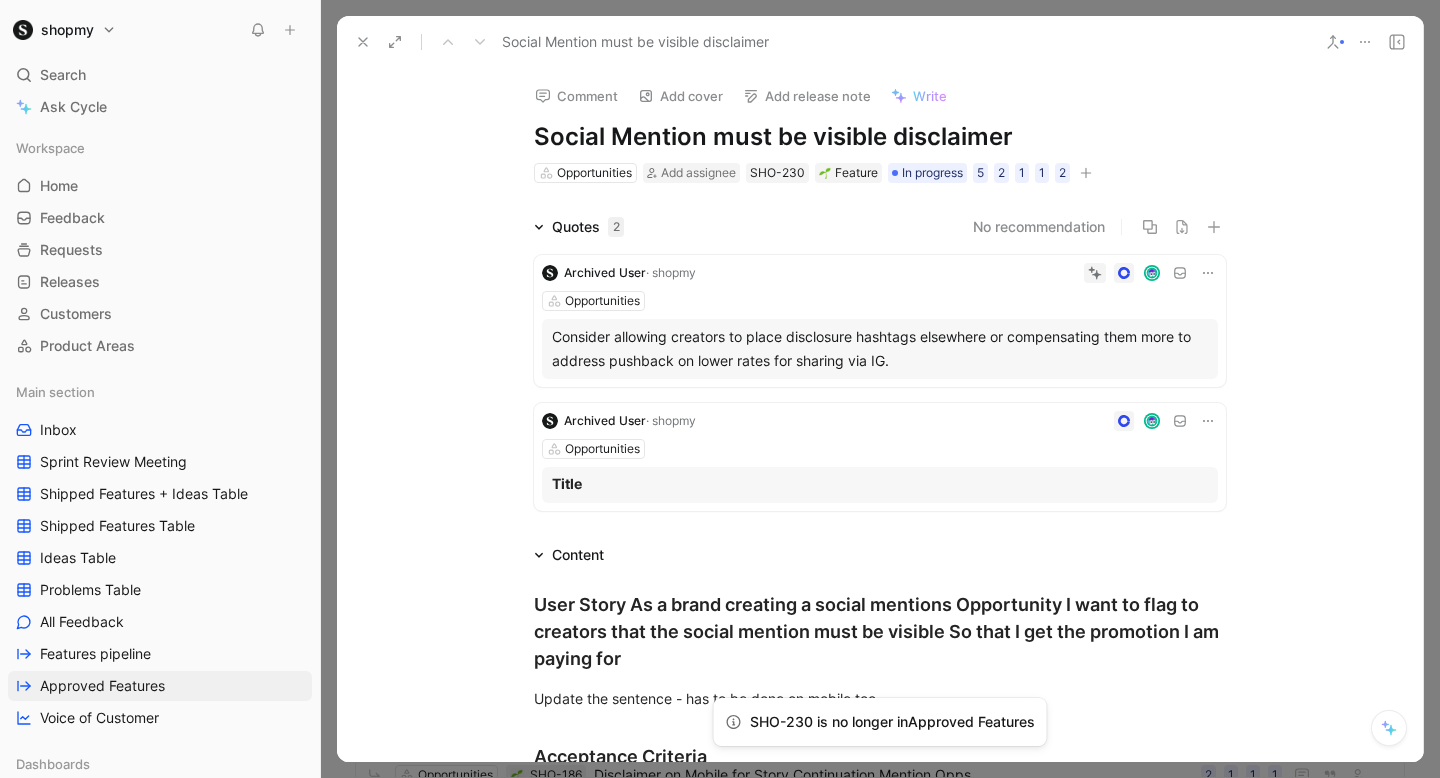 click at bounding box center [363, 42] 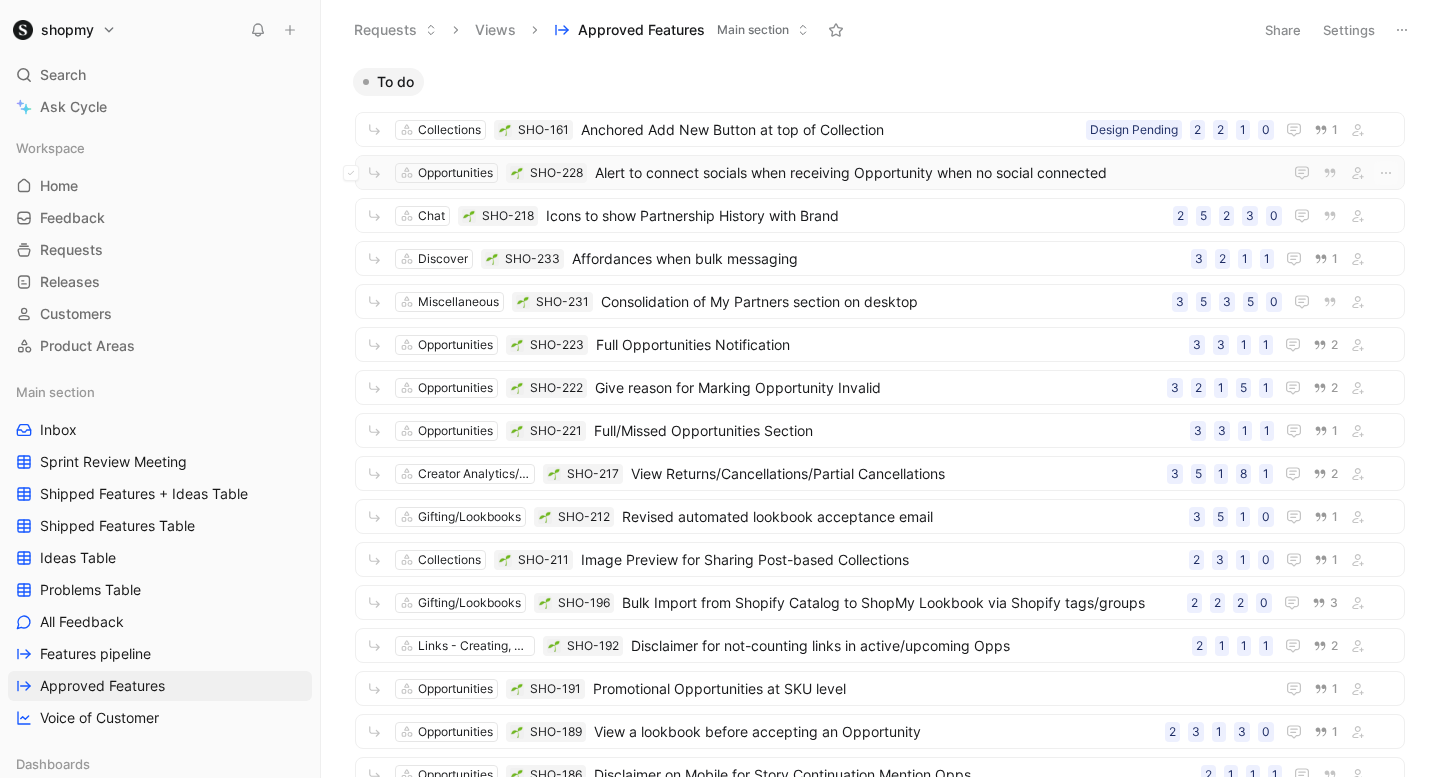 click on "Alert to connect socials when receiving Opportunity when no social connected" at bounding box center (934, 173) 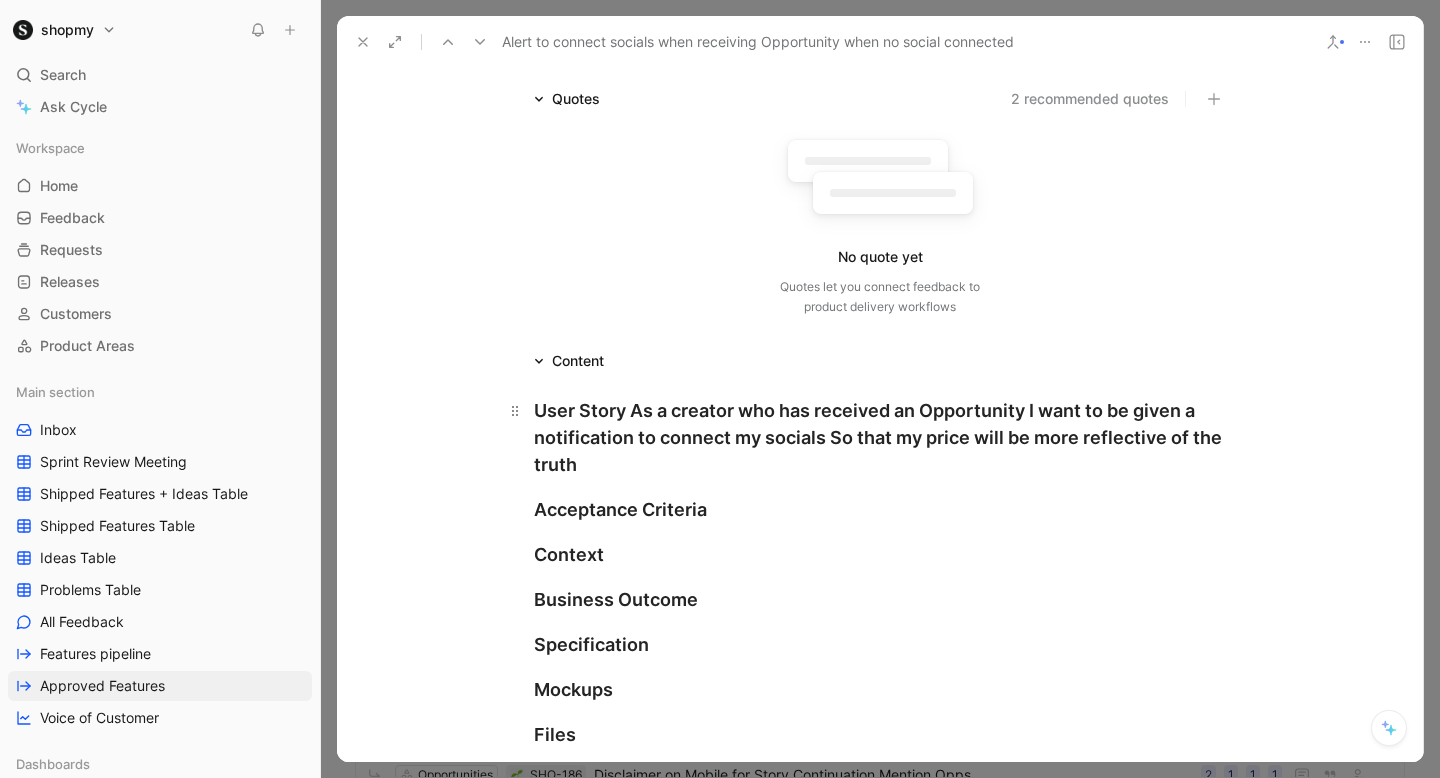 scroll, scrollTop: 174, scrollLeft: 0, axis: vertical 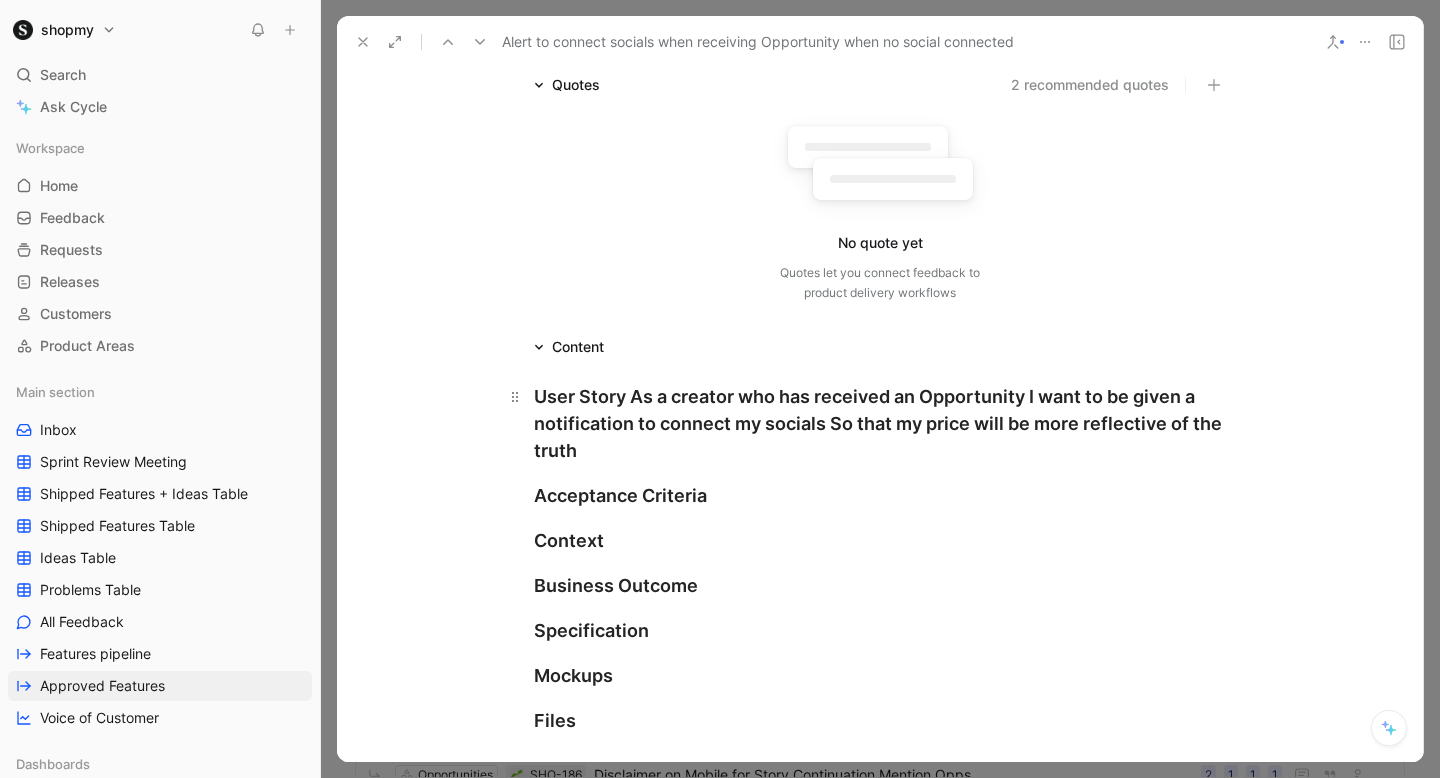click on "User Story As a creator who has received an Opportunity I want to be given a notification to connect my socials So that my price will be more reflective of the truth" at bounding box center [880, 423] 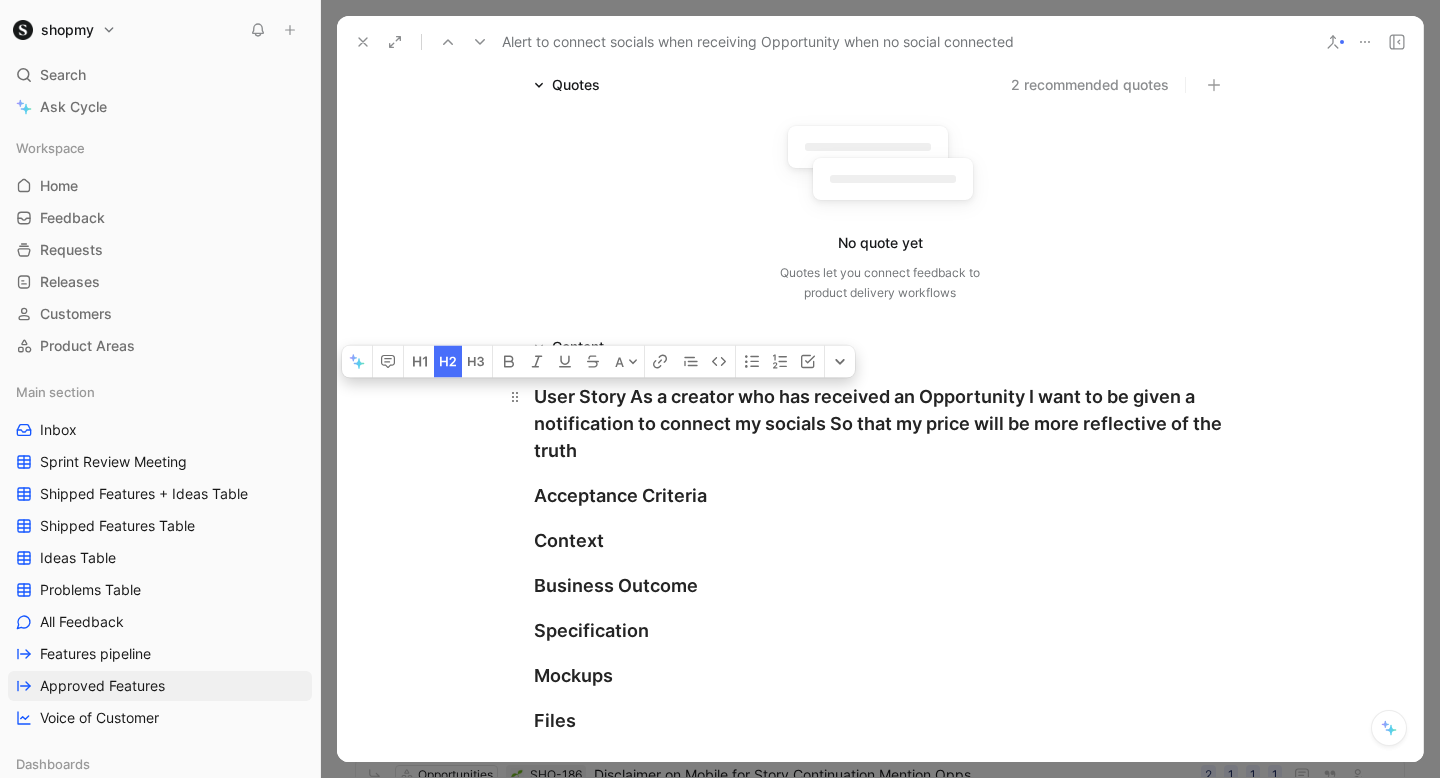 copy on "User Story As a creator who has received an Opportunity I want to be given a notification to connect my socials So that my price will be more reflective of the truth" 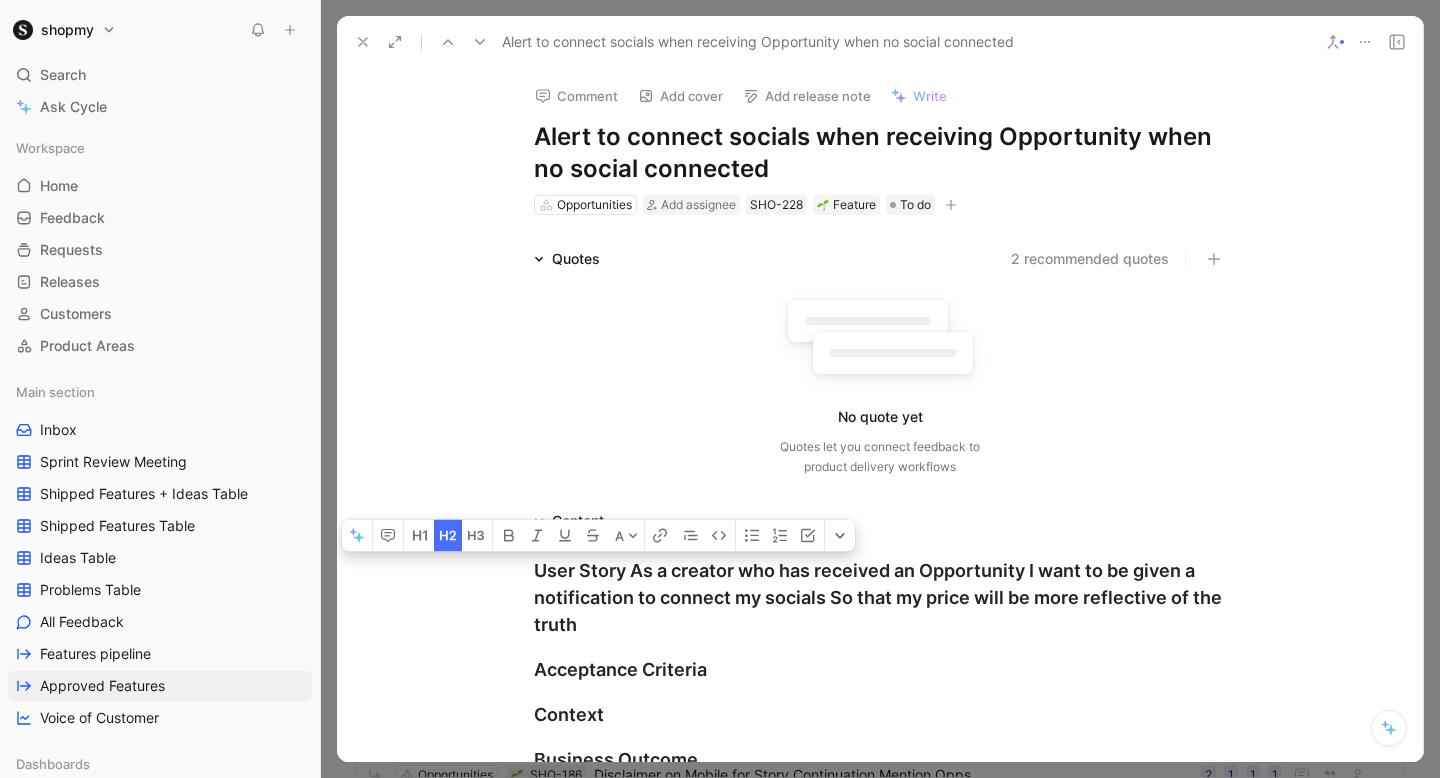 click on "Alert to connect socials when receiving Opportunity when no social connected" at bounding box center [880, 153] 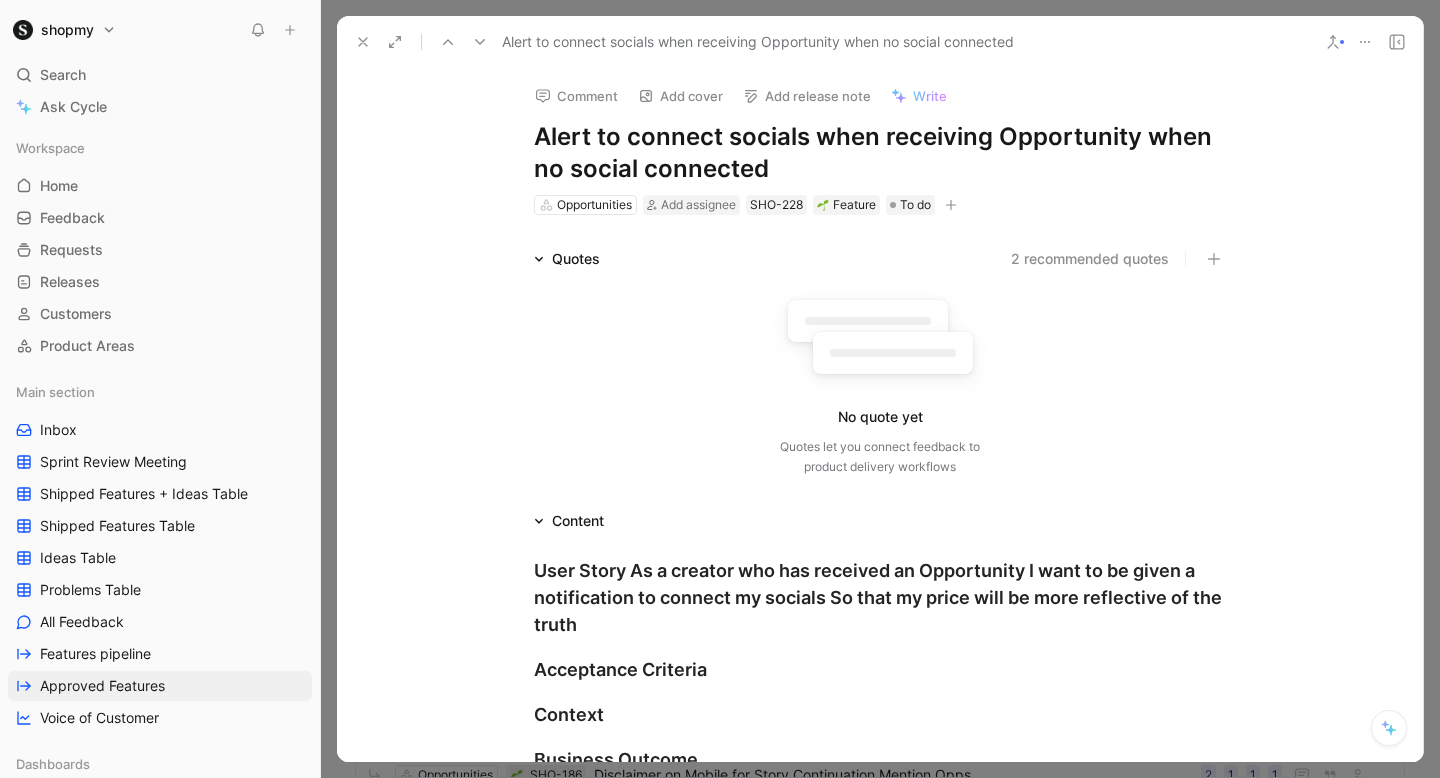 click on "Alert to connect socials when receiving Opportunity when no social connected" at bounding box center [880, 153] 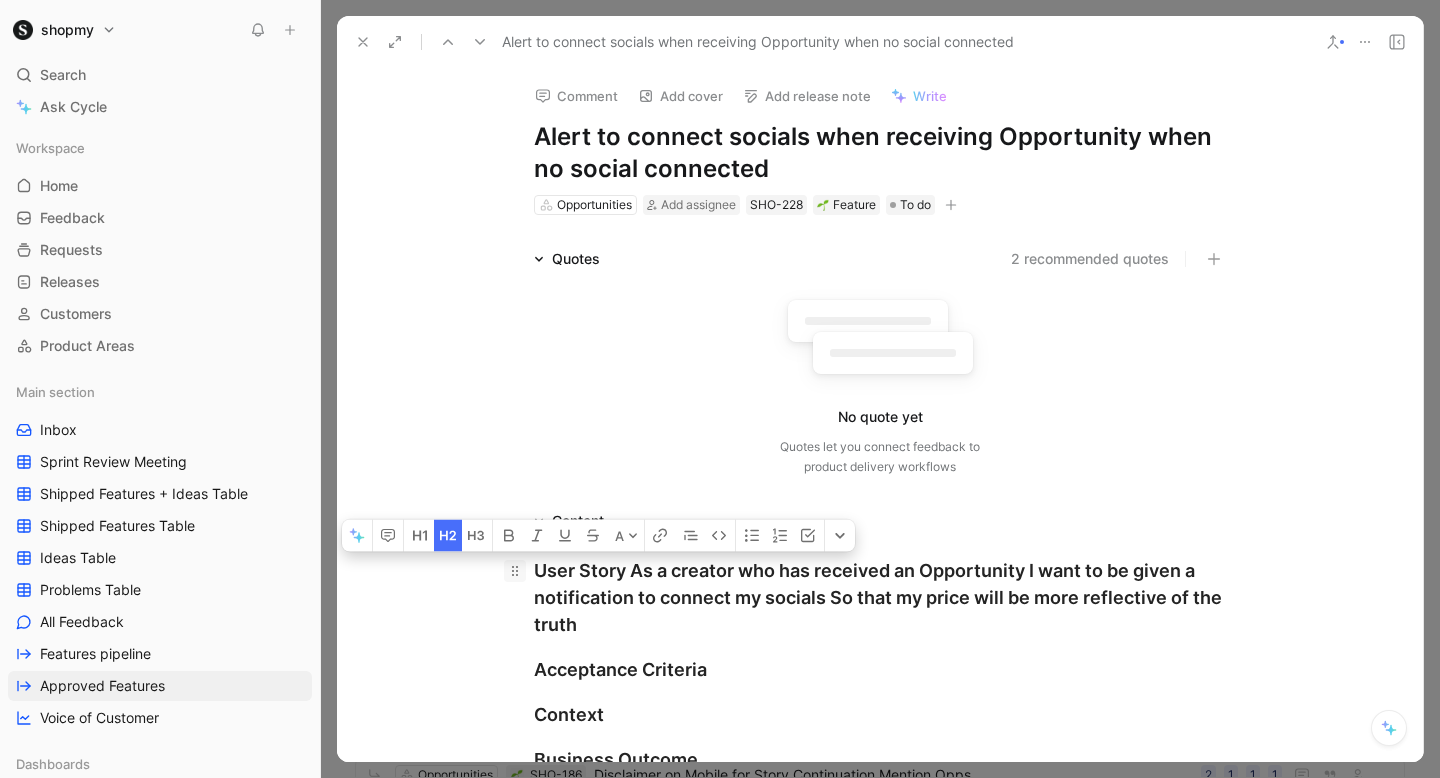drag, startPoint x: 625, startPoint y: 631, endPoint x: 520, endPoint y: 576, distance: 118.5327 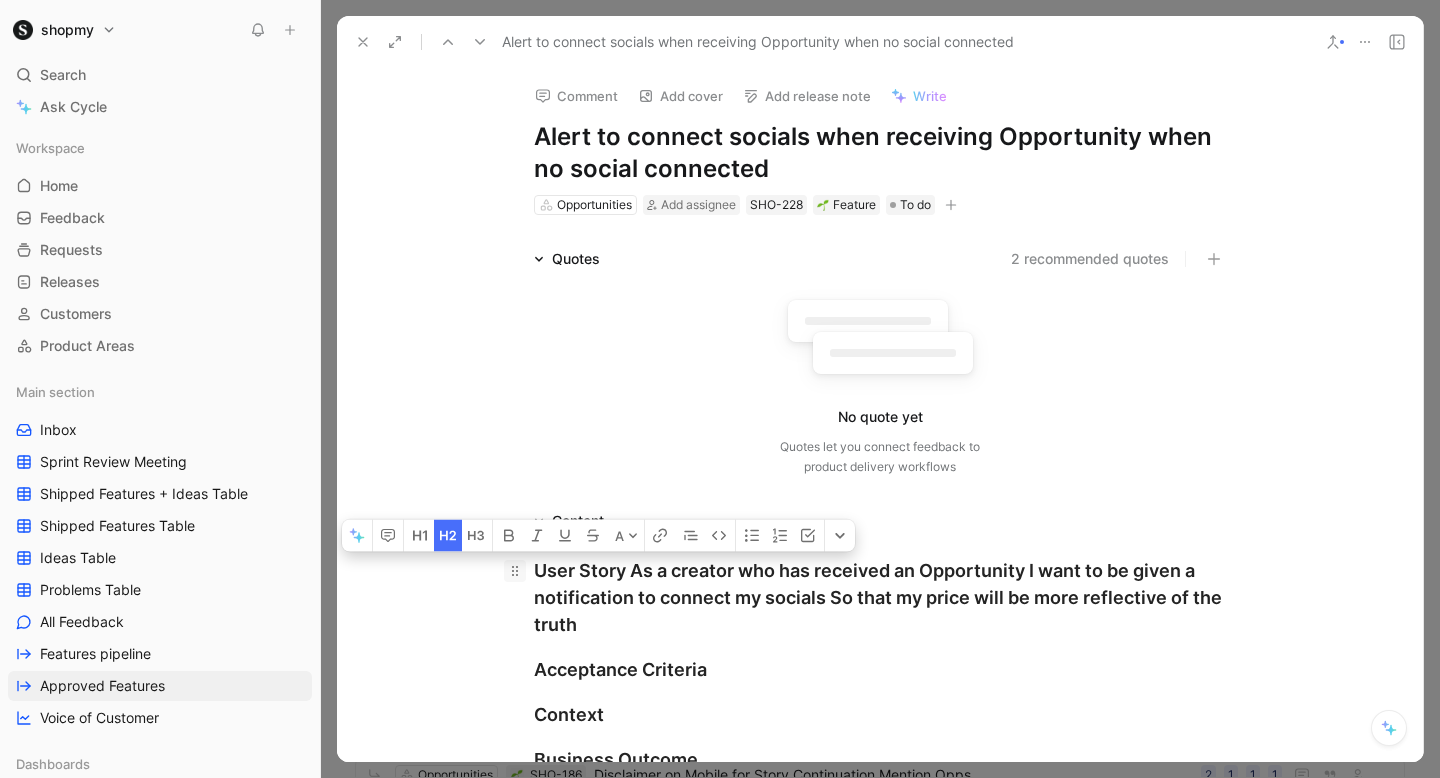 click on "User Story As a creator who has received an Opportunity I want to be given a notification to connect my socials So that my price will be more reflective of the truth" at bounding box center [880, 597] 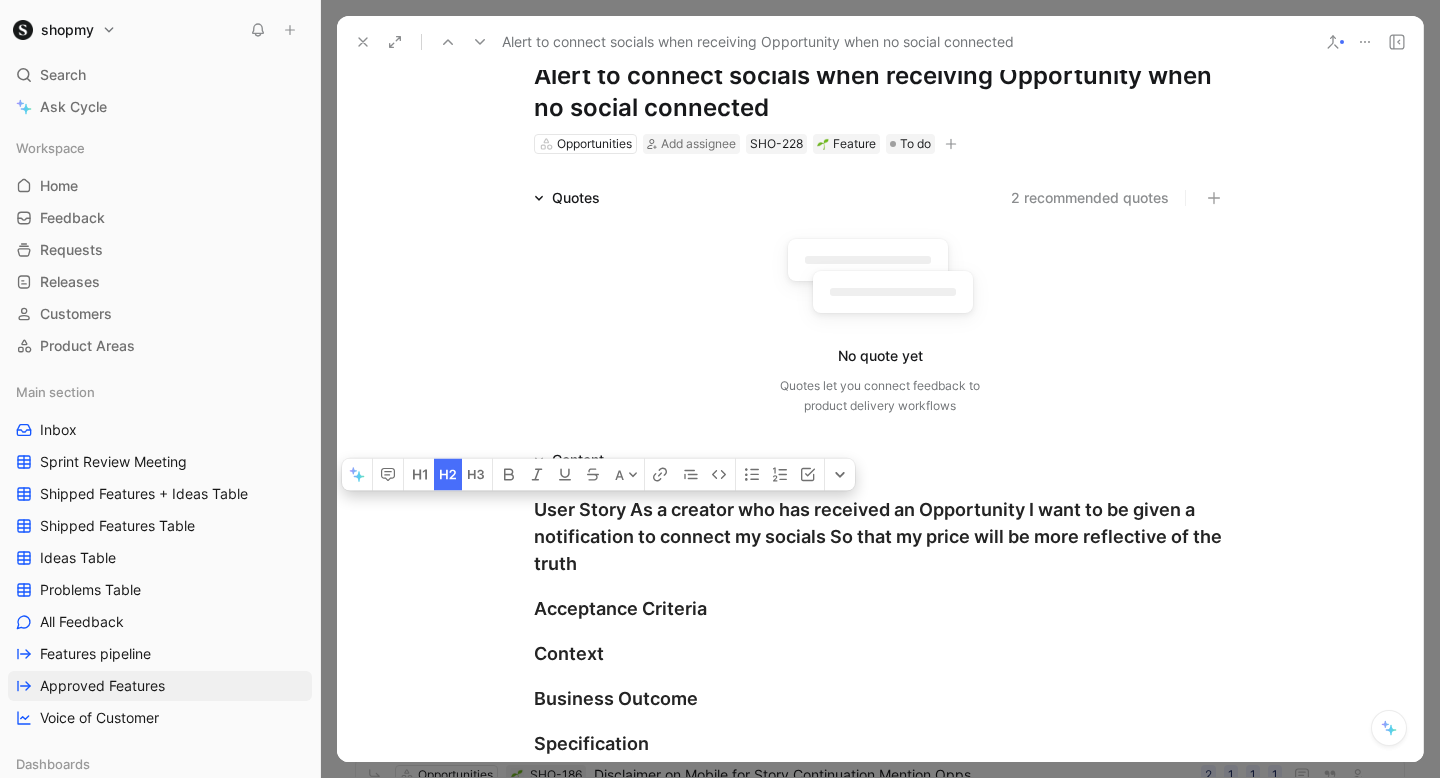 scroll, scrollTop: 0, scrollLeft: 0, axis: both 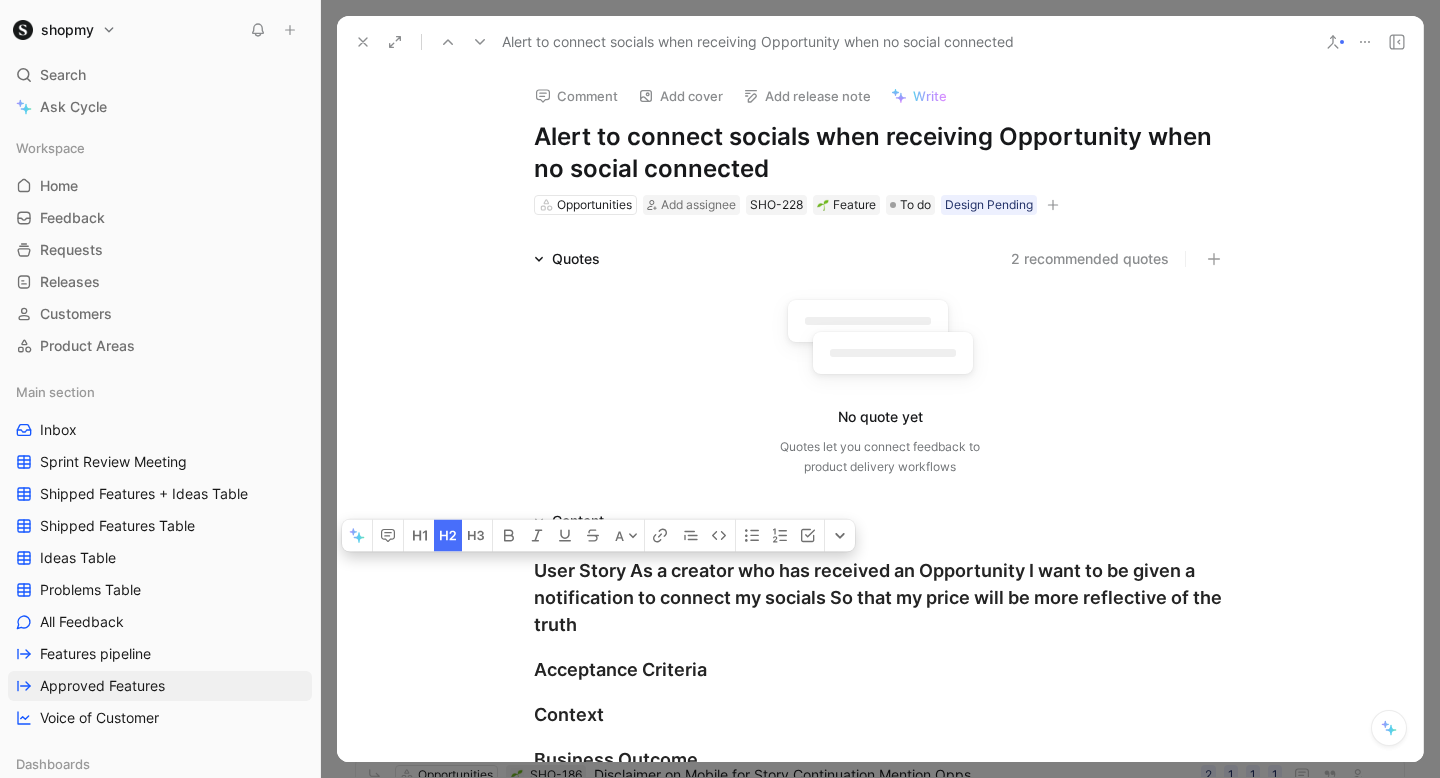 click at bounding box center [363, 42] 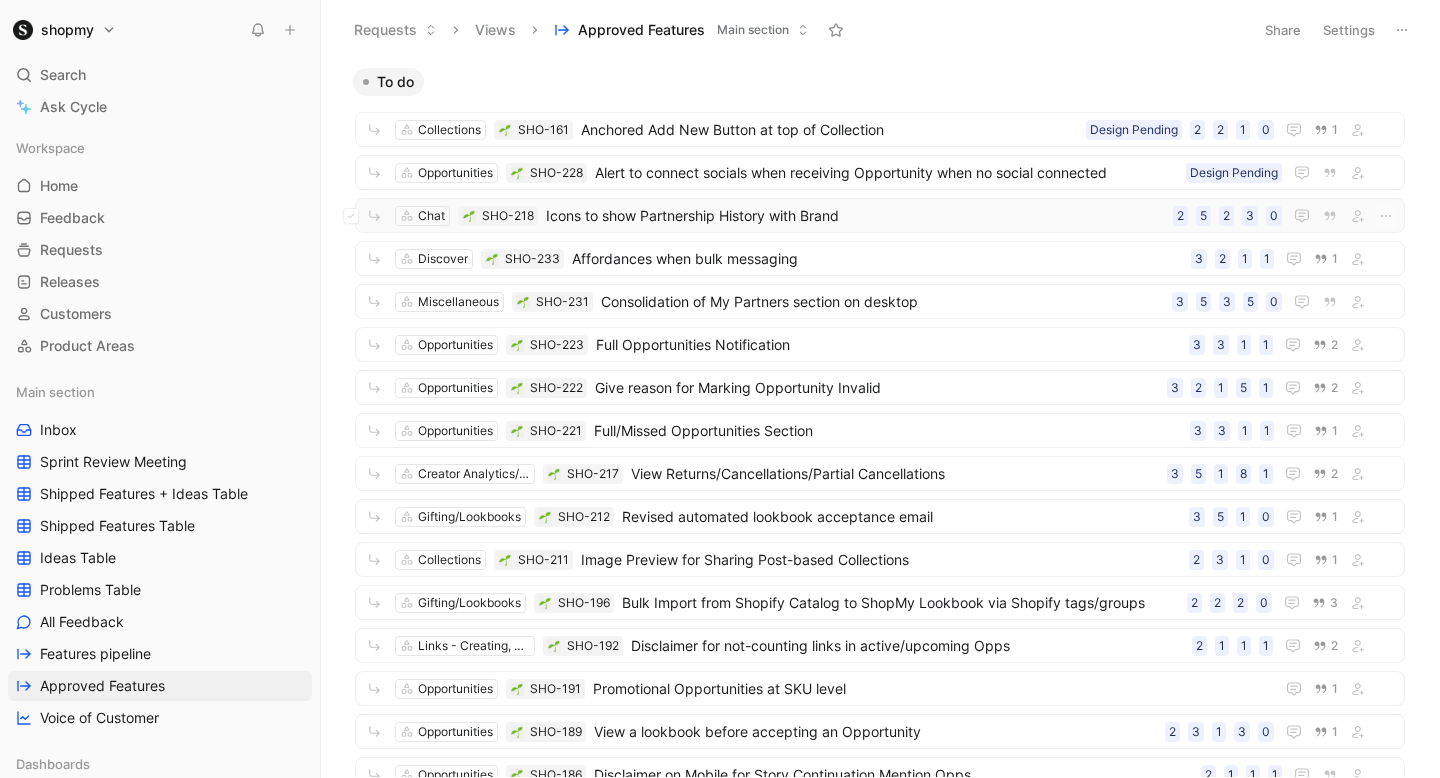 click on "Chat SHO-218 Icons to show Partnership History with Brand 0 3 2 5 2" at bounding box center [880, 215] 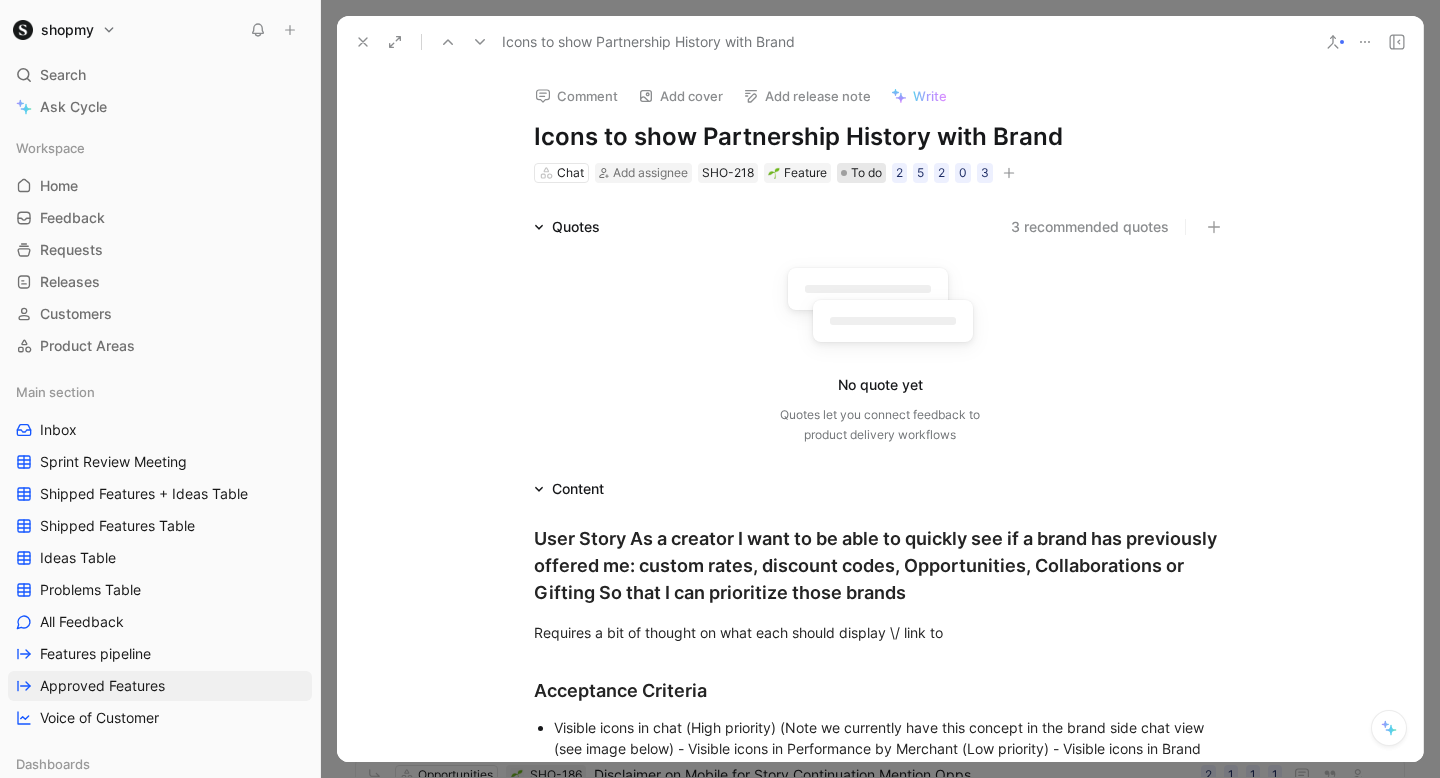 click on "To do" at bounding box center (866, 173) 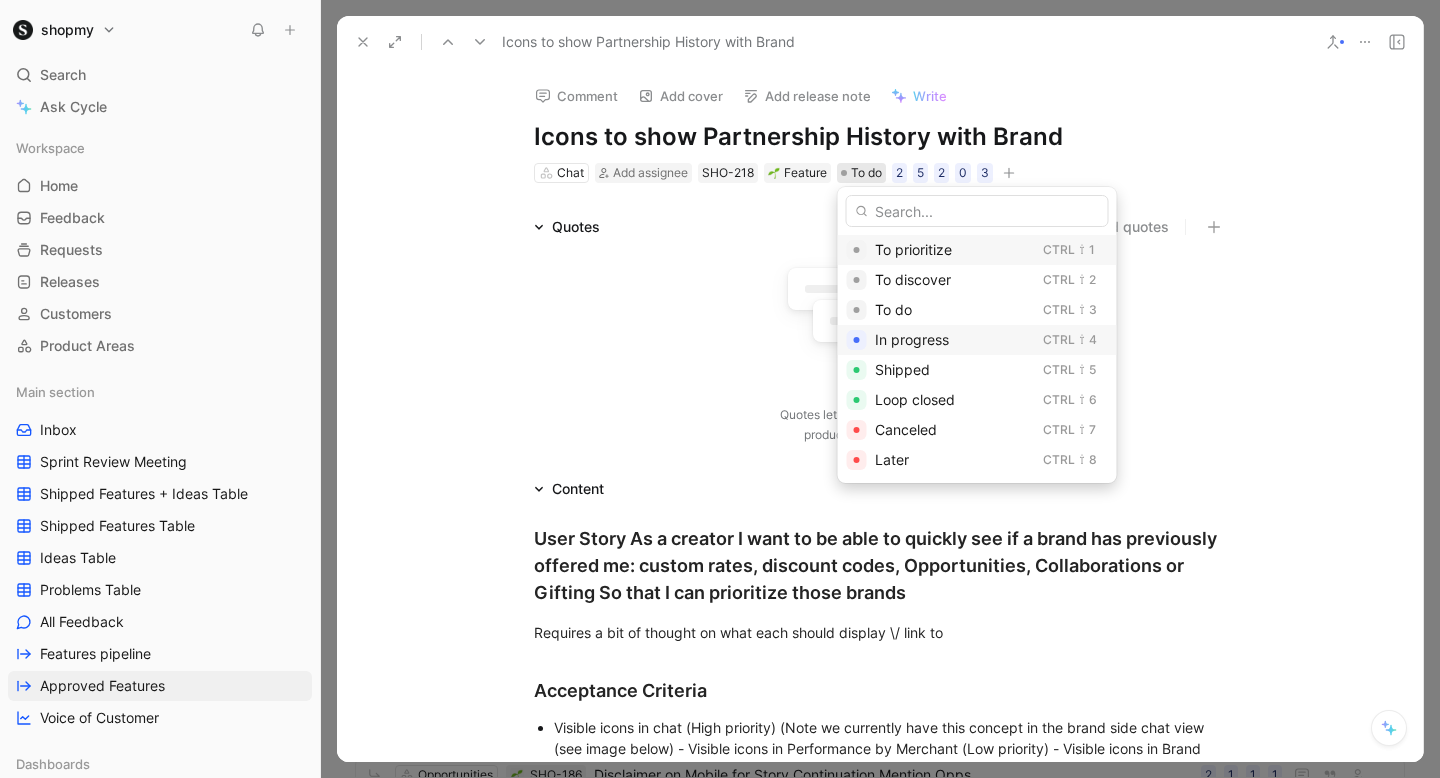 click on "In progress" at bounding box center (912, 339) 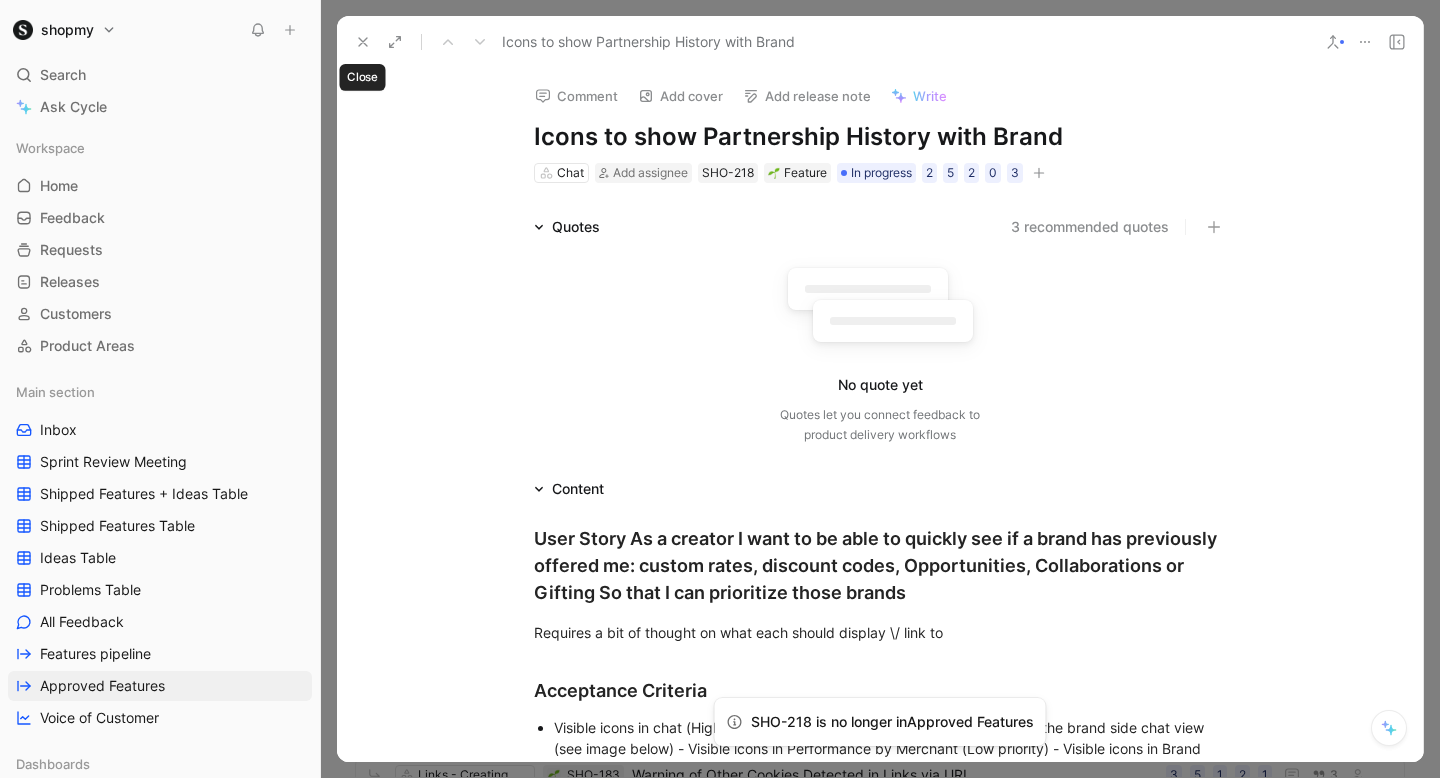 click at bounding box center [363, 42] 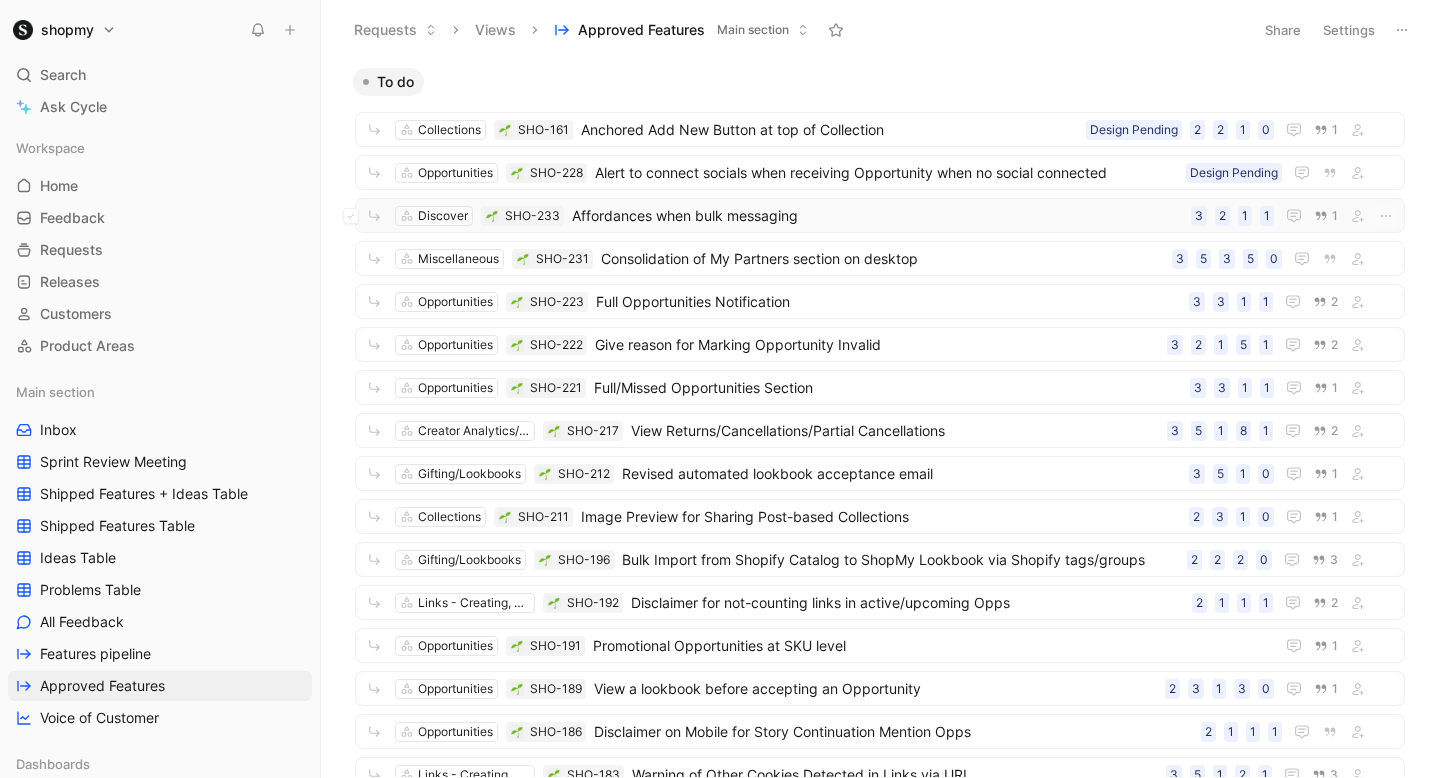 click on "Affordances when bulk messaging" at bounding box center [877, 216] 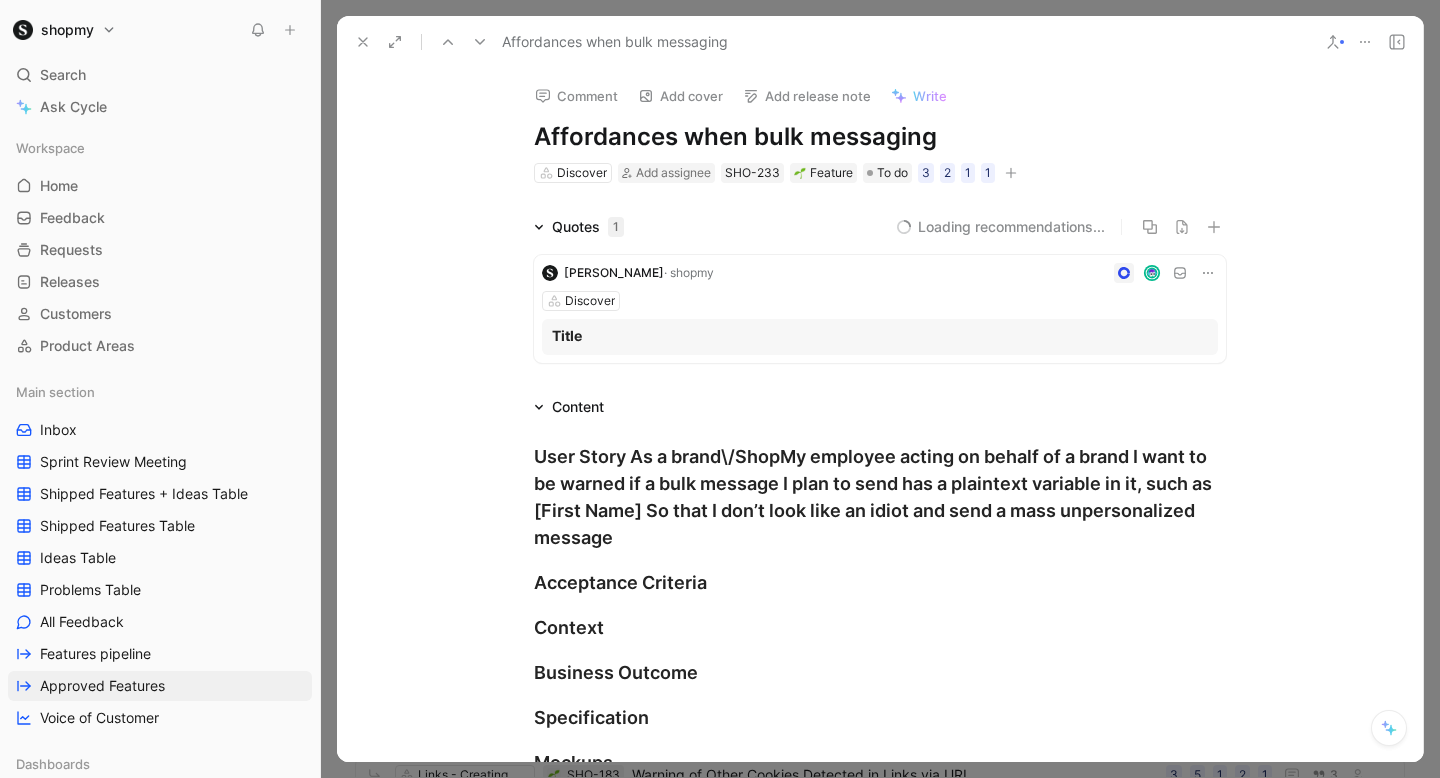 click on "Affordances when bulk messaging" at bounding box center (880, 137) 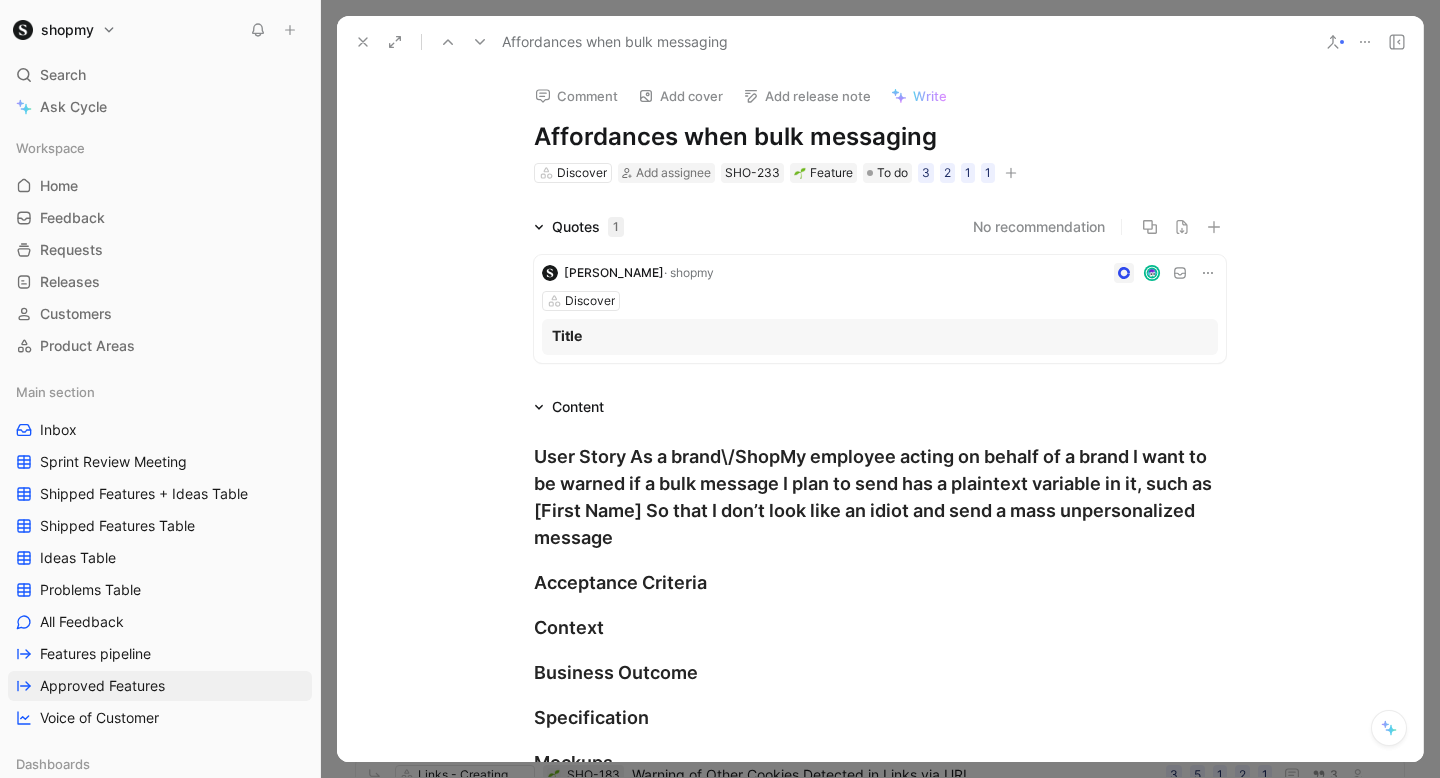 click on "Affordances when bulk messaging" at bounding box center [880, 137] 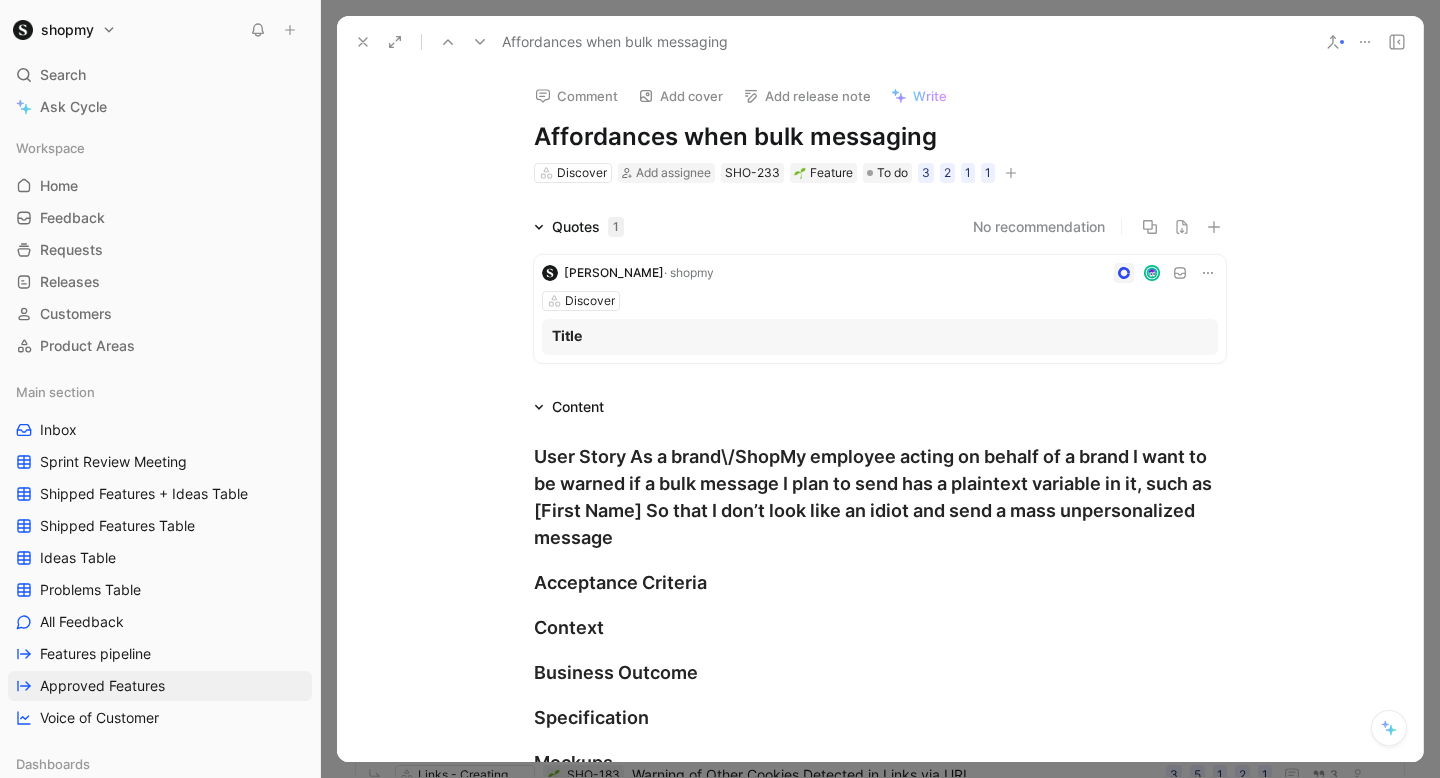 copy on "Affordances when bulk messaging" 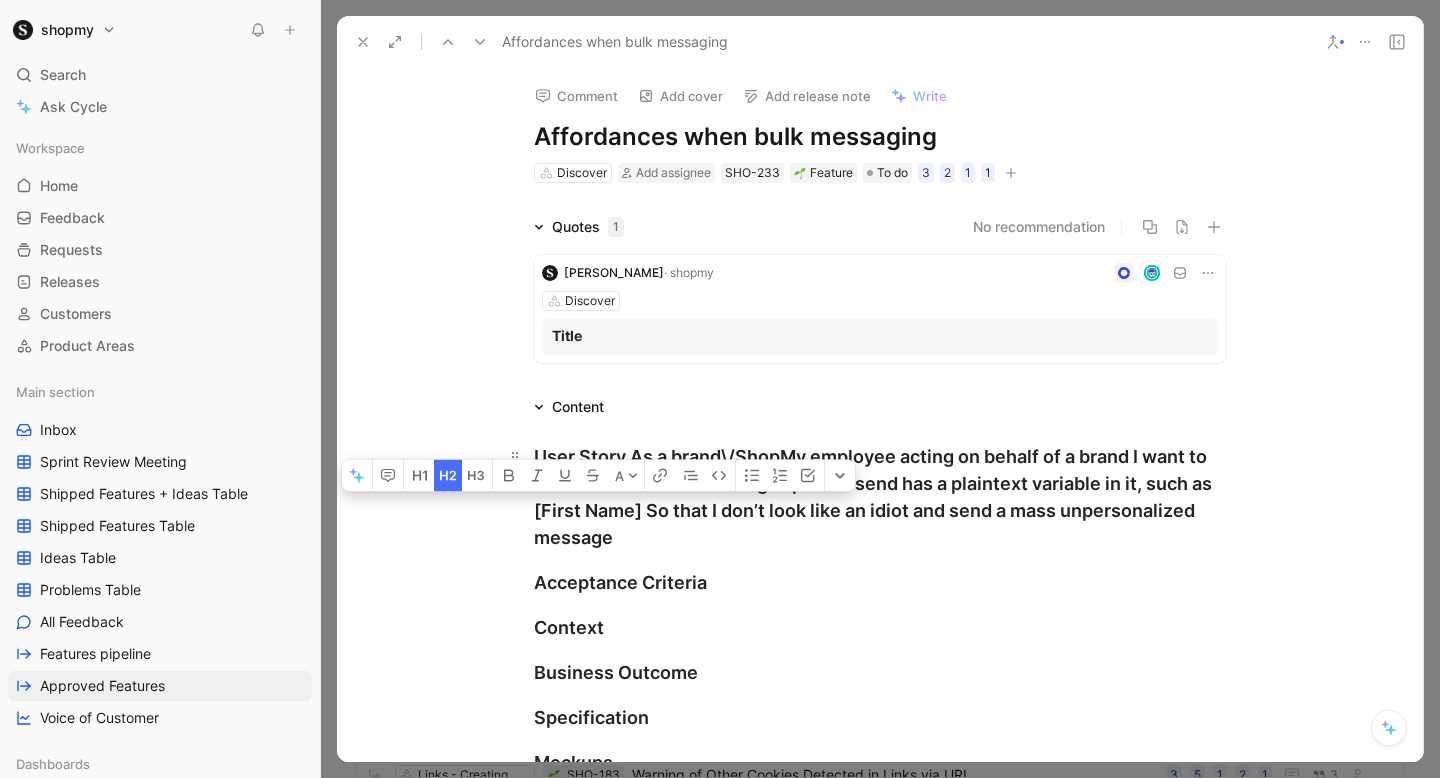 drag, startPoint x: 643, startPoint y: 514, endPoint x: 524, endPoint y: 513, distance: 119.0042 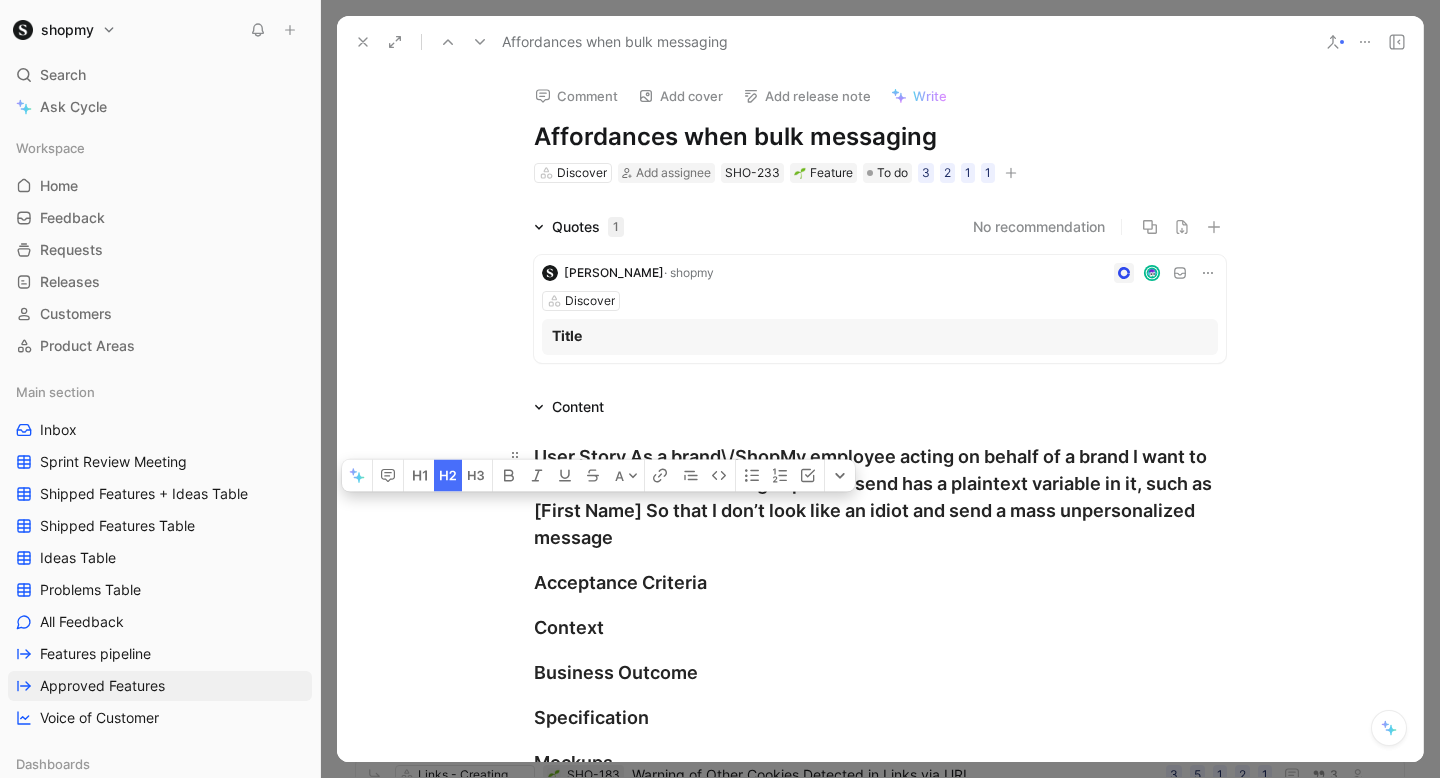 click on "User Story As a brand\/ShopMy employee acting on behalf of a brand I want to be warned if a bulk message I plan to send has a plaintext variable in it, such as [First Name] So that I don’t look like an idiot and send a mass unpersonalized message" at bounding box center (880, 497) 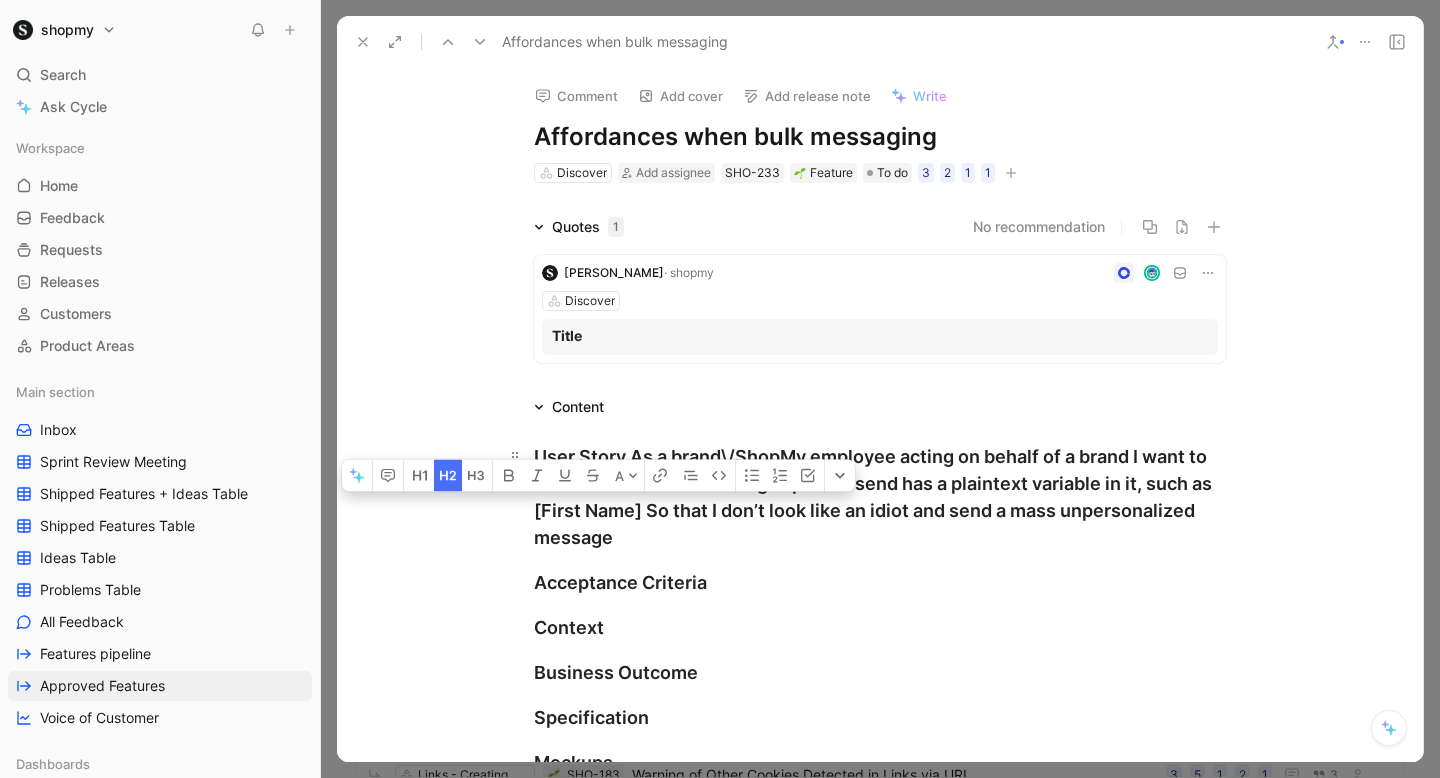 copy on "[First Name]" 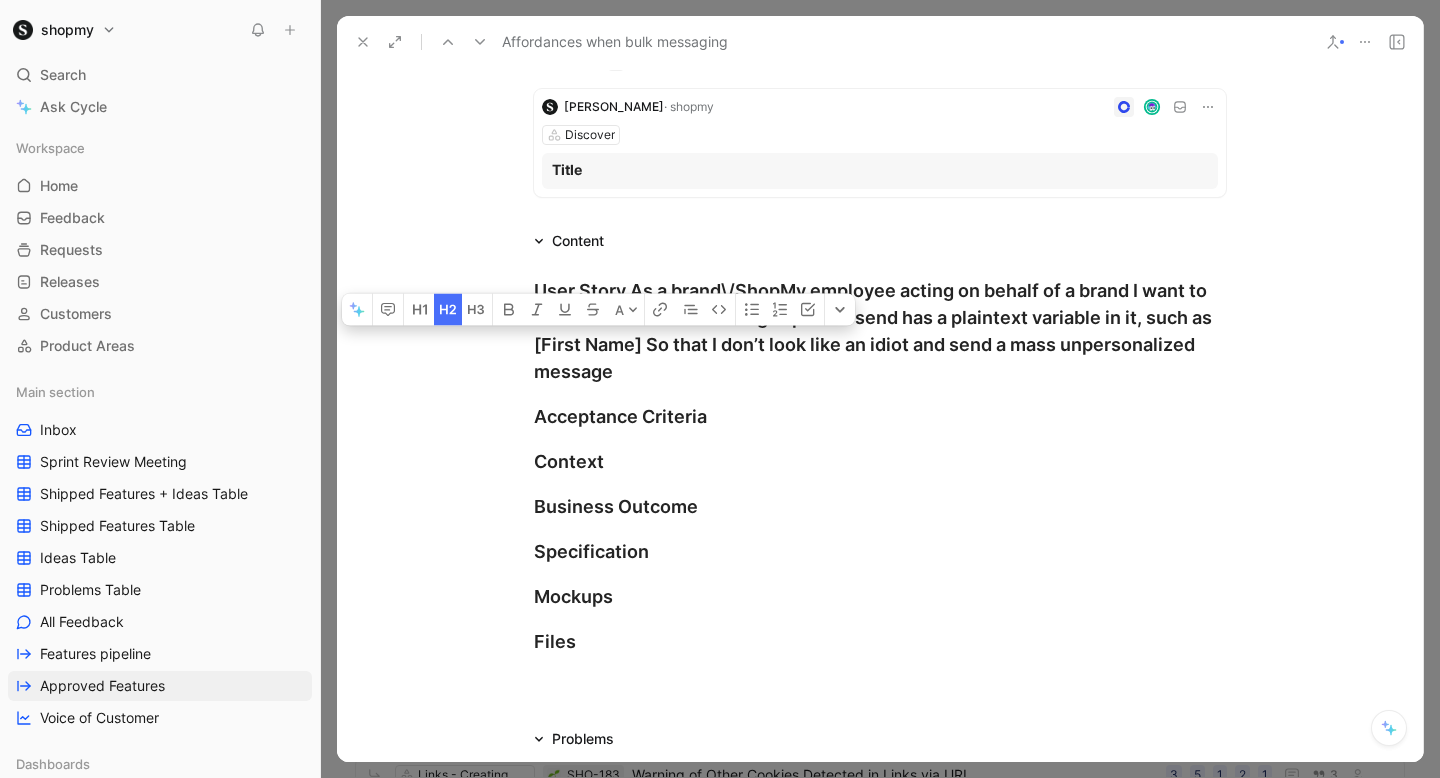 scroll, scrollTop: 183, scrollLeft: 0, axis: vertical 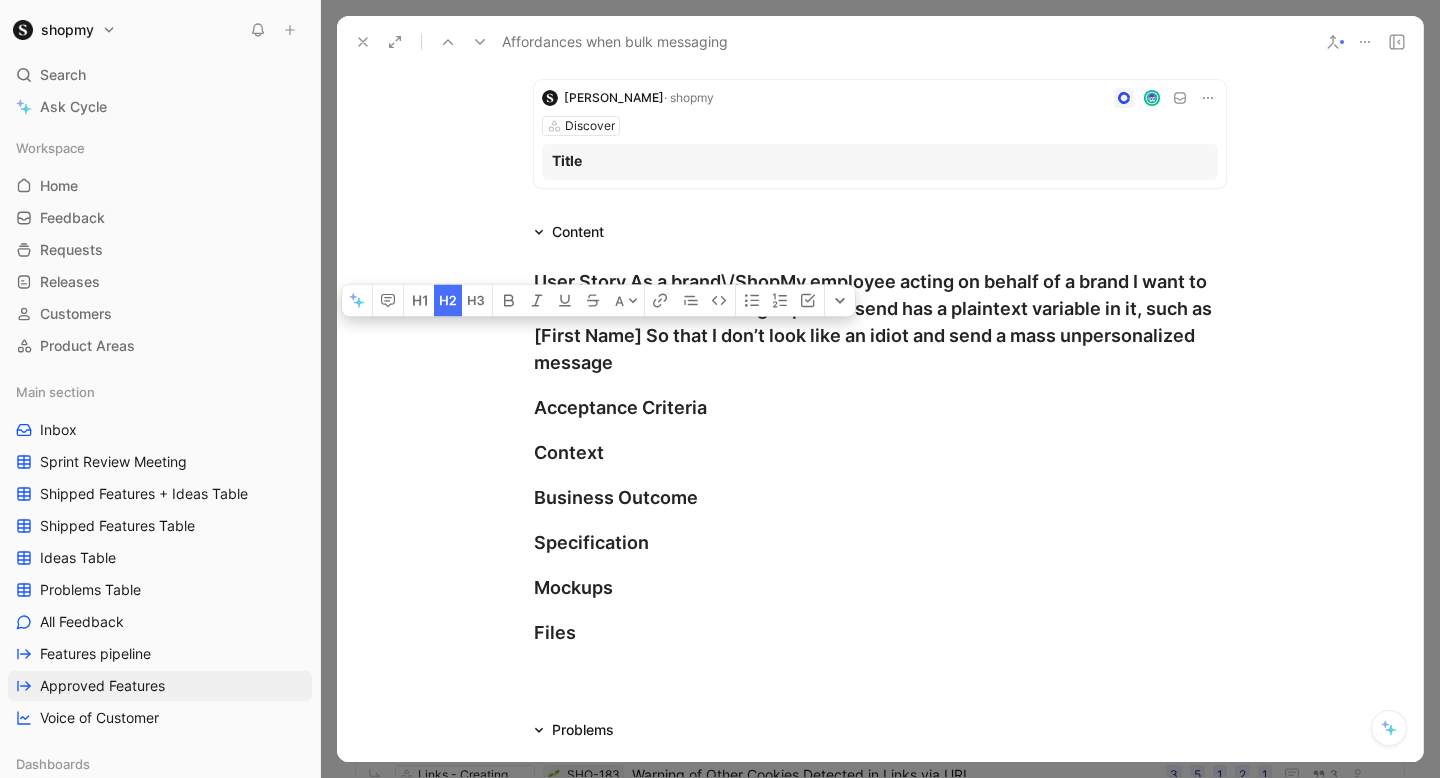 drag, startPoint x: 378, startPoint y: 311, endPoint x: 393, endPoint y: 75, distance: 236.47621 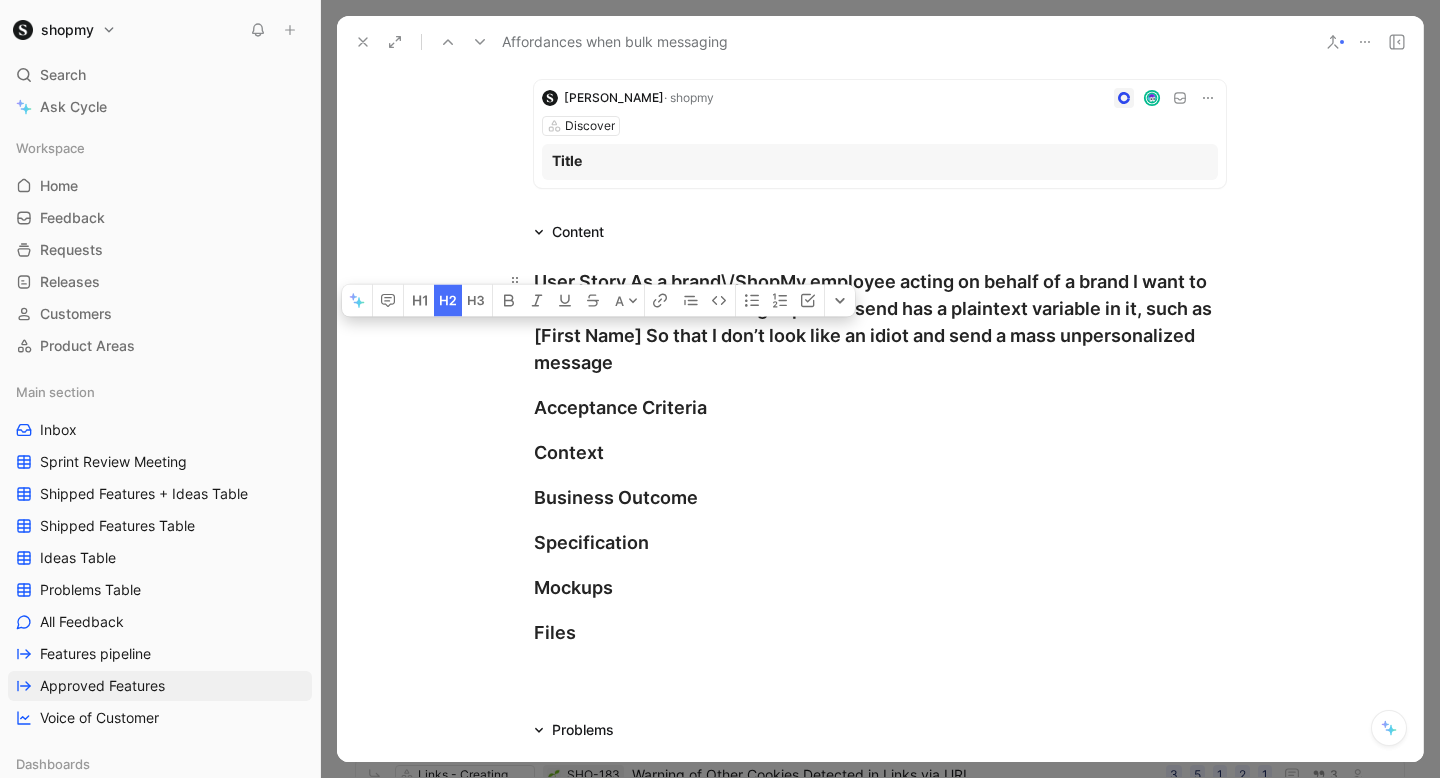 click on "User Story As a brand\/ShopMy employee acting on behalf of a brand I want to be warned if a bulk message I plan to send has a plaintext variable in it, such as [First Name] So that I don’t look like an idiot and send a mass unpersonalized message" at bounding box center (880, 322) 